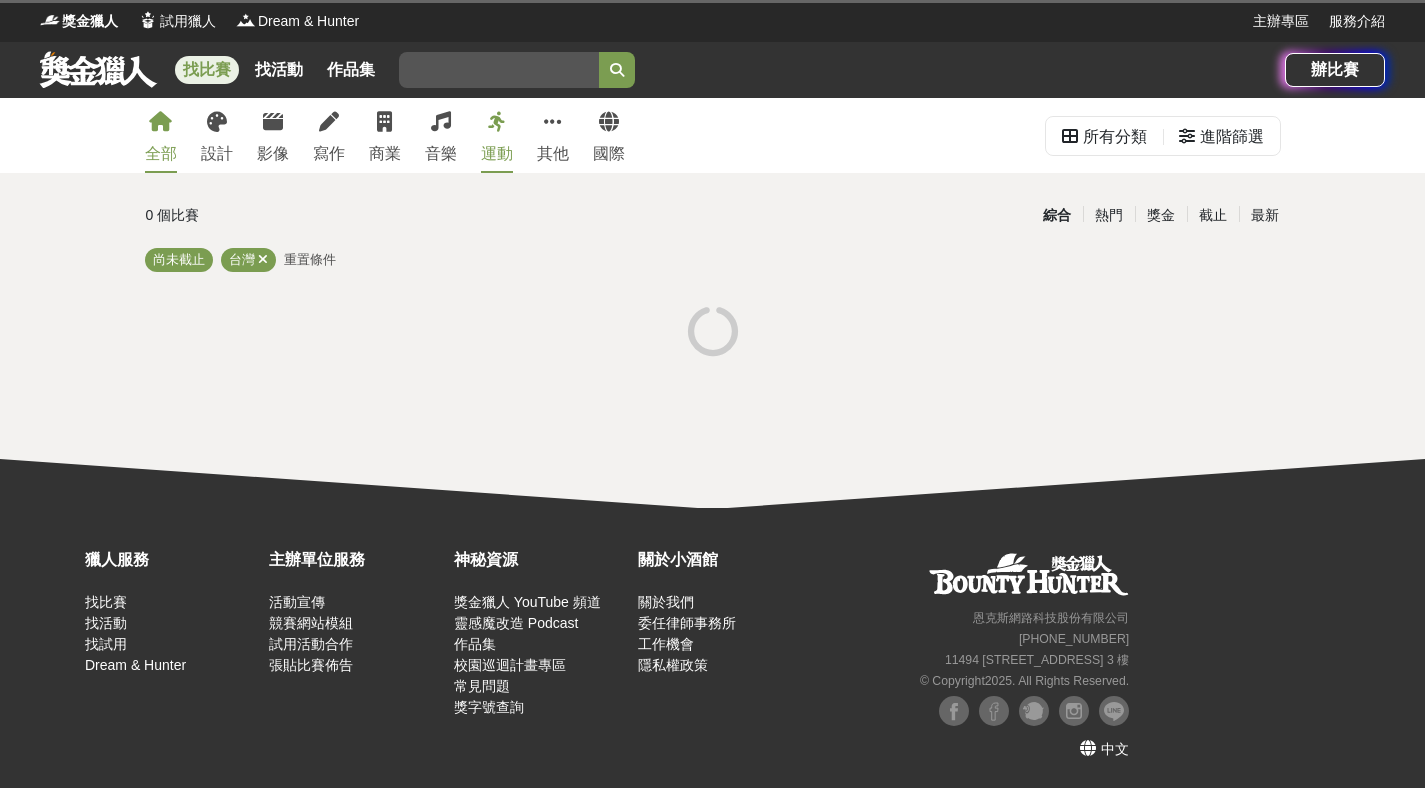 scroll, scrollTop: 0, scrollLeft: 0, axis: both 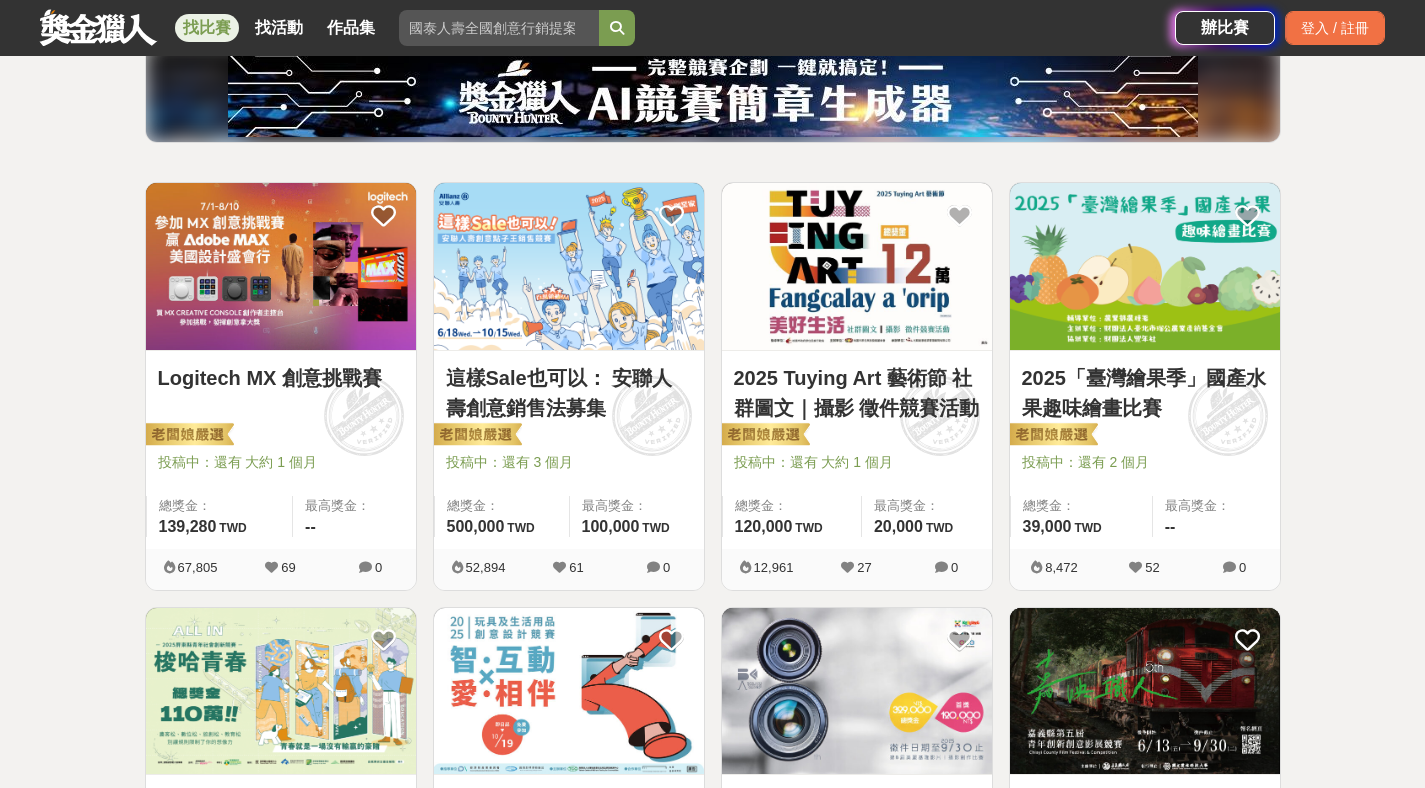 click at bounding box center [1145, 266] 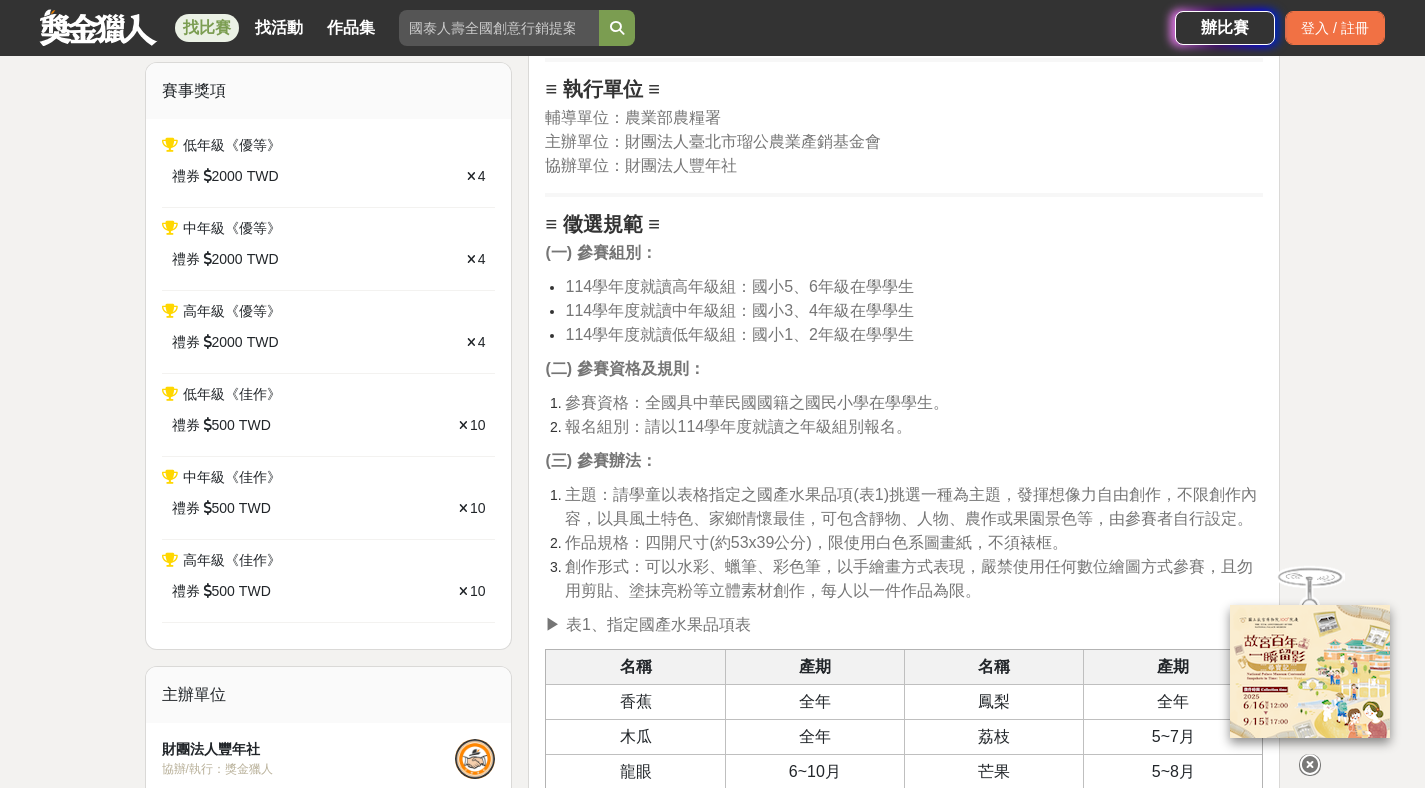 scroll, scrollTop: 895, scrollLeft: 0, axis: vertical 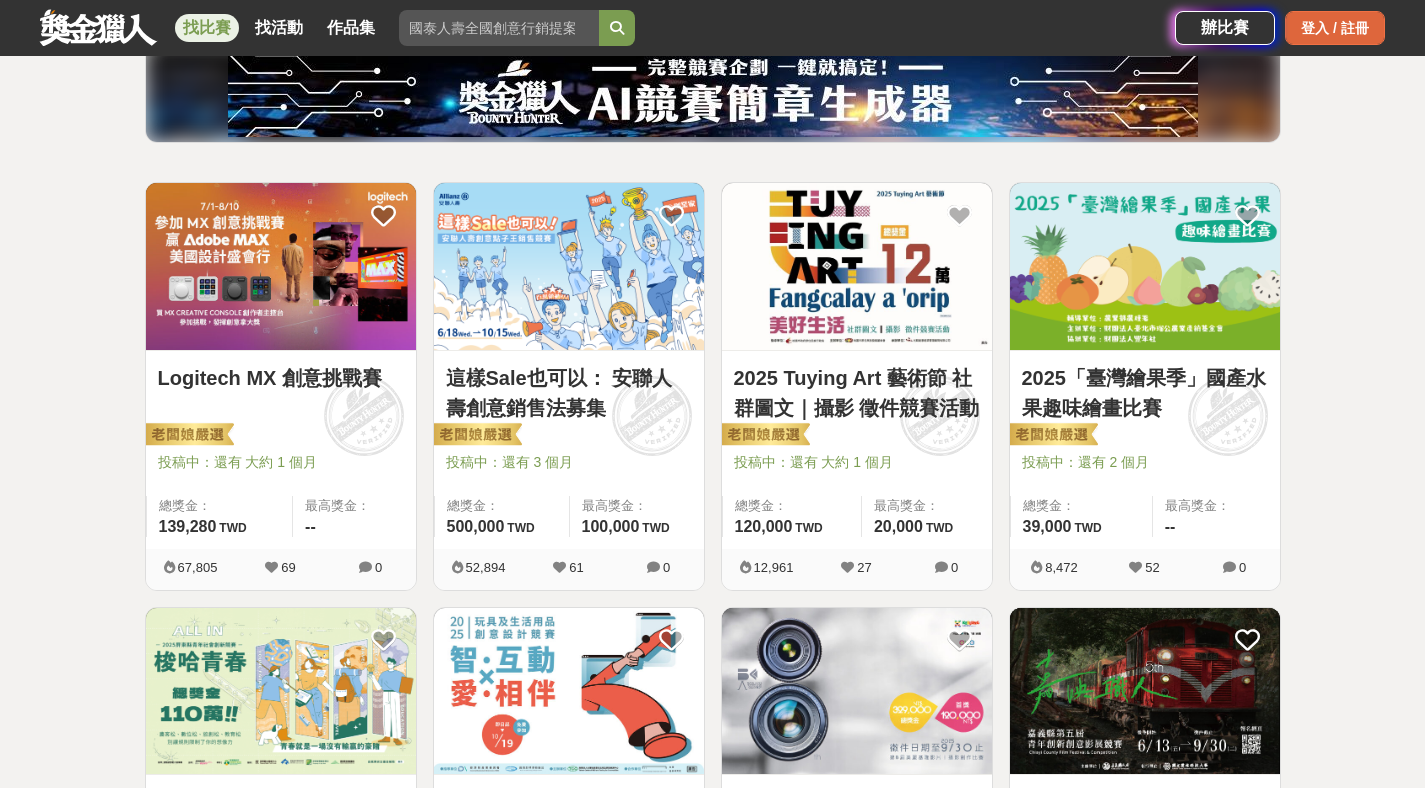 click on "登入 / 註冊" at bounding box center (1335, 28) 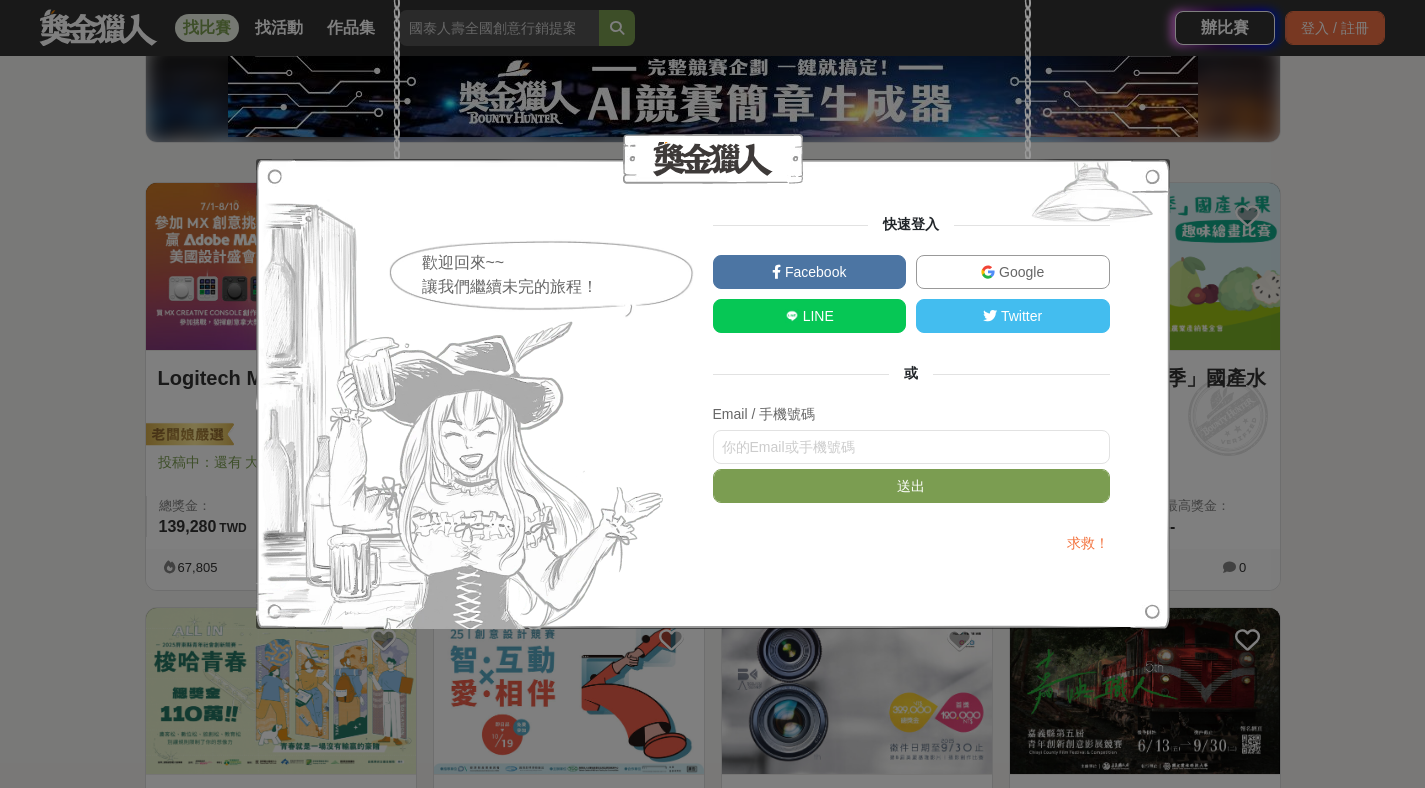 click on "Google" at bounding box center [1013, 272] 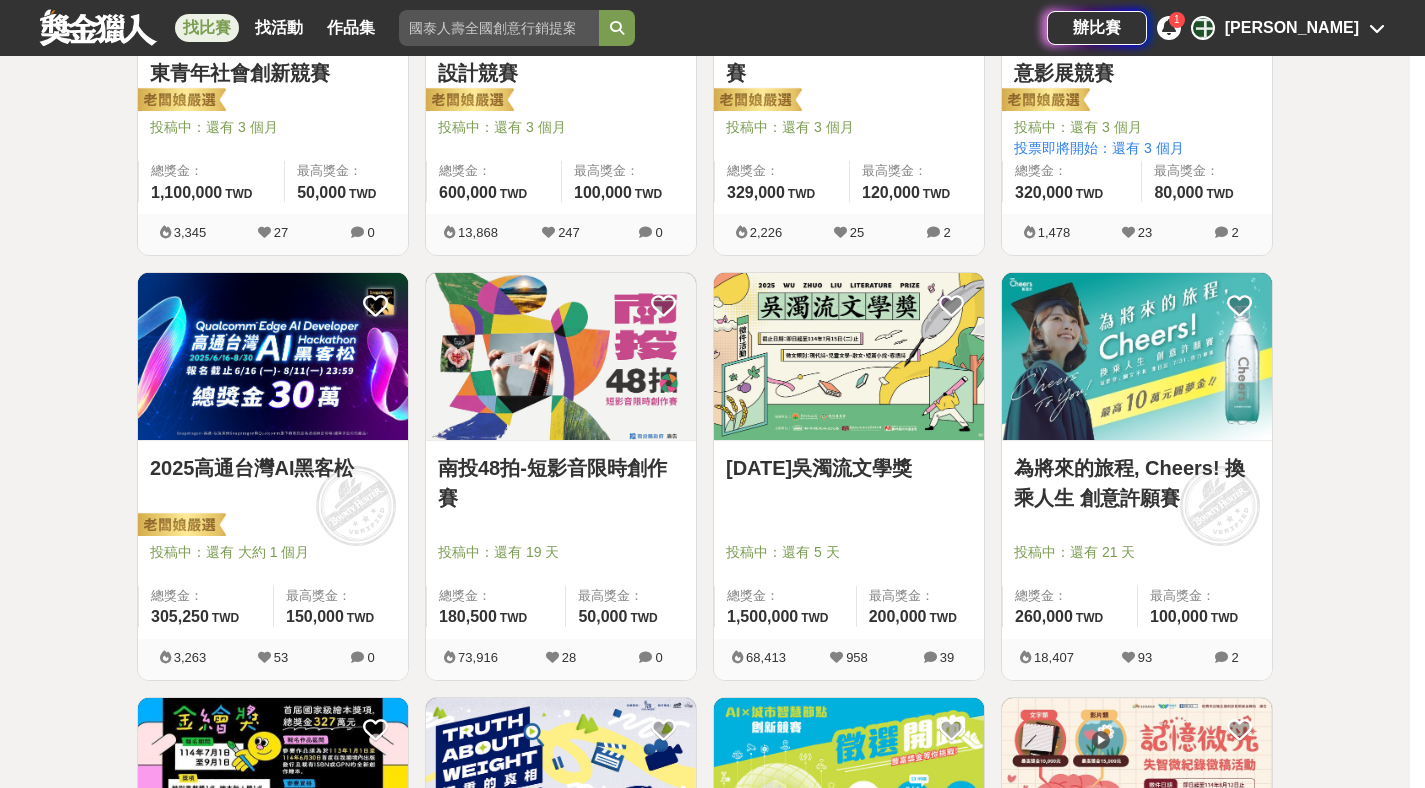 scroll, scrollTop: 1150, scrollLeft: 0, axis: vertical 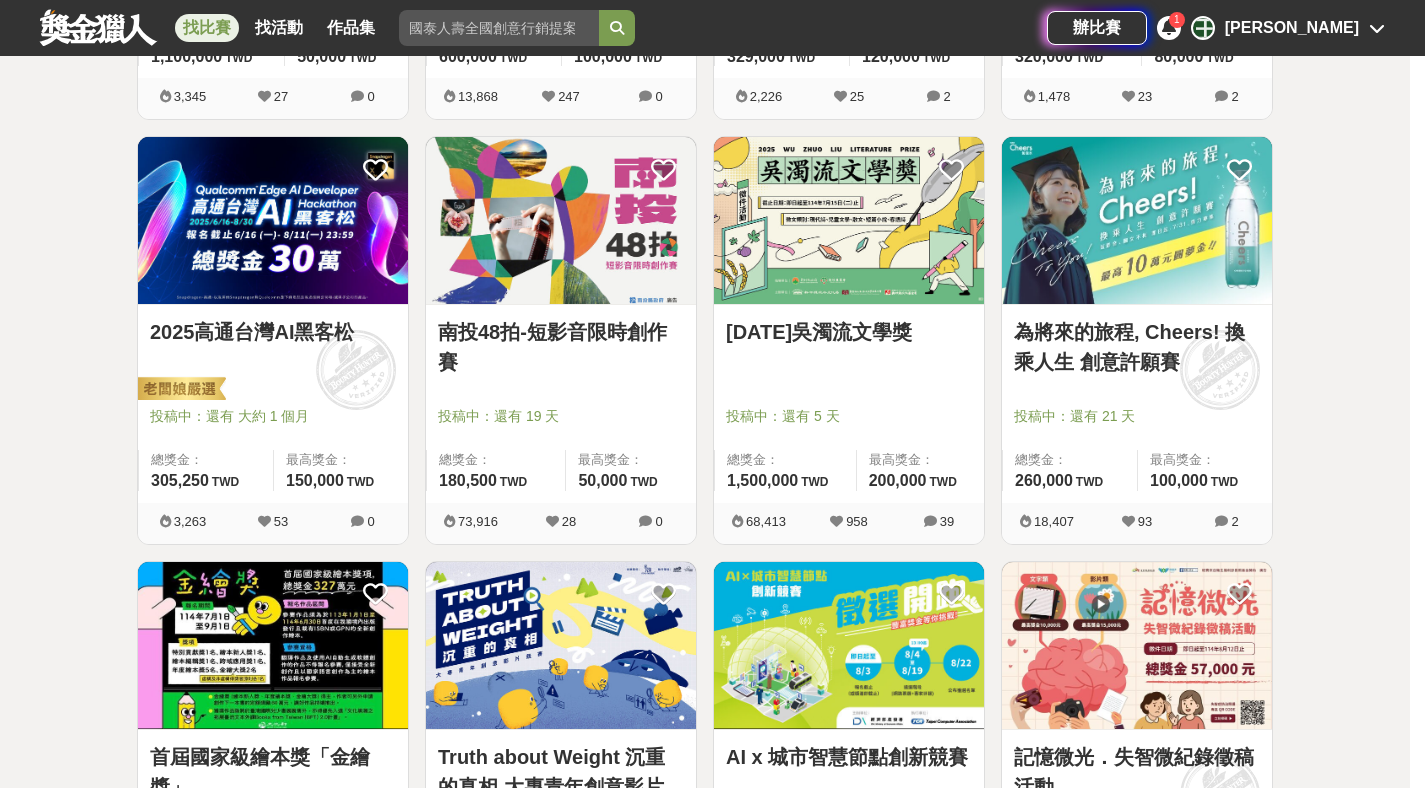 click at bounding box center (849, 220) 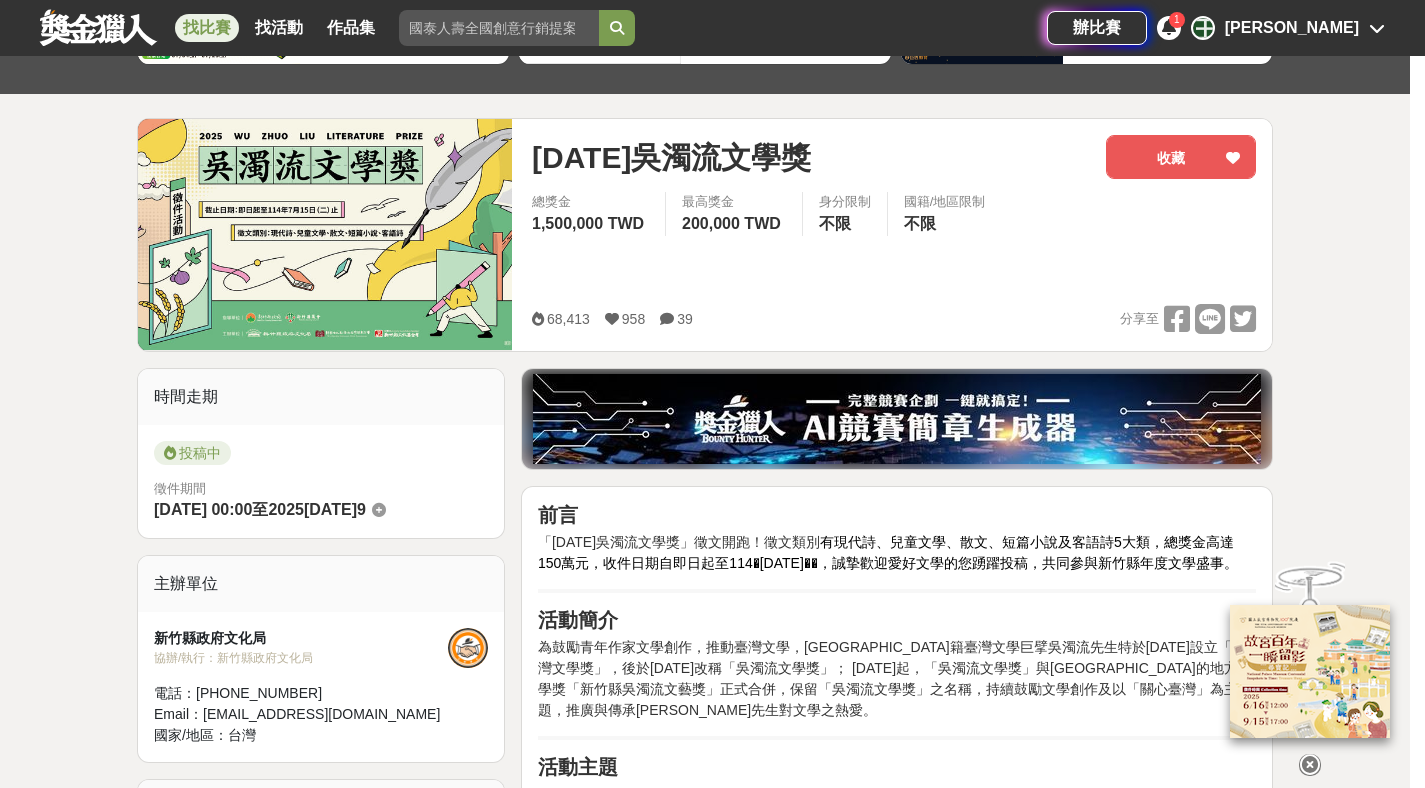 scroll, scrollTop: 188, scrollLeft: 0, axis: vertical 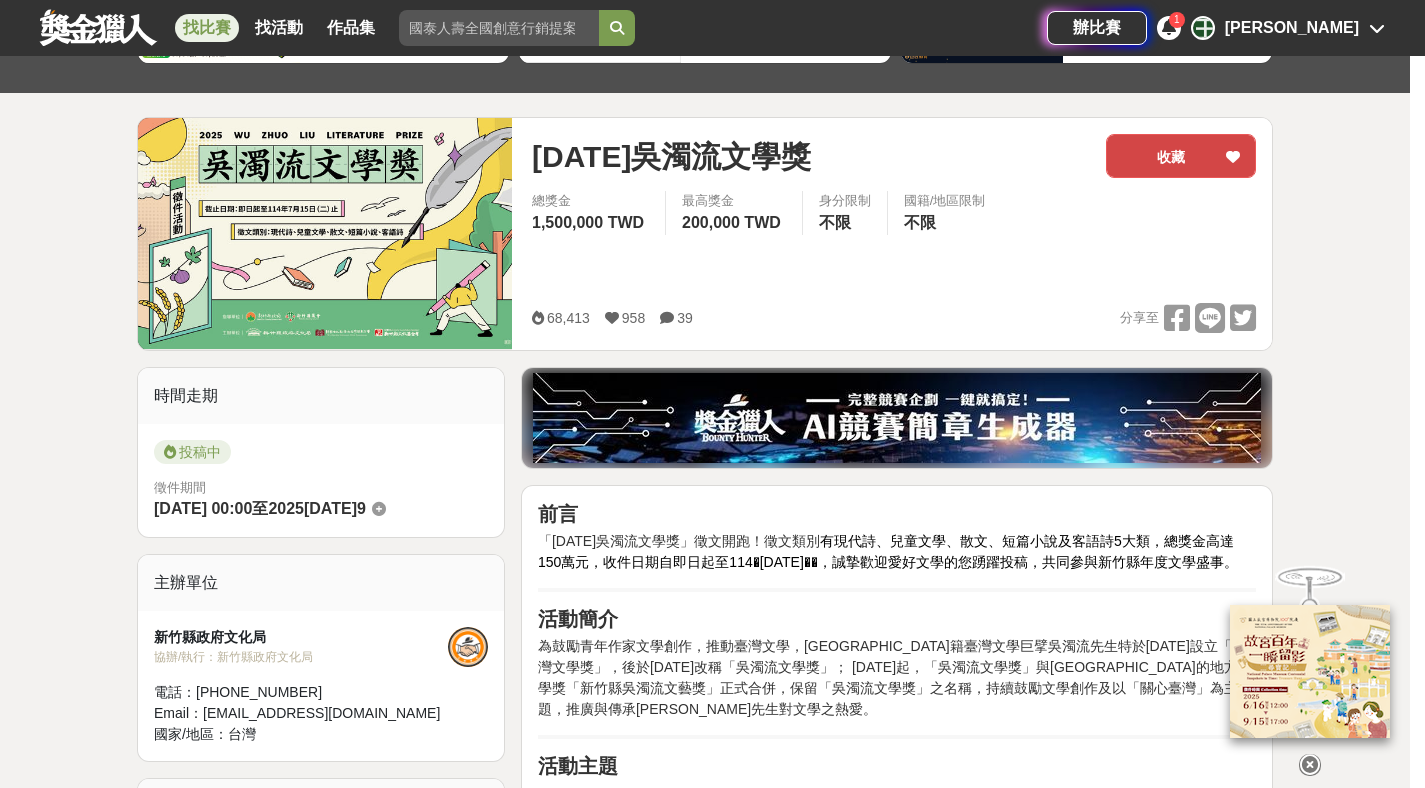 click on "收藏" at bounding box center [1181, 156] 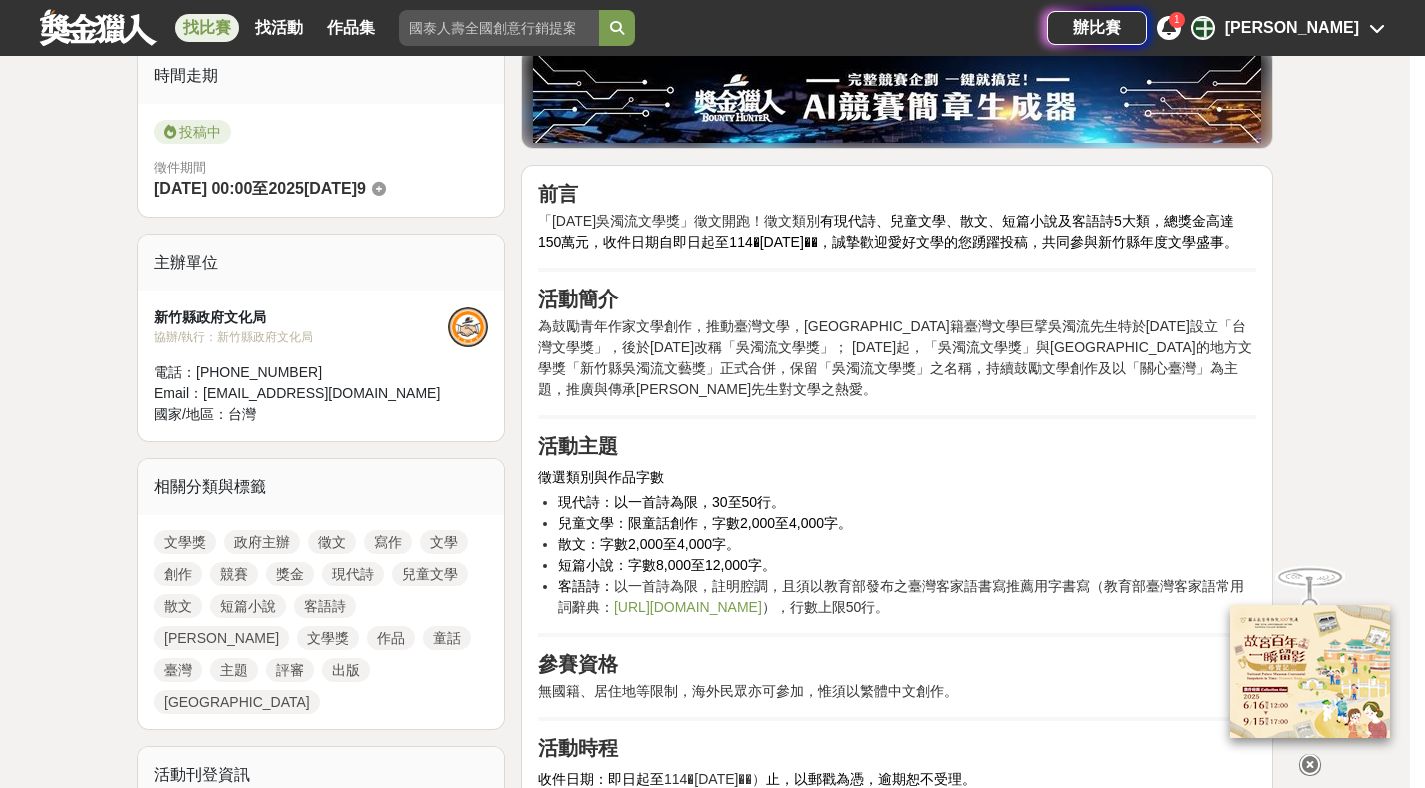 scroll, scrollTop: 149, scrollLeft: 0, axis: vertical 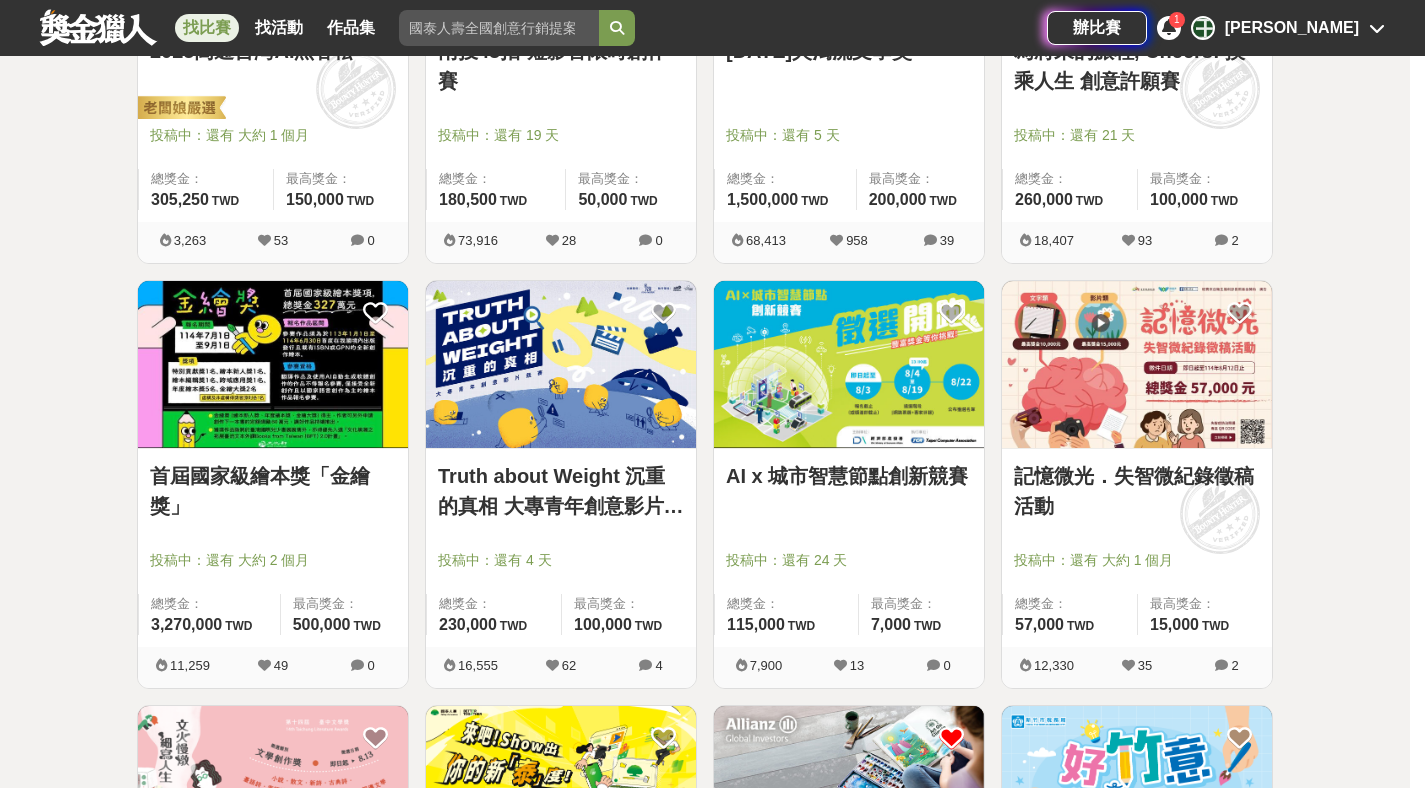 click at bounding box center (273, 364) 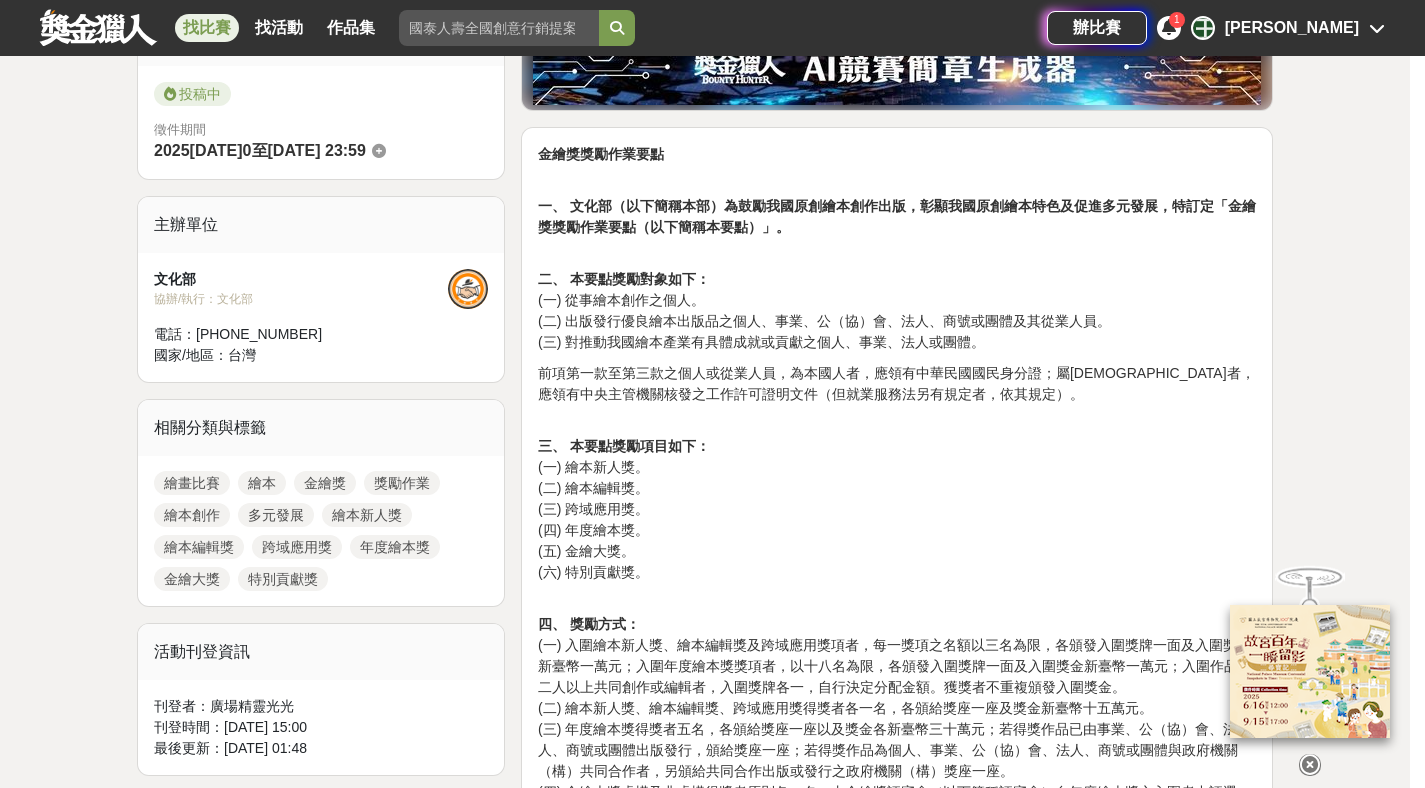 scroll, scrollTop: 546, scrollLeft: 0, axis: vertical 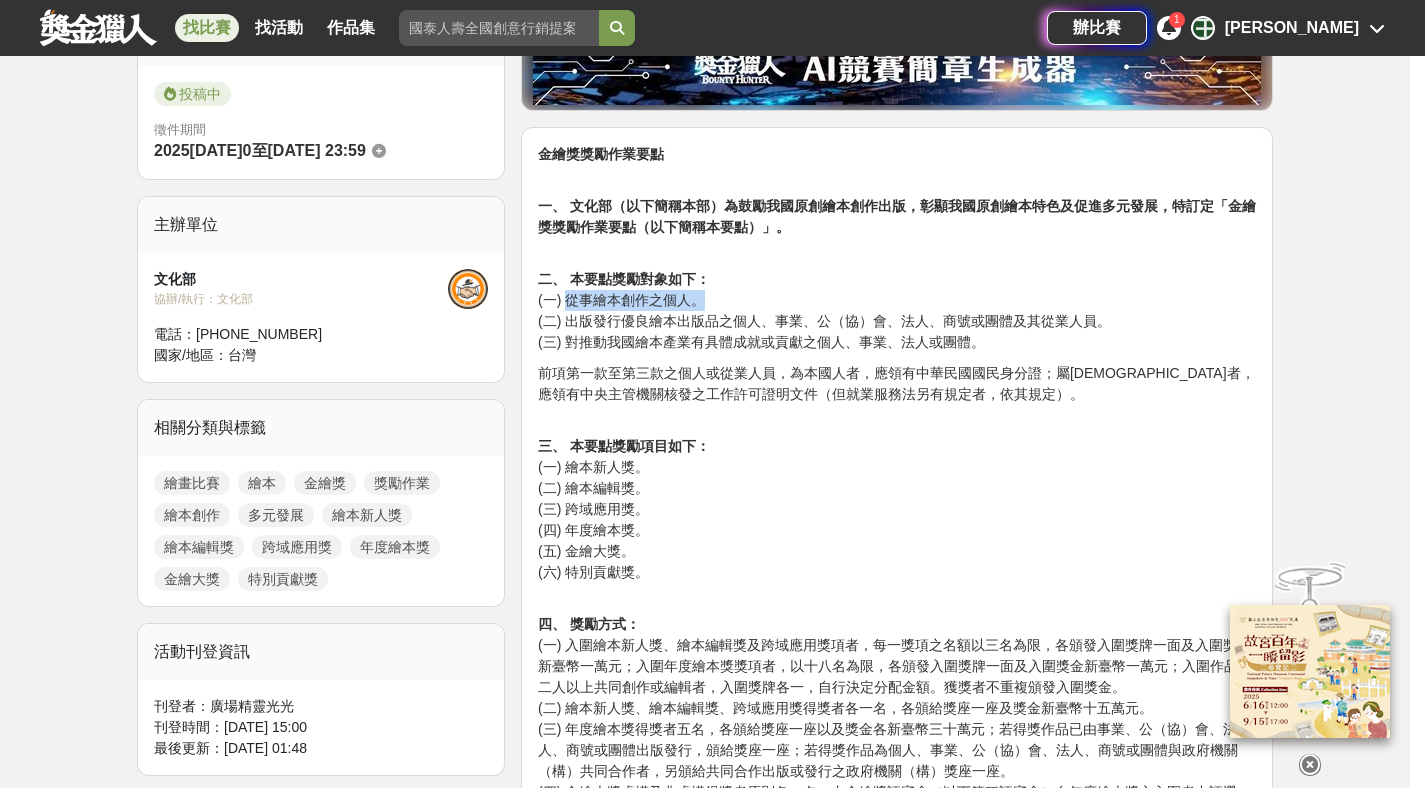 drag, startPoint x: 569, startPoint y: 297, endPoint x: 764, endPoint y: 304, distance: 195.1256 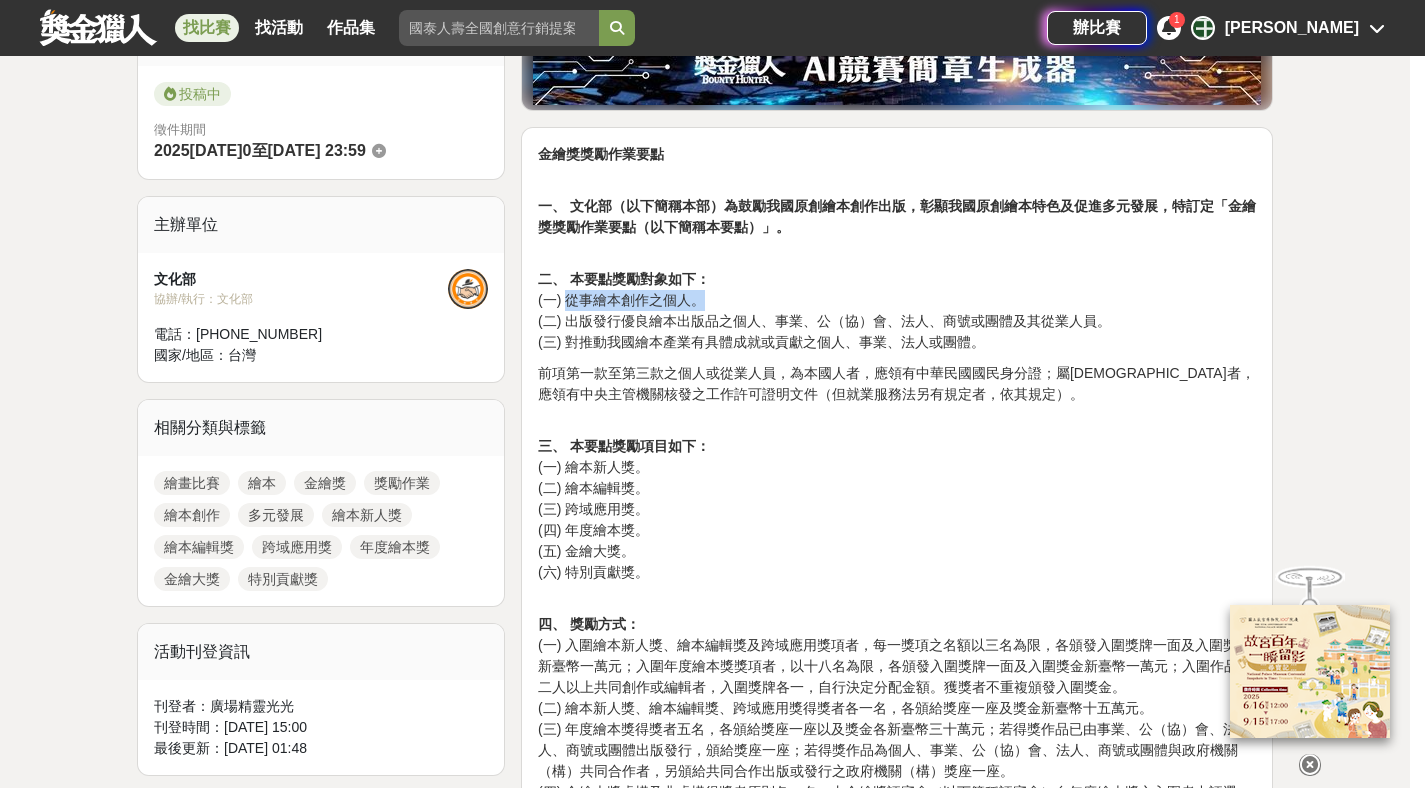 click on "二、 本要點獎勵對象如下： (一) 從事繪本創作之個人。 (二) 出版發行優良繪本出版品之個人、事業、公（協）會、法人、商號或團體及其從業人員。 (三) 對推動我國繪本產業有具體成就或貢獻之個人、事業、法人或團體。" at bounding box center (897, 300) 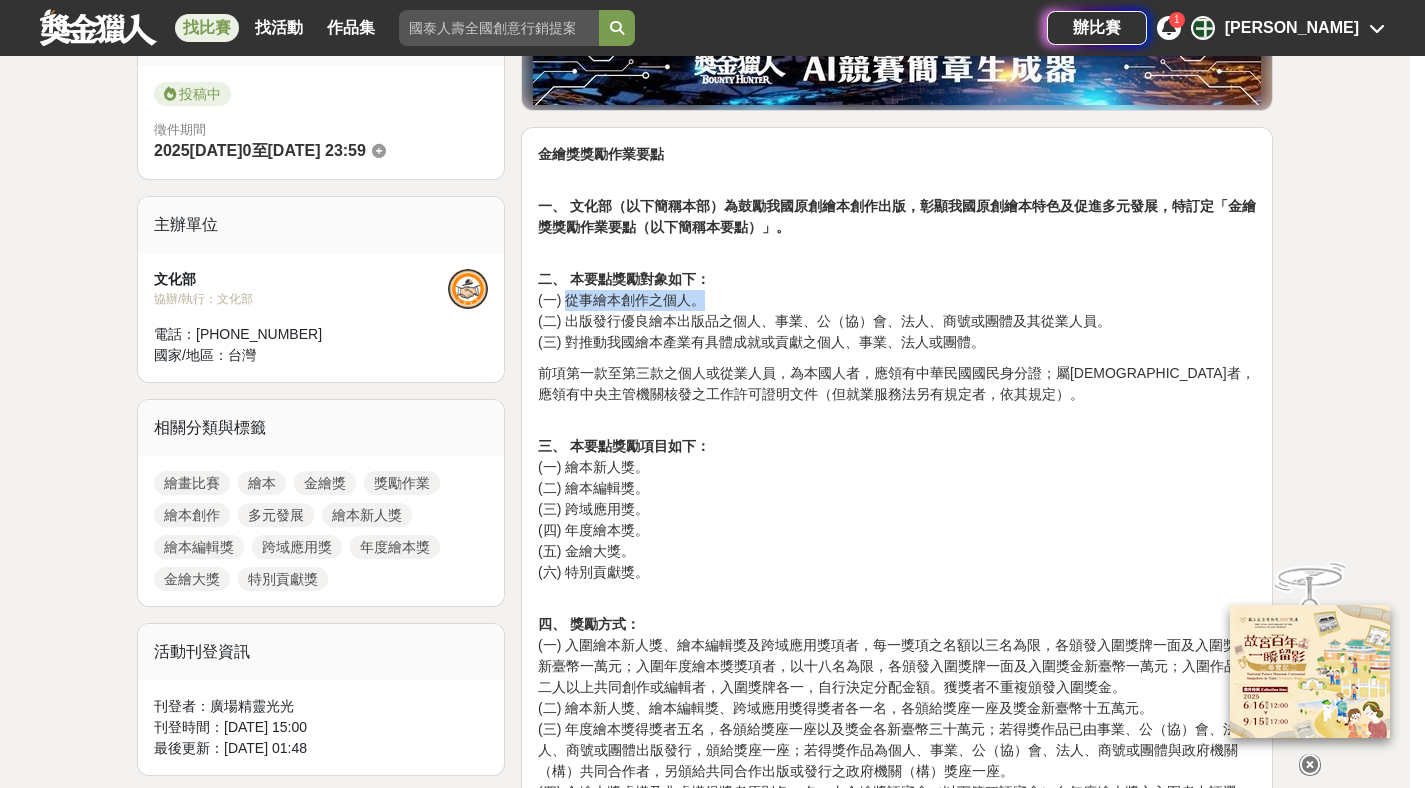 click on "二、 本要點獎勵對象如下： (一) 從事繪本創作之個人。 (二) 出版發行優良繪本出版品之個人、事業、公（協）會、法人、商號或團體及其從業人員。 (三) 對推動我國繪本產業有具體成就或貢獻之個人、事業、法人或團體。" at bounding box center (897, 300) 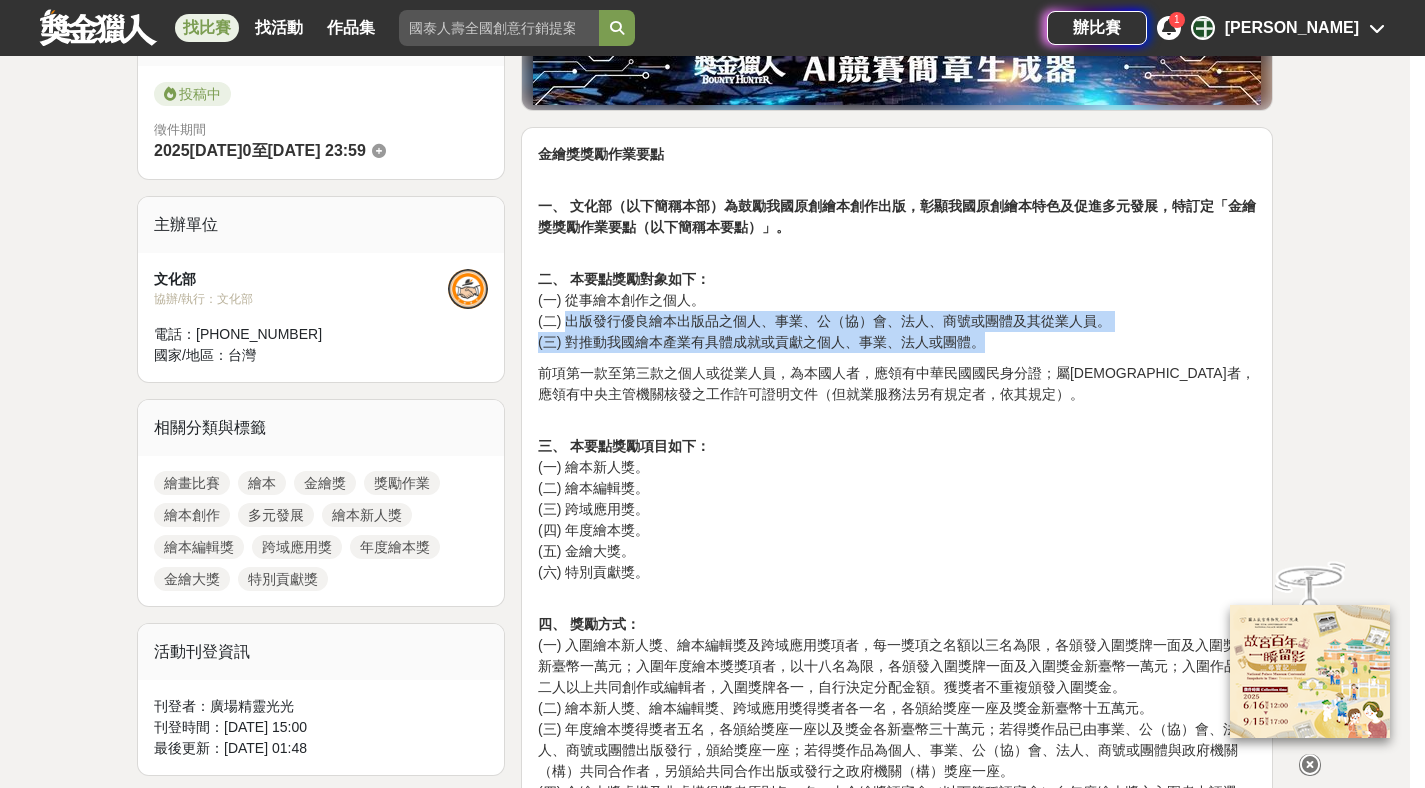 drag, startPoint x: 562, startPoint y: 320, endPoint x: 1085, endPoint y: 343, distance: 523.5055 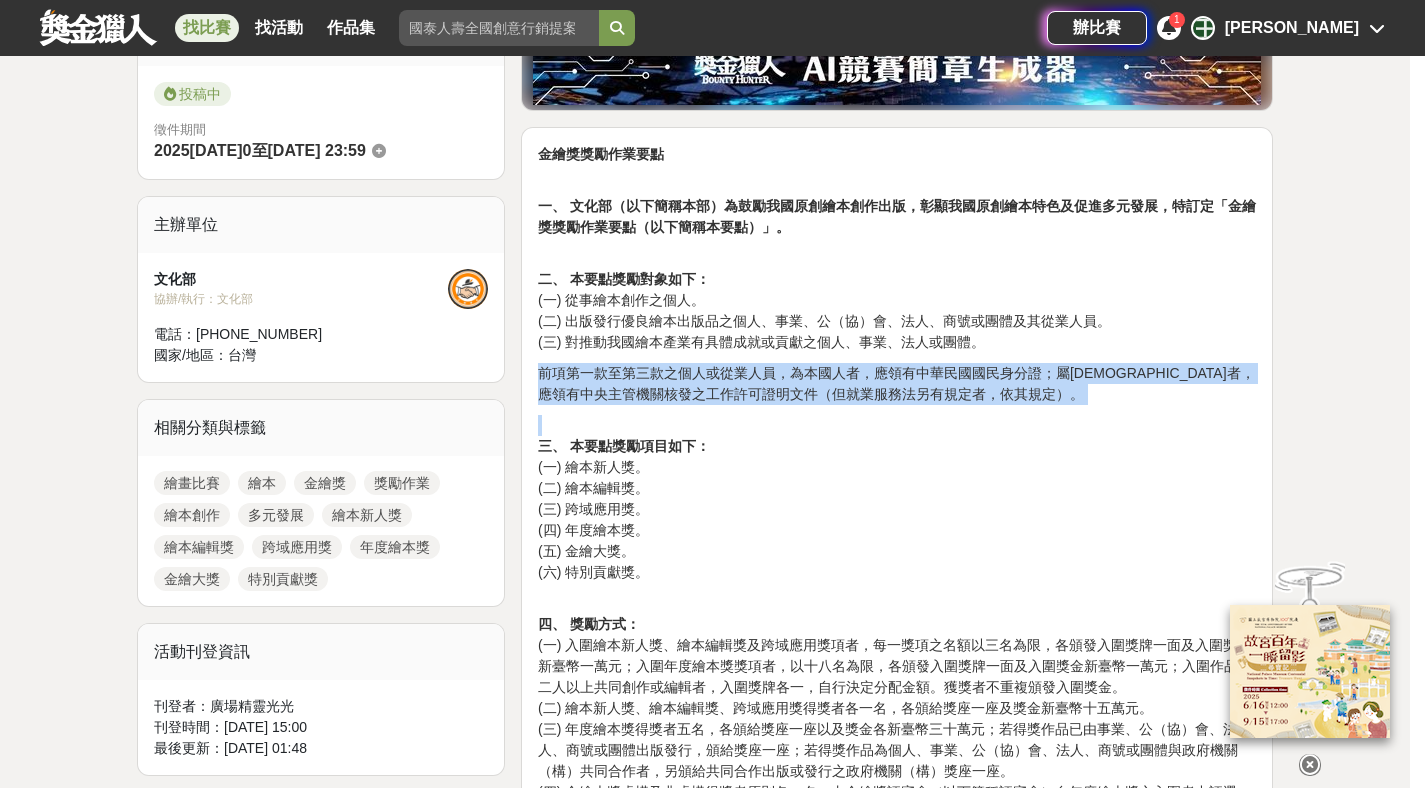 drag, startPoint x: 538, startPoint y: 371, endPoint x: 1114, endPoint y: 409, distance: 577.25214 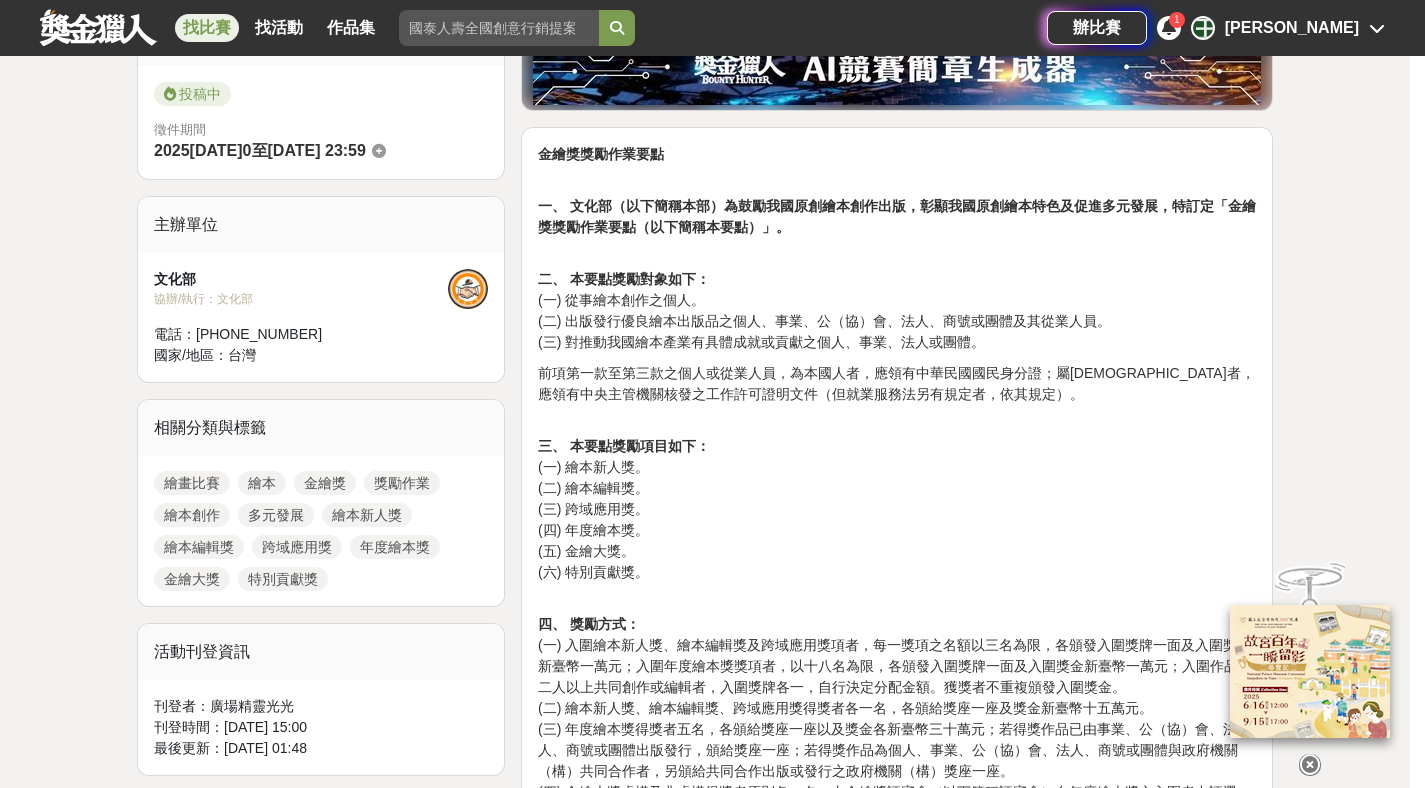 click on "三、 本要點獎勵項目如下： (一) 繪本新人獎。 (二) 繪本編輯獎。 (三) 跨域應用獎。 (四) 年度繪本獎。 (五) 金繪大獎。 (六) 特別貢獻獎。" at bounding box center [897, 499] 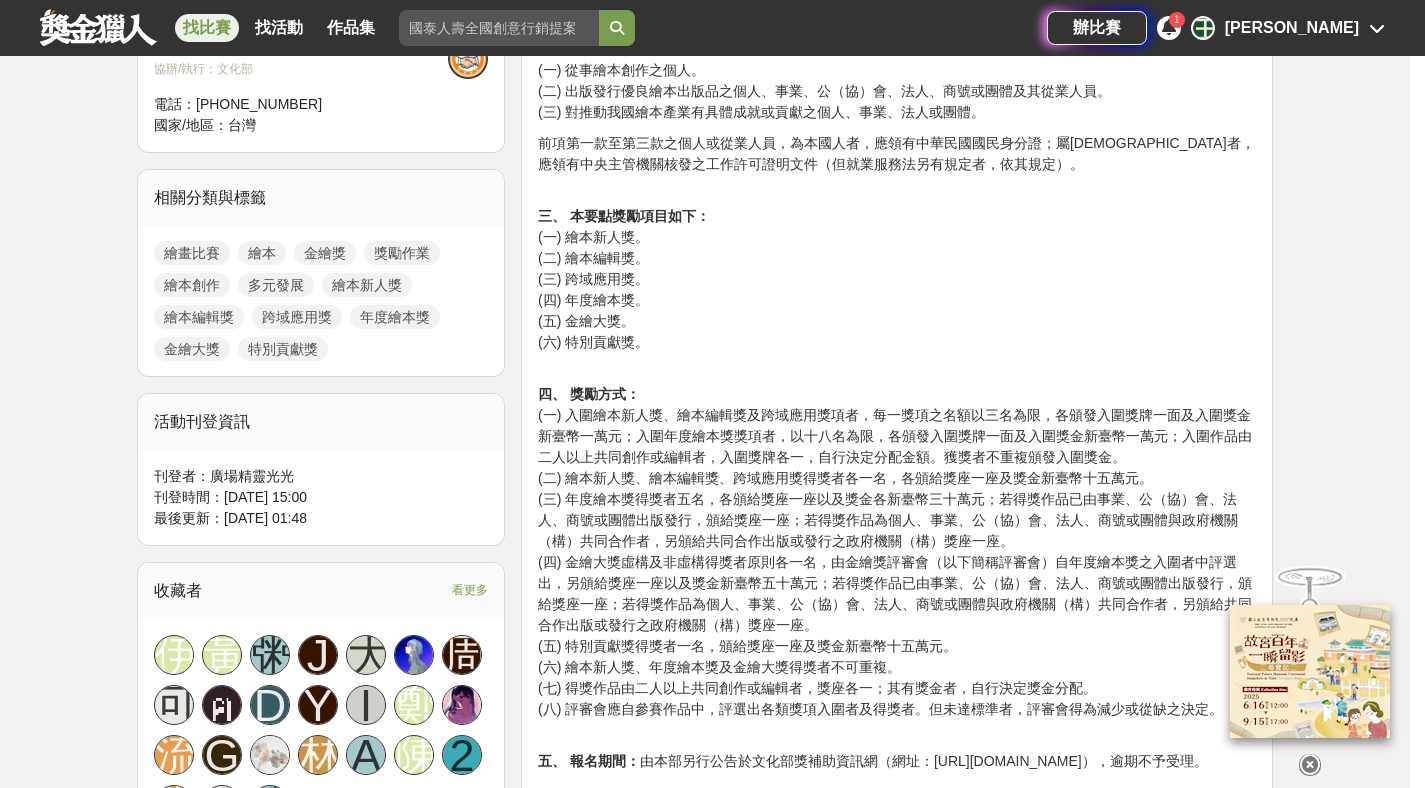 scroll, scrollTop: 780, scrollLeft: 0, axis: vertical 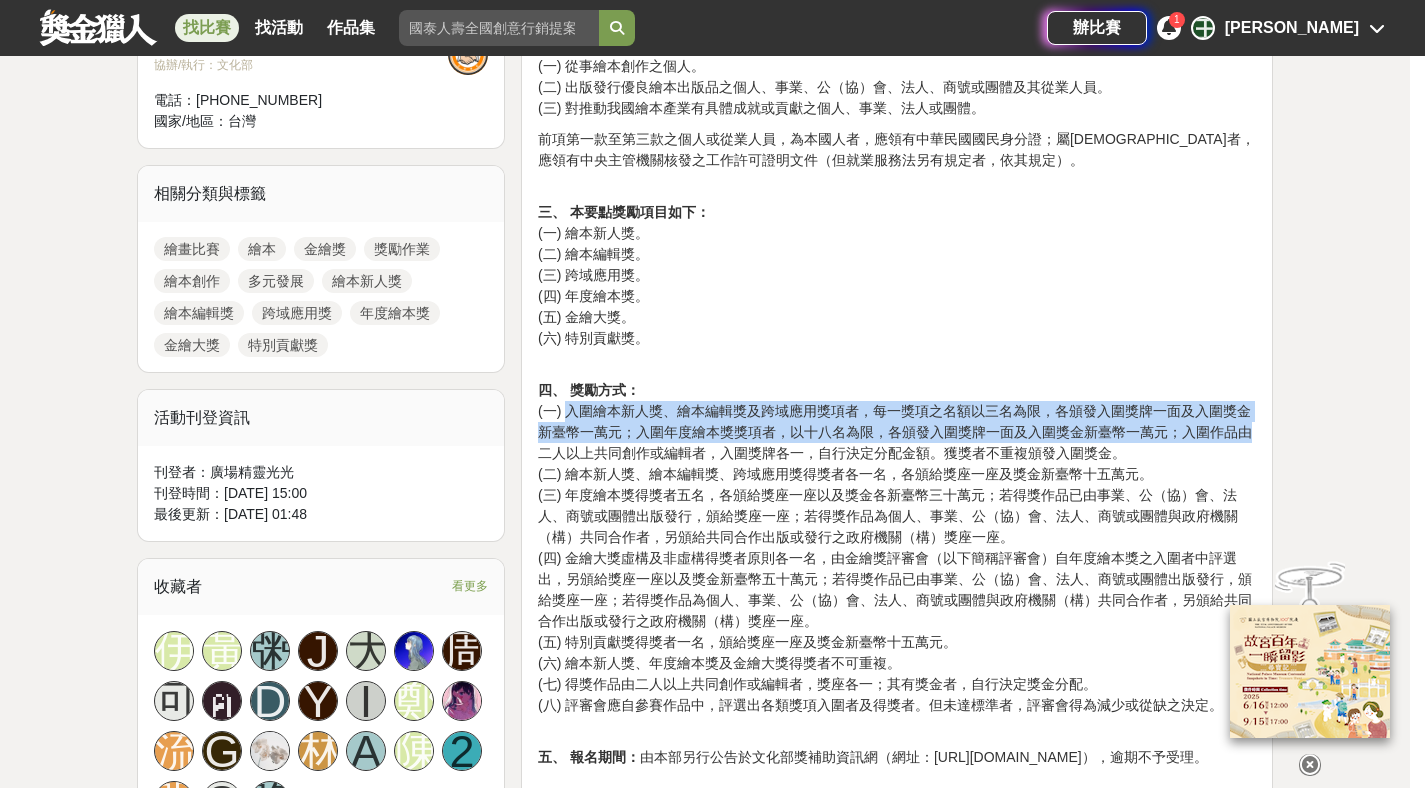 drag, startPoint x: 569, startPoint y: 409, endPoint x: 1246, endPoint y: 429, distance: 677.29535 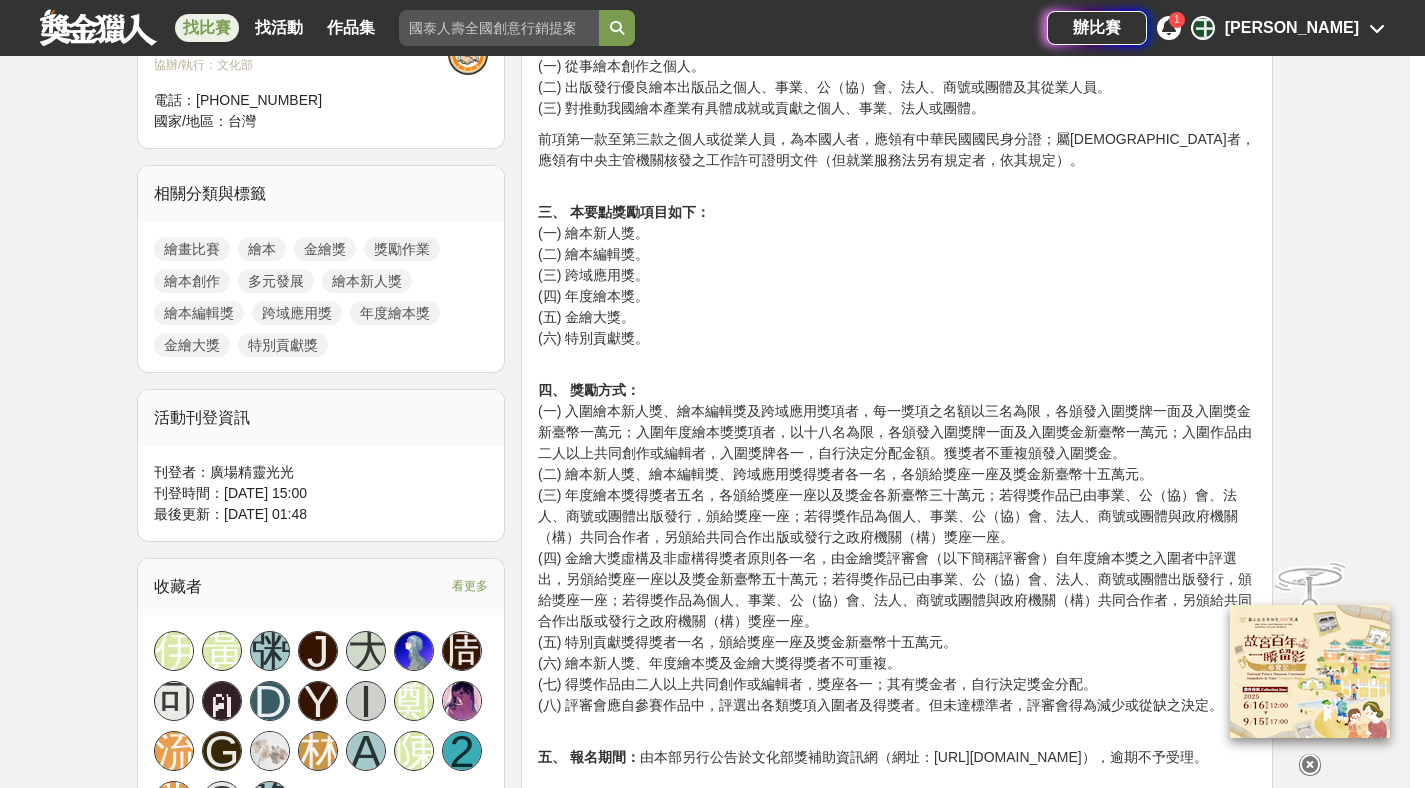 click on "四、 獎勵方式： (一) 入圍繪本新人獎、繪本編輯獎及跨域應用獎項者，每一獎項之名額以三名為限，各頒發入圍獎牌一面及入圍獎金新臺幣一萬元；入圍年度繪本獎獎項者，以十八名為限，各頒發入圍獎牌一面及入圍獎金新臺幣一萬元；入圍作品由二人以上共同創作或編輯者，入圍獎牌各一，自行決定分配金額。獲獎者不重複頒發入圍獎金。 (二) 繪本新人獎、繪本編輯獎、跨域應用獎得獎者各一名，各頒給獎座一座及獎金新臺幣十五萬元。 (三) 年度繪本獎得獎者五名，各頒給獎座一座以及獎金各新臺幣三十萬元；若得獎作品已由事業、公（協）會、法人、商號或團體出版發行，頒給獎座一座；若得獎作品為個人、事業、公（協）會、法人、商號或團體與政府機關（構）共同合作者，另頒給共同合作出版或發行之政府機關（構）獎座一座。" at bounding box center (897, 537) 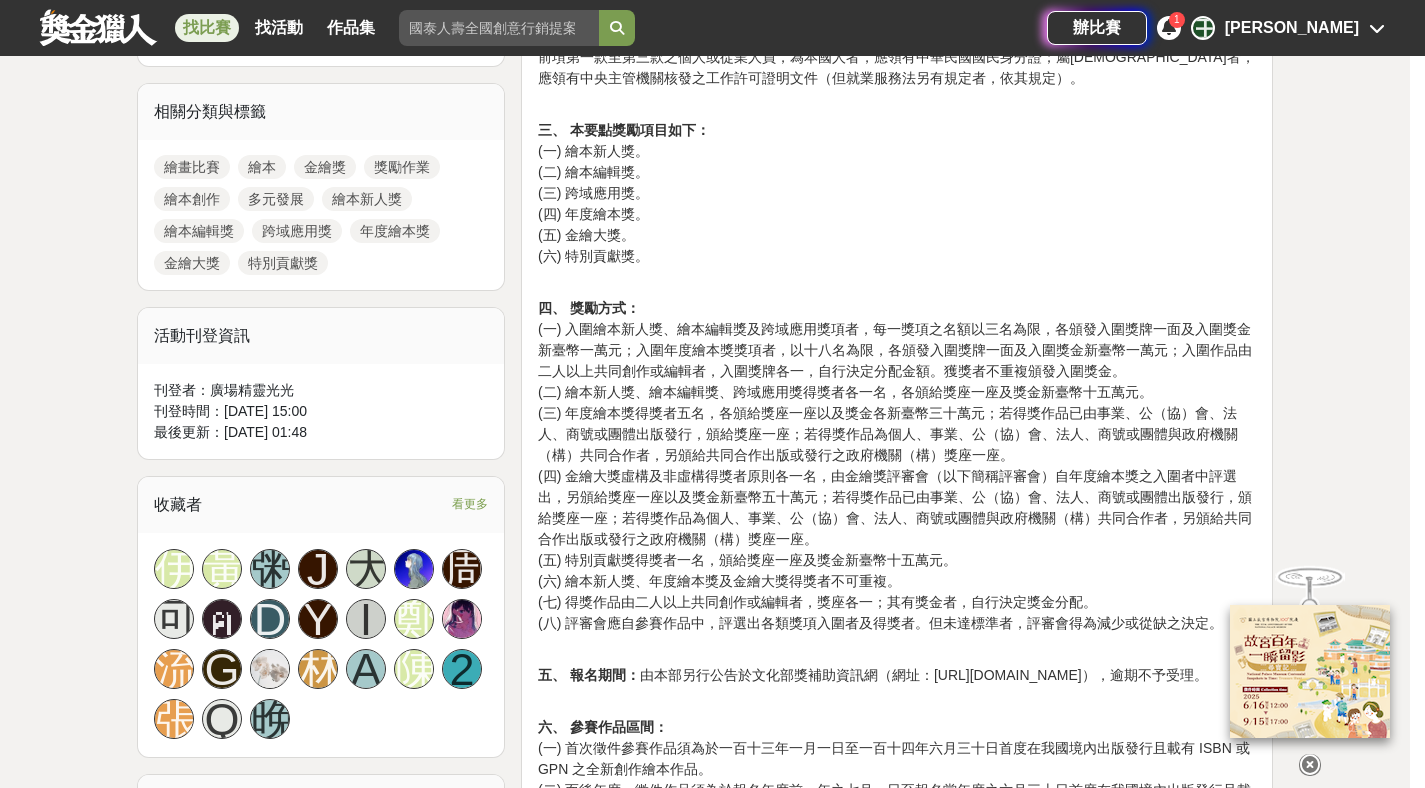 scroll, scrollTop: 864, scrollLeft: 0, axis: vertical 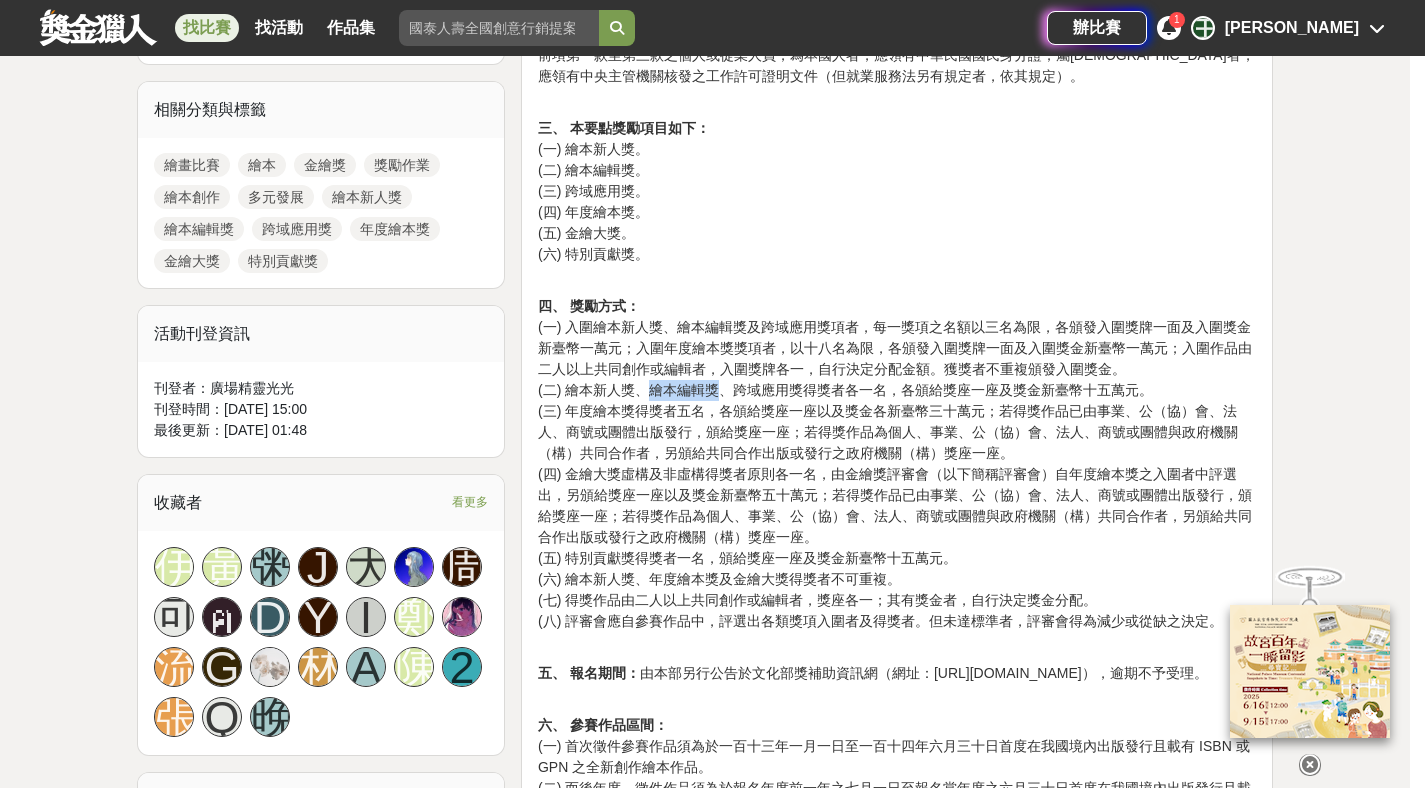 drag, startPoint x: 645, startPoint y: 390, endPoint x: 721, endPoint y: 391, distance: 76.00658 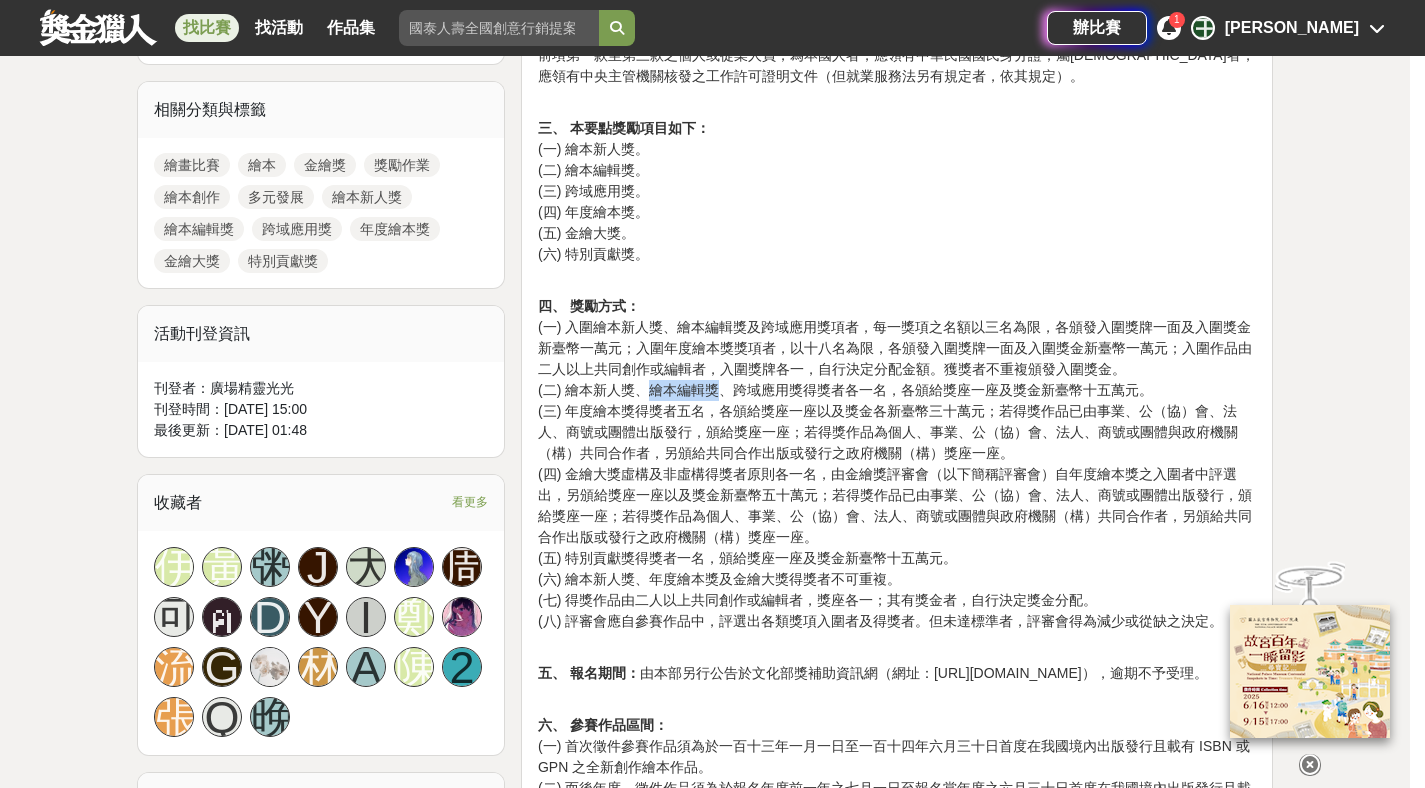 click on "四、 獎勵方式： (一) 入圍繪本新人獎、繪本編輯獎及跨域應用獎項者，每一獎項之名額以三名為限，各頒發入圍獎牌一面及入圍獎金新臺幣一萬元；入圍年度繪本獎獎項者，以十八名為限，各頒發入圍獎牌一面及入圍獎金新臺幣一萬元；入圍作品由二人以上共同創作或編輯者，入圍獎牌各一，自行決定分配金額。獲獎者不重複頒發入圍獎金。 (二) 繪本新人獎、繪本編輯獎、跨域應用獎得獎者各一名，各頒給獎座一座及獎金新臺幣十五萬元。 (三) 年度繪本獎得獎者五名，各頒給獎座一座以及獎金各新臺幣三十萬元；若得獎作品已由事業、公（協）會、法人、商號或團體出版發行，頒給獎座一座；若得獎作品為個人、事業、公（協）會、法人、商號或團體與政府機關（構）共同合作者，另頒給共同合作出版或發行之政府機關（構）獎座一座。" at bounding box center [897, 453] 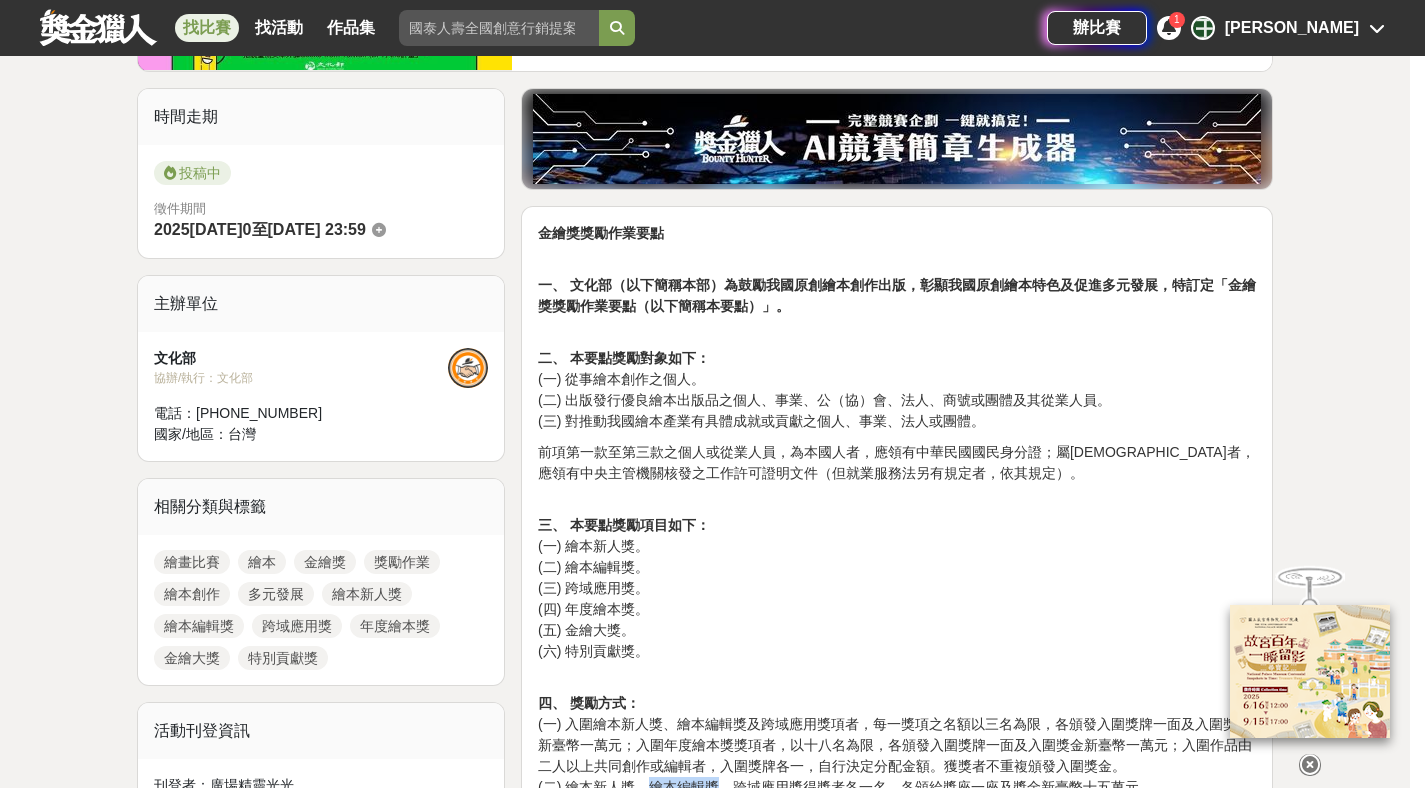 scroll, scrollTop: 0, scrollLeft: 0, axis: both 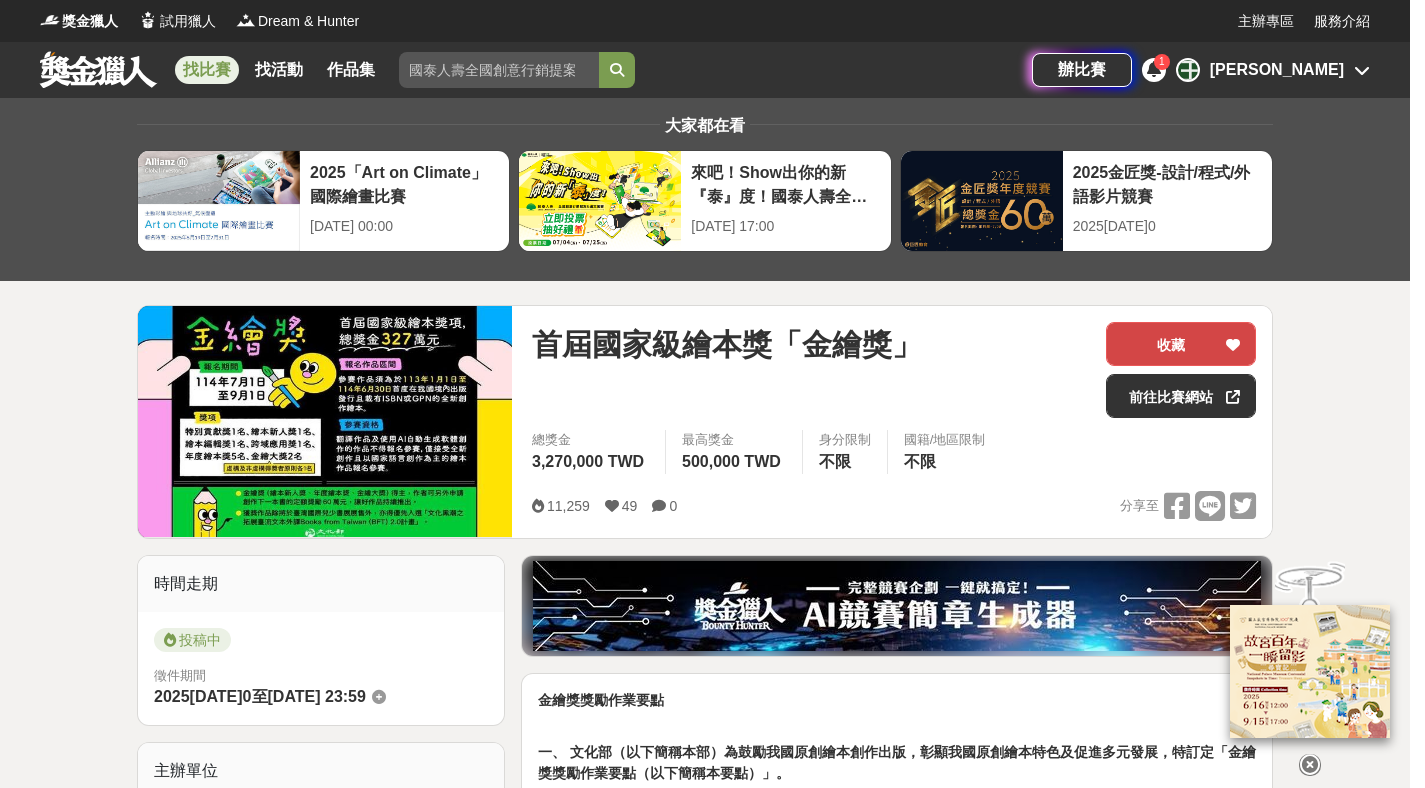click on "收藏" at bounding box center (1181, 344) 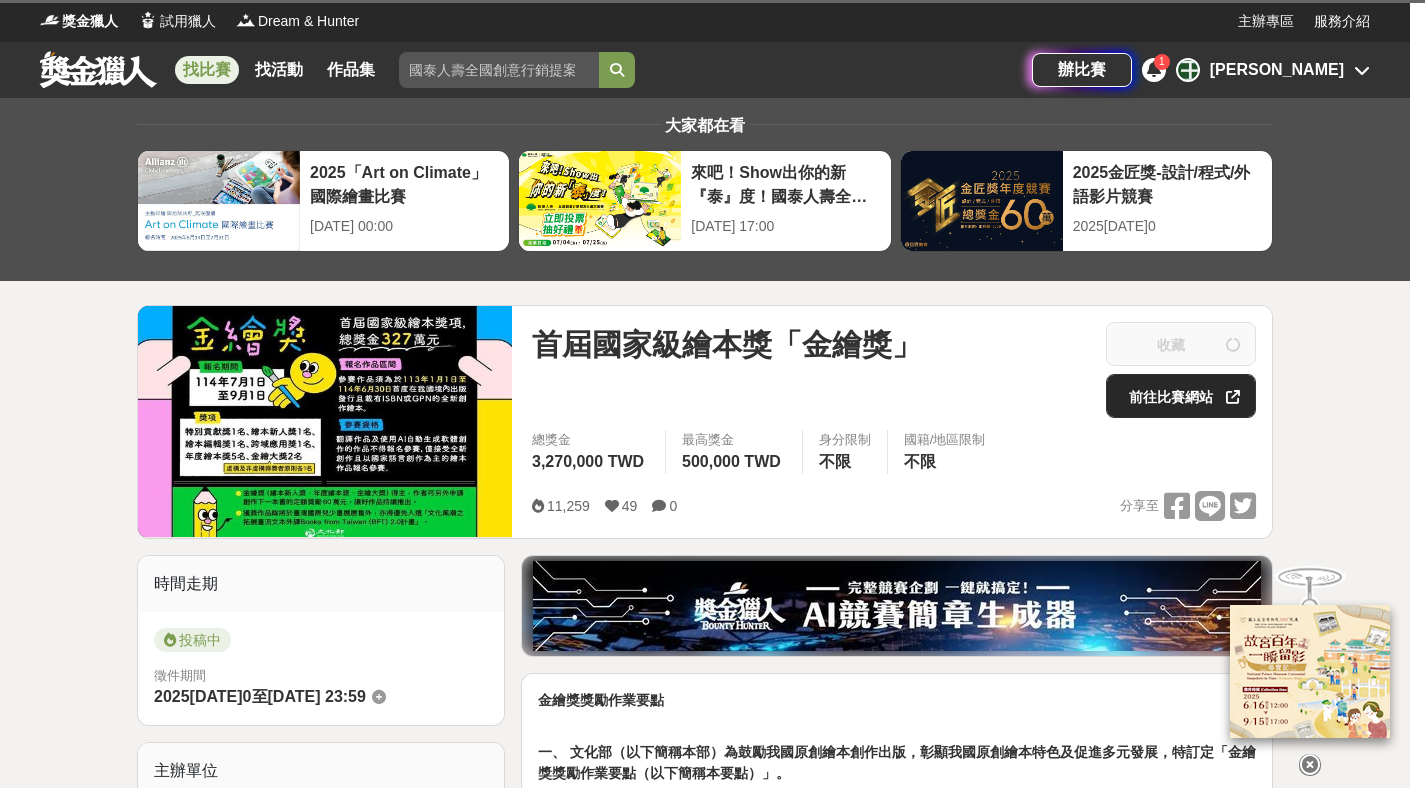 click on "前往比賽網站" at bounding box center [1181, 396] 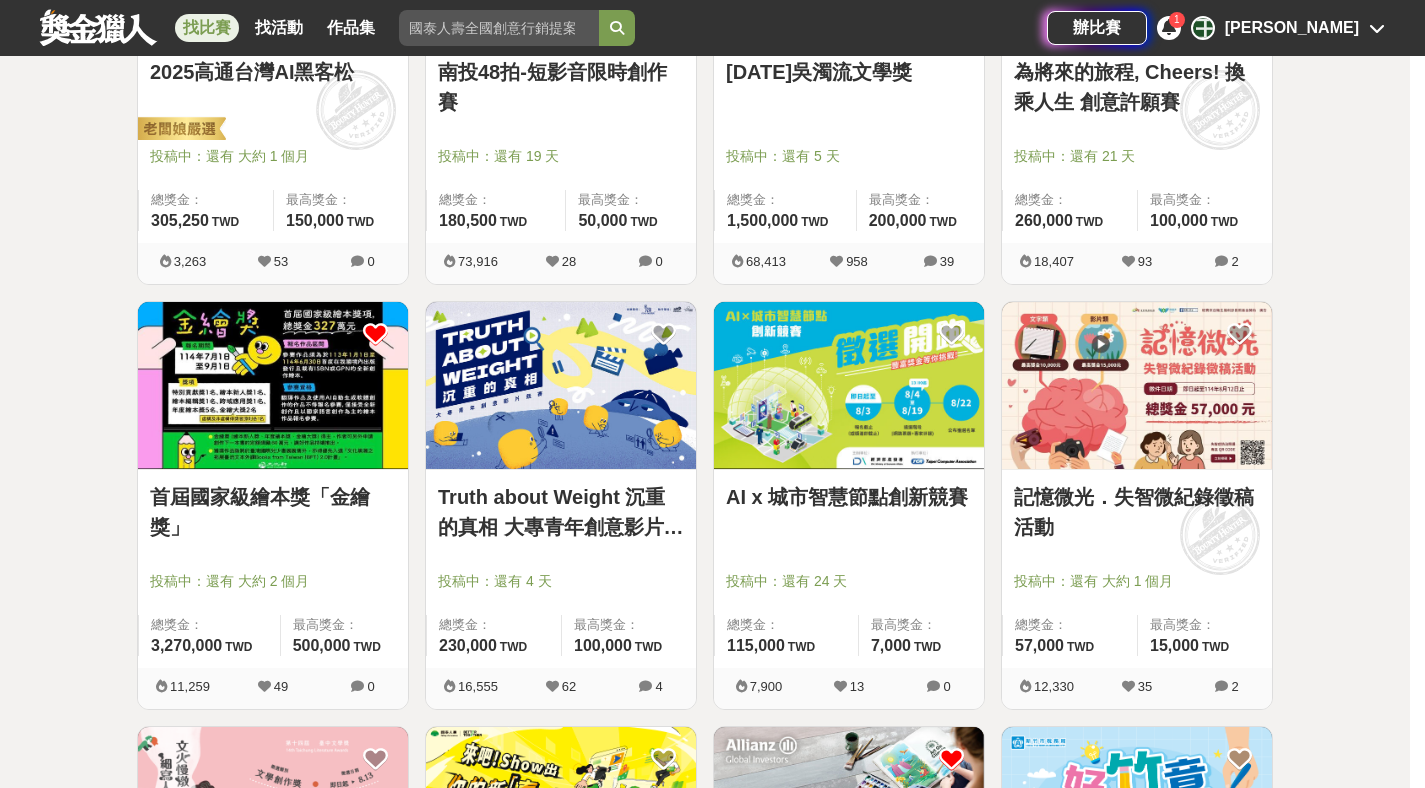 scroll, scrollTop: 1378, scrollLeft: 0, axis: vertical 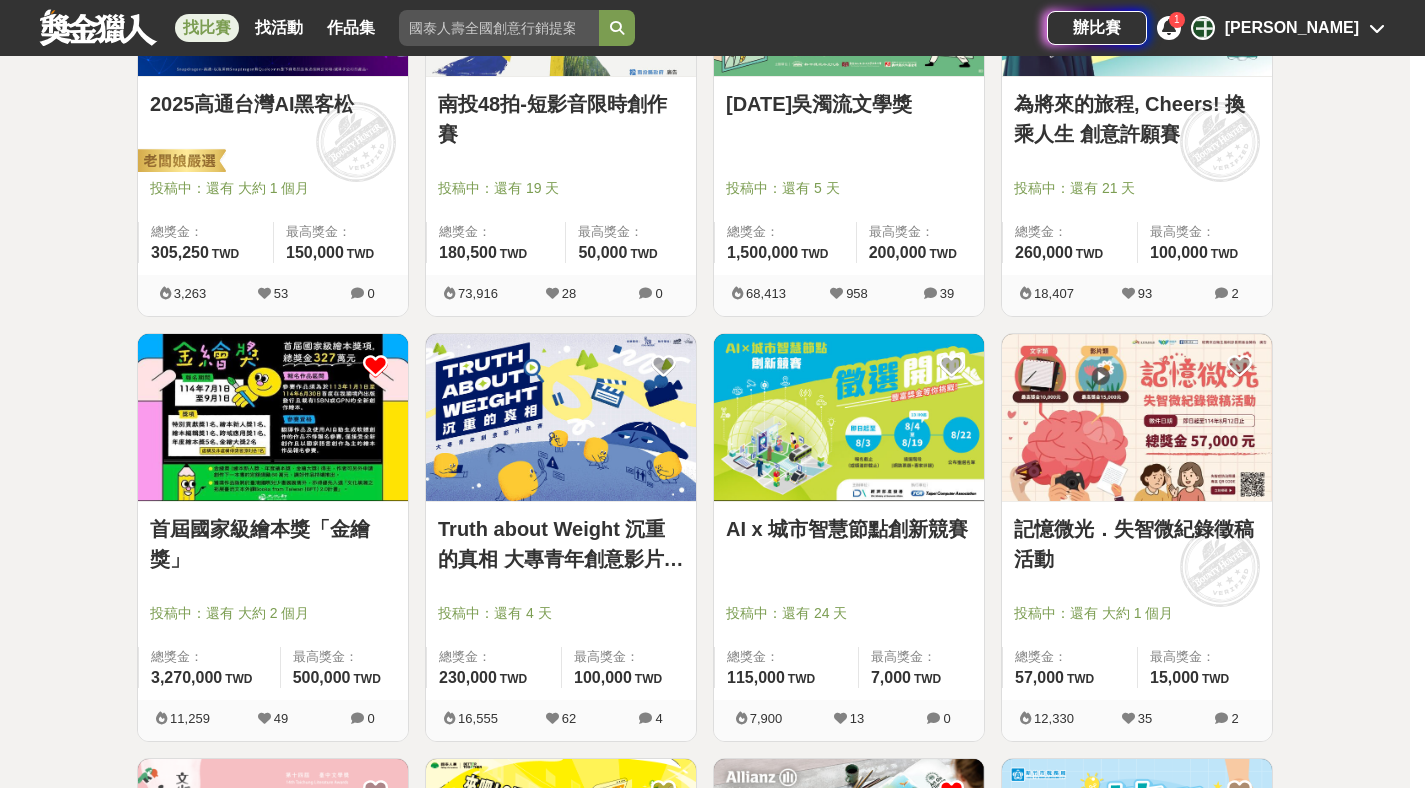 click at bounding box center (273, 417) 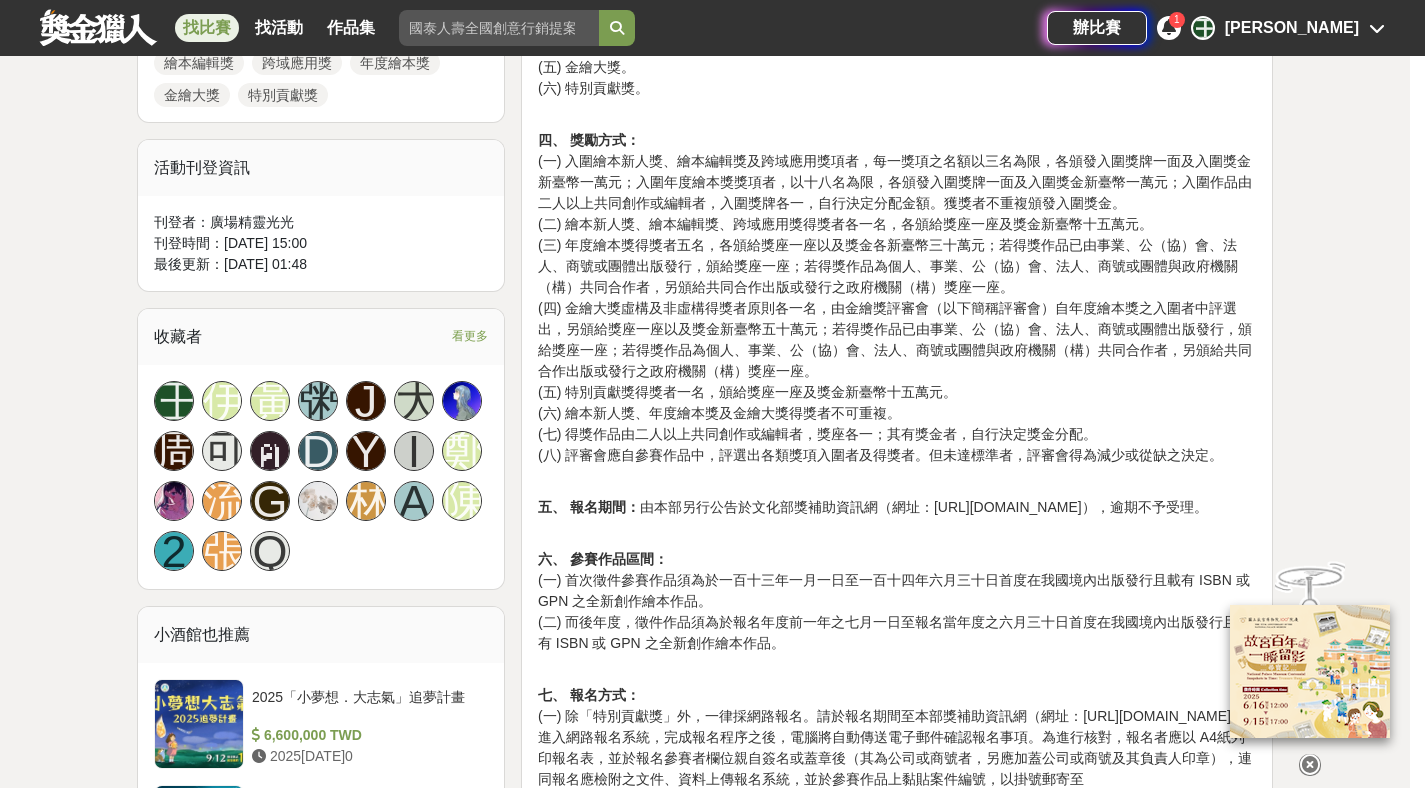 scroll, scrollTop: 1030, scrollLeft: 0, axis: vertical 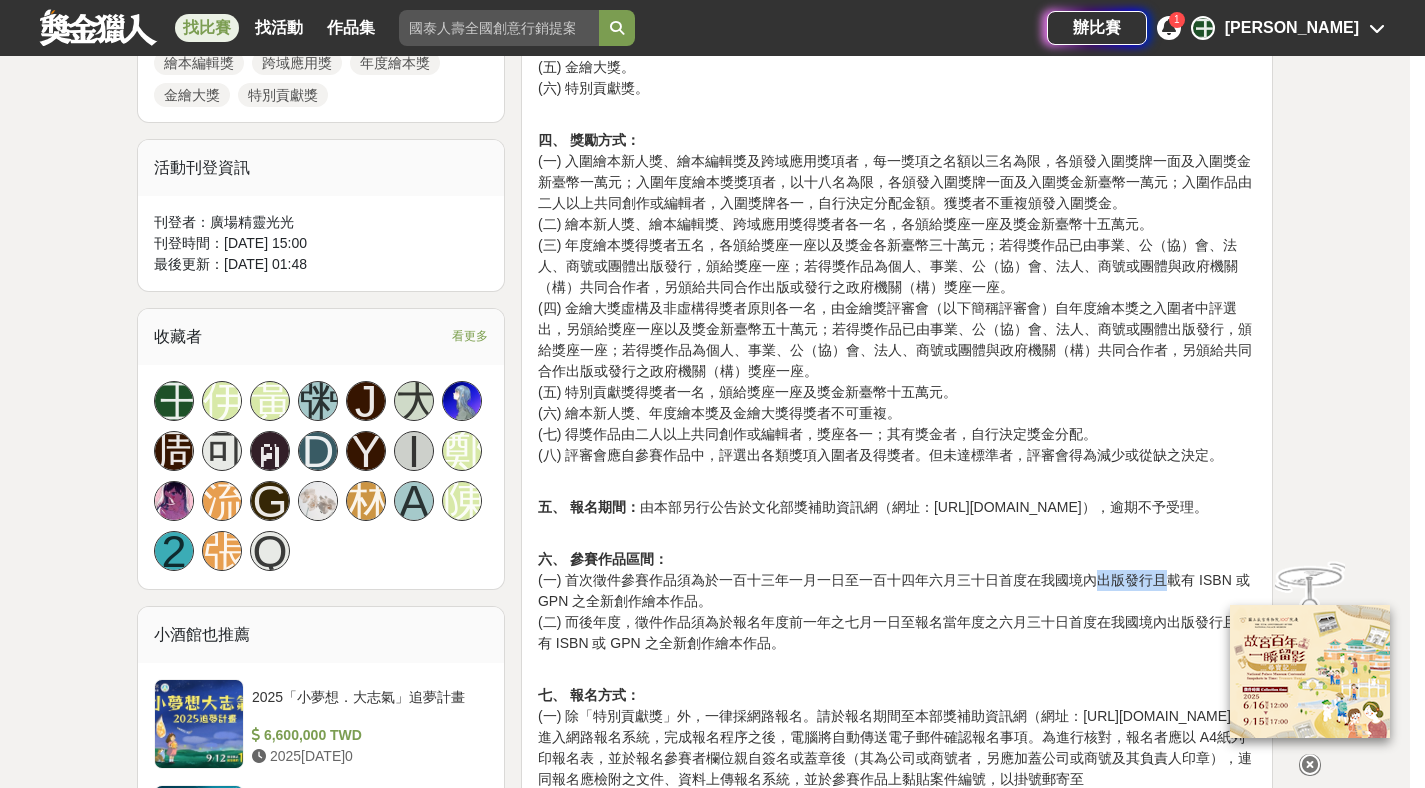 drag, startPoint x: 1090, startPoint y: 580, endPoint x: 1166, endPoint y: 583, distance: 76.05919 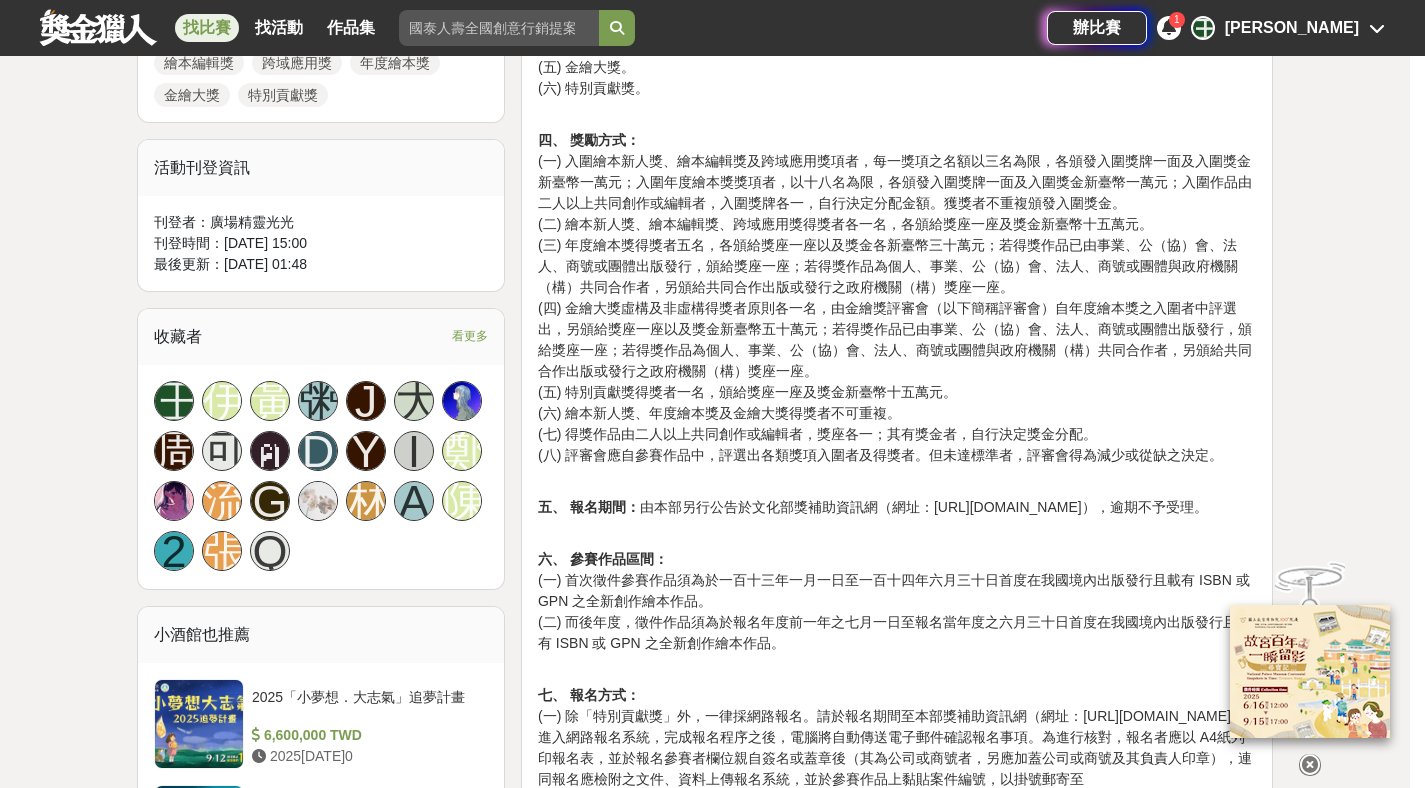 click on "六、 參賽作品區間： (一) 首次徵件參賽作品須為於一百十三年一月一日至一百十四年六月三十日首度在我國境內出版發行且載有 ISBN 或 GPN 之全新創作繪本作品。 (二) 而後年度，徵件作品須為於報名年度前一年之七月一日至報名當年度之六月三十日首度在我國境內出版發行且載有 ISBN 或 GPN 之全新創作繪本作品。" at bounding box center [897, 591] 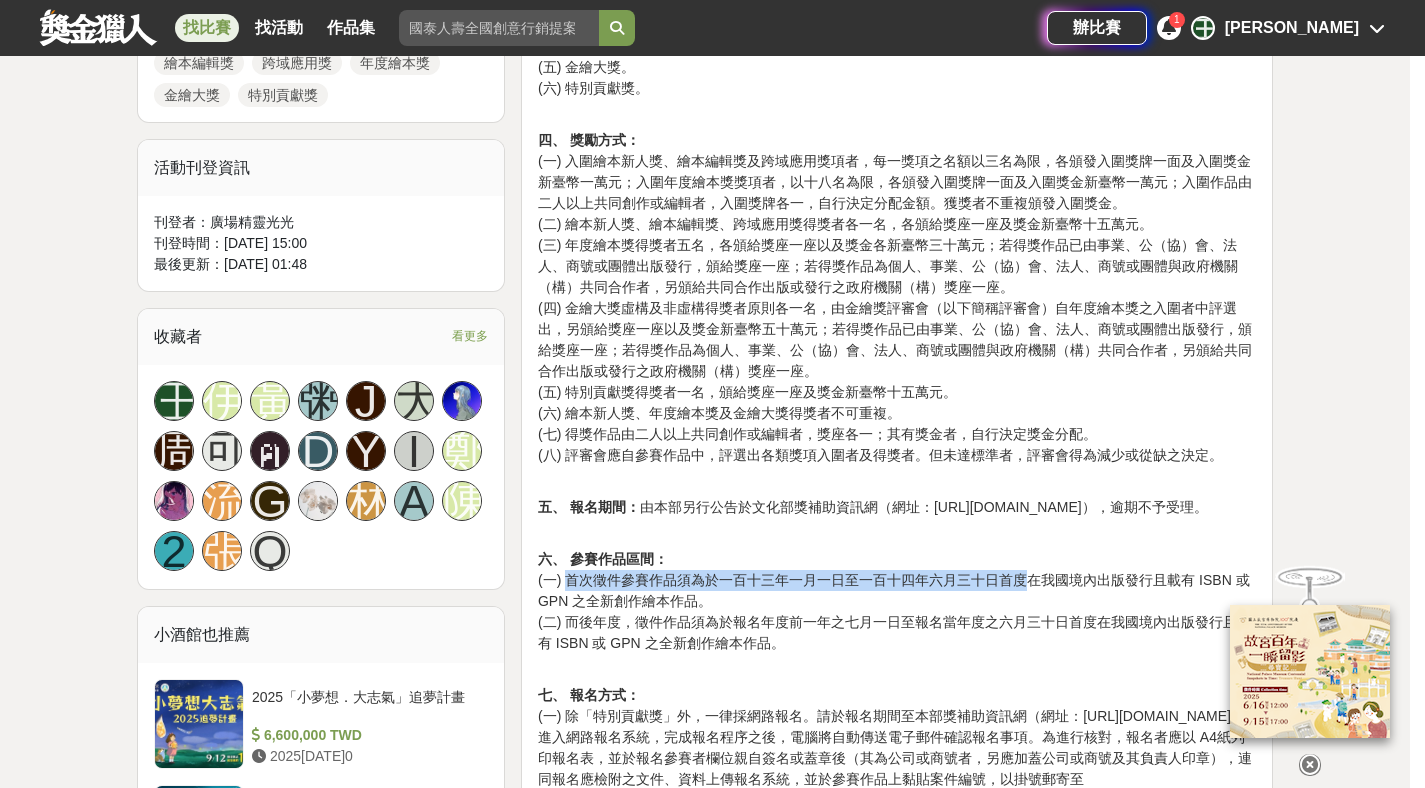 drag, startPoint x: 566, startPoint y: 582, endPoint x: 1026, endPoint y: 587, distance: 460.02716 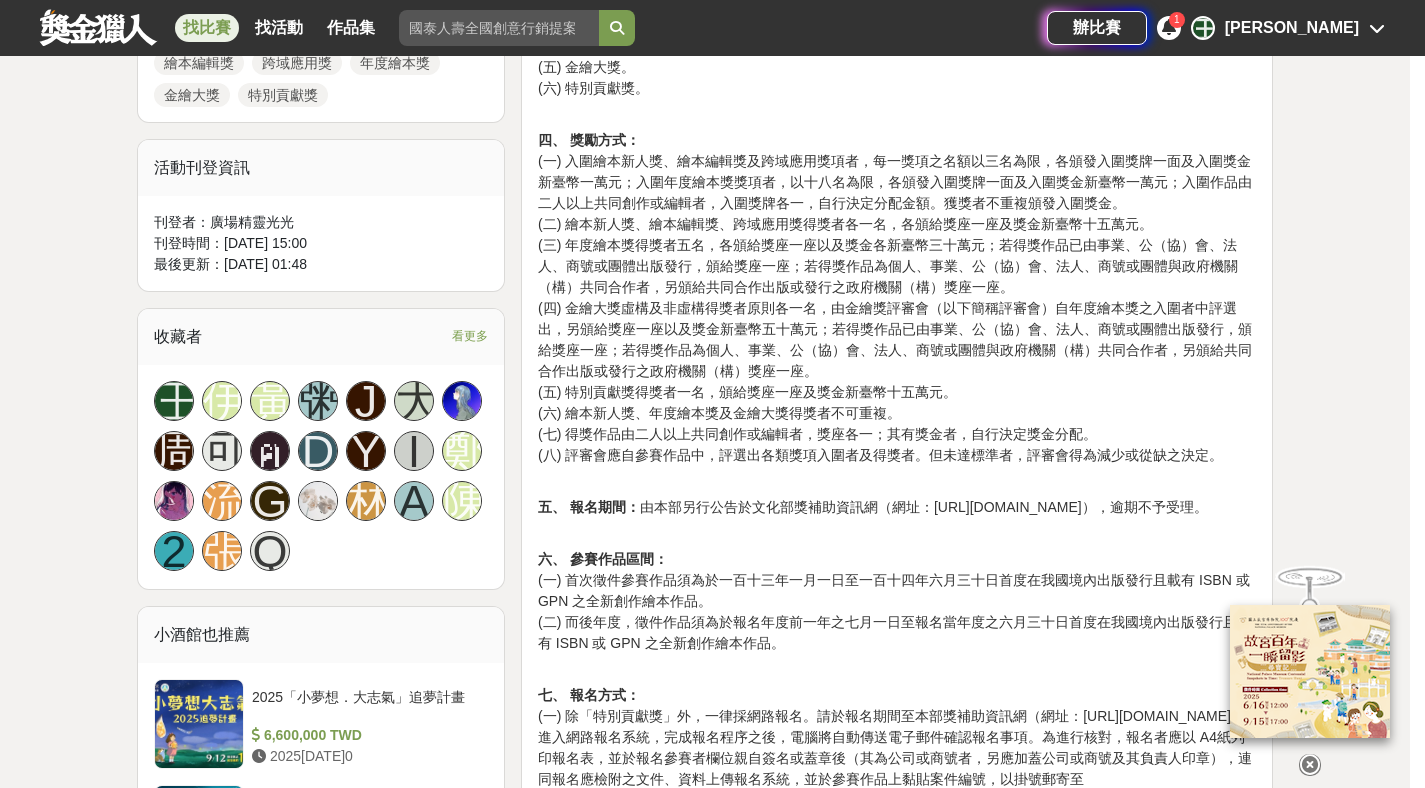 click on "六、 參賽作品區間： (一) 首次徵件參賽作品須為於一百十三年一月一日至一百十四年六月三十日首度在我國境內出版發行且載有 ISBN 或 GPN 之全新創作繪本作品。 (二) 而後年度，徵件作品須為於報名年度前一年之七月一日至報名當年度之六月三十日首度在我國境內出版發行且載有 ISBN 或 GPN 之全新創作繪本作品。" at bounding box center (897, 591) 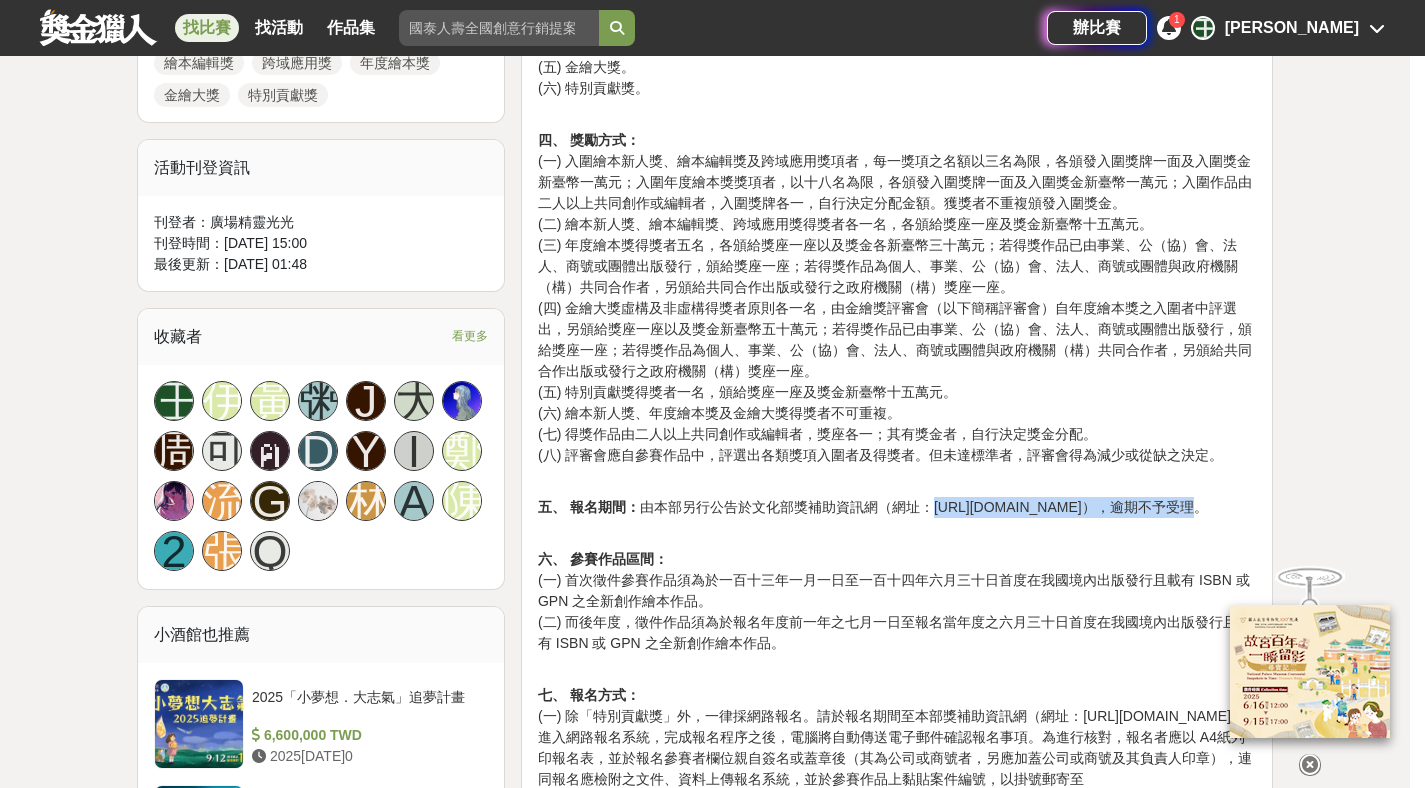 drag, startPoint x: 934, startPoint y: 504, endPoint x: 1097, endPoint y: 504, distance: 163 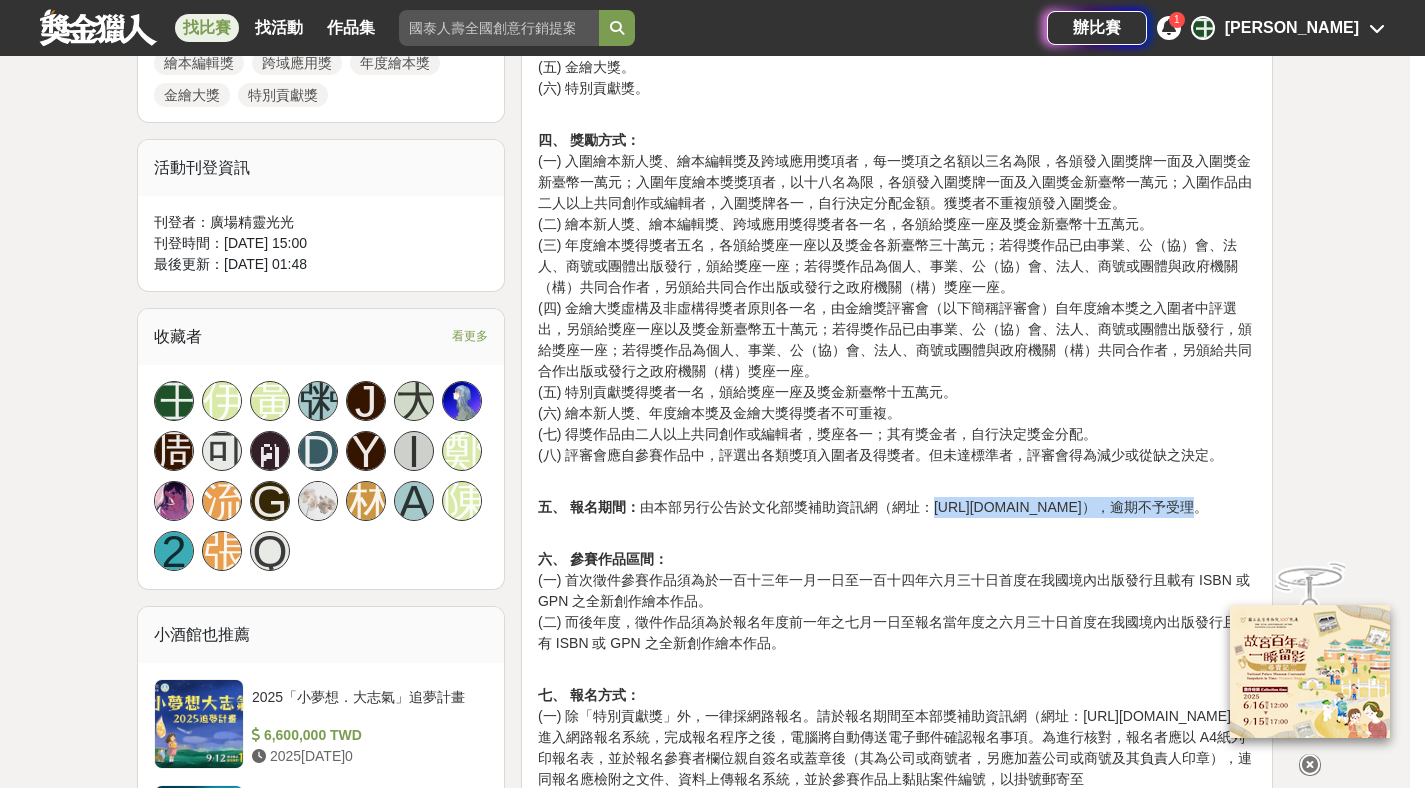 copy on "[URL][DOMAIN_NAME]" 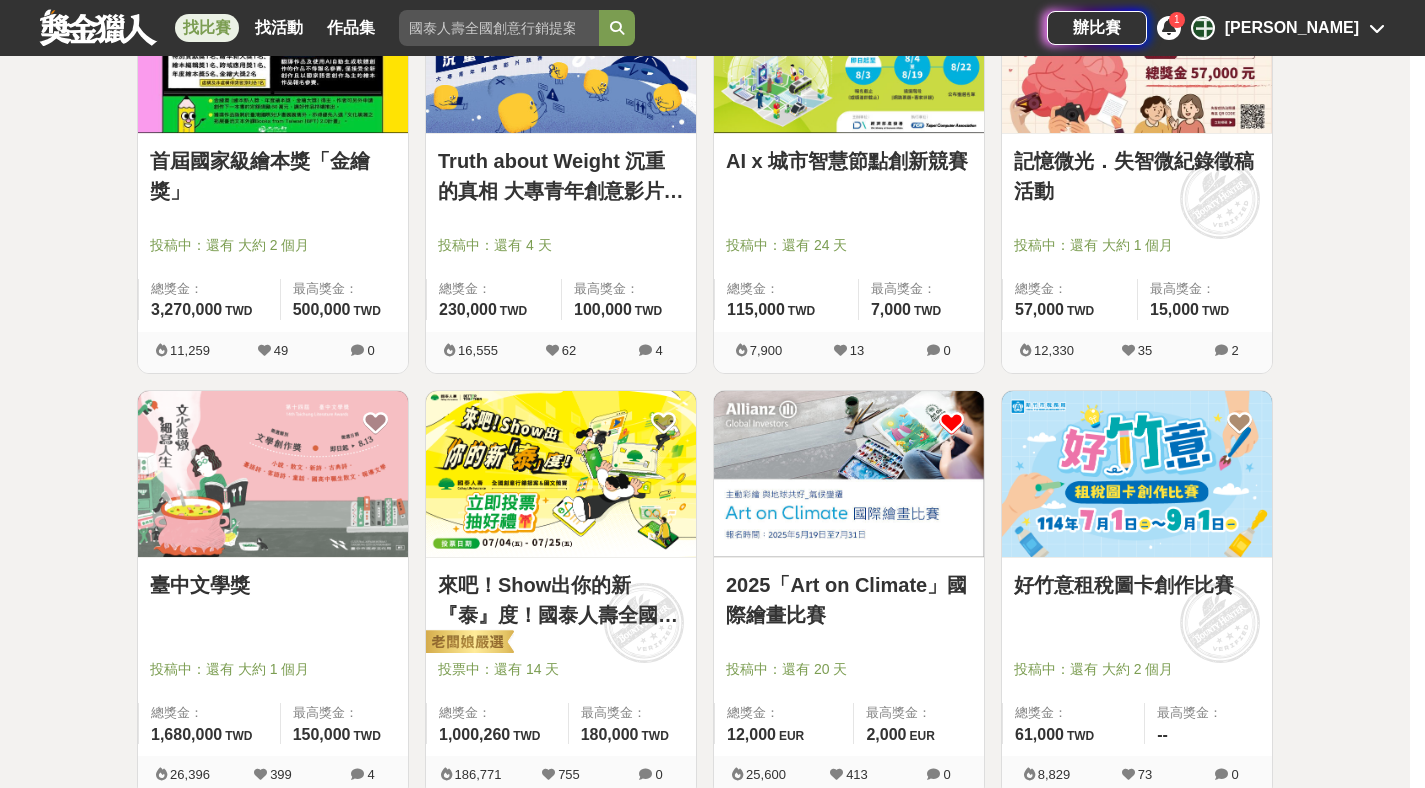 scroll, scrollTop: 1747, scrollLeft: 0, axis: vertical 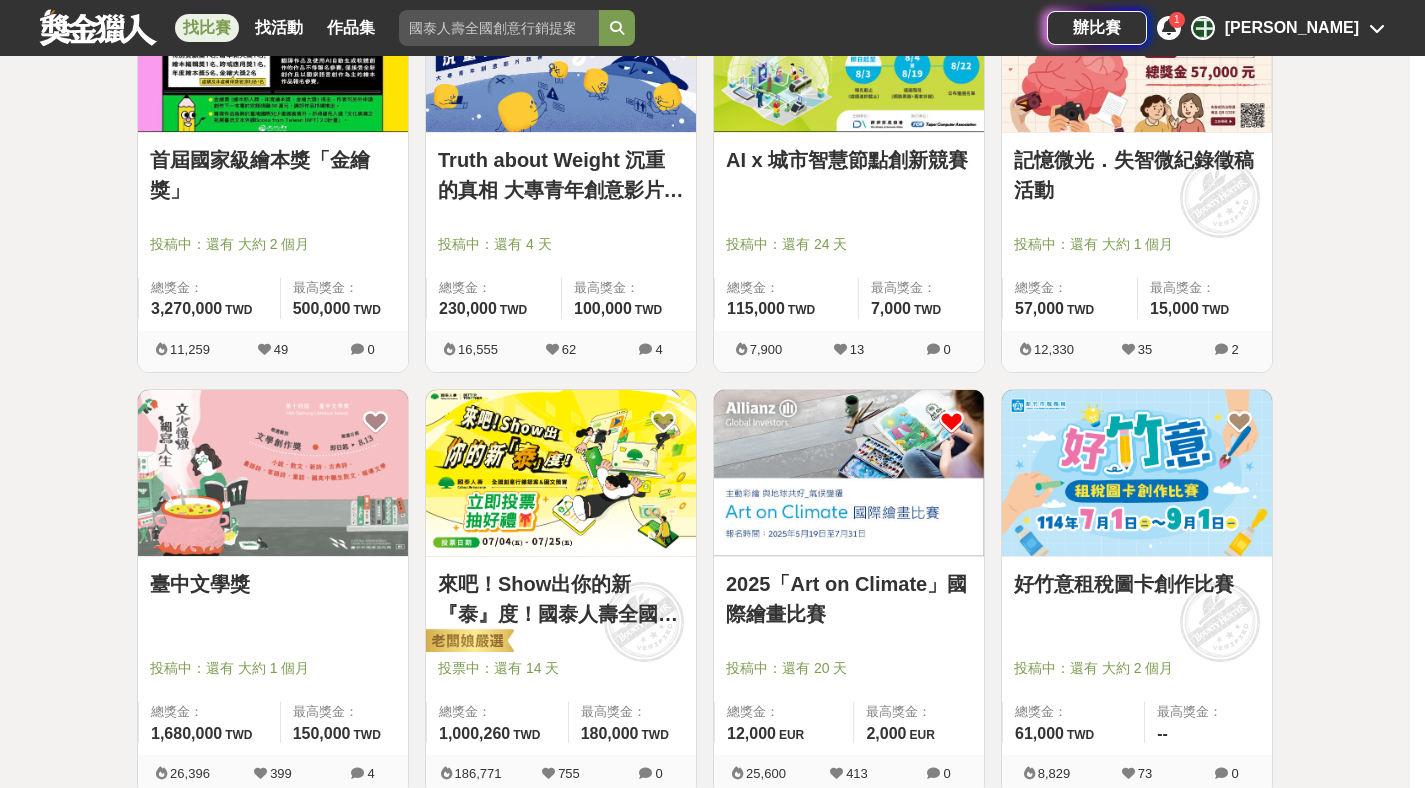 click at bounding box center (849, 473) 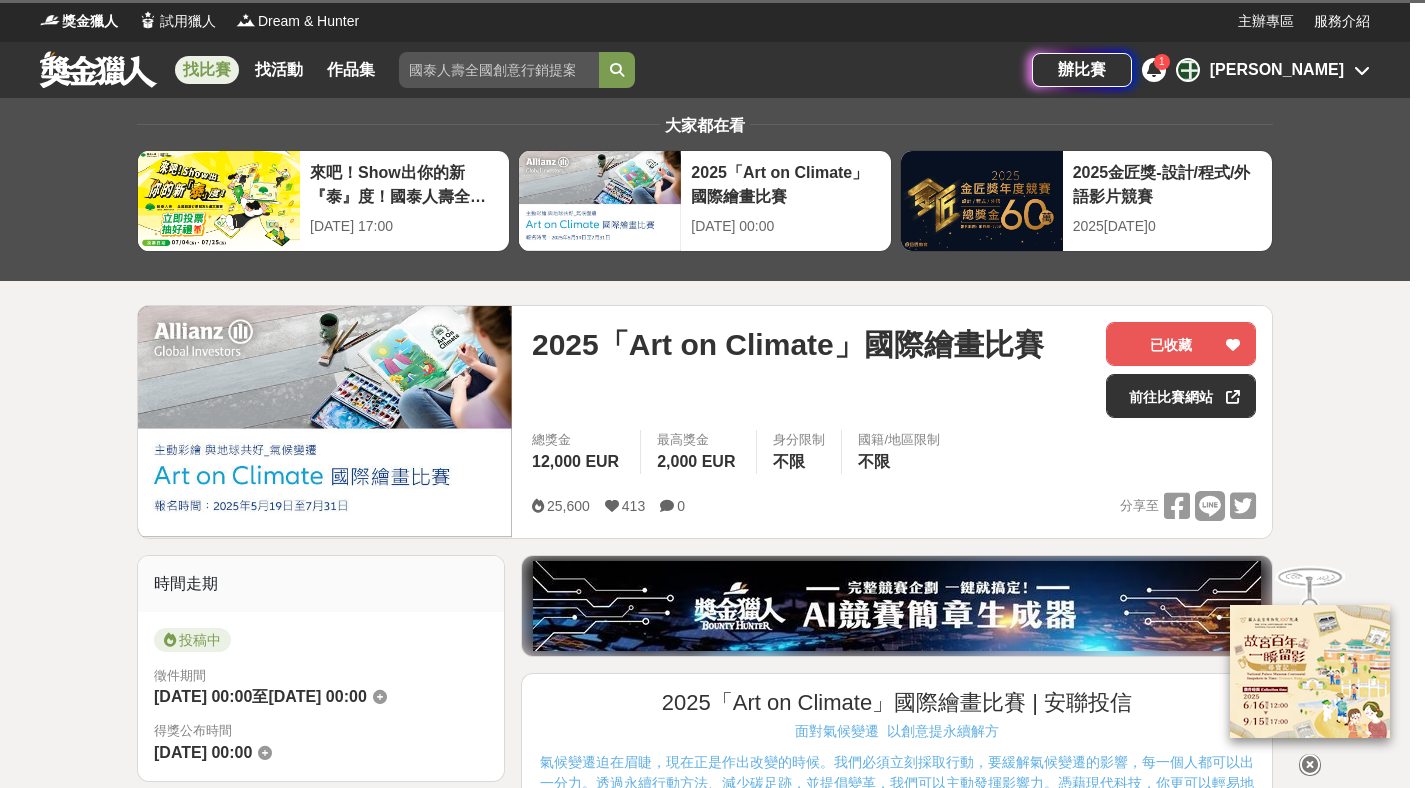 scroll, scrollTop: 400, scrollLeft: 0, axis: vertical 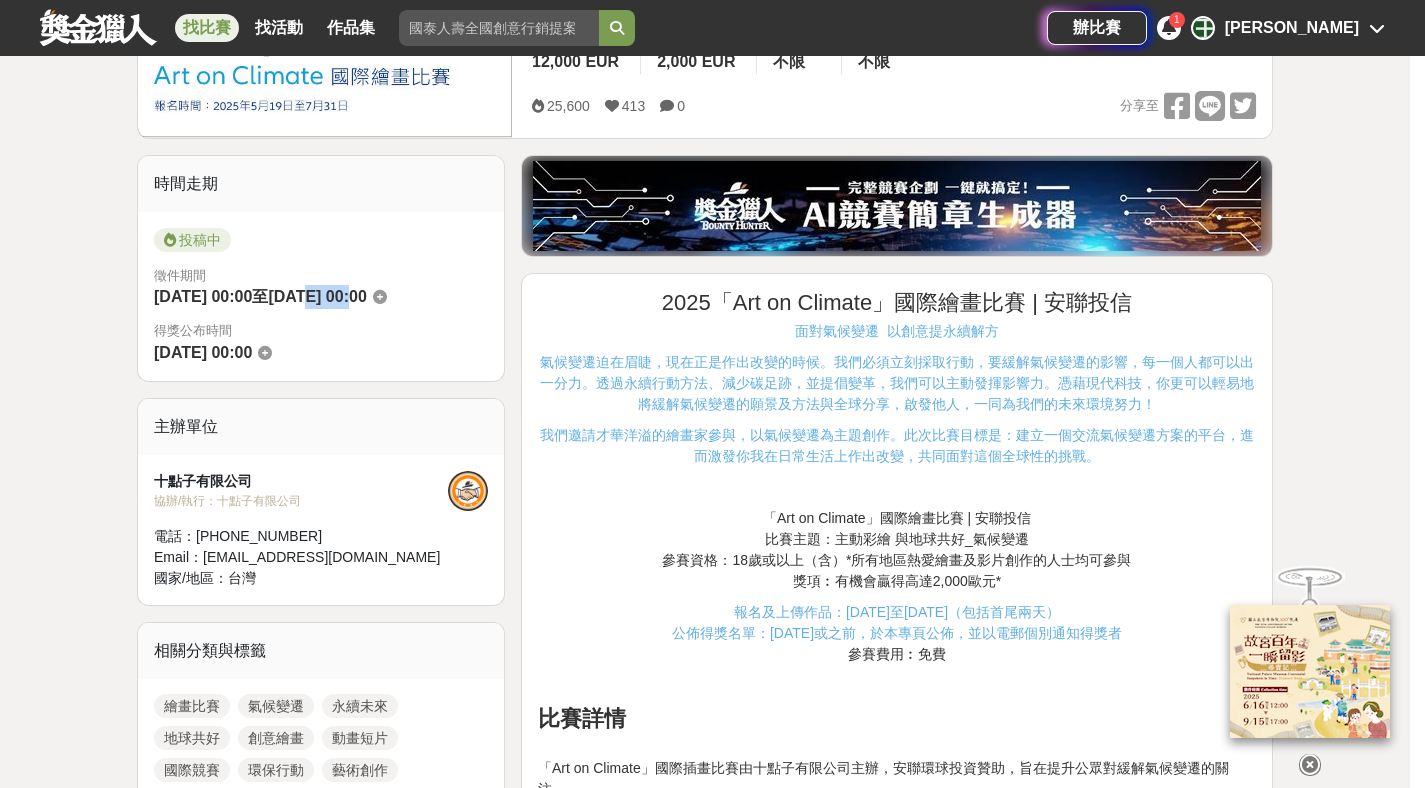 drag, startPoint x: 329, startPoint y: 294, endPoint x: 372, endPoint y: 295, distance: 43.011627 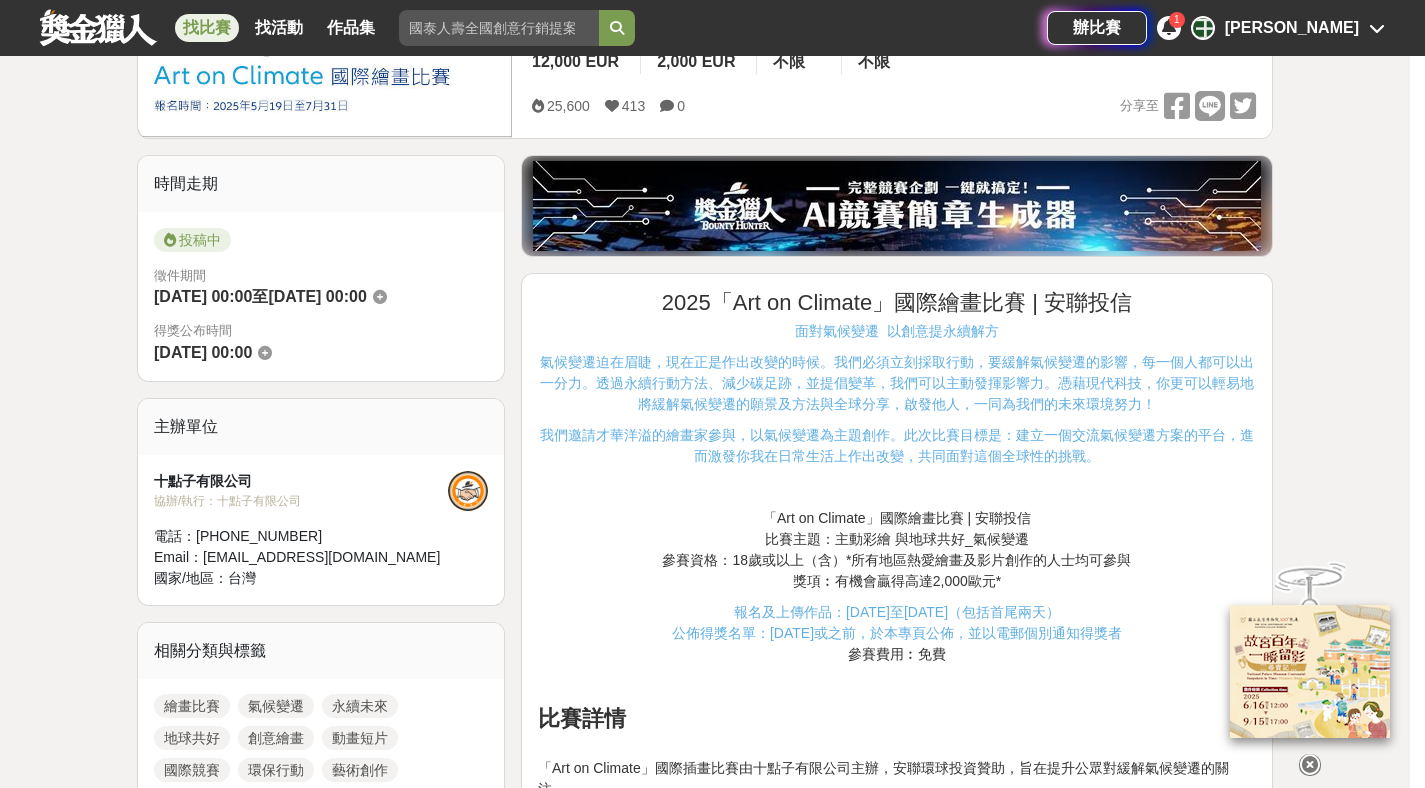 click on "得獎公布時間 [DATE] 00:00" at bounding box center (321, 343) 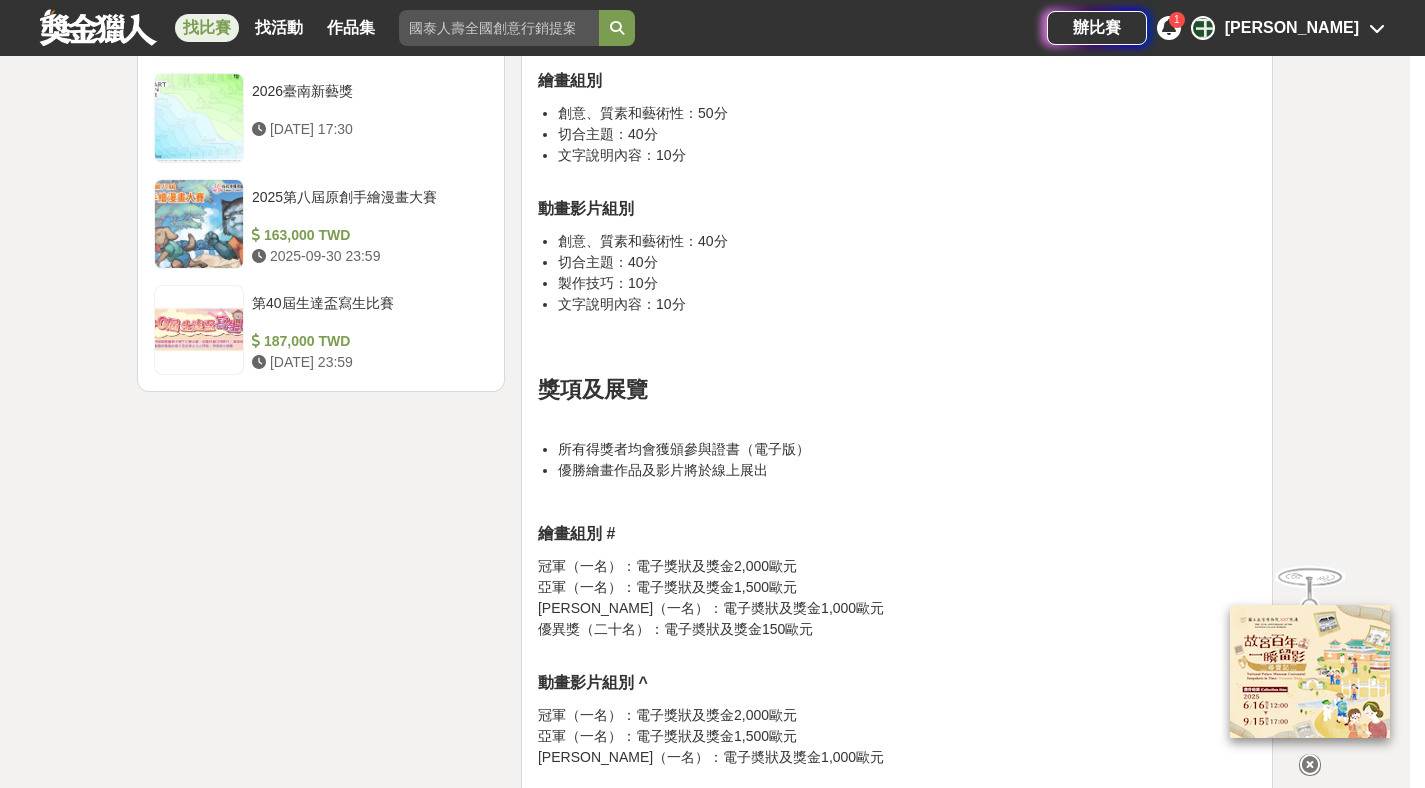 scroll, scrollTop: 2712, scrollLeft: 0, axis: vertical 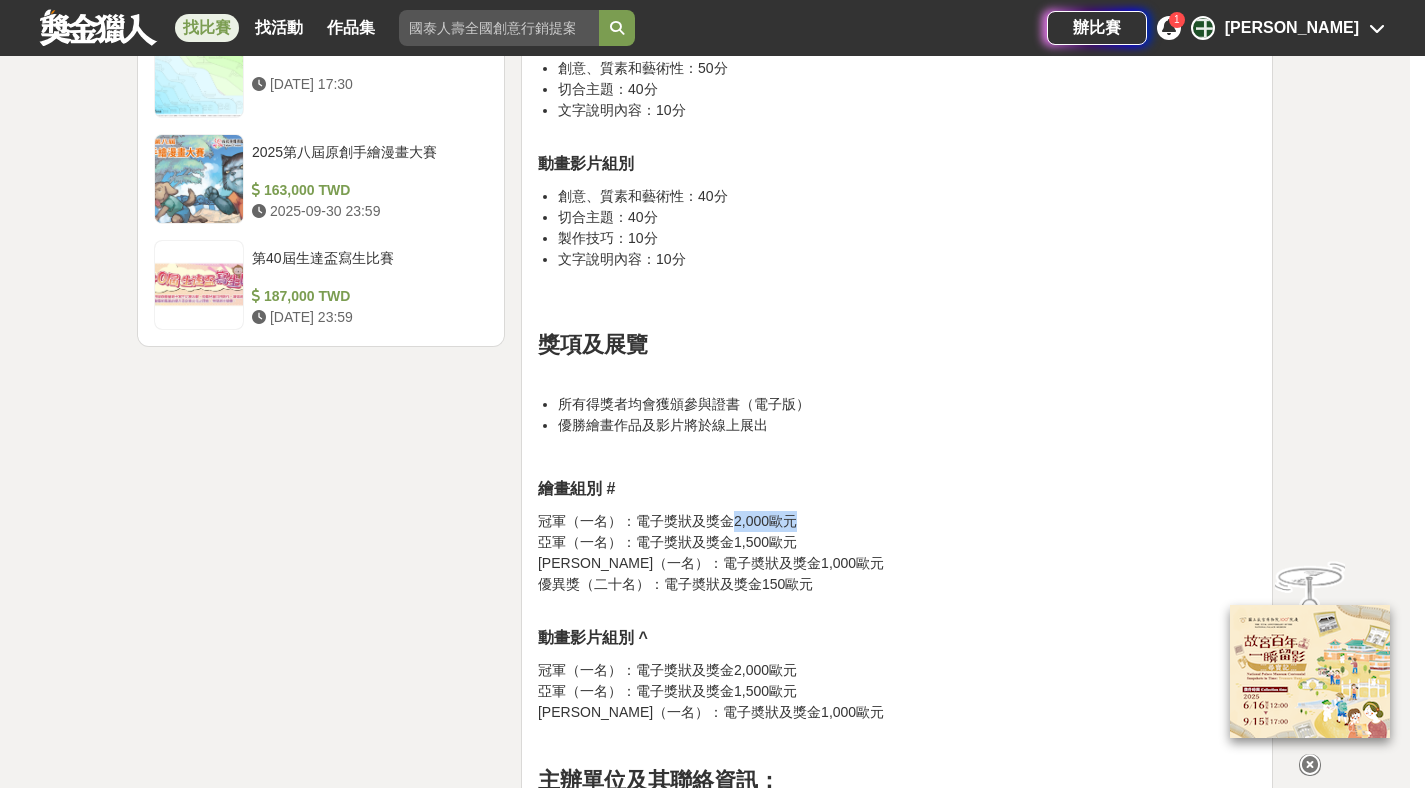 drag, startPoint x: 722, startPoint y: 477, endPoint x: 841, endPoint y: 483, distance: 119.15116 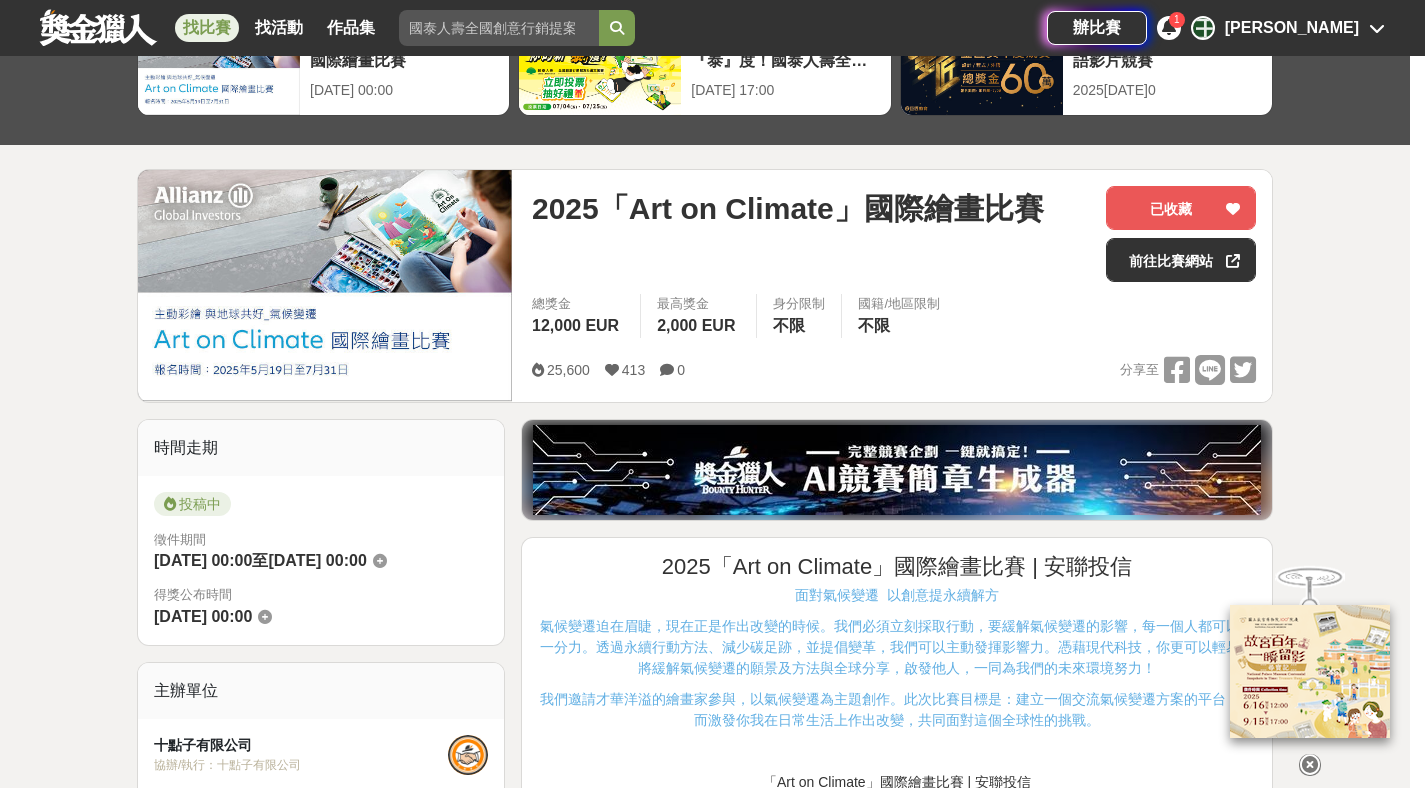scroll, scrollTop: 0, scrollLeft: 0, axis: both 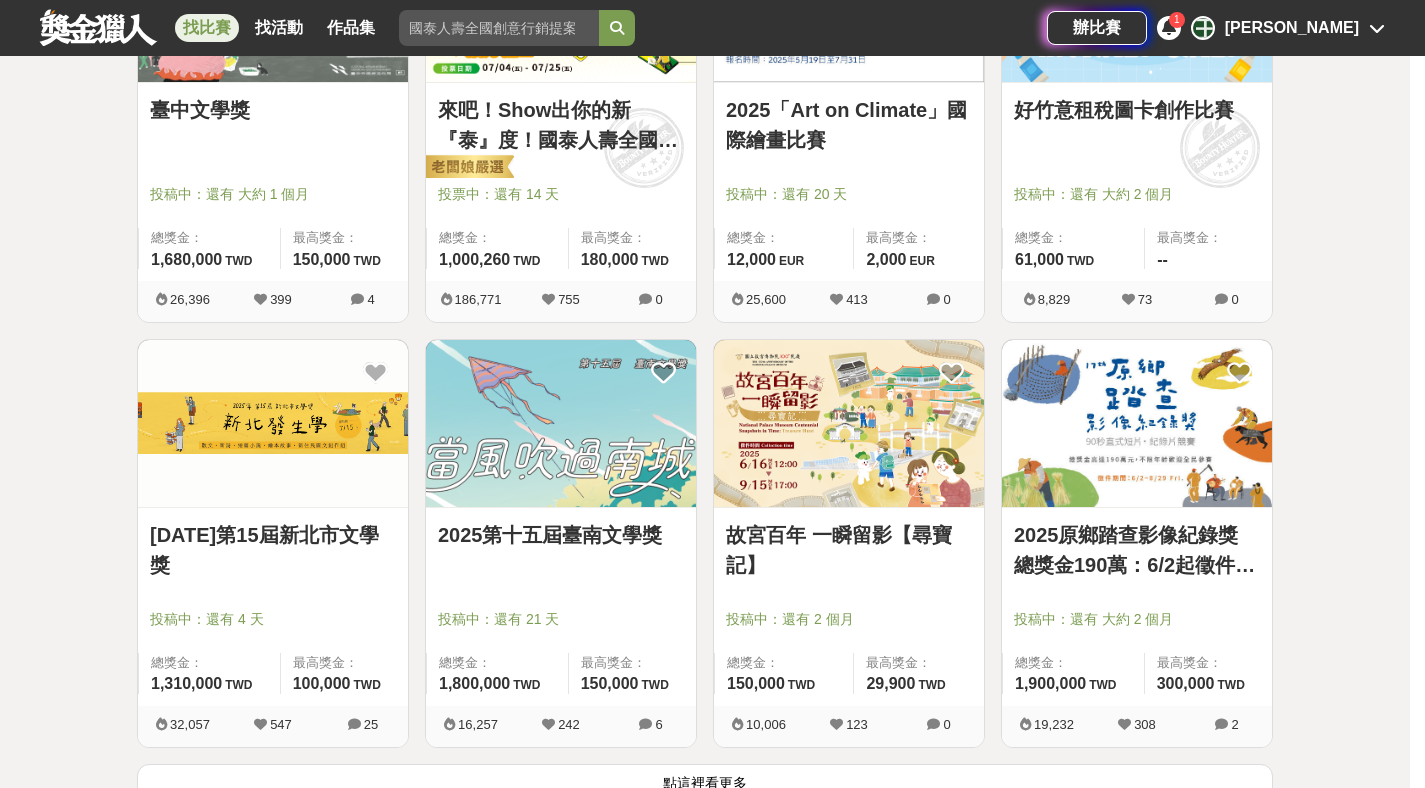 click at bounding box center [849, 423] 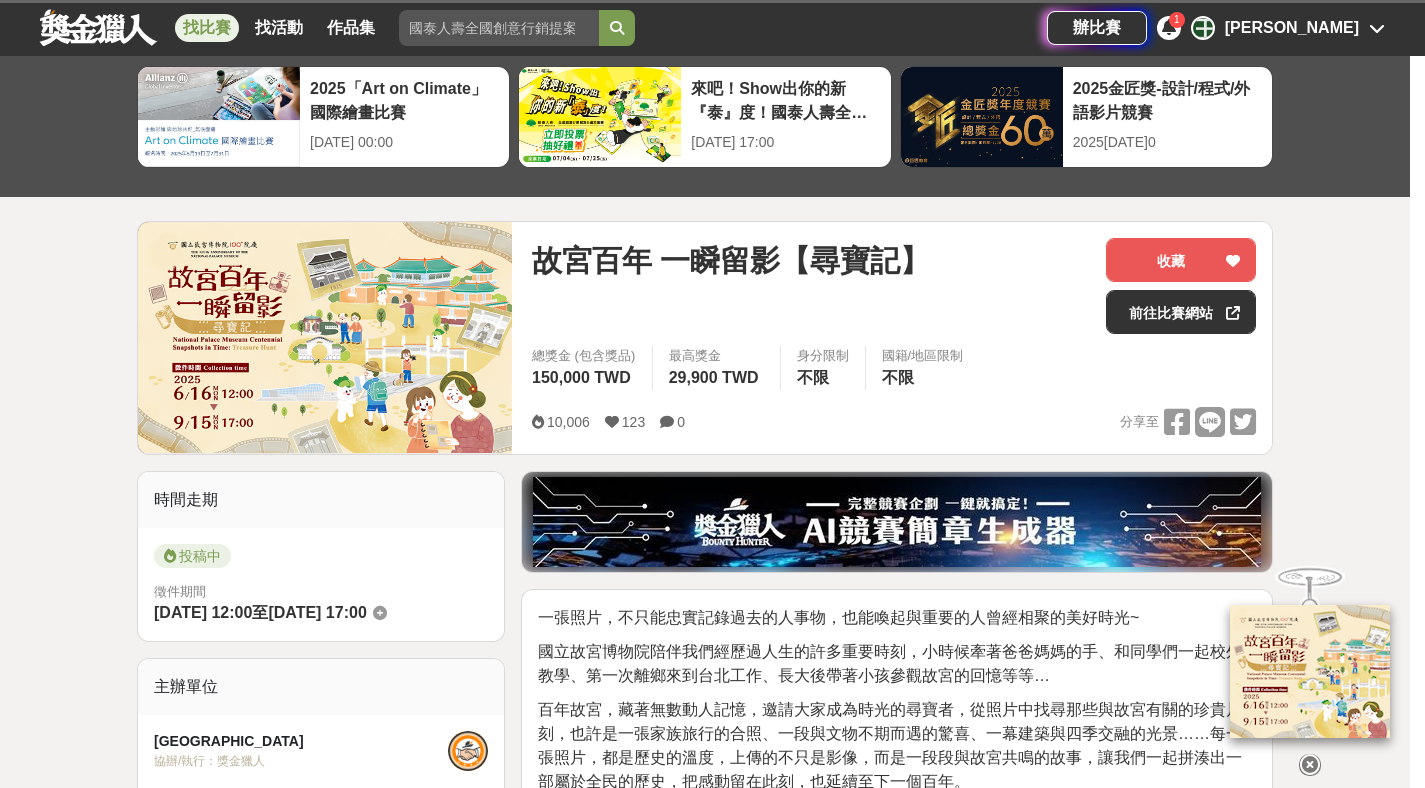 scroll, scrollTop: 293, scrollLeft: 0, axis: vertical 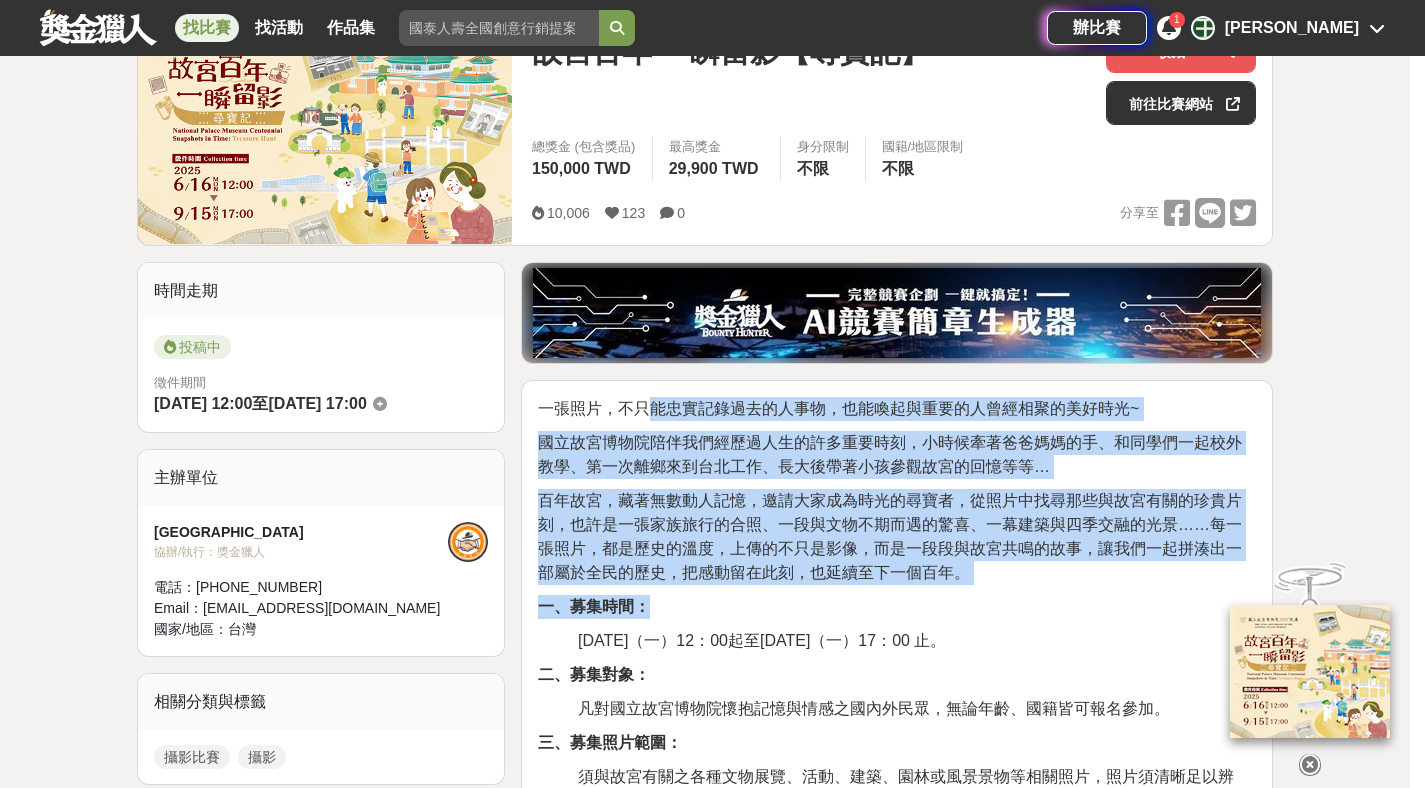 drag, startPoint x: 651, startPoint y: 404, endPoint x: 1090, endPoint y: 626, distance: 491.94003 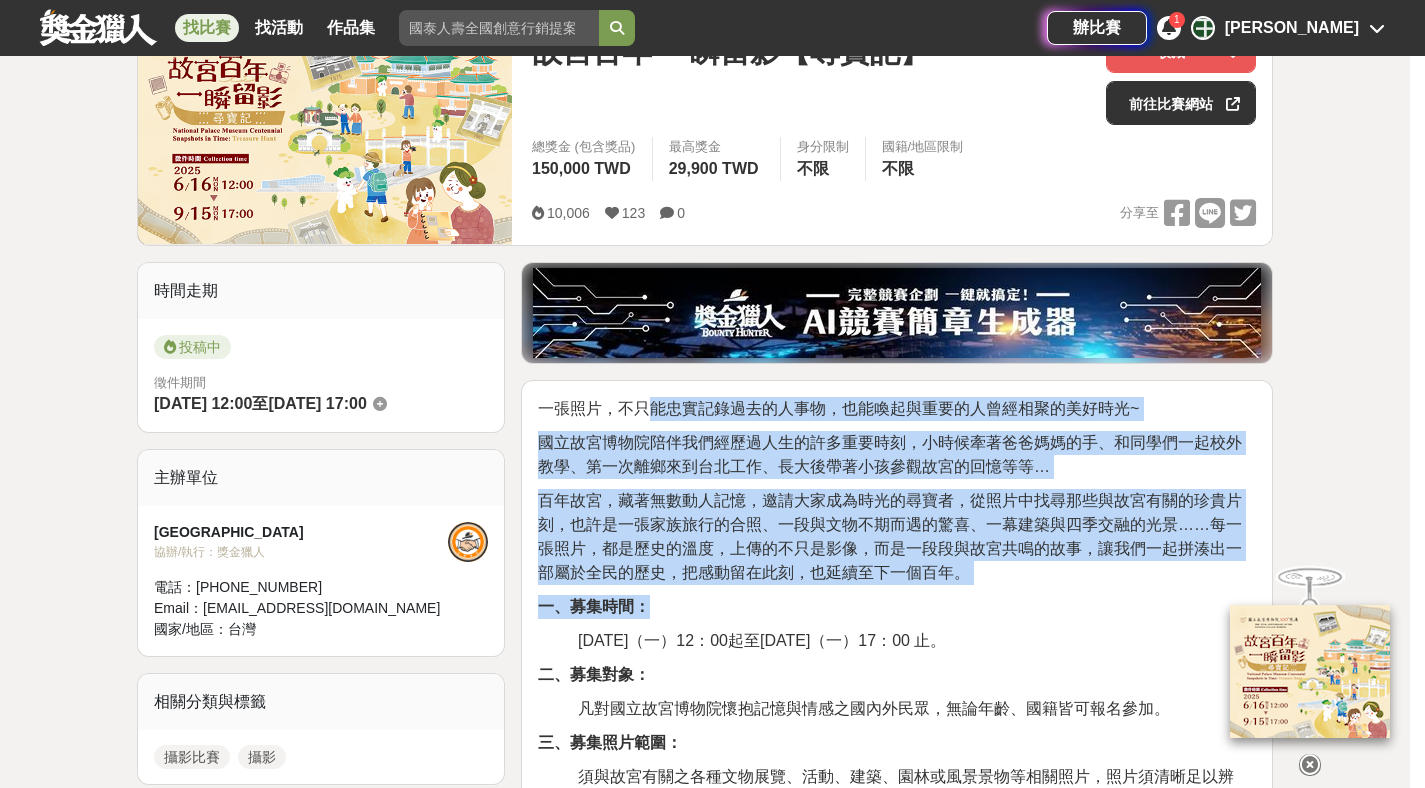 click on "一、募集時間：" at bounding box center [897, 607] 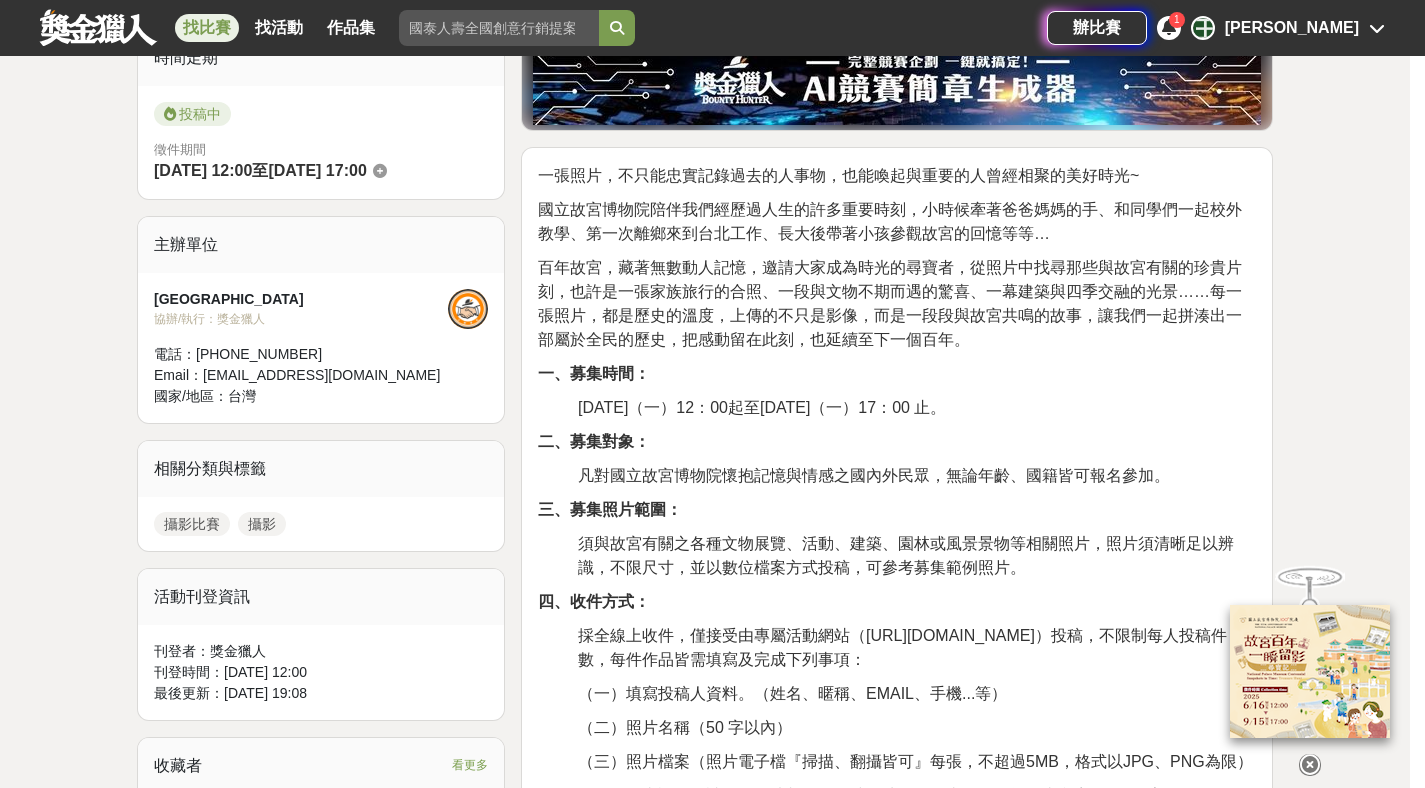 scroll, scrollTop: 626, scrollLeft: 0, axis: vertical 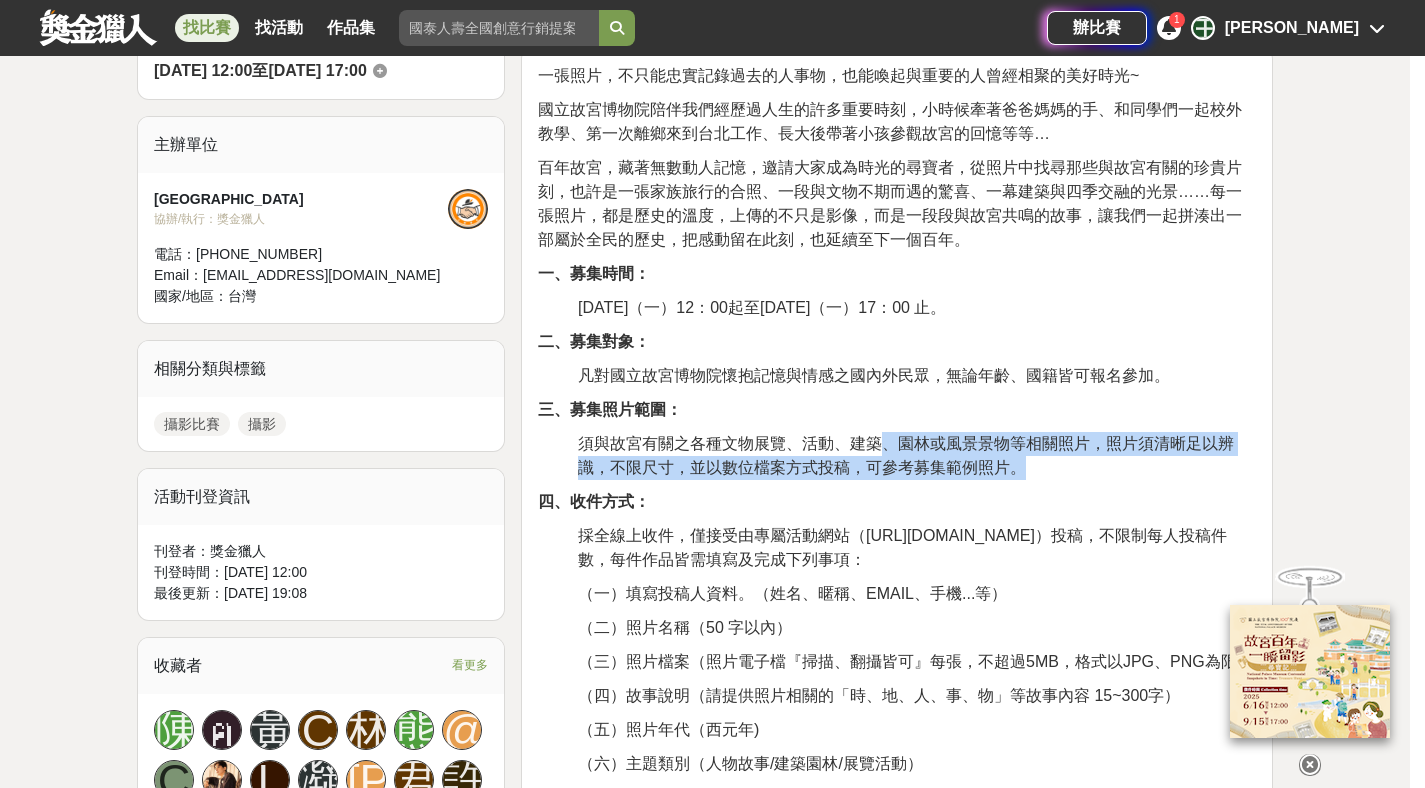 drag, startPoint x: 930, startPoint y: 438, endPoint x: 1136, endPoint y: 476, distance: 209.47554 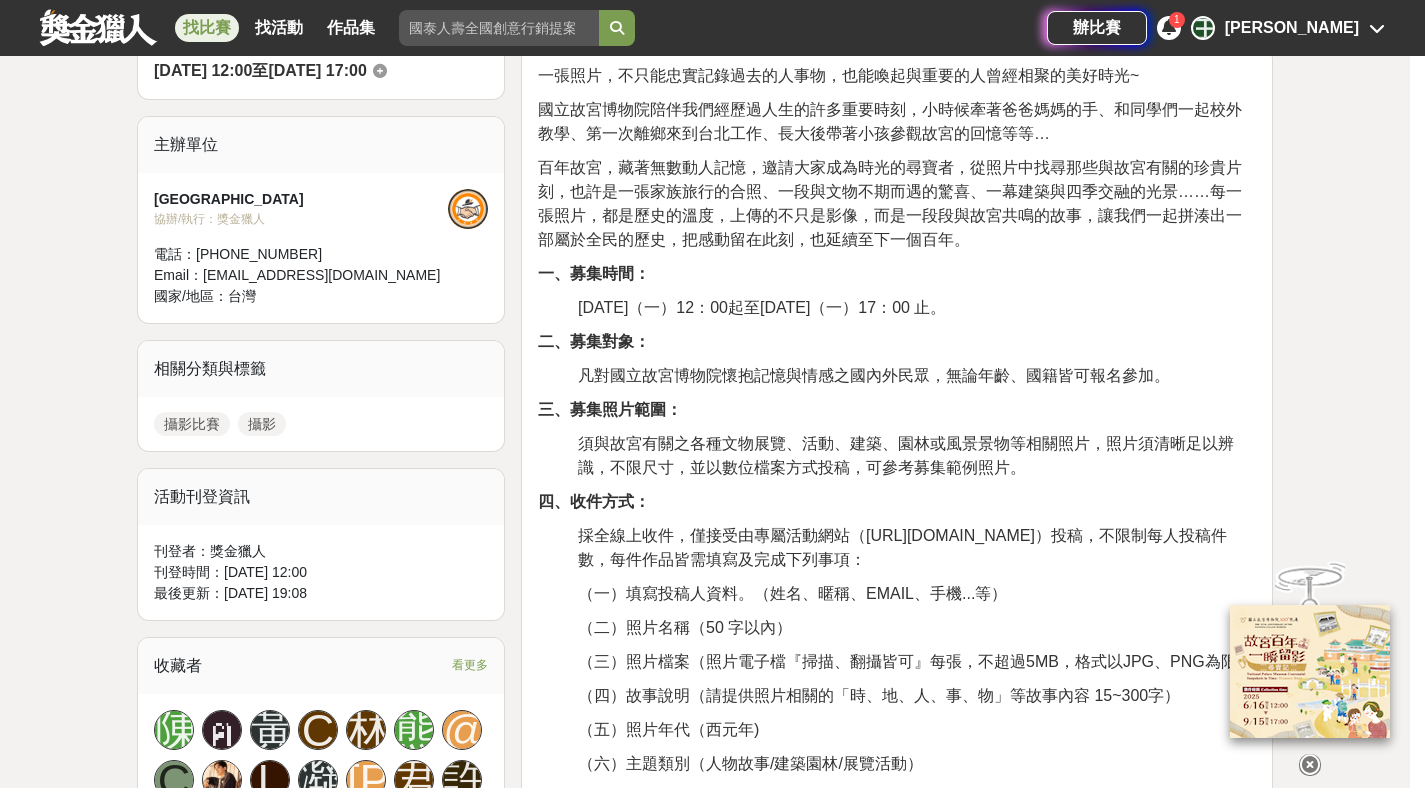click on "四、收件方式：" at bounding box center (897, 502) 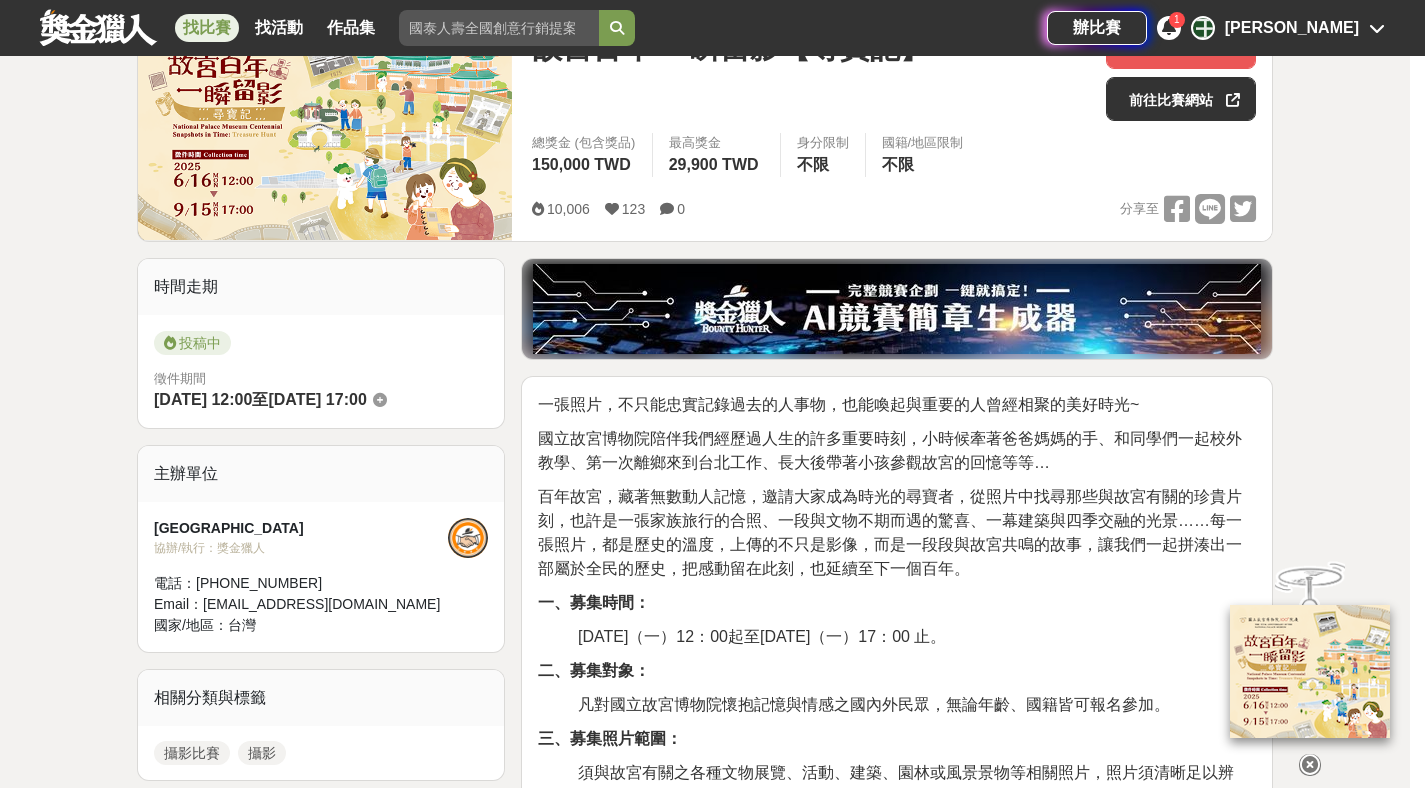 scroll, scrollTop: 301, scrollLeft: 0, axis: vertical 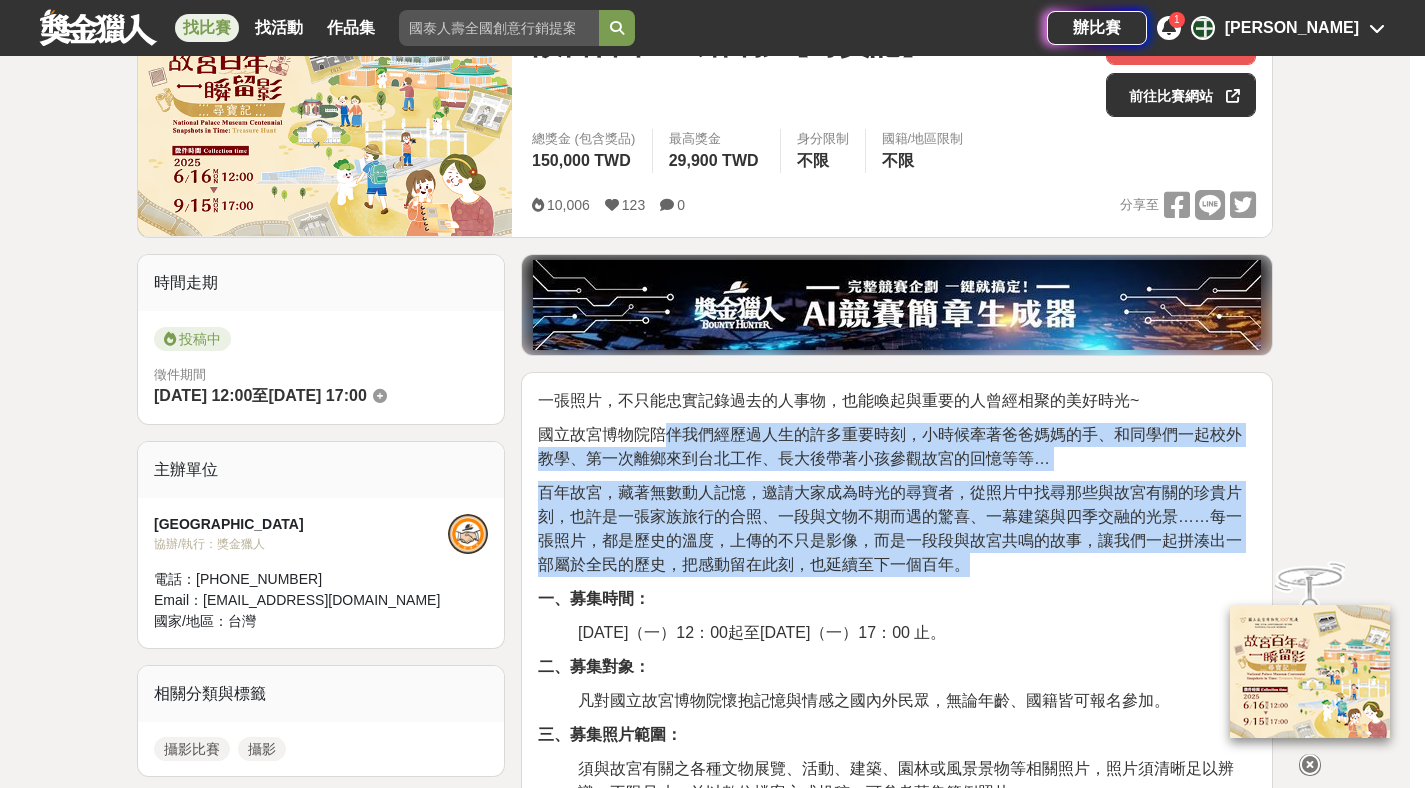 drag, startPoint x: 851, startPoint y: 456, endPoint x: 1021, endPoint y: 566, distance: 202.48457 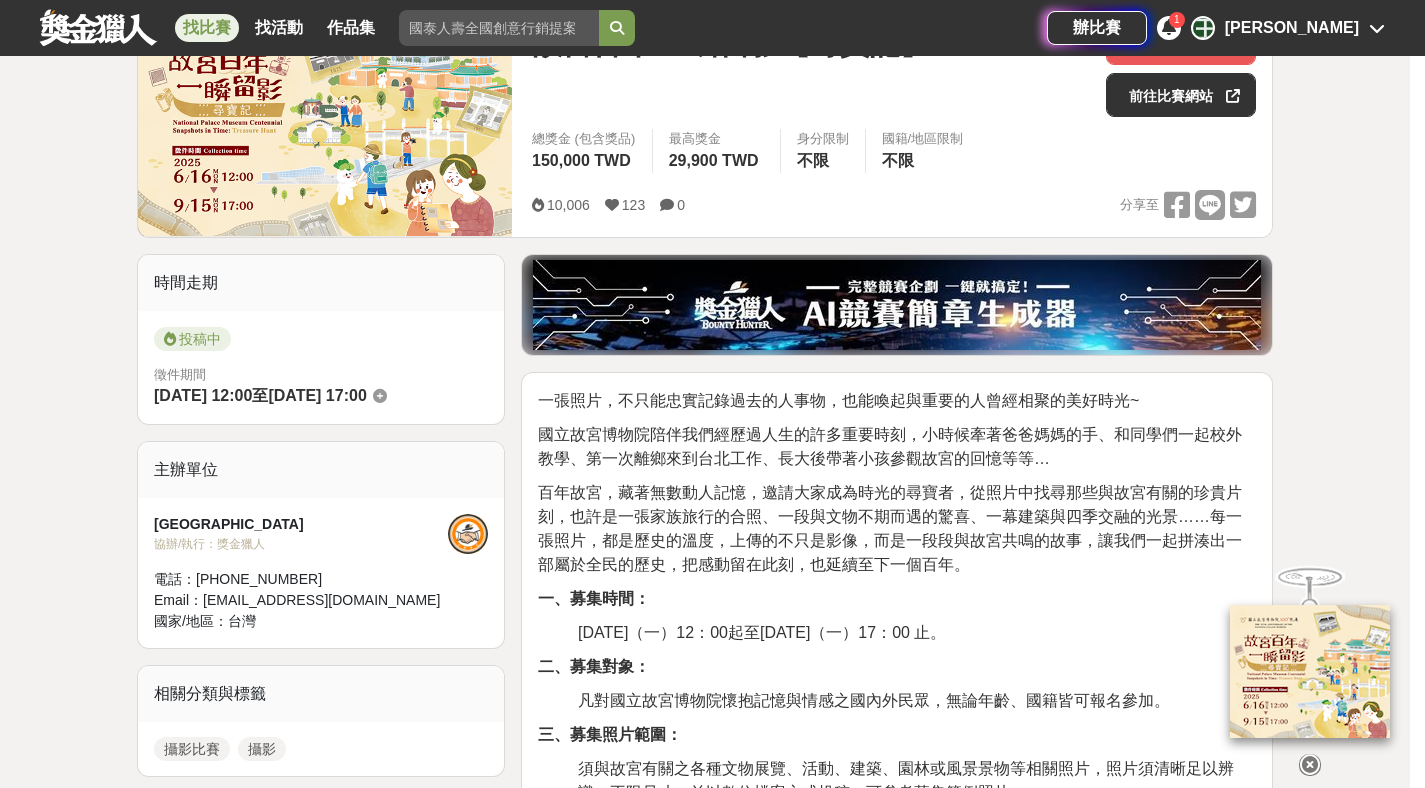 scroll, scrollTop: 354, scrollLeft: 0, axis: vertical 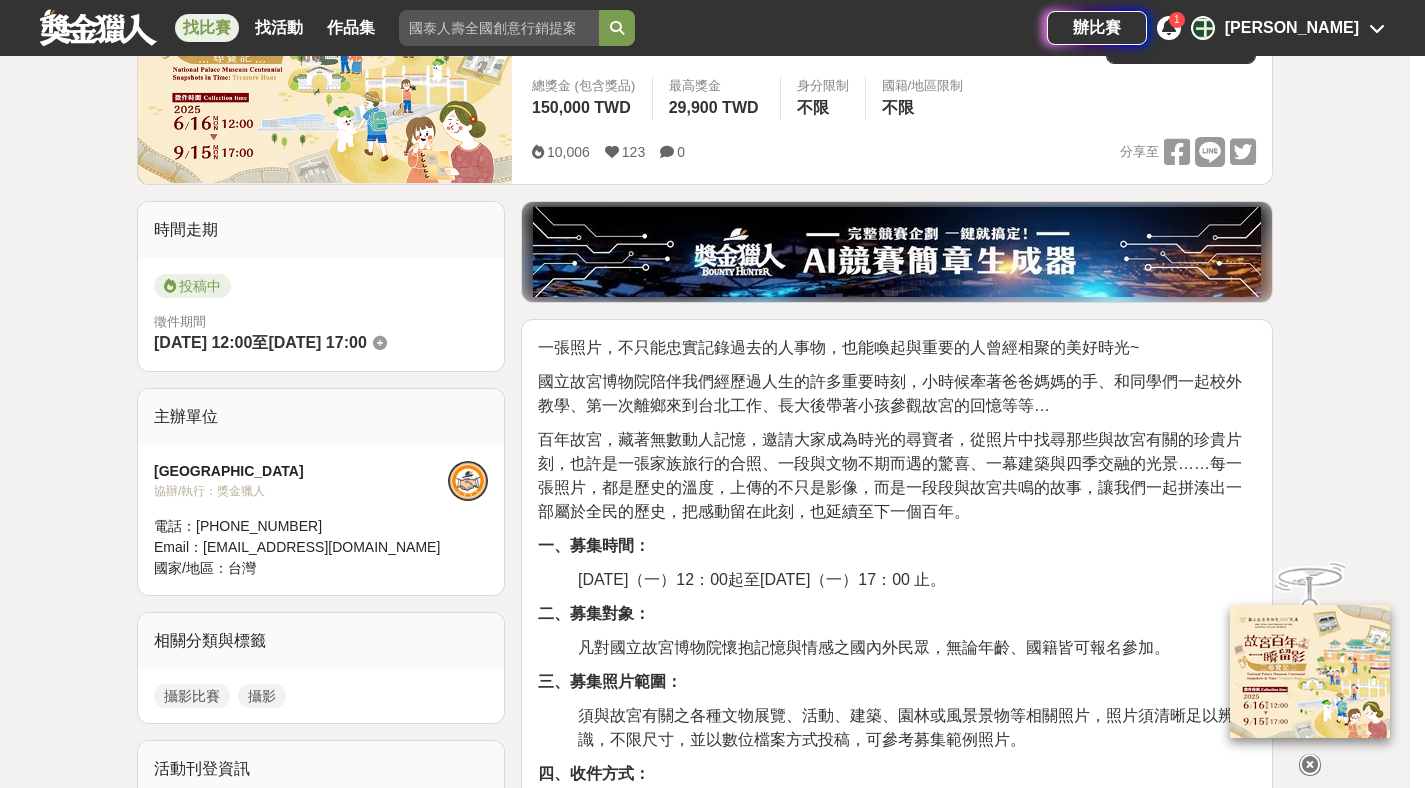 drag, startPoint x: 933, startPoint y: 575, endPoint x: 1076, endPoint y: 568, distance: 143.17122 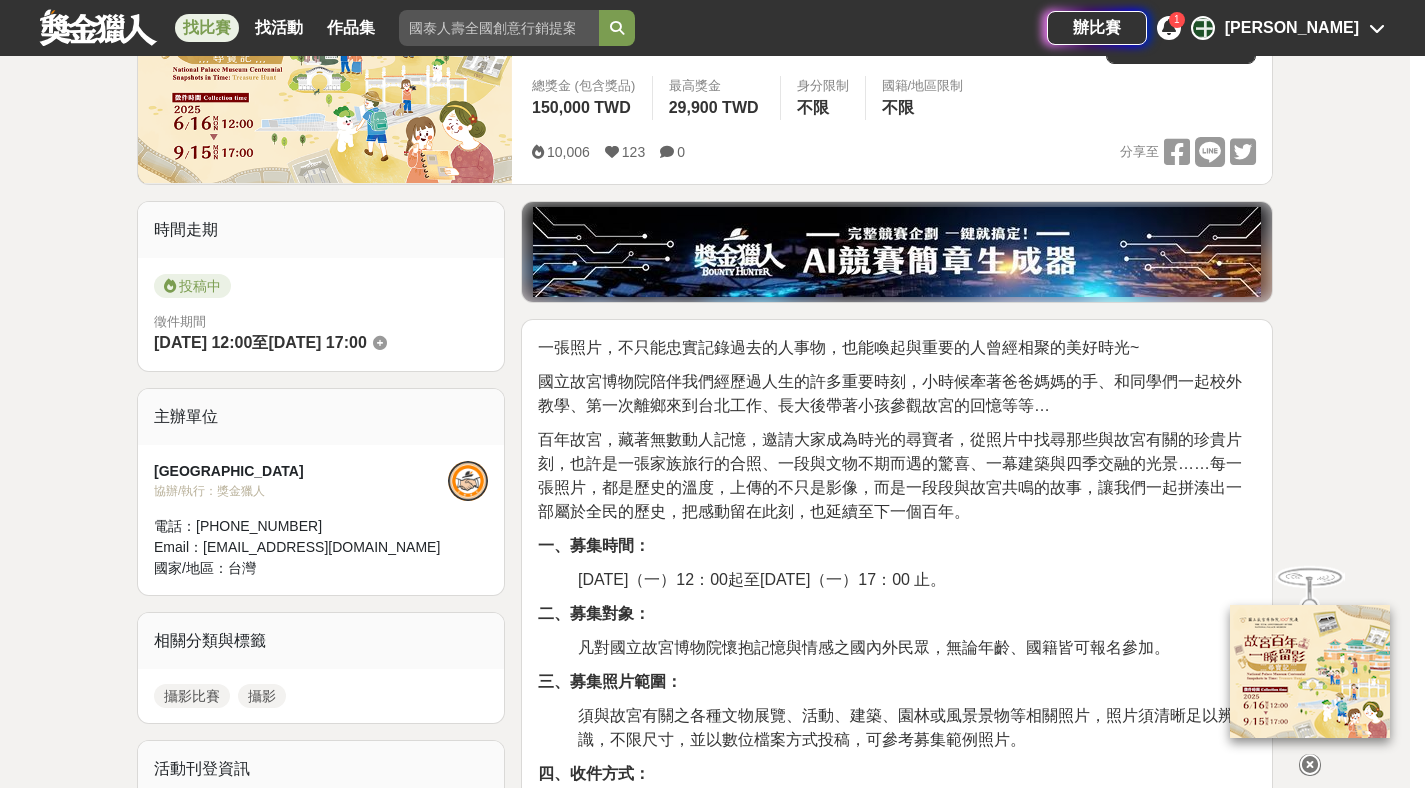 click on "一張照片，不只能忠實記錄過去的人事物，也能喚起與重要的人曾經相聚的美好時光~ 國立故宮博物院陪伴我們經歷過人生的許多重要時刻，小時候牽著爸爸媽媽的手、和同學們一起校外教學、第一次離鄉來到台北工作、長大後帶著小孩參觀故宮的回憶等等… 百年故宮，藏著無數動人記憶，邀請大家成為時光的尋寶者，從照片中找尋那些與故宮有關的珍貴片刻，也許是一張家族旅行的合照、一段與文物不期而遇的驚喜、一幕建築與四季交融的光景……每一張照片，都是歷史的溫度，上傳的不只是影像，而是一段段與故宮共鳴的故事，讓我們一起拼湊出一部屬於全民的歷史，把感動留在此刻，也延續至下一個百年。 一、募集時間： [DATE]（一）12：00起至[DATE]（一）17：00 止。 二、募集對象： 三、募集照片範圍： 四、收件方式：   五、活動獎項： 獎項" at bounding box center [897, 2885] 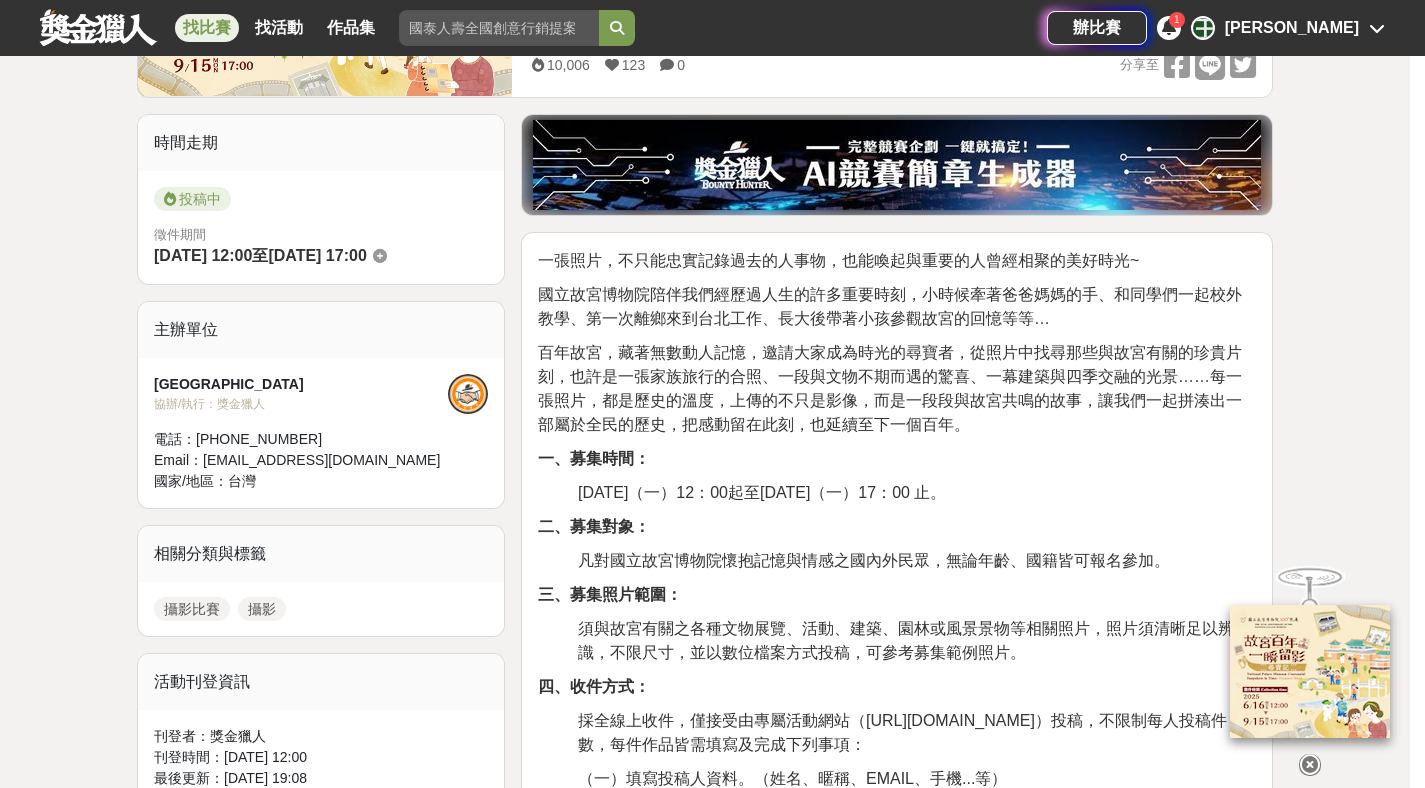 scroll, scrollTop: 487, scrollLeft: 0, axis: vertical 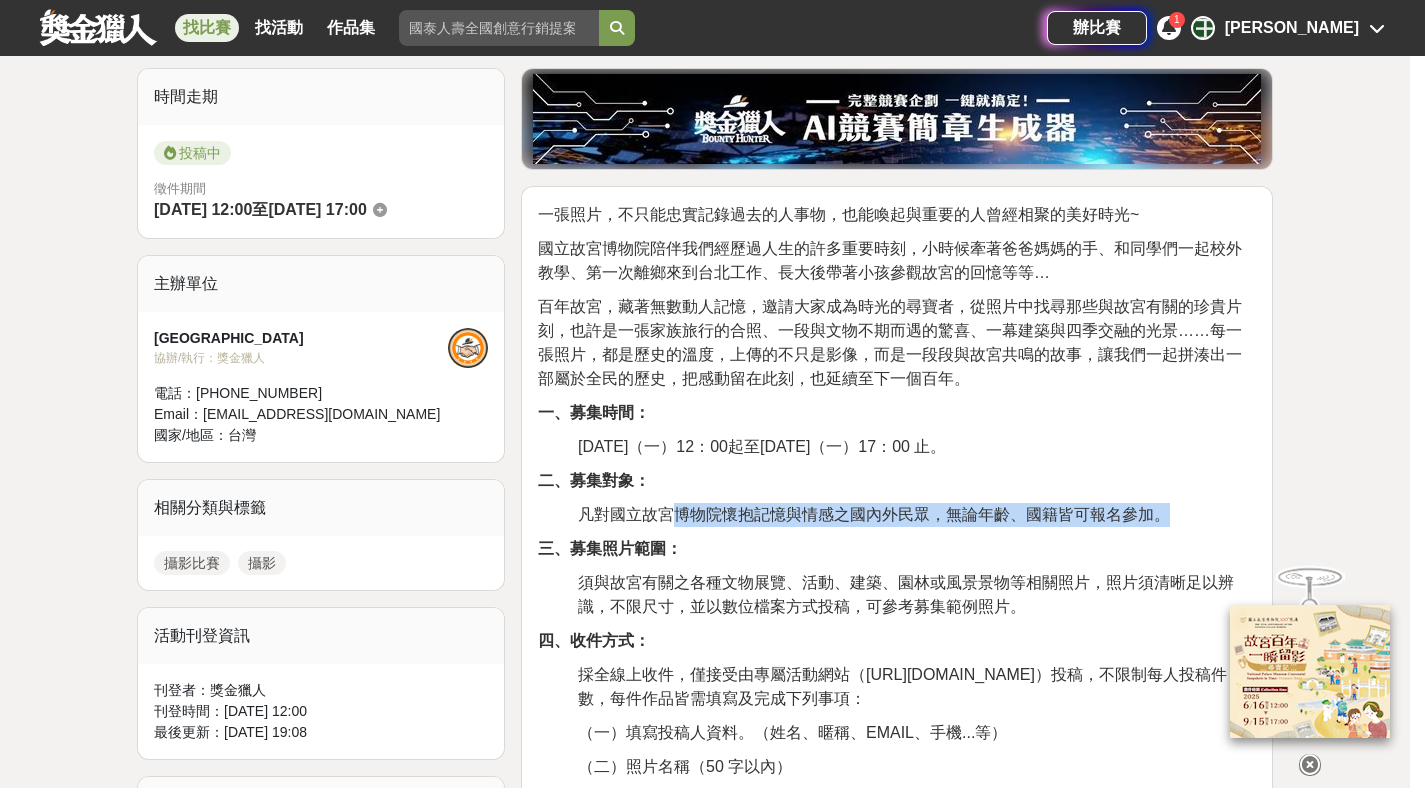 drag, startPoint x: 902, startPoint y: 514, endPoint x: 1180, endPoint y: 518, distance: 278.02878 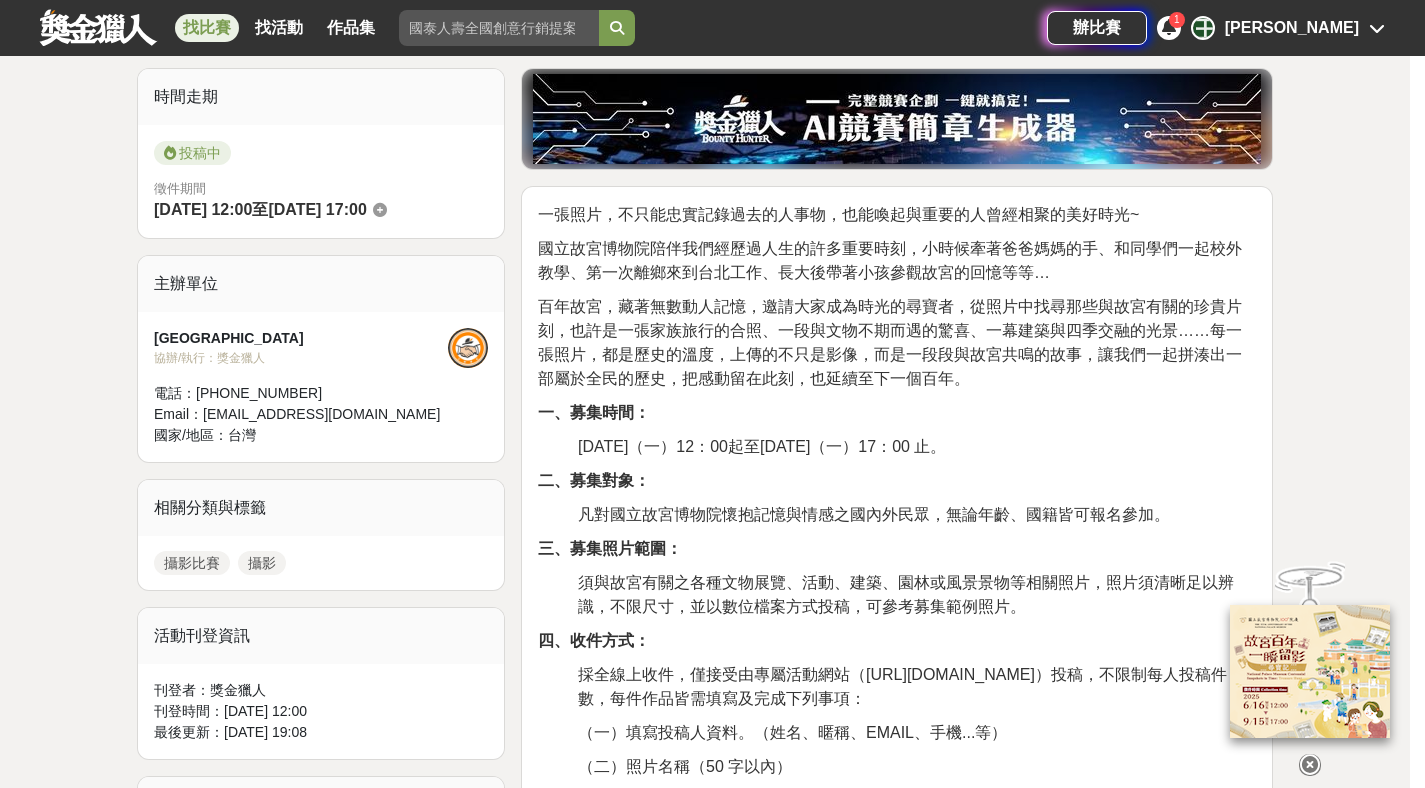 click on "一張照片，不只能忠實記錄過去的人事物，也能喚起與重要的人曾經相聚的美好時光~ 國立故宮博物院陪伴我們經歷過人生的許多重要時刻，小時候牽著爸爸媽媽的手、和同學們一起校外教學、第一次離鄉來到台北工作、長大後帶著小孩參觀故宮的回憶等等… 百年故宮，藏著無數動人記憶，邀請大家成為時光的尋寶者，從照片中找尋那些與故宮有關的珍貴片刻，也許是一張家族旅行的合照、一段與文物不期而遇的驚喜、一幕建築與四季交融的光景……每一張照片，都是歷史的溫度，上傳的不只是影像，而是一段段與故宮共鳴的故事，讓我們一起拼湊出一部屬於全民的歷史，把感動留在此刻，也延續至下一個百年。 一、募集時間： [DATE]（一）12：00起至[DATE]（一）17：00 止。 二、募集對象： 三、募集照片範圍： 四、收件方式：   五、活動獎項： 獎項" at bounding box center [897, 2752] 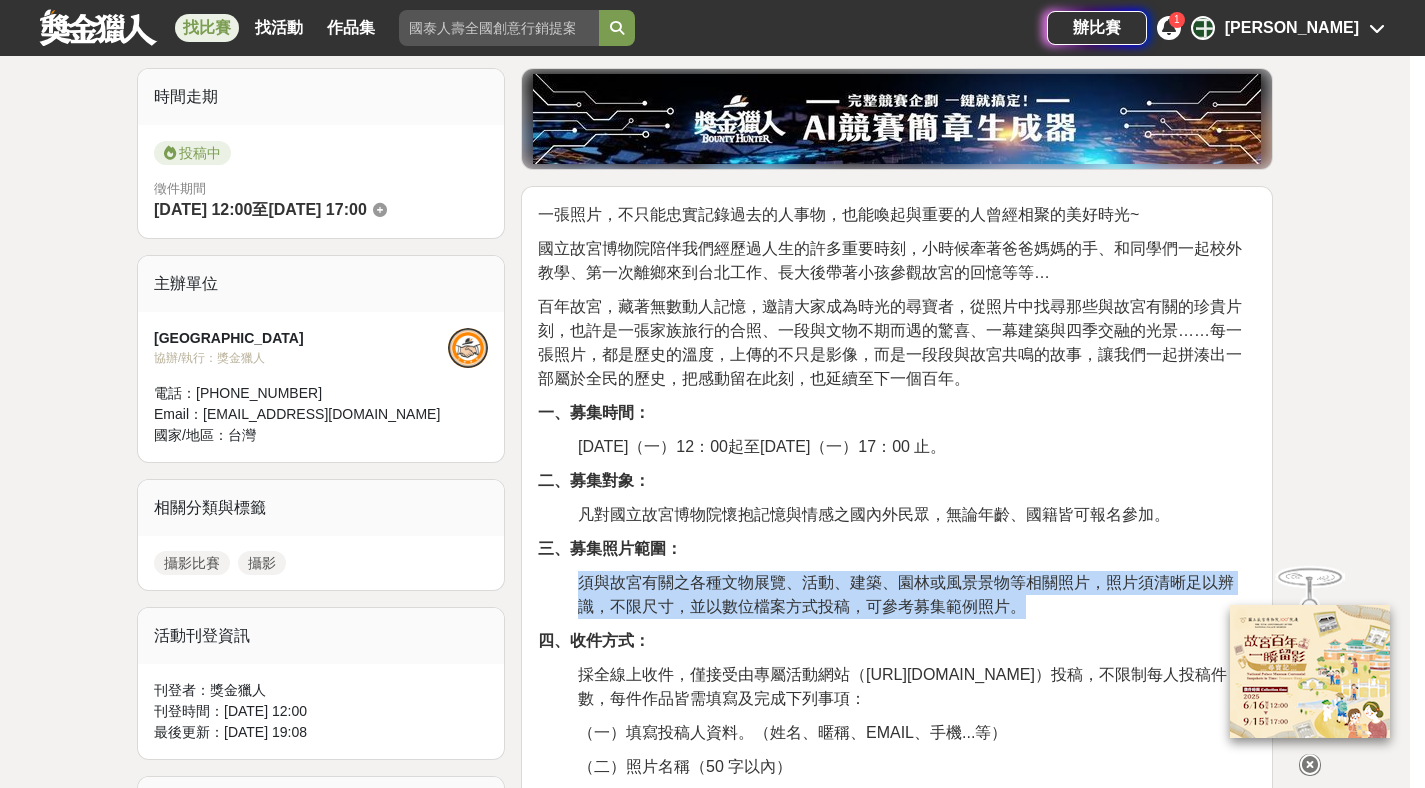 drag, startPoint x: 576, startPoint y: 581, endPoint x: 1071, endPoint y: 607, distance: 495.68237 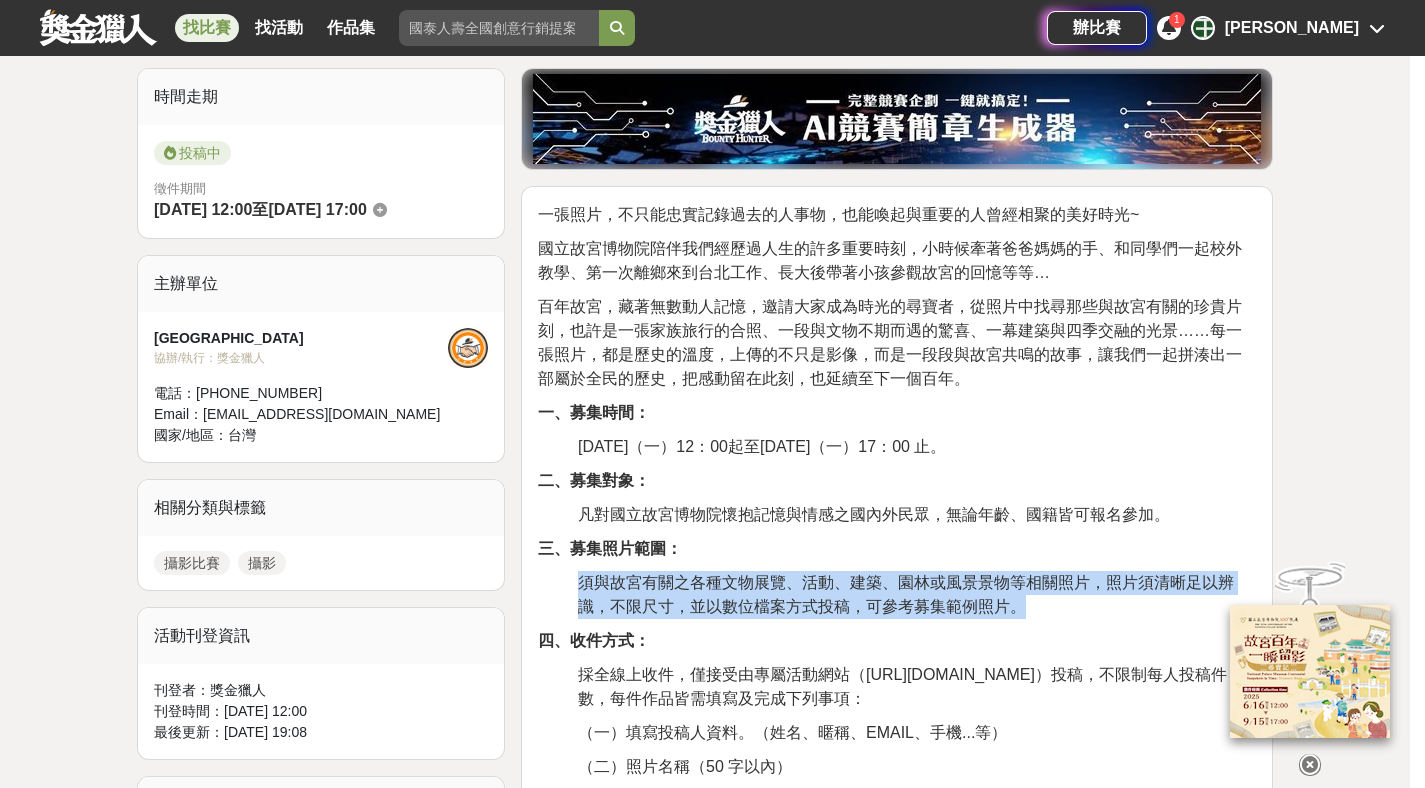 click on "一張照片，不只能忠實記錄過去的人事物，也能喚起與重要的人曾經相聚的美好時光~ 國立故宮博物院陪伴我們經歷過人生的許多重要時刻，小時候牽著爸爸媽媽的手、和同學們一起校外教學、第一次離鄉來到台北工作、長大後帶著小孩參觀故宮的回憶等等… 百年故宮，藏著無數動人記憶，邀請大家成為時光的尋寶者，從照片中找尋那些與故宮有關的珍貴片刻，也許是一張家族旅行的合照、一段與文物不期而遇的驚喜、一幕建築與四季交融的光景……每一張照片，都是歷史的溫度，上傳的不只是影像，而是一段段與故宮共鳴的故事，讓我們一起拼湊出一部屬於全民的歷史，把感動留在此刻，也延續至下一個百年。 一、募集時間： [DATE]（一）12：00起至[DATE]（一）17：00 止。 二、募集對象： 三、募集照片範圍： 四、收件方式：   五、活動獎項： 獎項" at bounding box center (897, 2752) 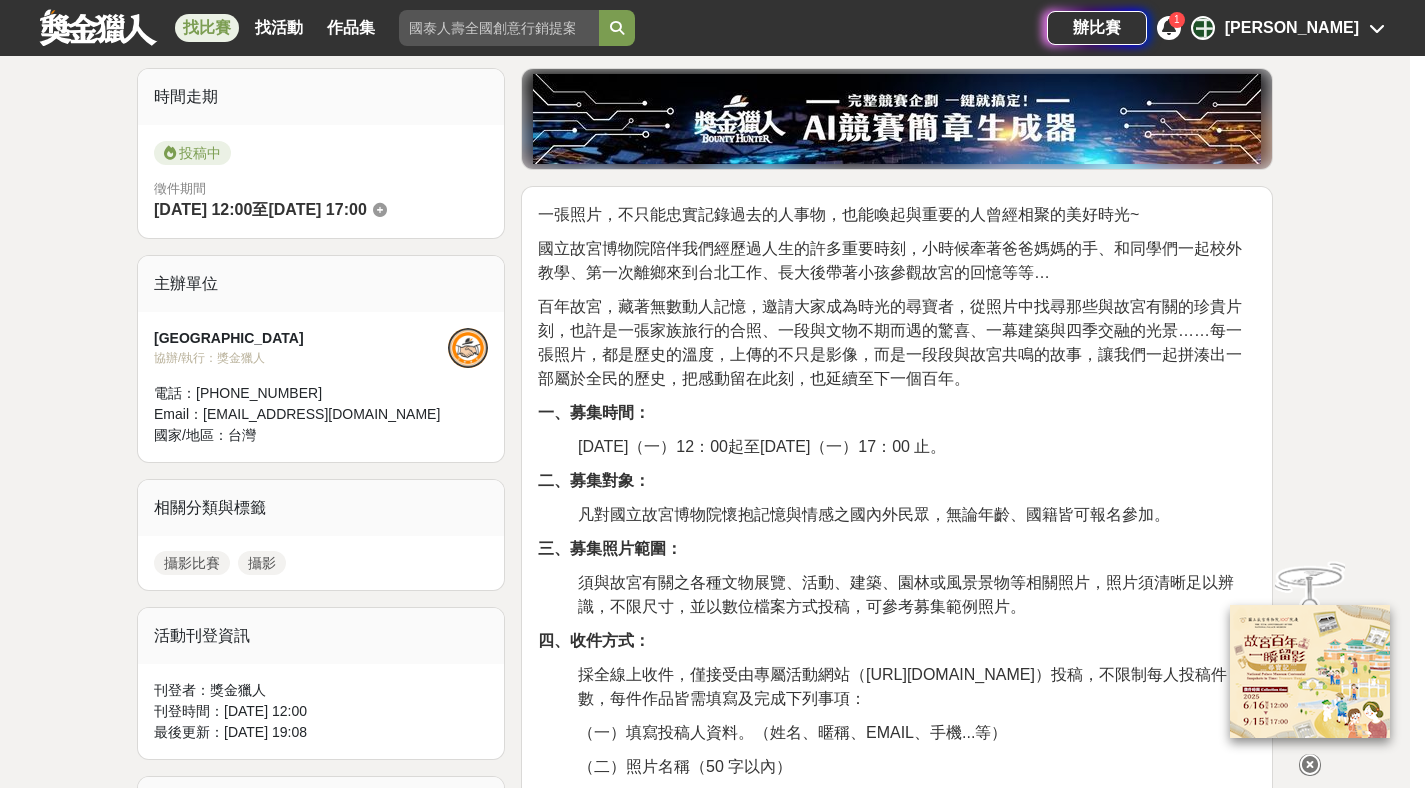 drag, startPoint x: 638, startPoint y: 223, endPoint x: 688, endPoint y: 244, distance: 54.230988 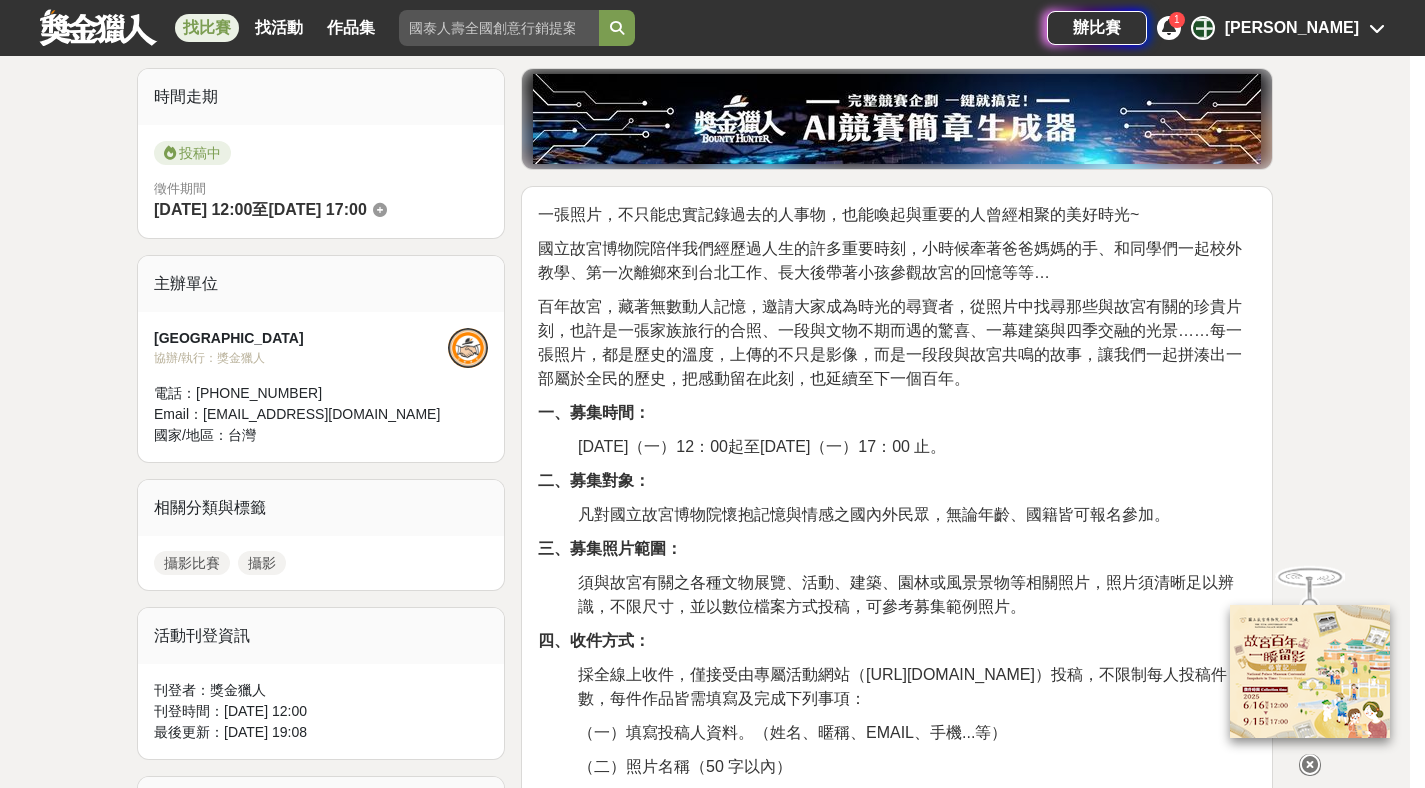 click on "一張照片，不只能忠實記錄過去的人事物，也能喚起與重要的人曾經相聚的美好時光~" at bounding box center [838, 214] 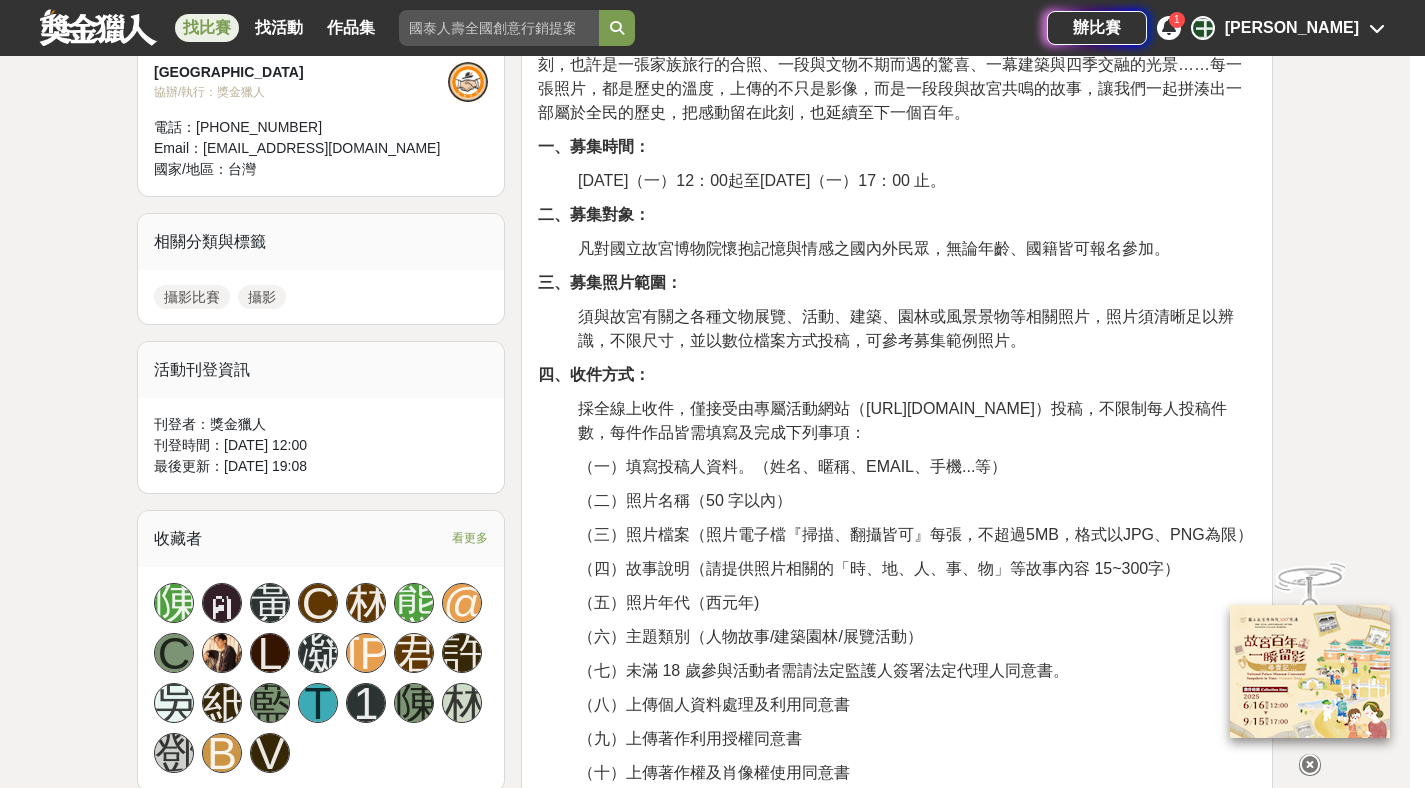 scroll, scrollTop: 755, scrollLeft: 0, axis: vertical 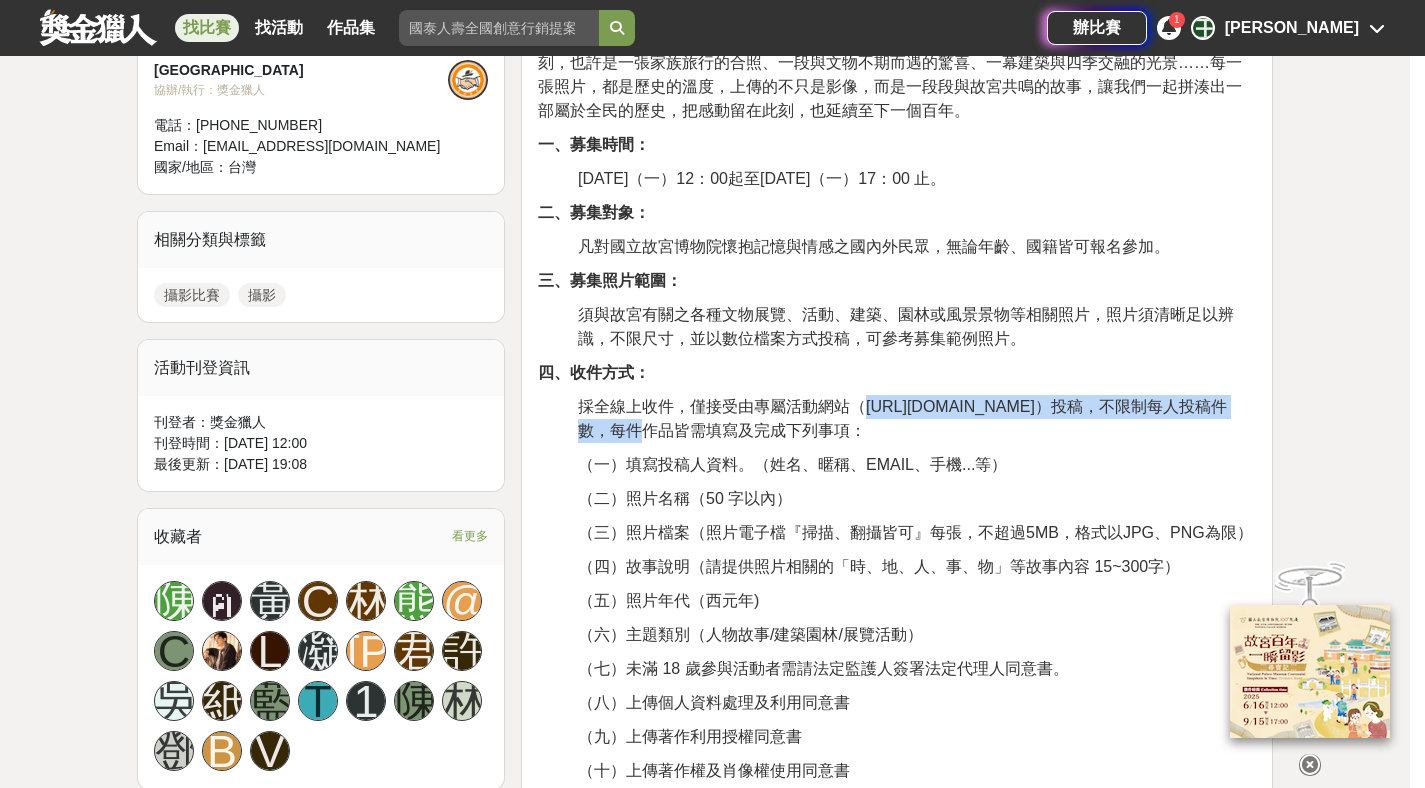 drag, startPoint x: 863, startPoint y: 405, endPoint x: 1142, endPoint y: 405, distance: 279 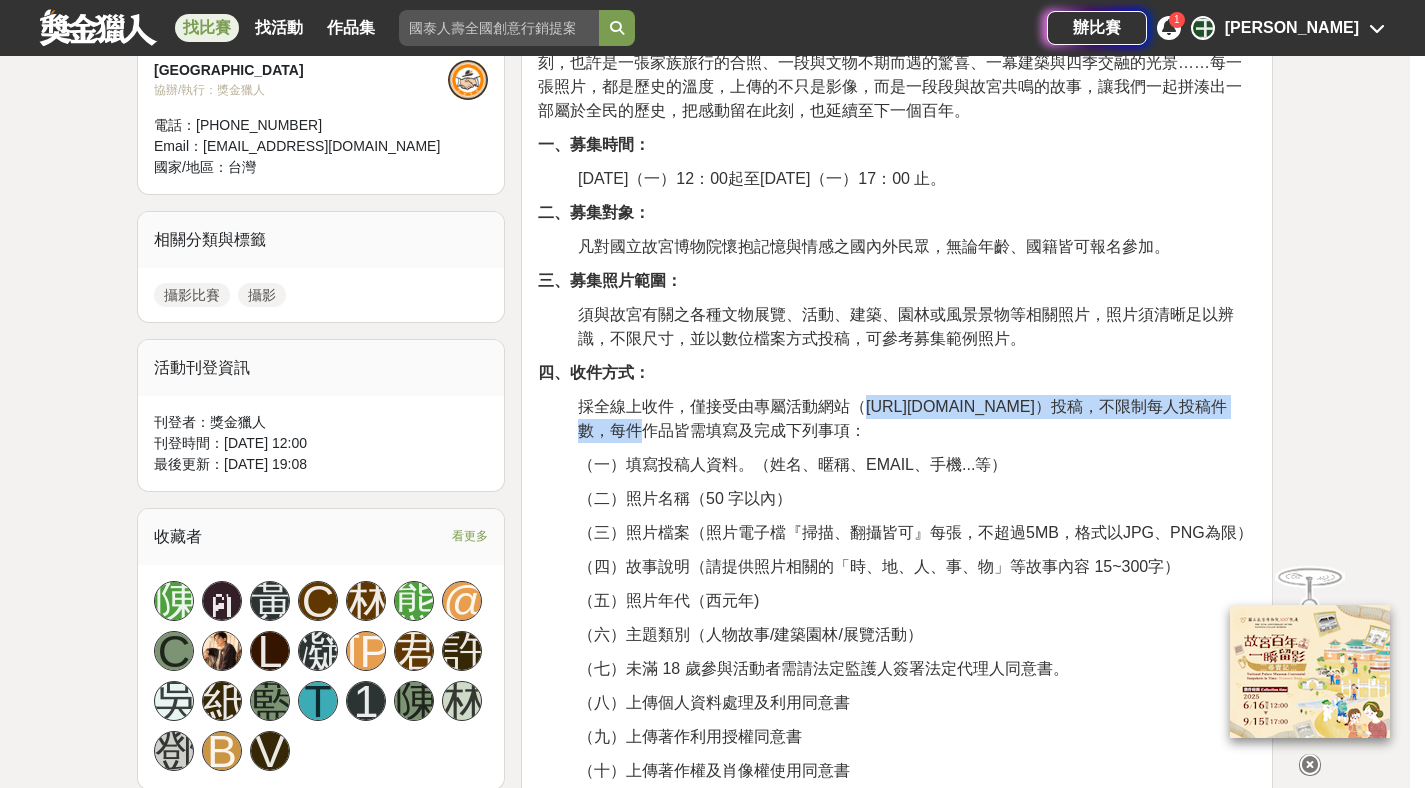 click on "採全線上收件，僅接受由專屬活動網站（[URL][DOMAIN_NAME]）投稿，不限制每人投稿件數，每件作品皆需填寫及完成下列事項：" at bounding box center (902, 418) 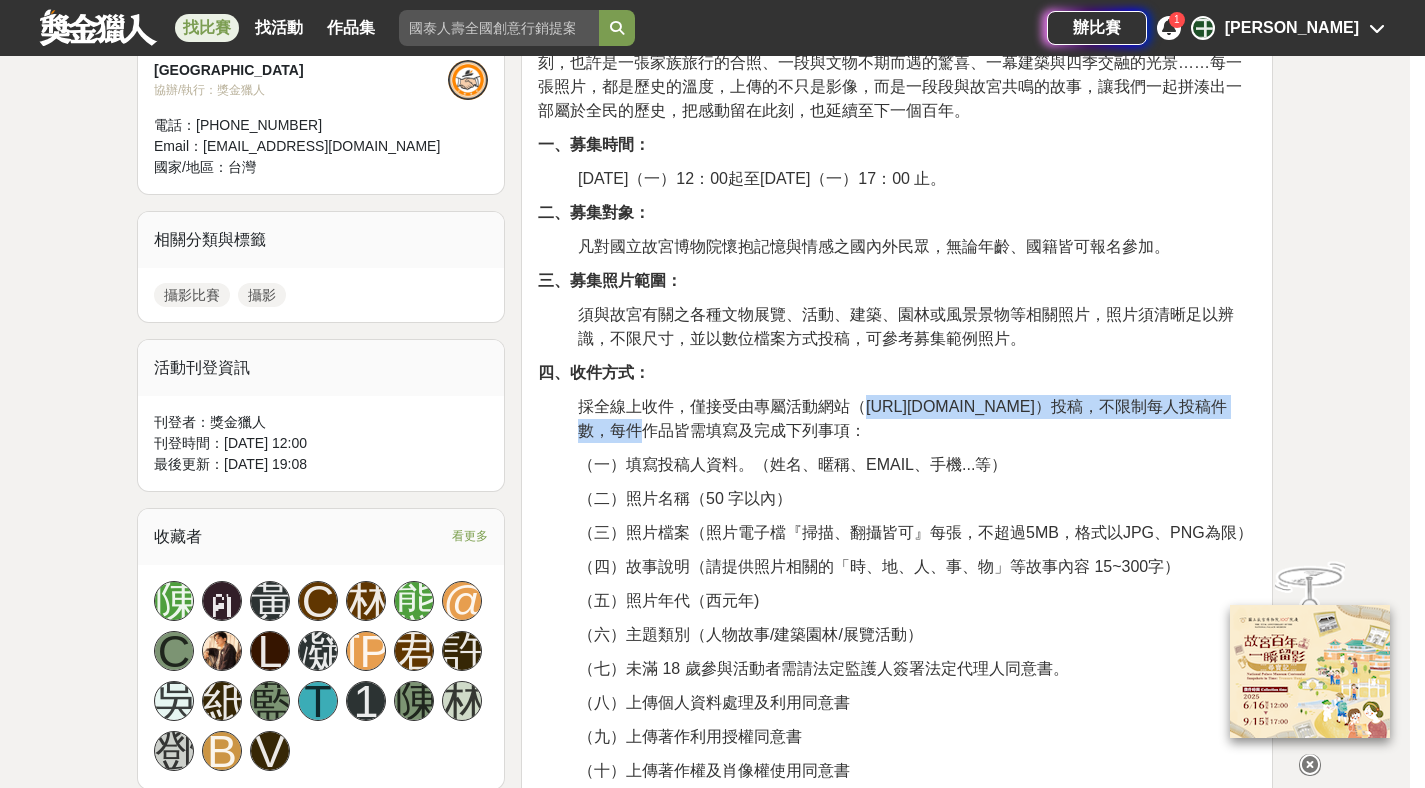 copy on "[URL][DOMAIN_NAME]" 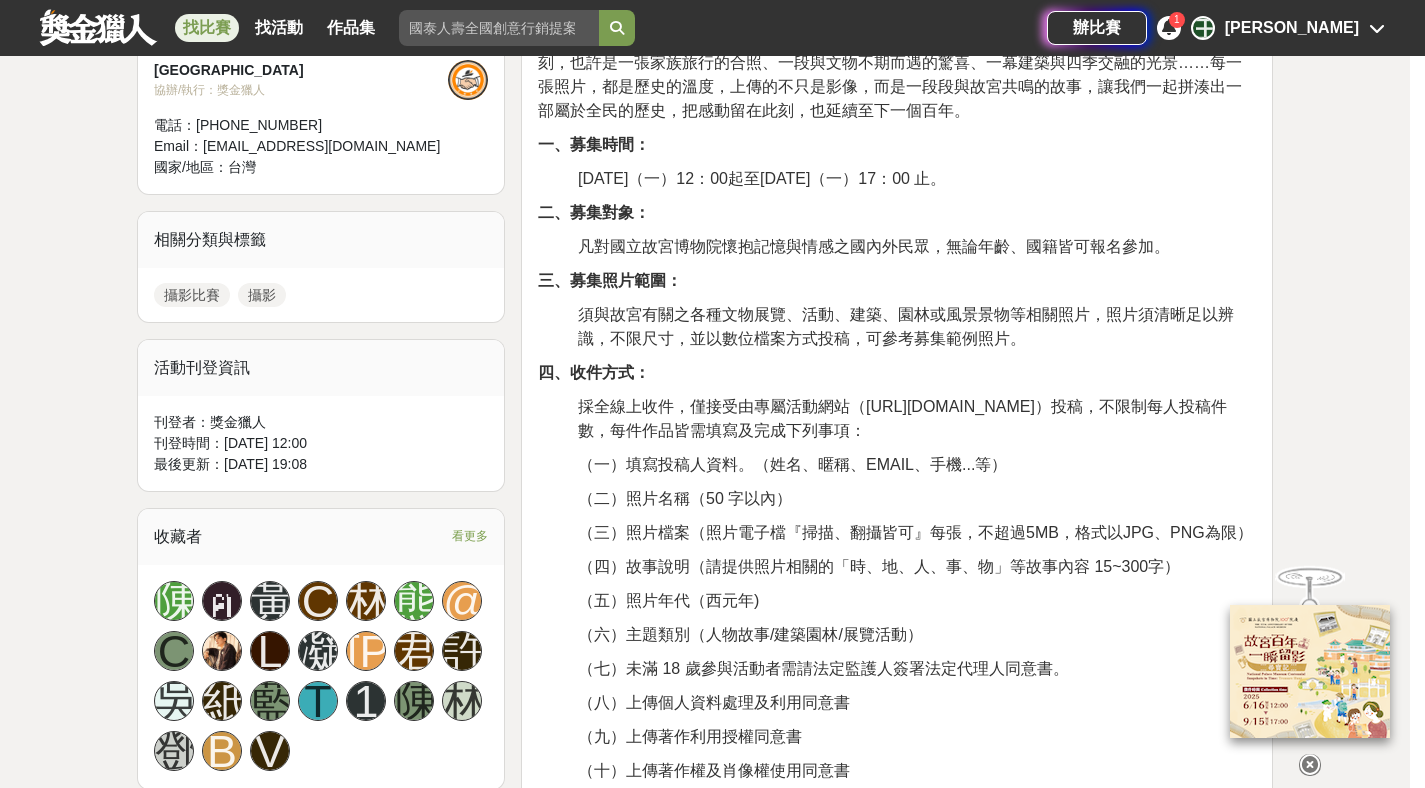 click on "一張照片，不只能忠實記錄過去的人事物，也能喚起與重要的人曾經相聚的美好時光~ 國立故宮博物院陪伴我們經歷過人生的許多重要時刻，小時候牽著爸爸媽媽的手、和同學們一起校外教學、第一次離鄉來到台北工作、長大後帶著小孩參觀故宮的回憶等等… 百年故宮，藏著無數動人記憶，邀請大家成為時光的尋寶者，從照片中找尋那些與故宮有關的珍貴片刻，也許是一張家族旅行的合照、一段與文物不期而遇的驚喜、一幕建築與四季交融的光景……每一張照片，都是歷史的溫度，上傳的不只是影像，而是一段段與故宮共鳴的故事，讓我們一起拼湊出一部屬於全民的歷史，把感動留在此刻，也延續至下一個百年。 一、募集時間： [DATE]（一）12：00起至[DATE]（一）17：00 止。 二、募集對象： 三、募集照片範圍： 四、收件方式：   五、活動獎項： 獎項" at bounding box center [897, 2484] 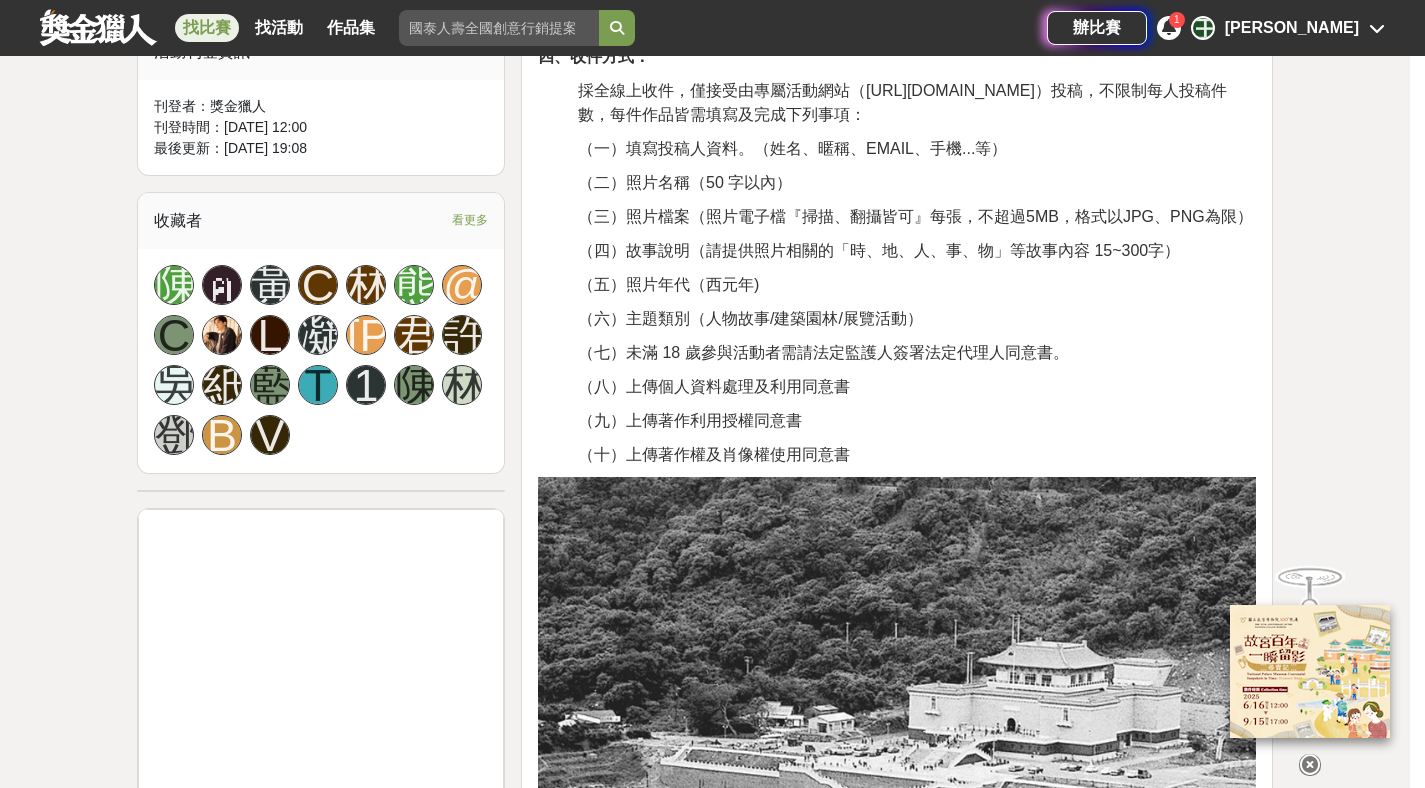 scroll, scrollTop: 1075, scrollLeft: 0, axis: vertical 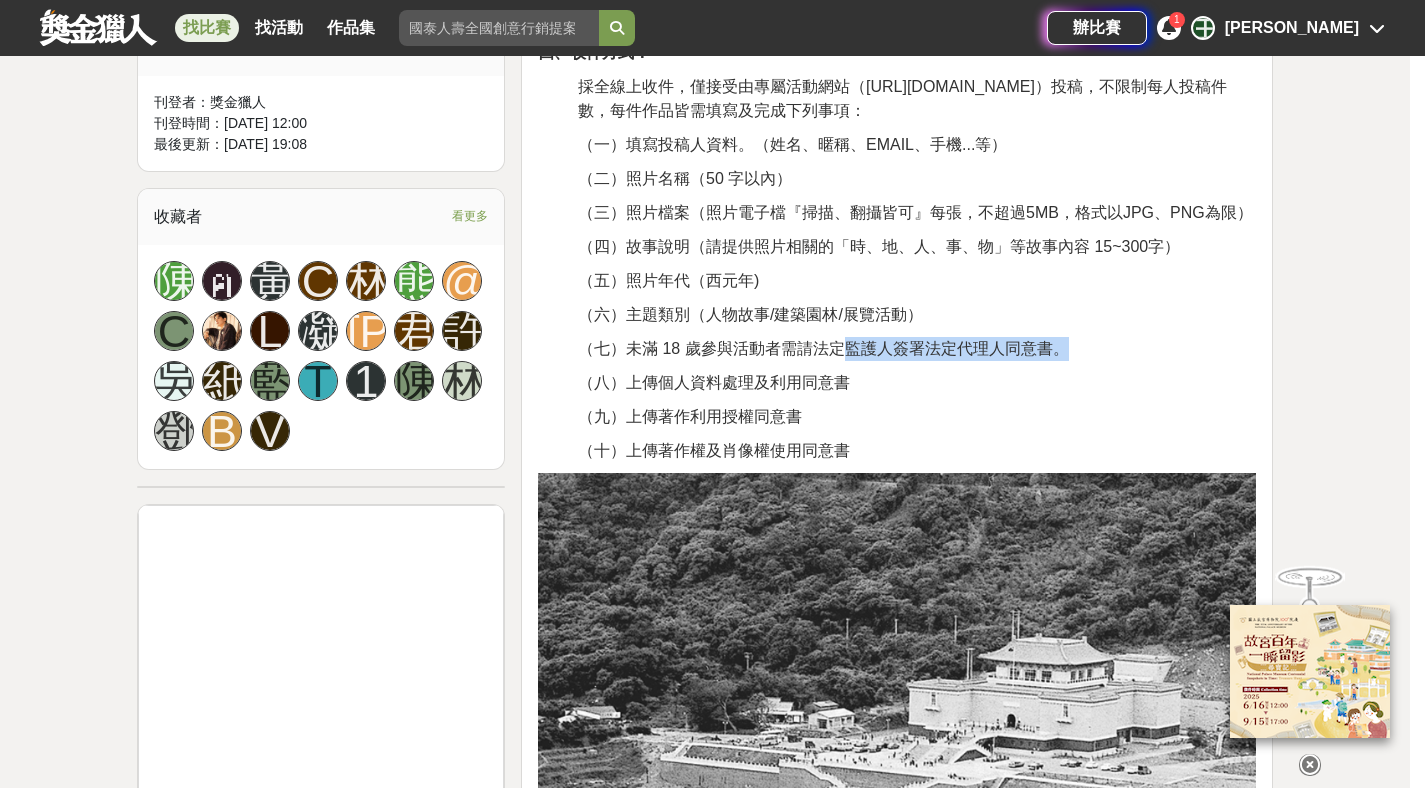 drag, startPoint x: 845, startPoint y: 351, endPoint x: 1088, endPoint y: 351, distance: 243 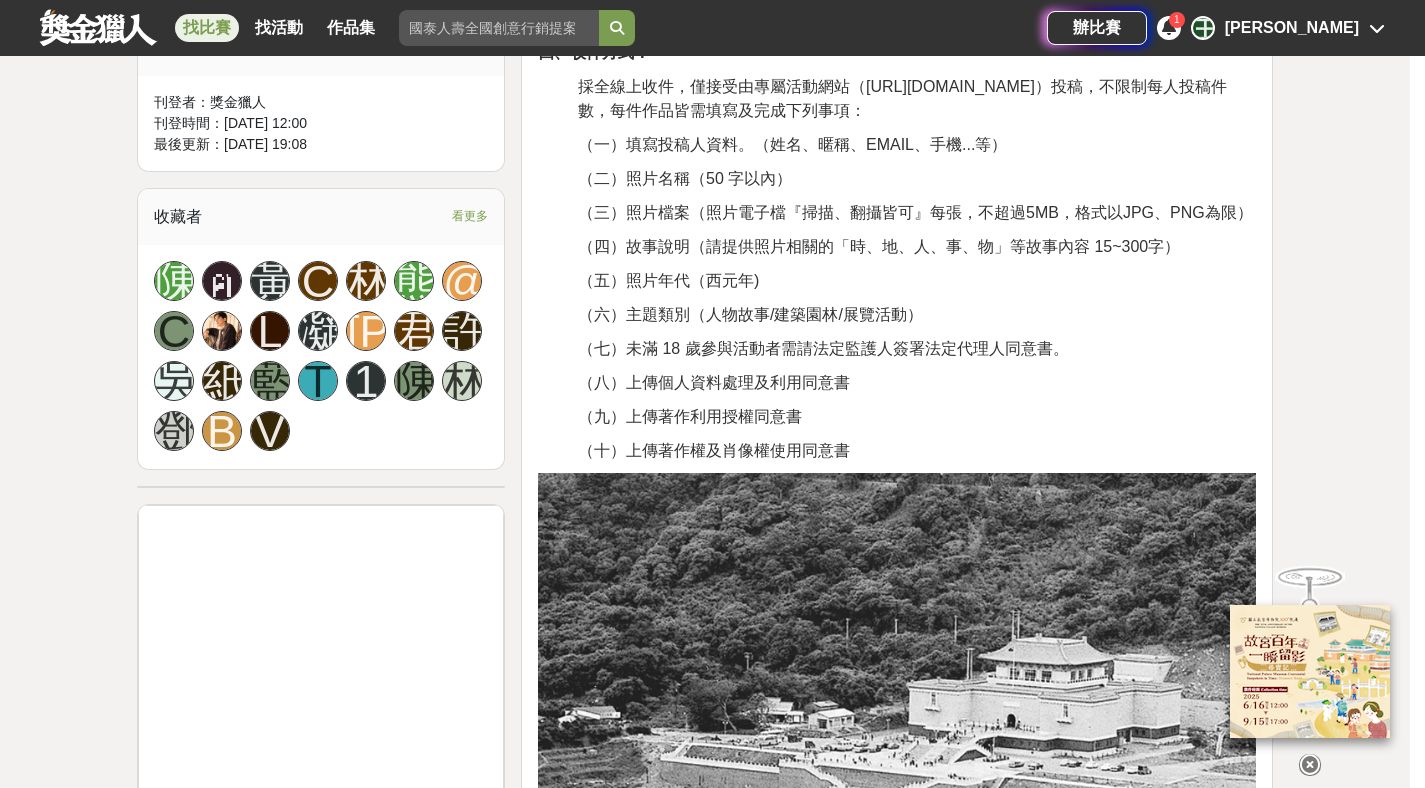 click on "一張照片，不只能忠實記錄過去的人事物，也能喚起與重要的人曾經相聚的美好時光~ 國立故宮博物院陪伴我們經歷過人生的許多重要時刻，小時候牽著爸爸媽媽的手、和同學們一起校外教學、第一次離鄉來到台北工作、長大後帶著小孩參觀故宮的回憶等等… 百年故宮，藏著無數動人記憶，邀請大家成為時光的尋寶者，從照片中找尋那些與故宮有關的珍貴片刻，也許是一張家族旅行的合照、一段與文物不期而遇的驚喜、一幕建築與四季交融的光景……每一張照片，都是歷史的溫度，上傳的不只是影像，而是一段段與故宮共鳴的故事，讓我們一起拼湊出一部屬於全民的歷史，把感動留在此刻，也延續至下一個百年。 一、募集時間： [DATE]（一）12：00起至[DATE]（一）17：00 止。 二、募集對象： 三、募集照片範圍： 四、收件方式：   五、活動獎項： 獎項" at bounding box center (897, 2164) 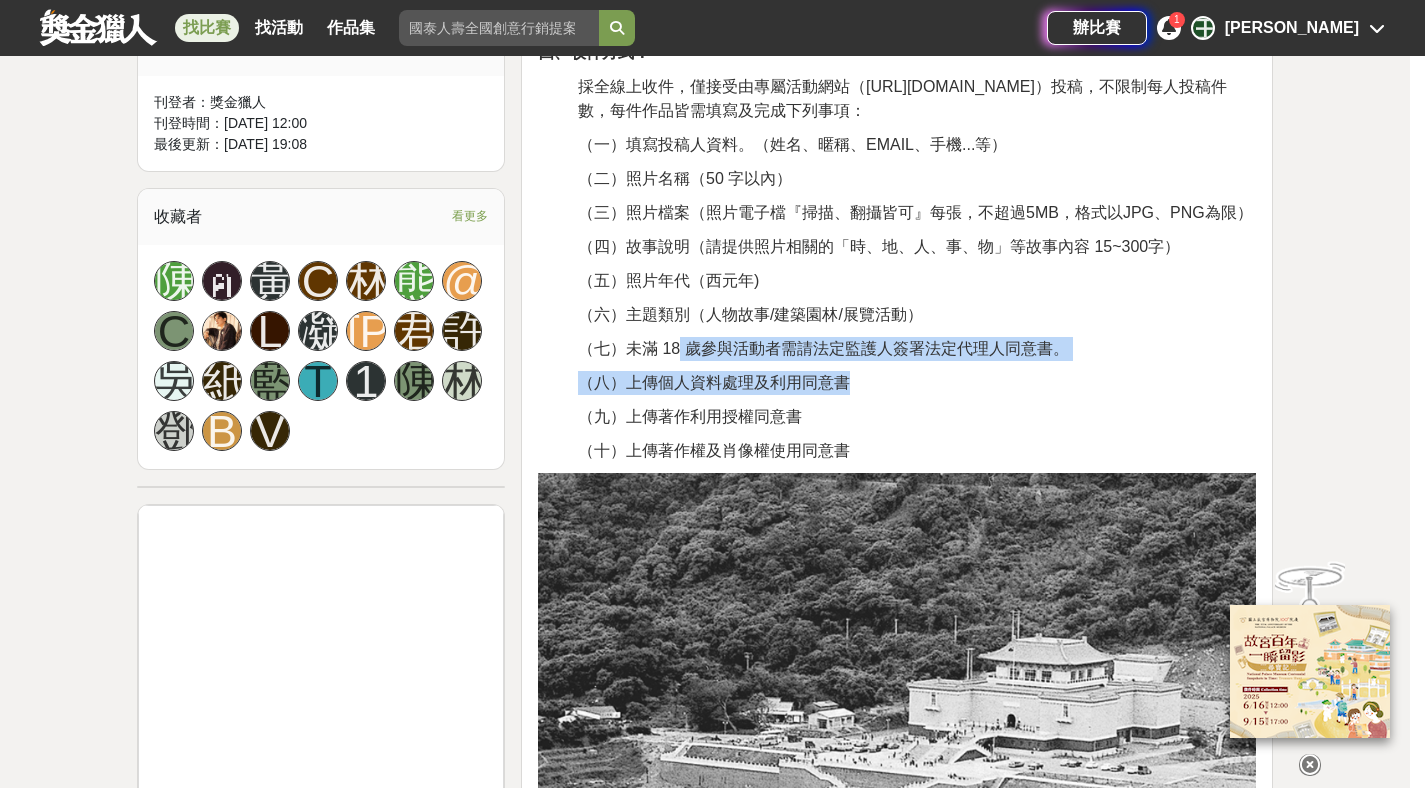drag, startPoint x: 860, startPoint y: 366, endPoint x: 1160, endPoint y: 380, distance: 300.32648 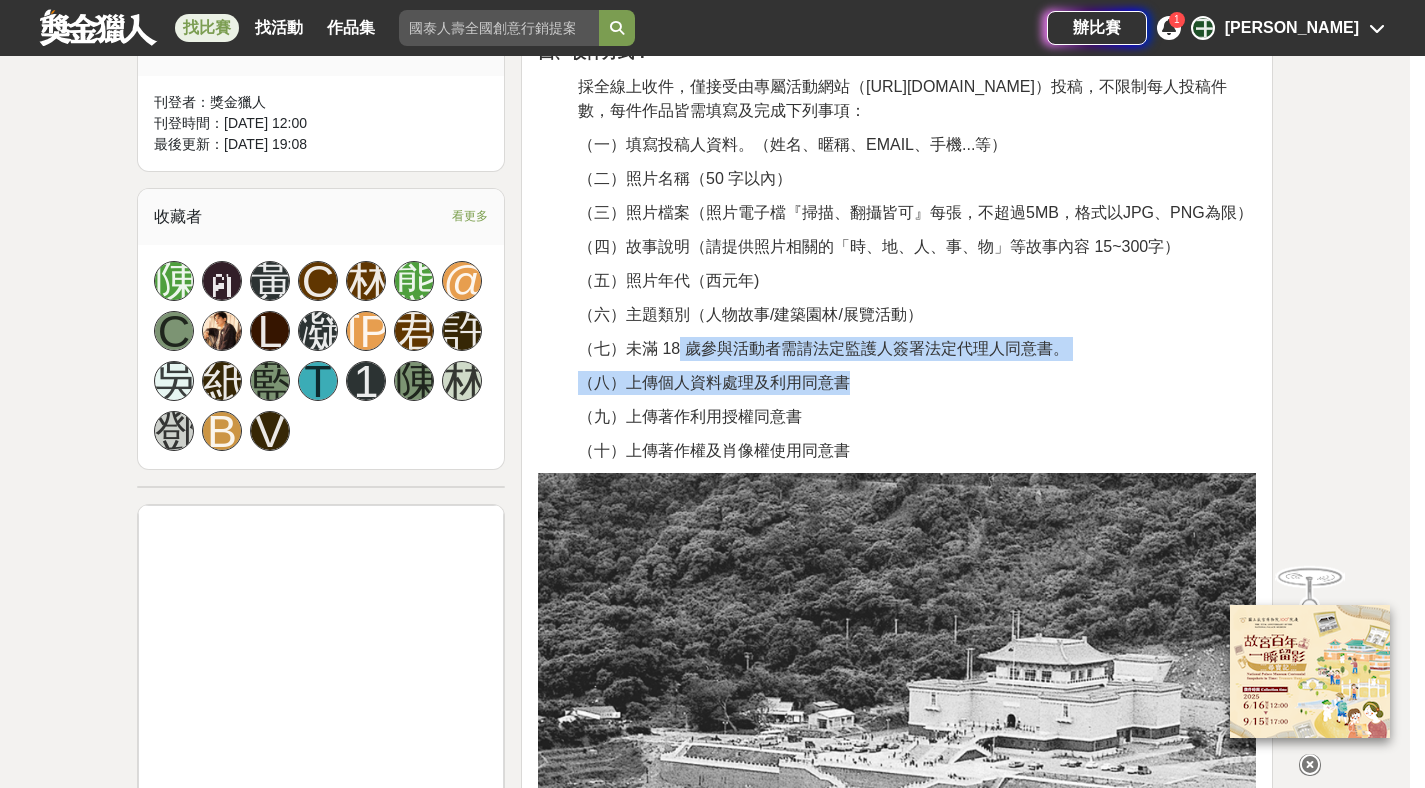 click on "一張照片，不只能忠實記錄過去的人事物，也能喚起與重要的人曾經相聚的美好時光~ 國立故宮博物院陪伴我們經歷過人生的許多重要時刻，小時候牽著爸爸媽媽的手、和同學們一起校外教學、第一次離鄉來到台北工作、長大後帶著小孩參觀故宮的回憶等等… 百年故宮，藏著無數動人記憶，邀請大家成為時光的尋寶者，從照片中找尋那些與故宮有關的珍貴片刻，也許是一張家族旅行的合照、一段與文物不期而遇的驚喜、一幕建築與四季交融的光景……每一張照片，都是歷史的溫度，上傳的不只是影像，而是一段段與故宮共鳴的故事，讓我們一起拼湊出一部屬於全民的歷史，把感動留在此刻，也延續至下一個百年。 一、募集時間： [DATE]（一）12：00起至[DATE]（一）17：00 止。 二、募集對象： 三、募集照片範圍： 四、收件方式：   五、活動獎項： 獎項" at bounding box center (897, 2164) 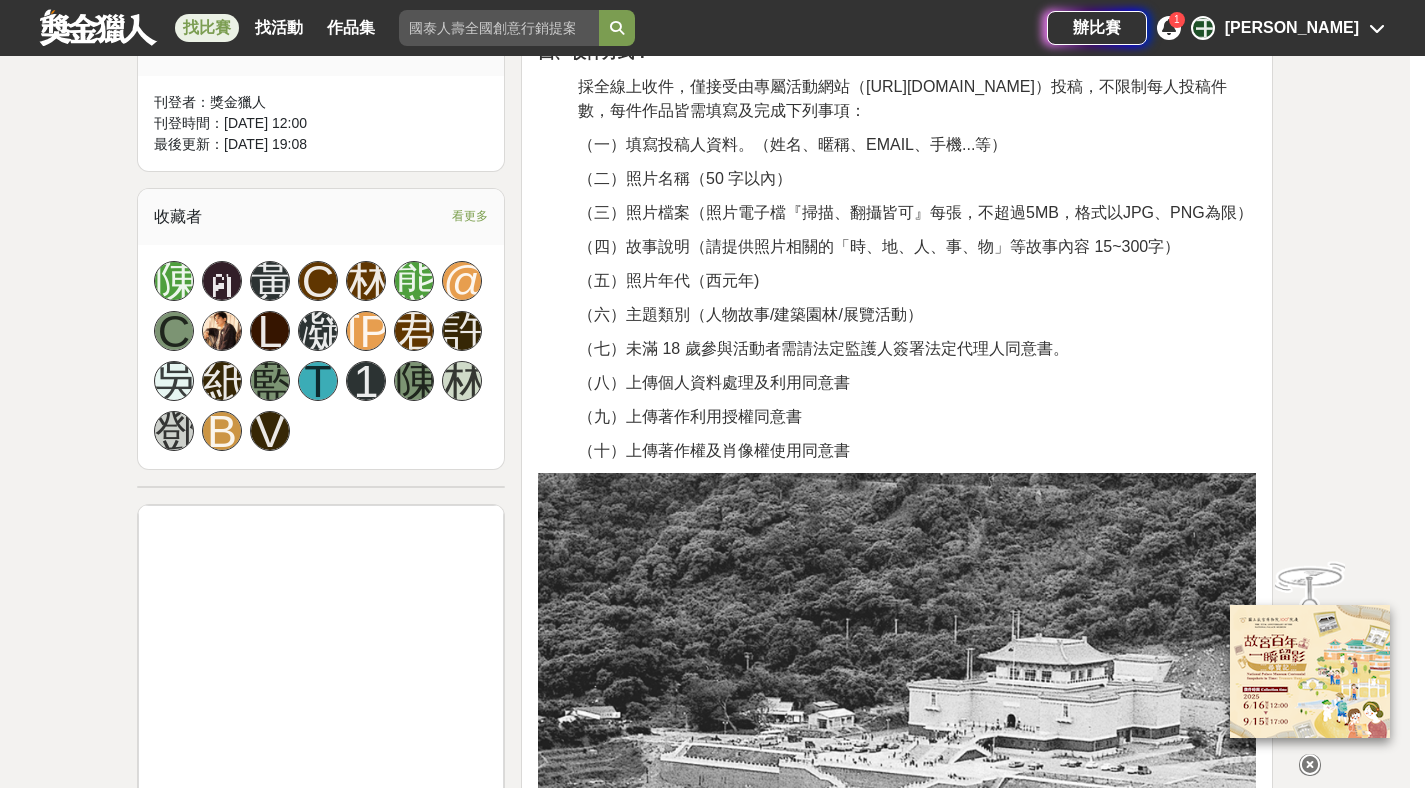 click on "一張照片，不只能忠實記錄過去的人事物，也能喚起與重要的人曾經相聚的美好時光~ 國立故宮博物院陪伴我們經歷過人生的許多重要時刻，小時候牽著爸爸媽媽的手、和同學們一起校外教學、第一次離鄉來到台北工作、長大後帶著小孩參觀故宮的回憶等等… 百年故宮，藏著無數動人記憶，邀請大家成為時光的尋寶者，從照片中找尋那些與故宮有關的珍貴片刻，也許是一張家族旅行的合照、一段與文物不期而遇的驚喜、一幕建築與四季交融的光景……每一張照片，都是歷史的溫度，上傳的不只是影像，而是一段段與故宮共鳴的故事，讓我們一起拼湊出一部屬於全民的歷史，把感動留在此刻，也延續至下一個百年。 一、募集時間： [DATE]（一）12：00起至[DATE]（一）17：00 止。 二、募集對象： 三、募集照片範圍： 四、收件方式：   五、活動獎項： 獎項" at bounding box center [897, 2164] 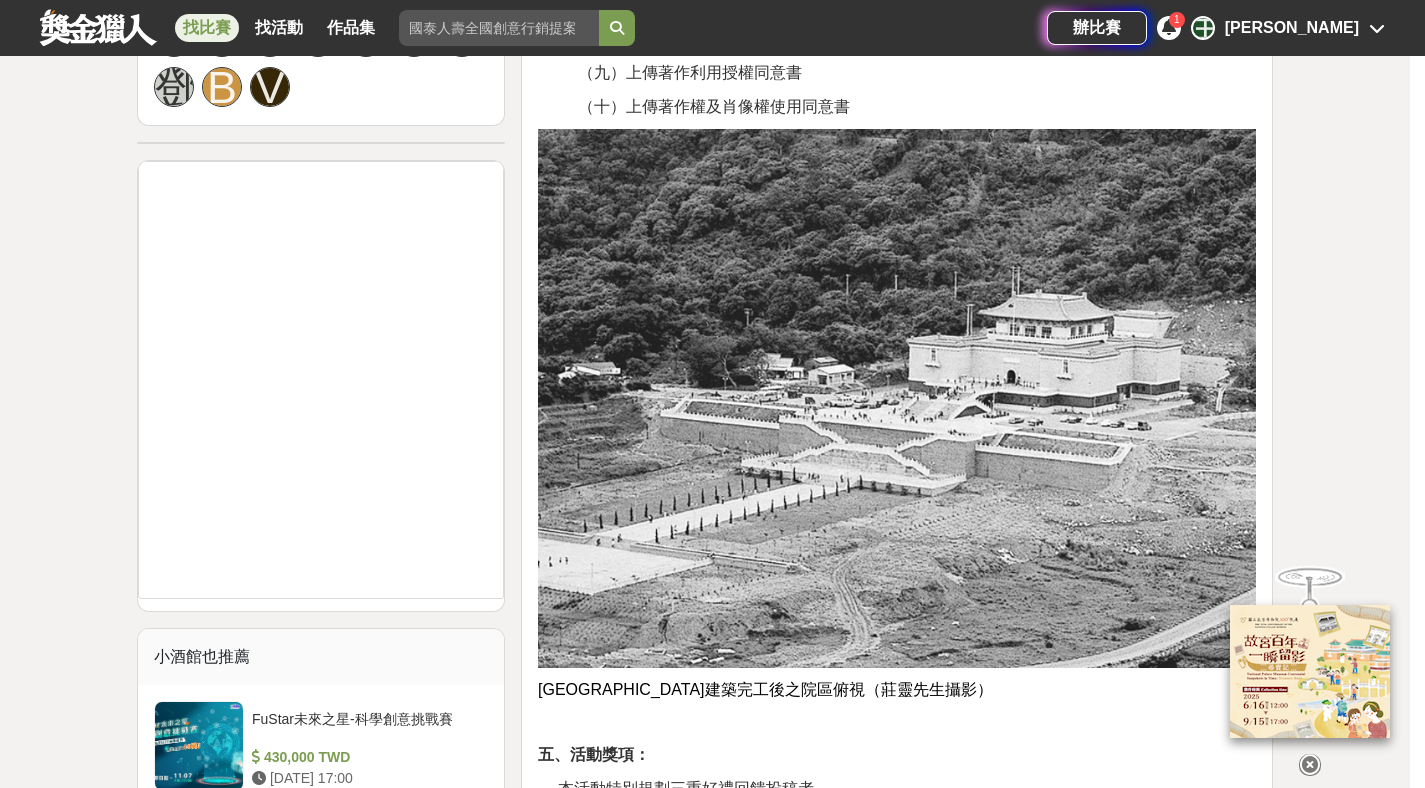 scroll, scrollTop: 1961, scrollLeft: 0, axis: vertical 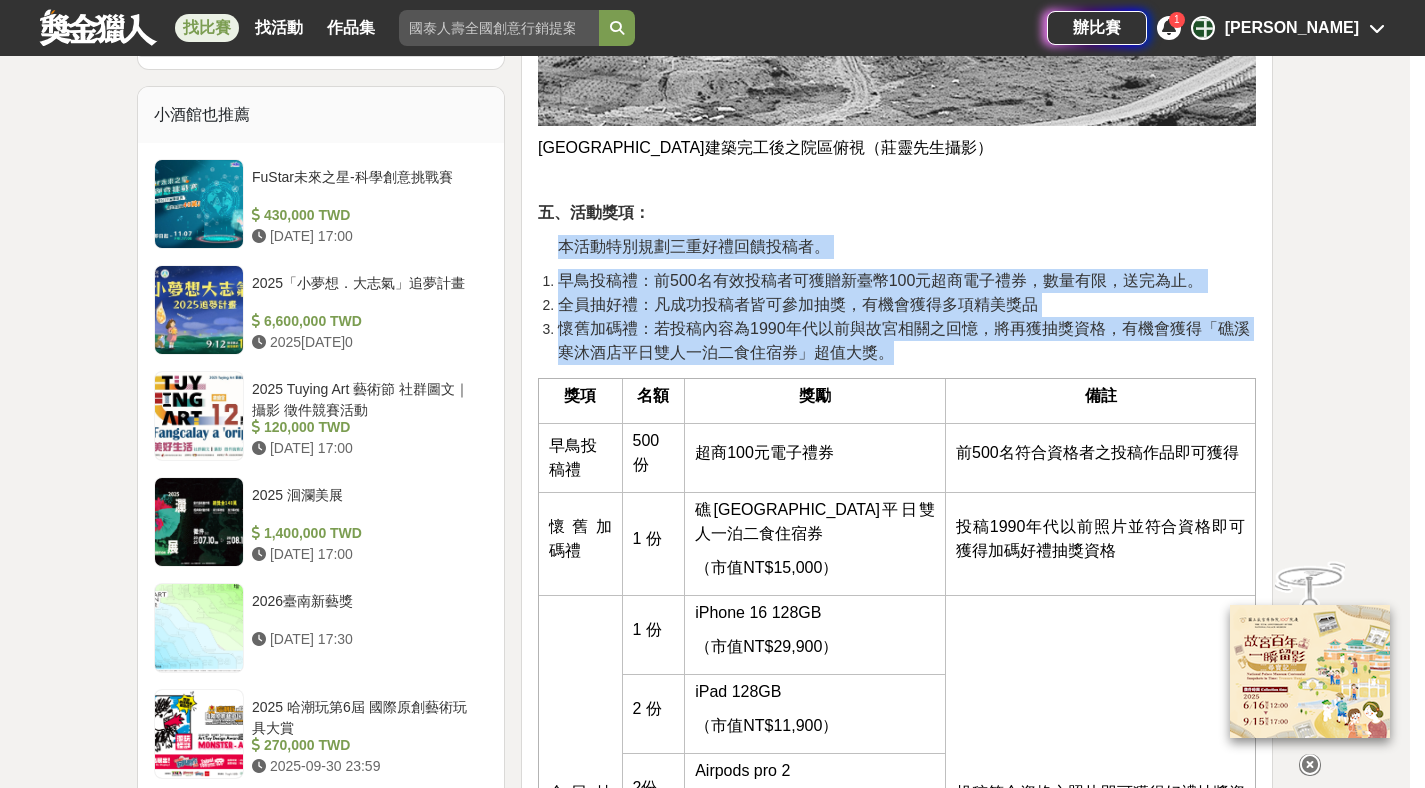 drag, startPoint x: 565, startPoint y: 243, endPoint x: 1206, endPoint y: 350, distance: 649.8692 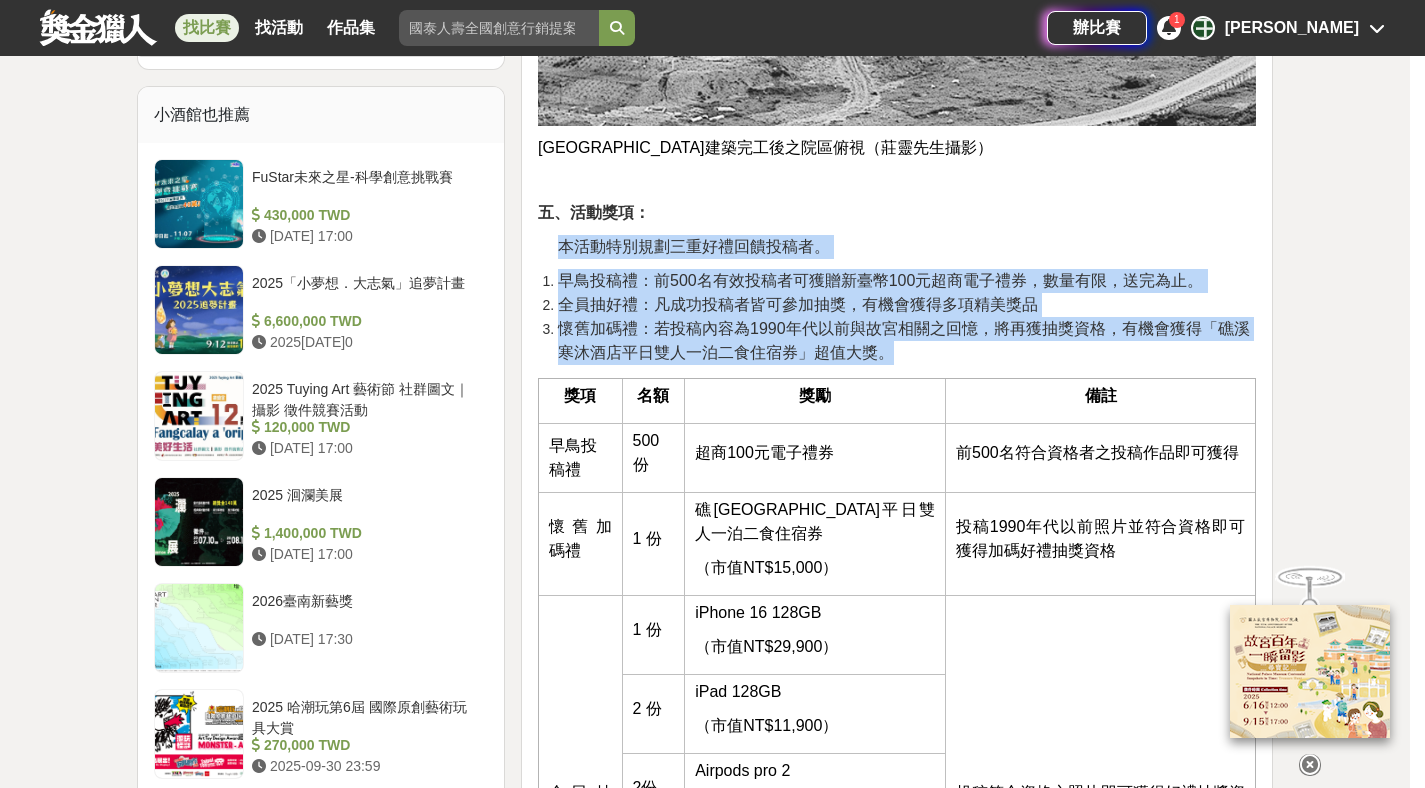 click on "大家都在看 2025「Art on Climate」國際繪畫比賽 2025[DATE]0 來吧！Show出你的新『泰』度！國泰人壽全國創意行銷提案&圖文競賽 2025[DATE]0 2025金匠獎-設計/程式/外語影片競賽 2025[DATE]0 故宮百年 一瞬留影【尋寶記】 收藏 前往比賽網站 總獎金 (包含獎品) 150,000   TWD 最高獎金 29,900   TWD 身分限制 不限 國籍/地區限制 不限 10,006 123 0 分享至 收藏 前往比賽網站 時間走期 投稿中 徵件期間 2025[DATE]0  至  2025[DATE]0 主辦單位 [GEOGRAPHIC_DATA] 協辦/執行： 獎金獵人 電話： [PHONE_NUMBER] Email： [EMAIL_ADDRESS][DOMAIN_NAME] 國家/地區： 台灣 相關分類與標籤 攝影比賽 攝影 活動刊登資訊 刊登者： 獎金獵人 刊登時間： 2025[DATE]0 最後更新： 2025[DATE]8 收藏者 看更多 陳 ฅ [PERSON_NAME] 熊 @ C L 凝 [PERSON_NAME] 吳 紙 藍 T 1 [PERSON_NAME] 小酒館也推薦   430,000 TWD   2025[DATE]0" at bounding box center (705, 1357) 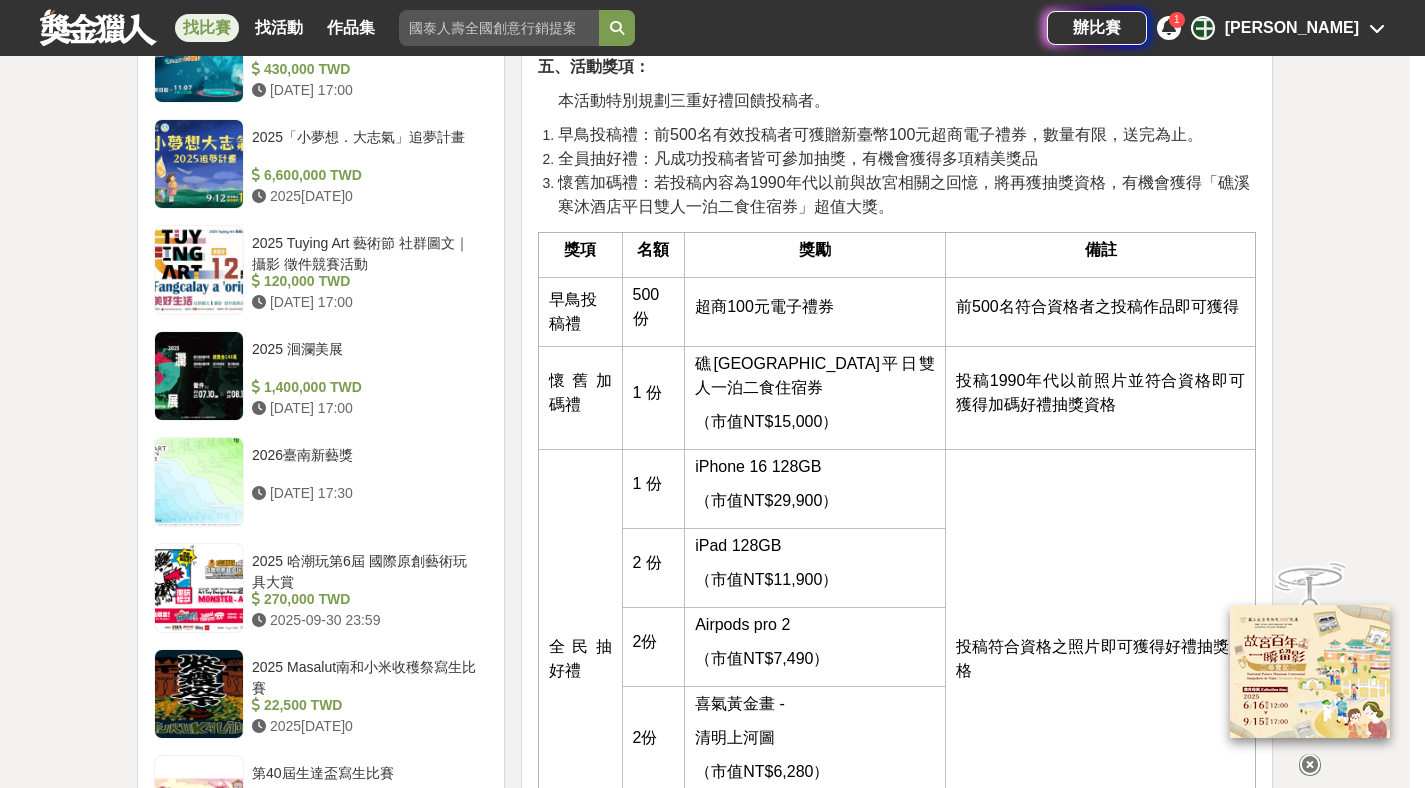 scroll, scrollTop: 2110, scrollLeft: 0, axis: vertical 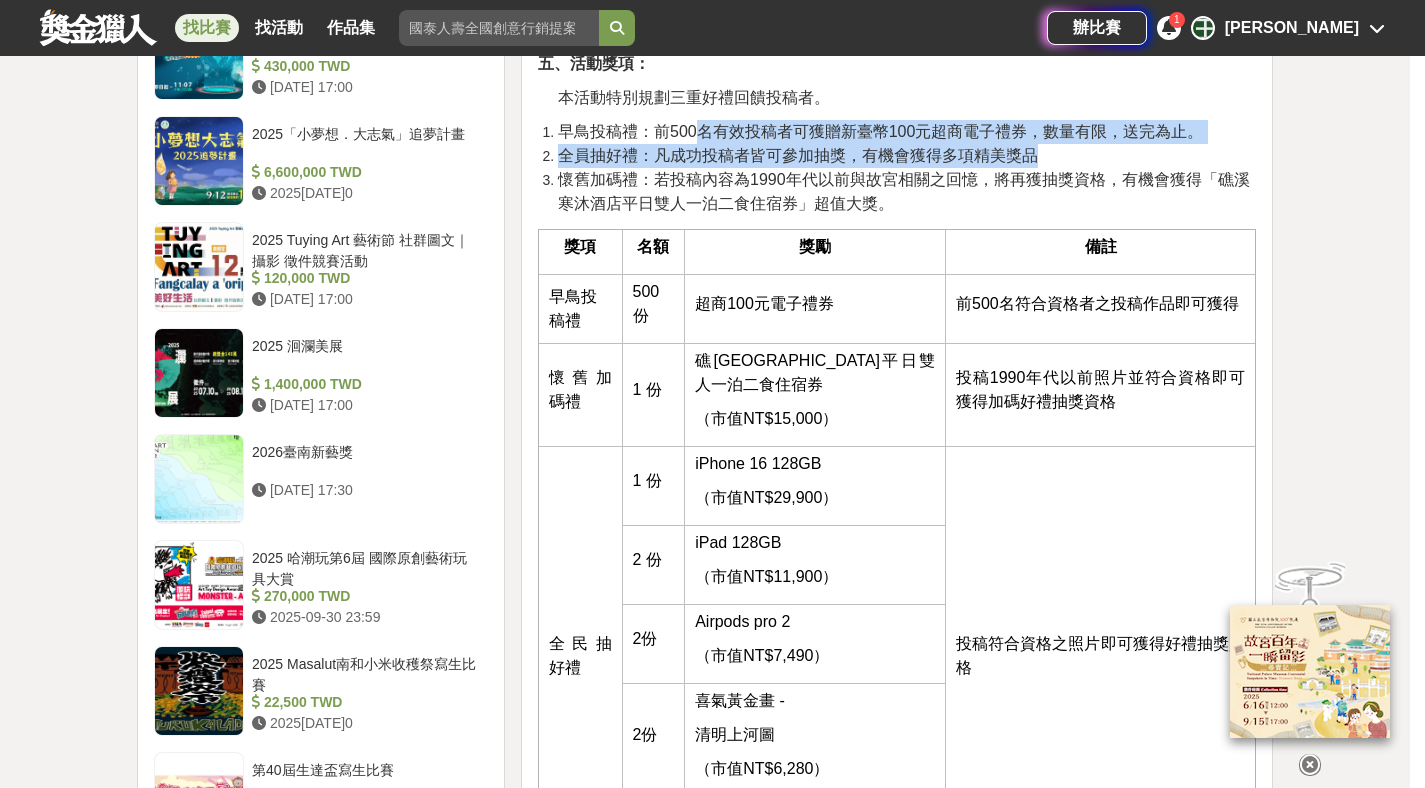 drag, startPoint x: 697, startPoint y: 132, endPoint x: 1203, endPoint y: 154, distance: 506.47803 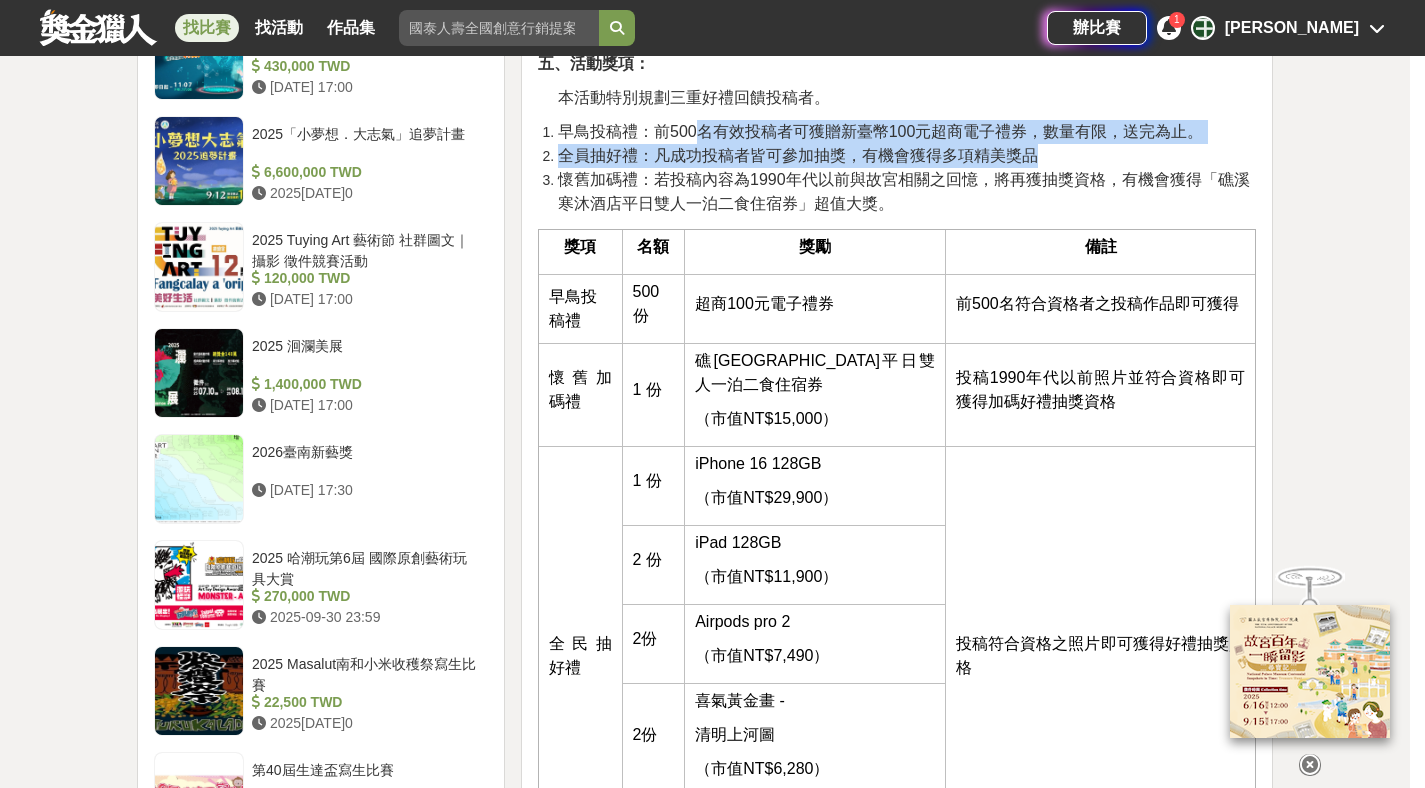click on "早鳥投稿禮：前500名有效投稿者可獲贈新臺幣100元超商電子禮券，數量有限，送完為止。 全員抽好禮：凡成功投稿者皆可參加抽獎，有機會獲得多項精美獎品 懷舊加碼禮：若投稿內容為1990年代以前與故宮相關之回憶，將再獲抽獎資格，有機會獲得「礁溪寒沐酒店平日雙人一泊二食住宿券」超值大獎。" at bounding box center (897, 168) 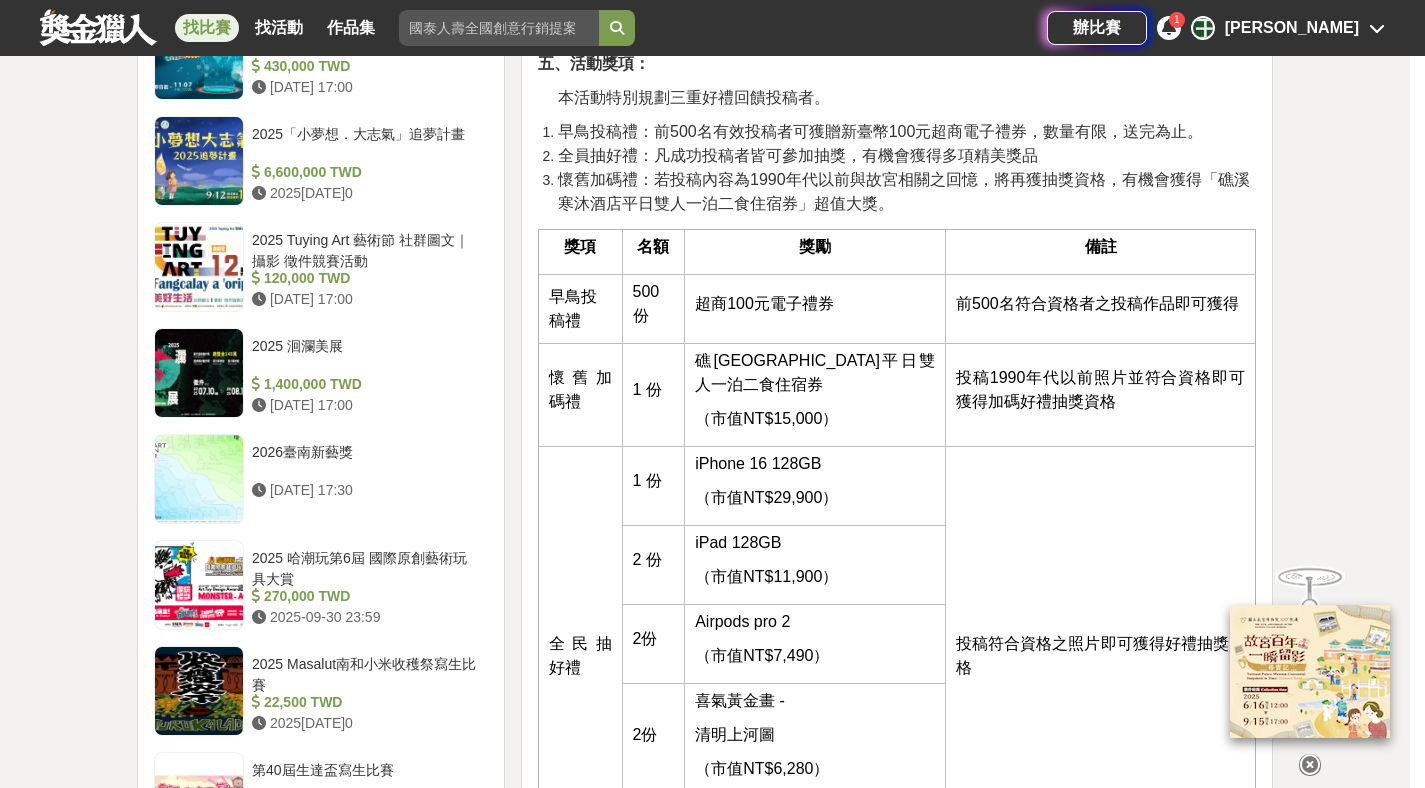 click on "懷舊加碼禮：若投稿內容為1990年代以前與故宮相關之回憶，將再獲抽獎資格，有機會獲得「礁溪寒沐酒店平日雙人一泊二食住宿券」超值大獎。" at bounding box center (904, 191) 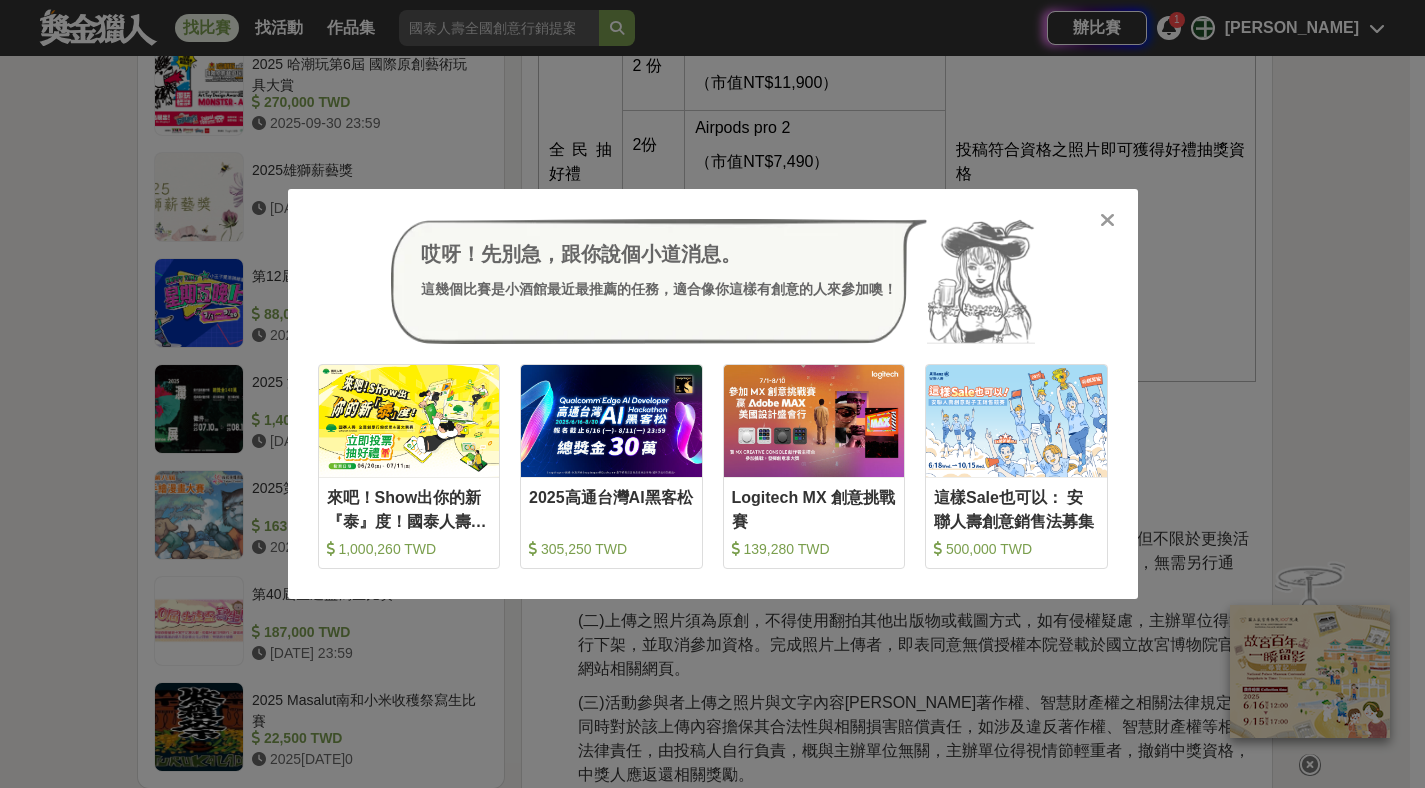 scroll, scrollTop: 2621, scrollLeft: 0, axis: vertical 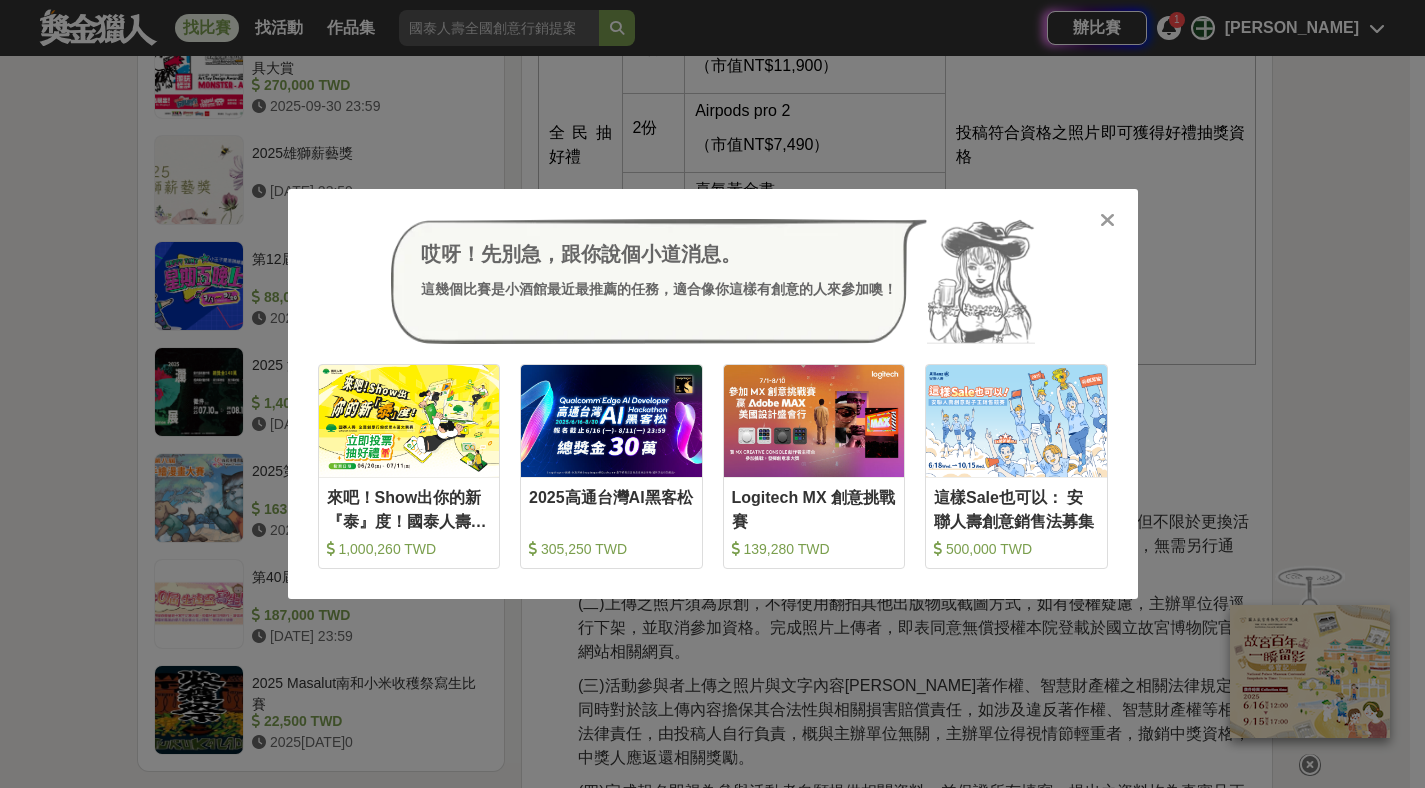click on "哎呀！先別急，跟你說個小道消息。 這幾個比賽是小酒館最近最推薦的任務，適合像你這樣有創意的人來參加噢！   收藏 來吧！Show出你的新『泰』度！國泰人壽全國創意行銷提案&圖文競賽   1,000,260 TWD   收藏 2025高通台灣AI黑客松   305,250 TWD   收藏 Logitech MX 創意挑戰賽   139,280 TWD   收藏 這樣Sale也可以： 安聯人壽創意銷售法募集   500,000 TWD" at bounding box center [713, 394] 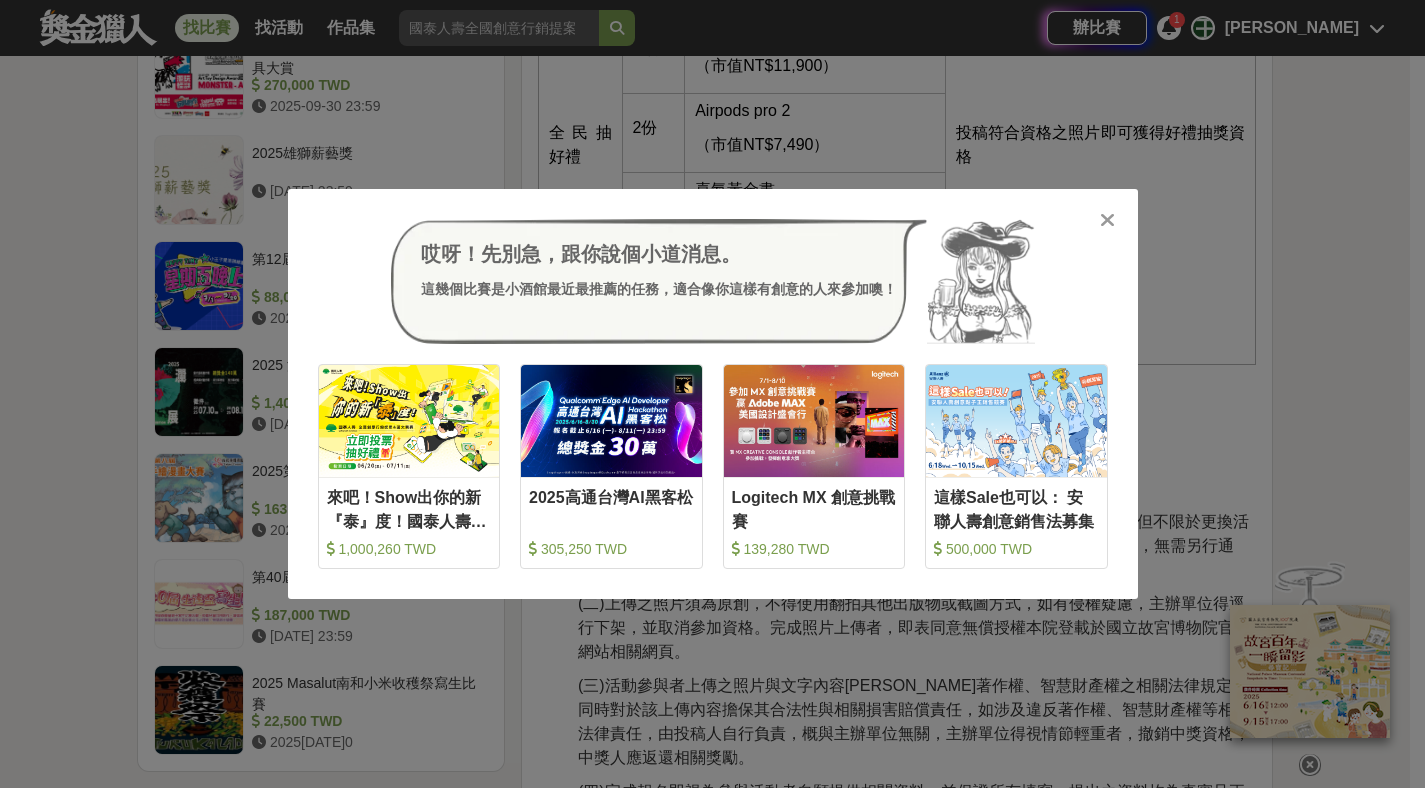 click at bounding box center (1107, 220) 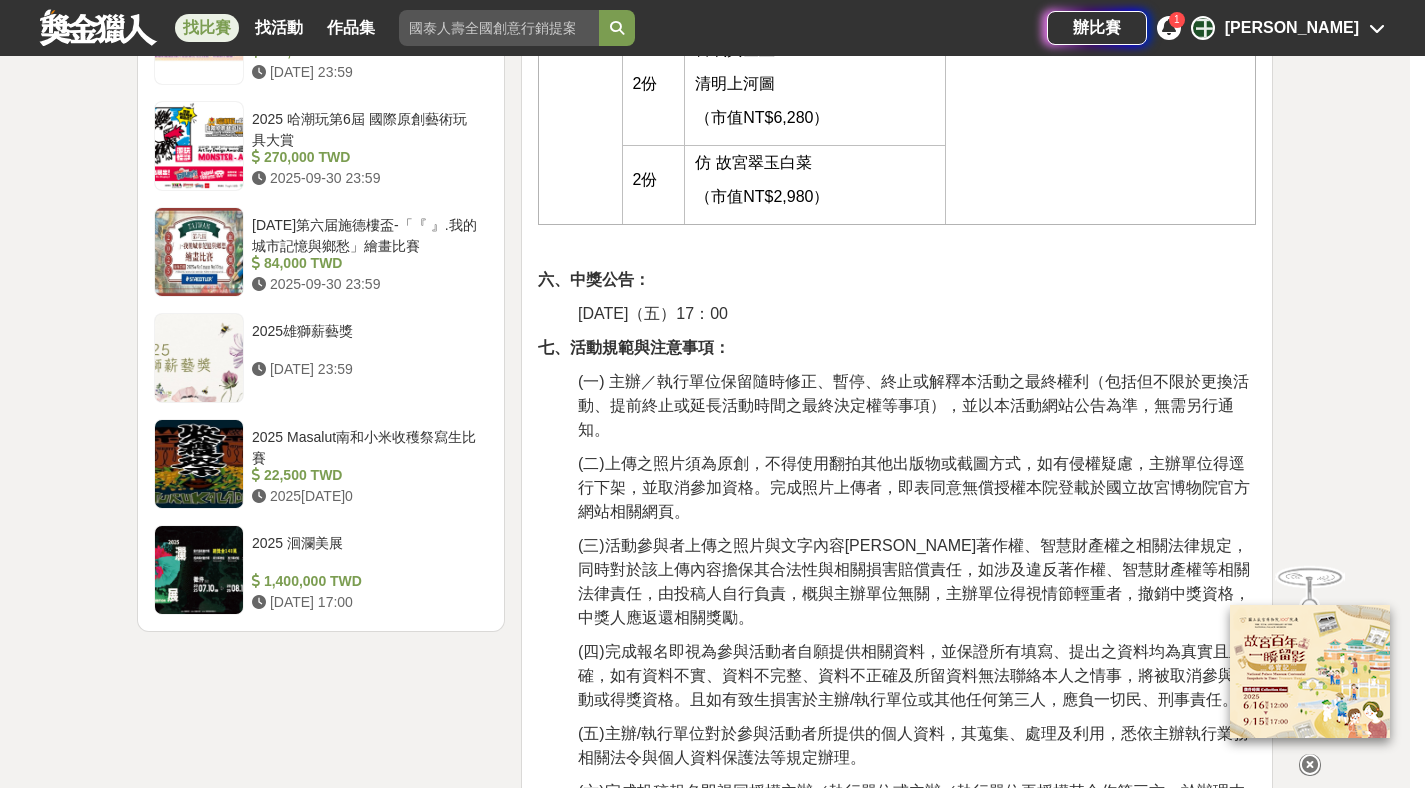 scroll, scrollTop: 2805, scrollLeft: 0, axis: vertical 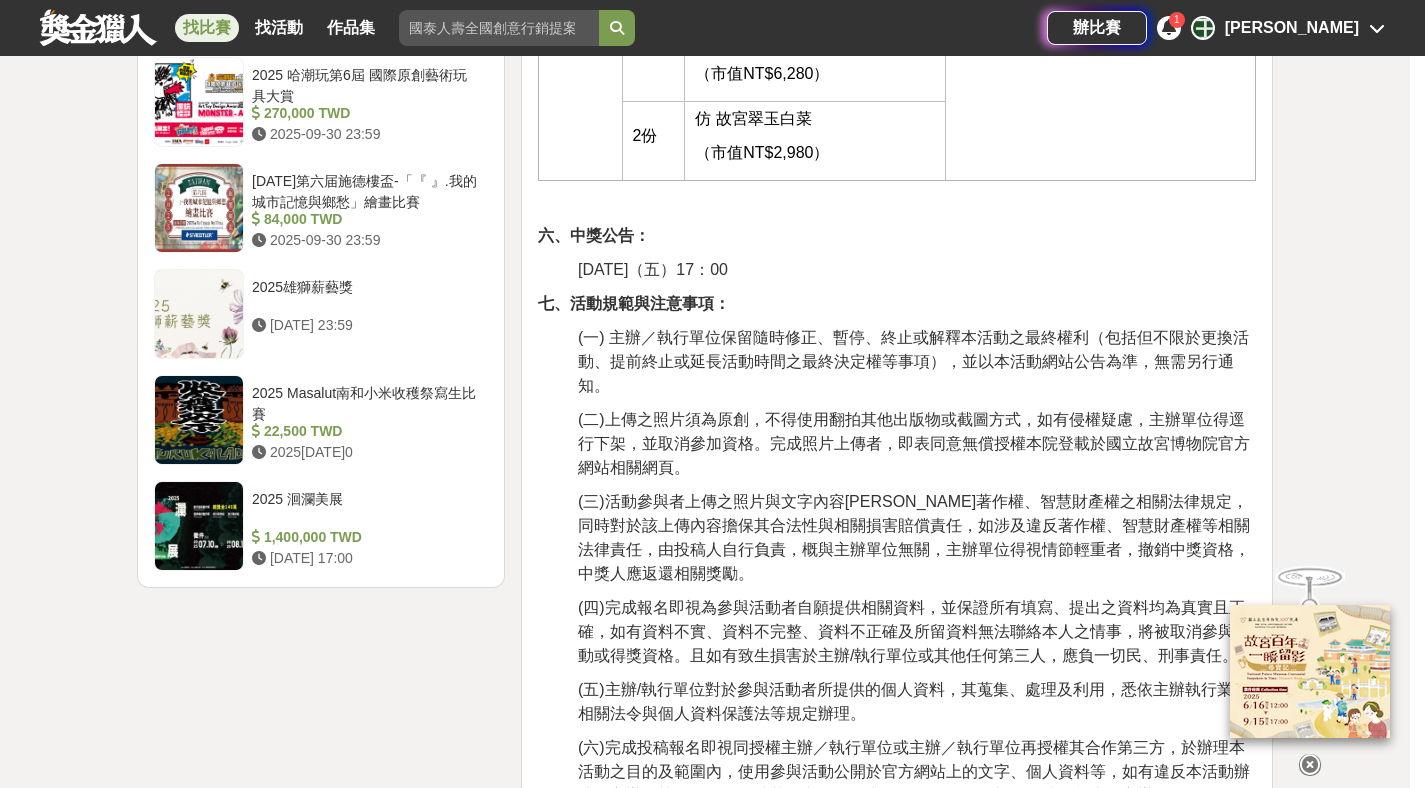 drag, startPoint x: 626, startPoint y: 272, endPoint x: 827, endPoint y: 270, distance: 201.00995 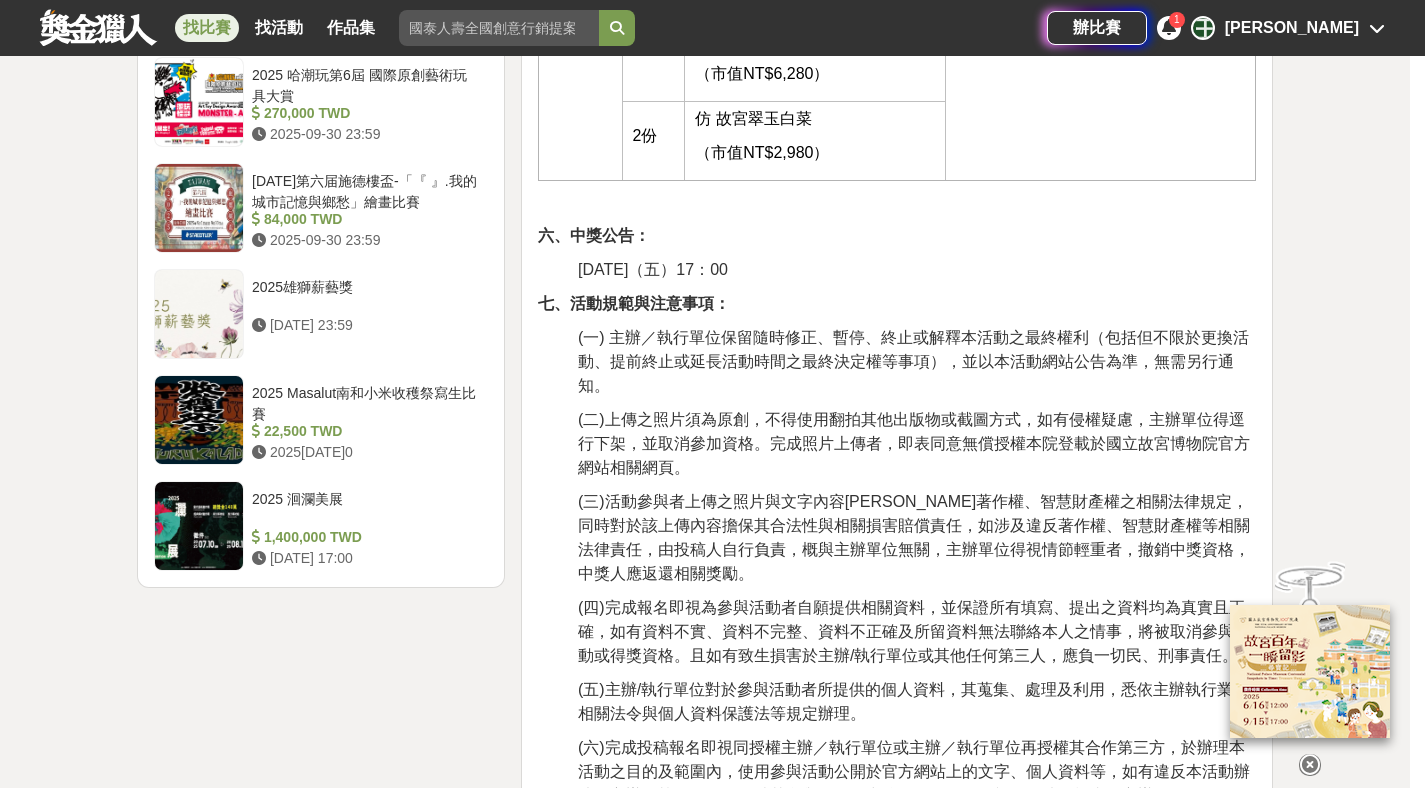 click on "[DATE]（五）17：00" at bounding box center (917, 270) 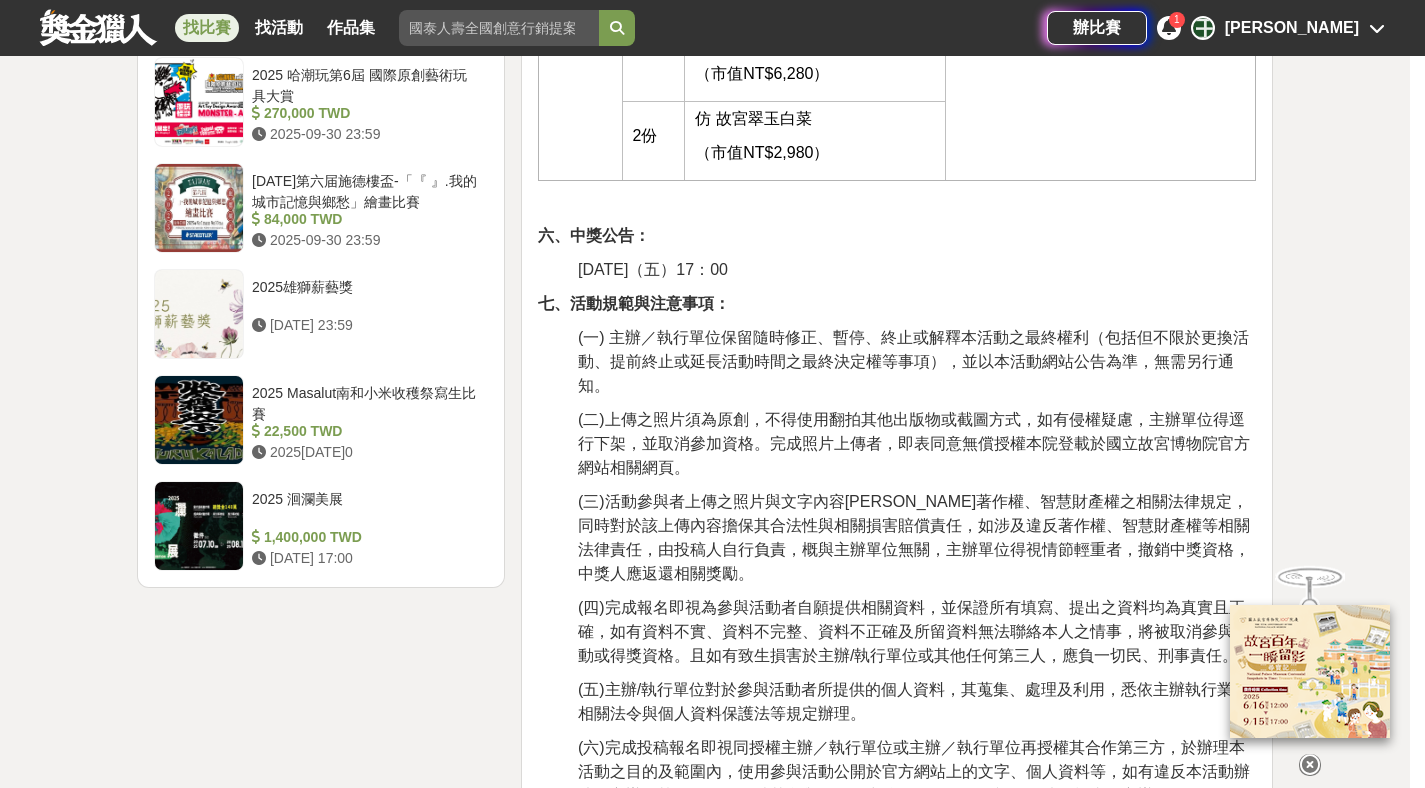 click on "[DATE]（五）17：00" at bounding box center [917, 270] 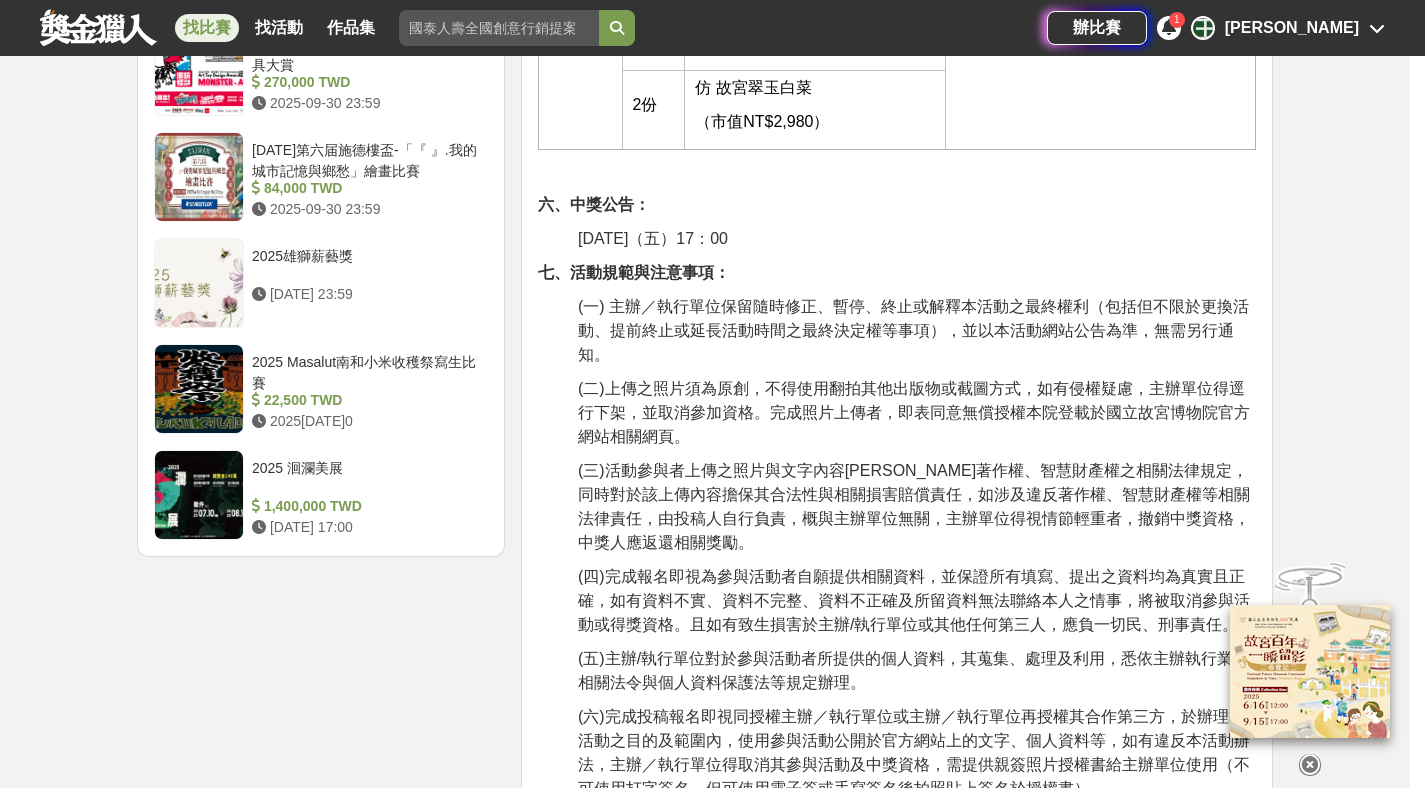 scroll, scrollTop: 2880, scrollLeft: 0, axis: vertical 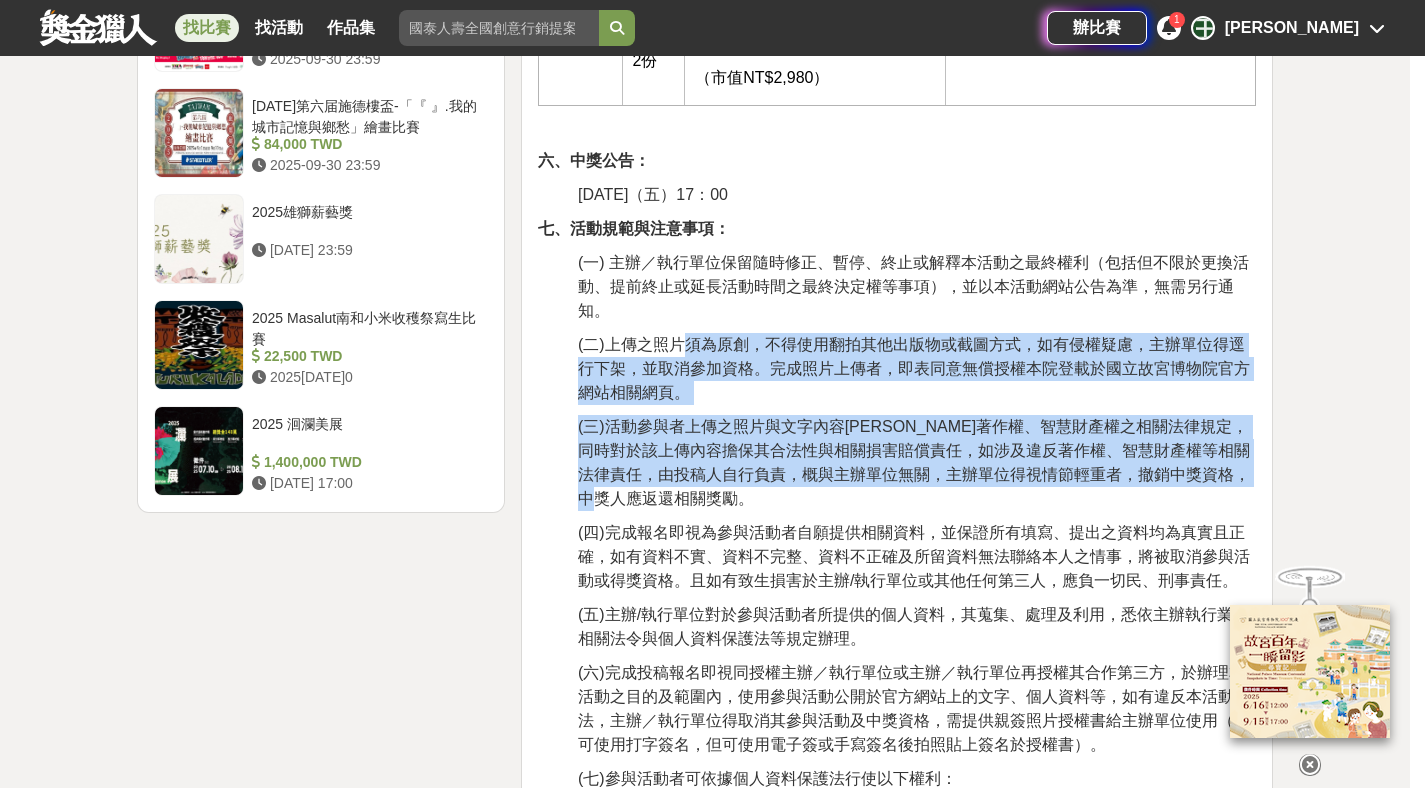 drag, startPoint x: 734, startPoint y: 347, endPoint x: 1140, endPoint y: 503, distance: 434.9391 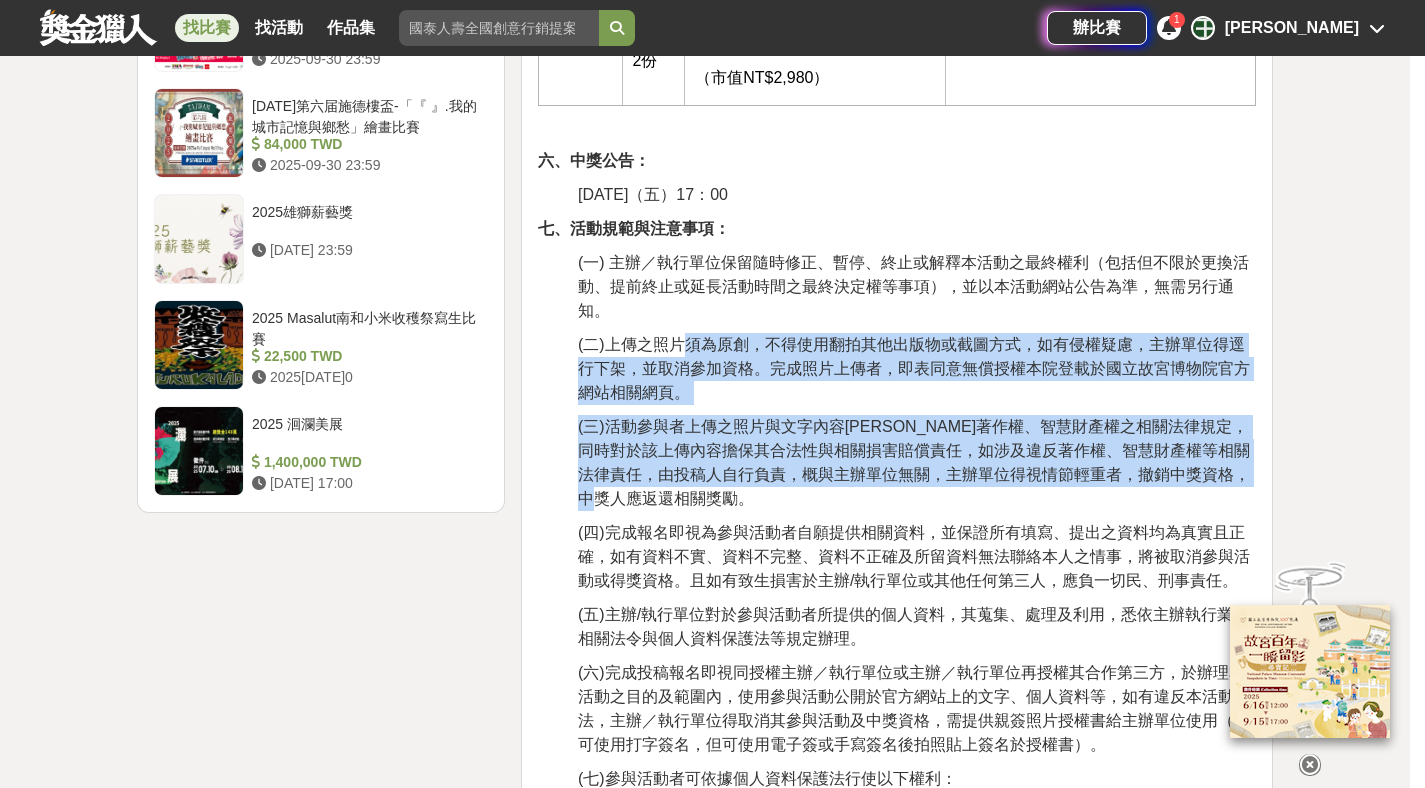 click on "一張照片，不只能忠實記錄過去的人事物，也能喚起與重要的人曾經相聚的美好時光~ 國立故宮博物院陪伴我們經歷過人生的許多重要時刻，小時候牽著爸爸媽媽的手、和同學們一起校外教學、第一次離鄉來到台北工作、長大後帶著小孩參觀故宮的回憶等等… 百年故宮，藏著無數動人記憶，邀請大家成為時光的尋寶者，從照片中找尋那些與故宮有關的珍貴片刻，也許是一張家族旅行的合照、一段與文物不期而遇的驚喜、一幕建築與四季交融的光景……每一張照片，都是歷史的溫度，上傳的不只是影像，而是一段段與故宮共鳴的故事，讓我們一起拼湊出一部屬於全民的歷史，把感動留在此刻，也延續至下一個百年。 一、募集時間： [DATE]（一）12：00起至[DATE]（一）17：00 止。 二、募集對象： 三、募集照片範圍： 四、收件方式：   五、活動獎項： 獎項" at bounding box center (897, 359) 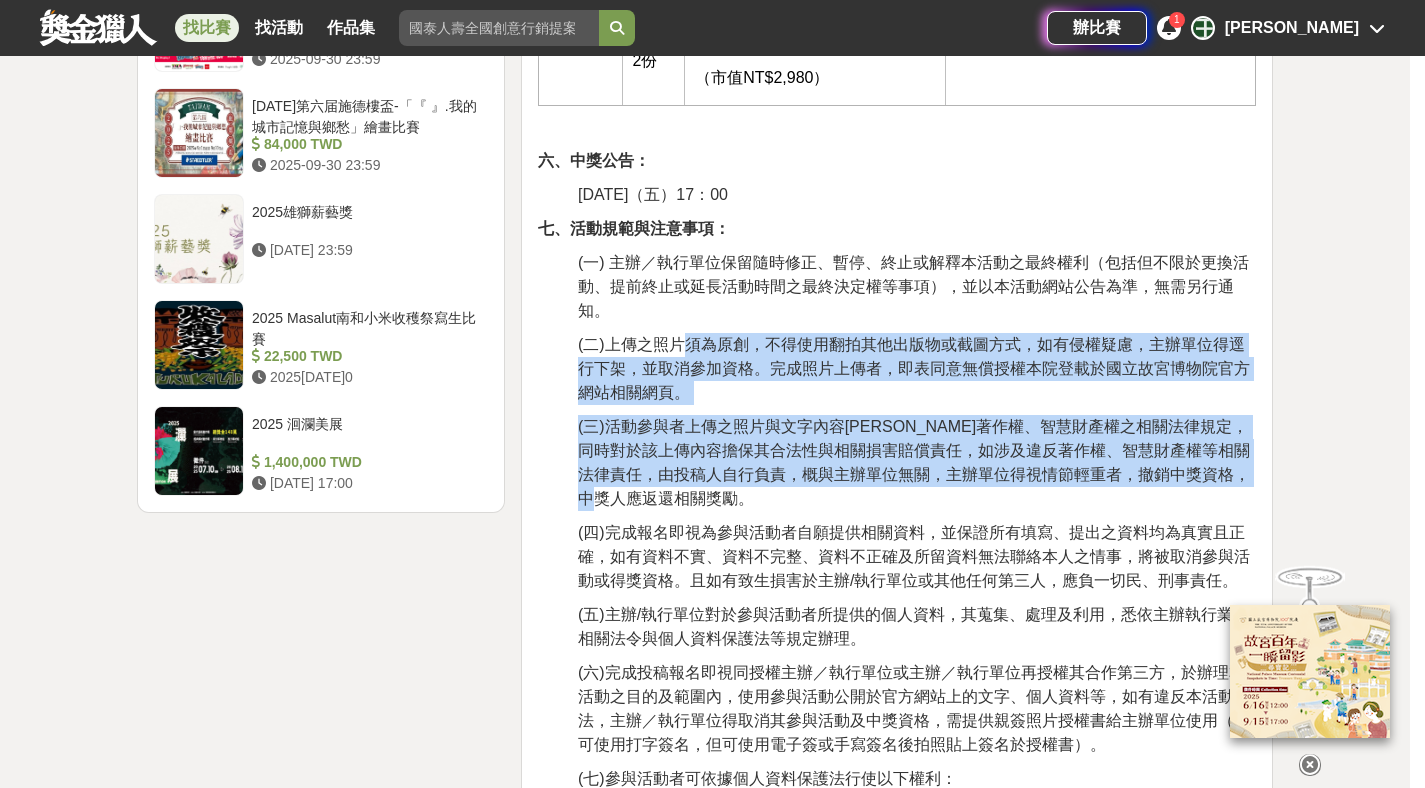 click on "(三)活動參與者上傳之照片與文字內容[PERSON_NAME]著作權、智慧財產權之相關法律規定，同時對於該上傳內容擔保其合法性與相關損害賠償責任，如涉及違反著作權、智慧財產權等相關法律責任，由投稿人自行負責，概與主辦單位無關，主辦單位得視情節輕重者，撤銷中獎資格，中獎人應返還相關獎勵。" at bounding box center (917, 463) 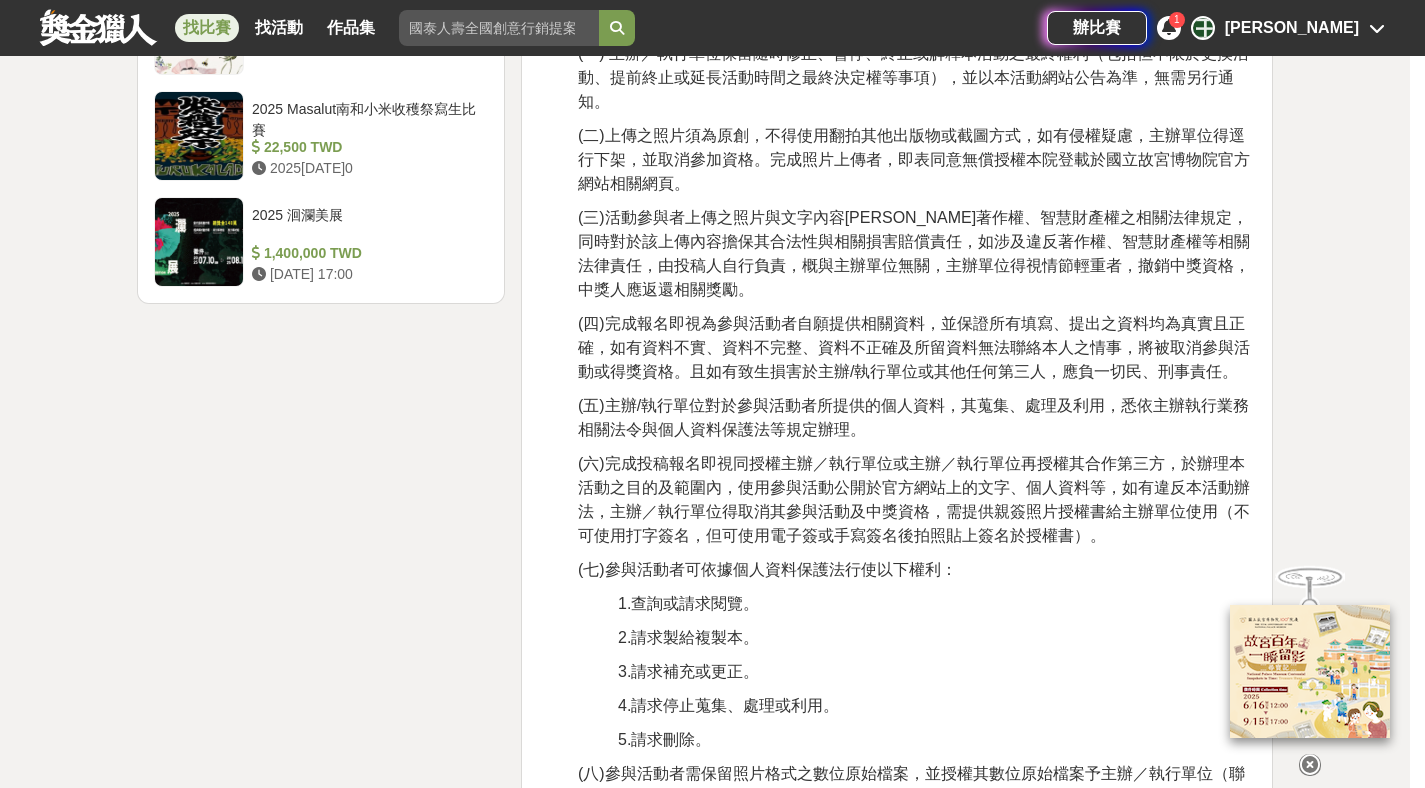 scroll, scrollTop: 3230, scrollLeft: 0, axis: vertical 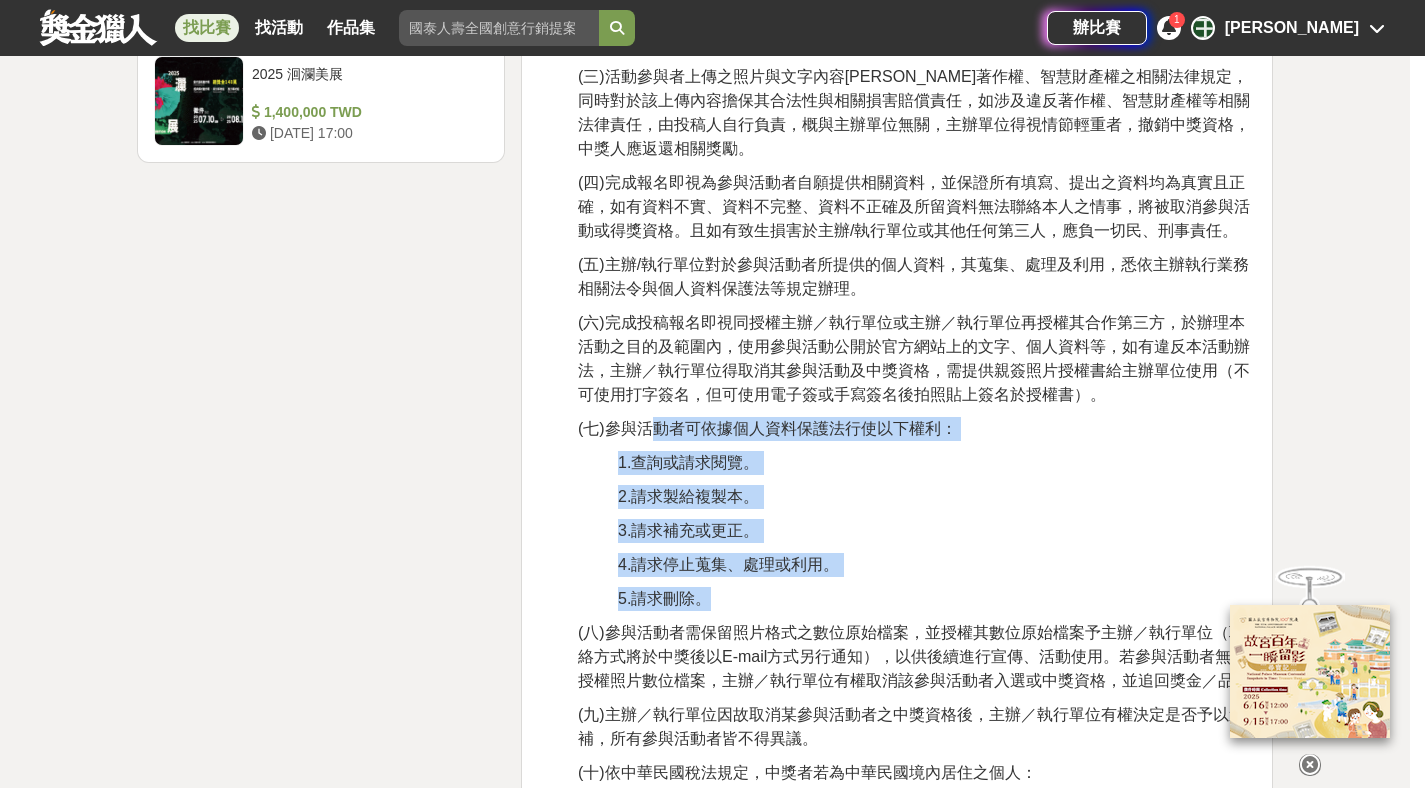 drag, startPoint x: 659, startPoint y: 433, endPoint x: 1037, endPoint y: 622, distance: 422.61685 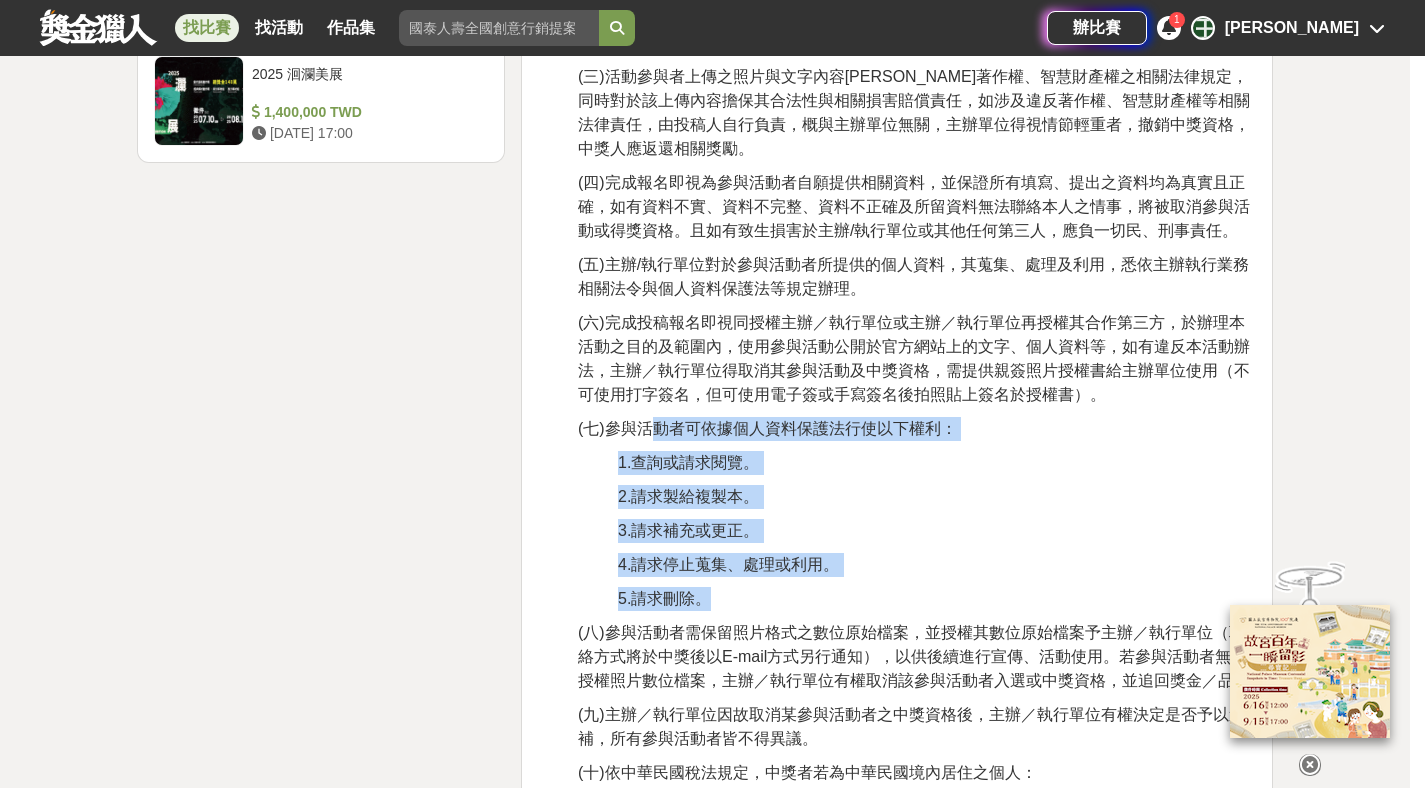 click on "一張照片，不只能忠實記錄過去的人事物，也能喚起與重要的人曾經相聚的美好時光~ 國立故宮博物院陪伴我們經歷過人生的許多重要時刻，小時候牽著爸爸媽媽的手、和同學們一起校外教學、第一次離鄉來到台北工作、長大後帶著小孩參觀故宮的回憶等等… 百年故宮，藏著無數動人記憶，邀請大家成為時光的尋寶者，從照片中找尋那些與故宮有關的珍貴片刻，也許是一張家族旅行的合照、一段與文物不期而遇的驚喜、一幕建築與四季交融的光景……每一張照片，都是歷史的溫度，上傳的不只是影像，而是一段段與故宮共鳴的故事，讓我們一起拼湊出一部屬於全民的歷史，把感動留在此刻，也延續至下一個百年。 一、募集時間： [DATE]（一）12：00起至[DATE]（一）17：00 止。 二、募集對象： 三、募集照片範圍： 四、收件方式：   五、活動獎項： 獎項" at bounding box center (897, 9) 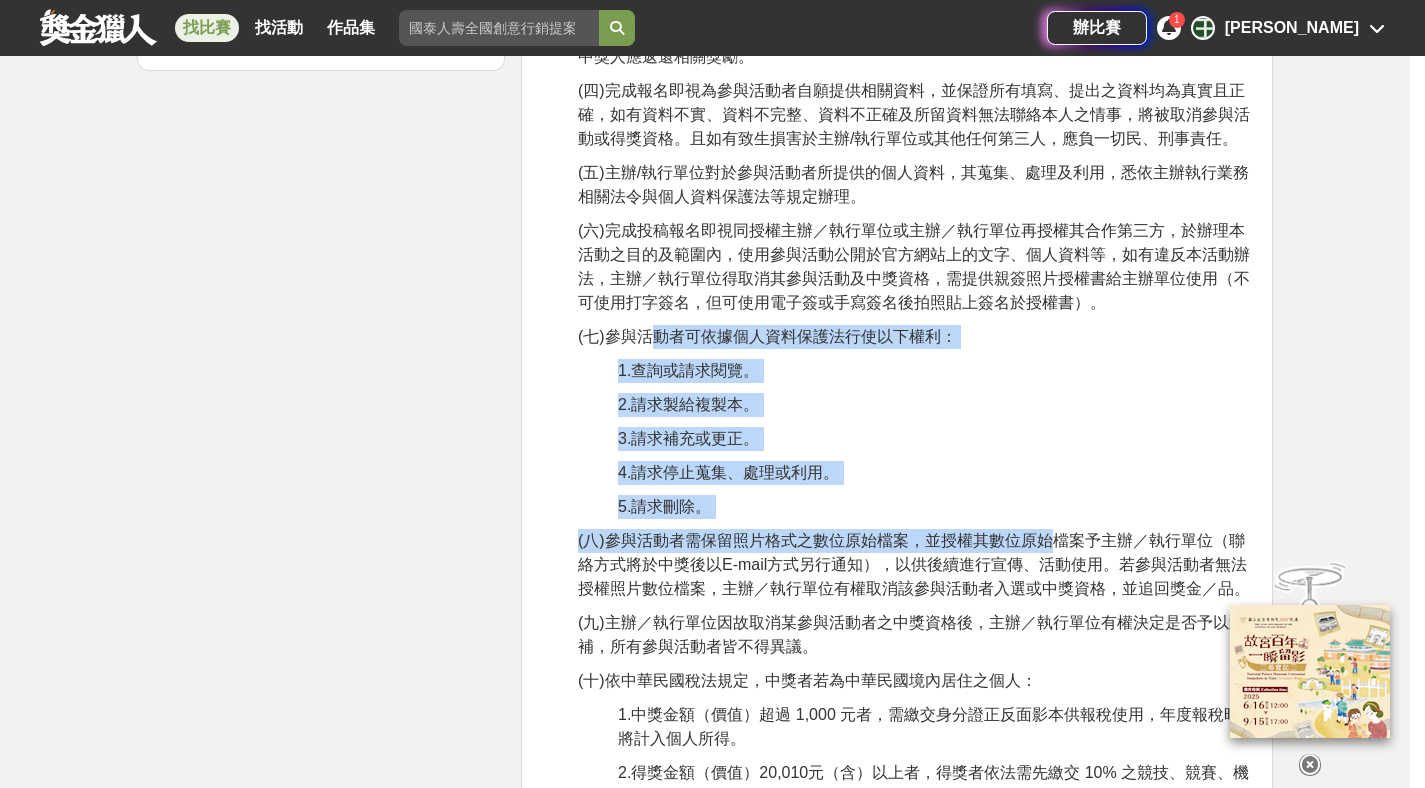 scroll, scrollTop: 3530, scrollLeft: 0, axis: vertical 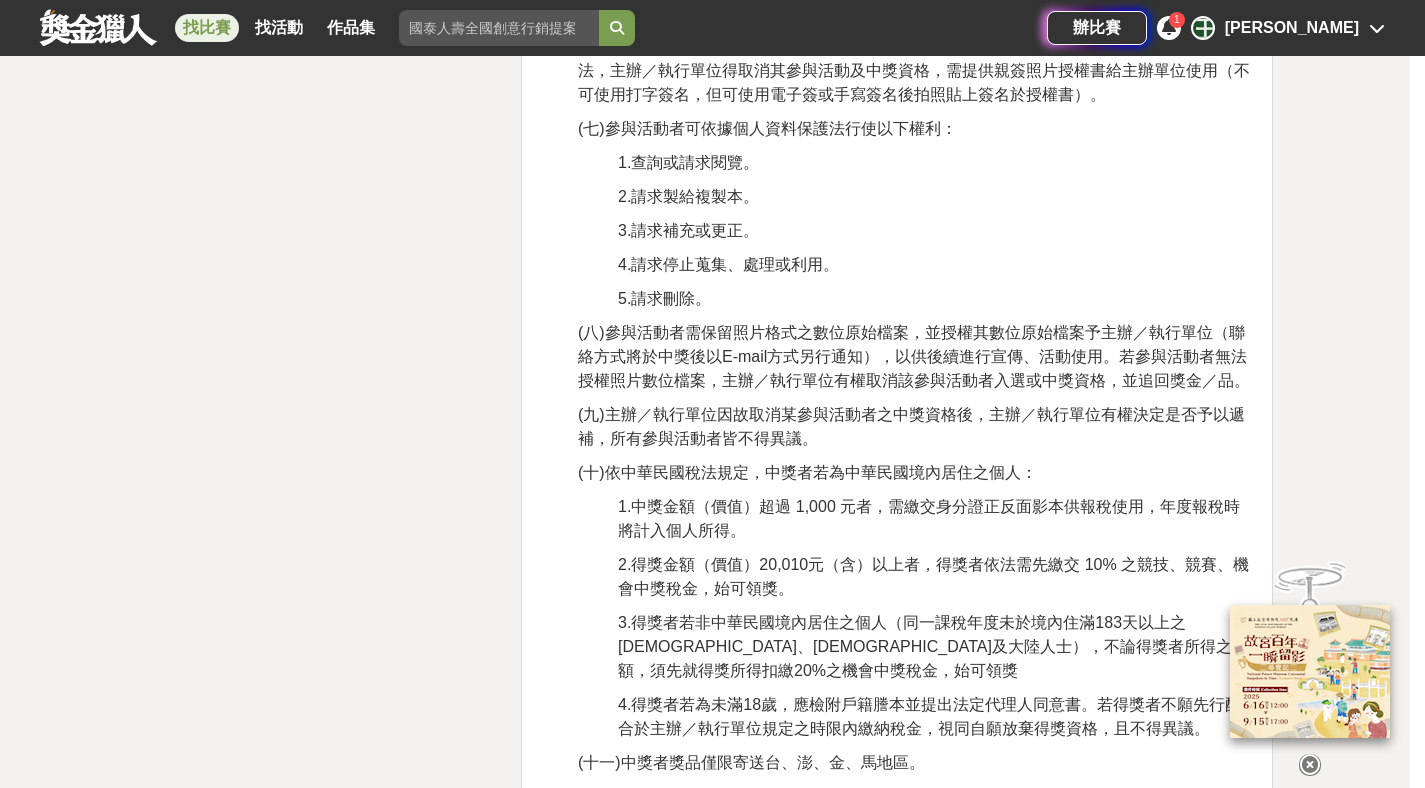 click on "1.中獎金額（價值）超過 1,000 元者，需繳交身分證正反面影本供報稅使用，年度報稅時將計入個人所得。" at bounding box center [937, 519] 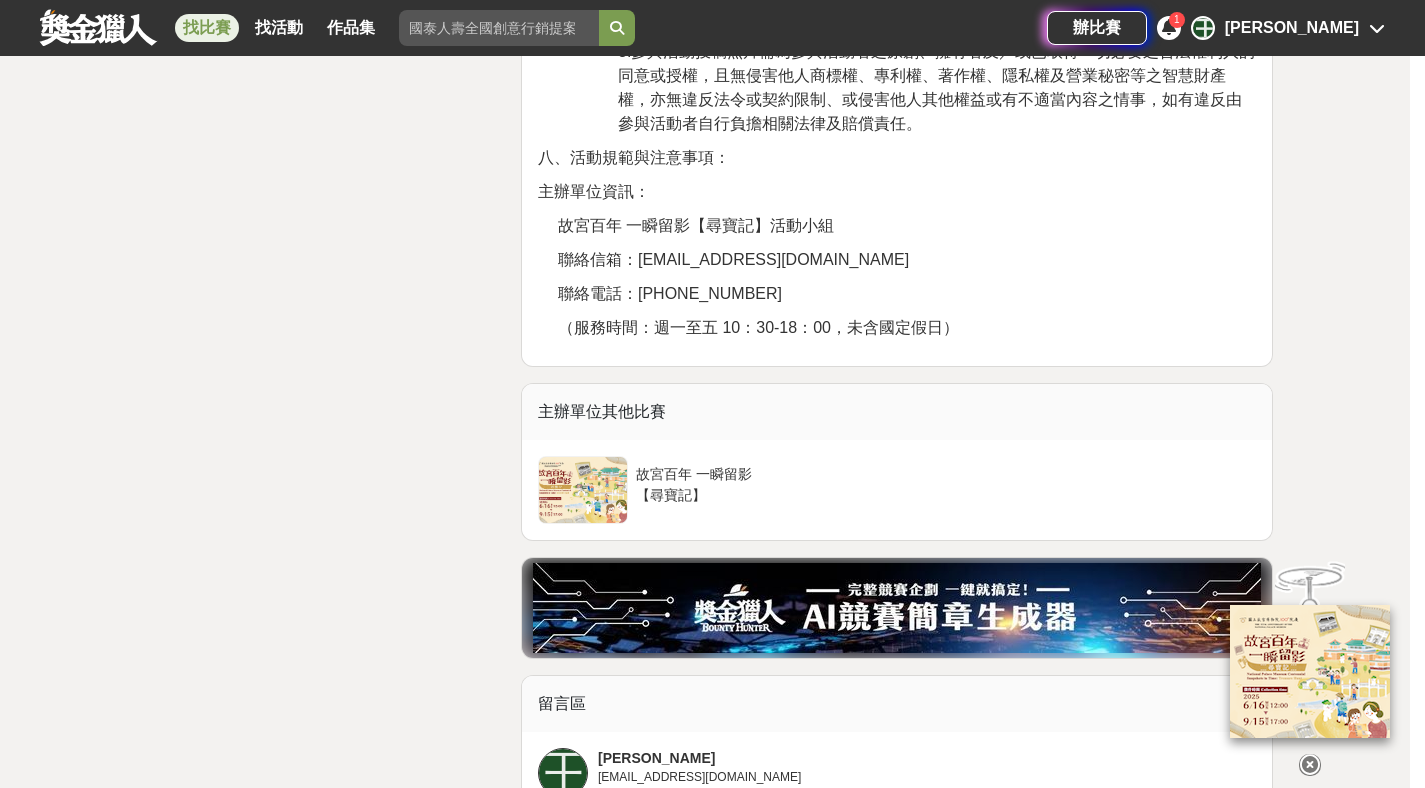 scroll, scrollTop: 5722, scrollLeft: 0, axis: vertical 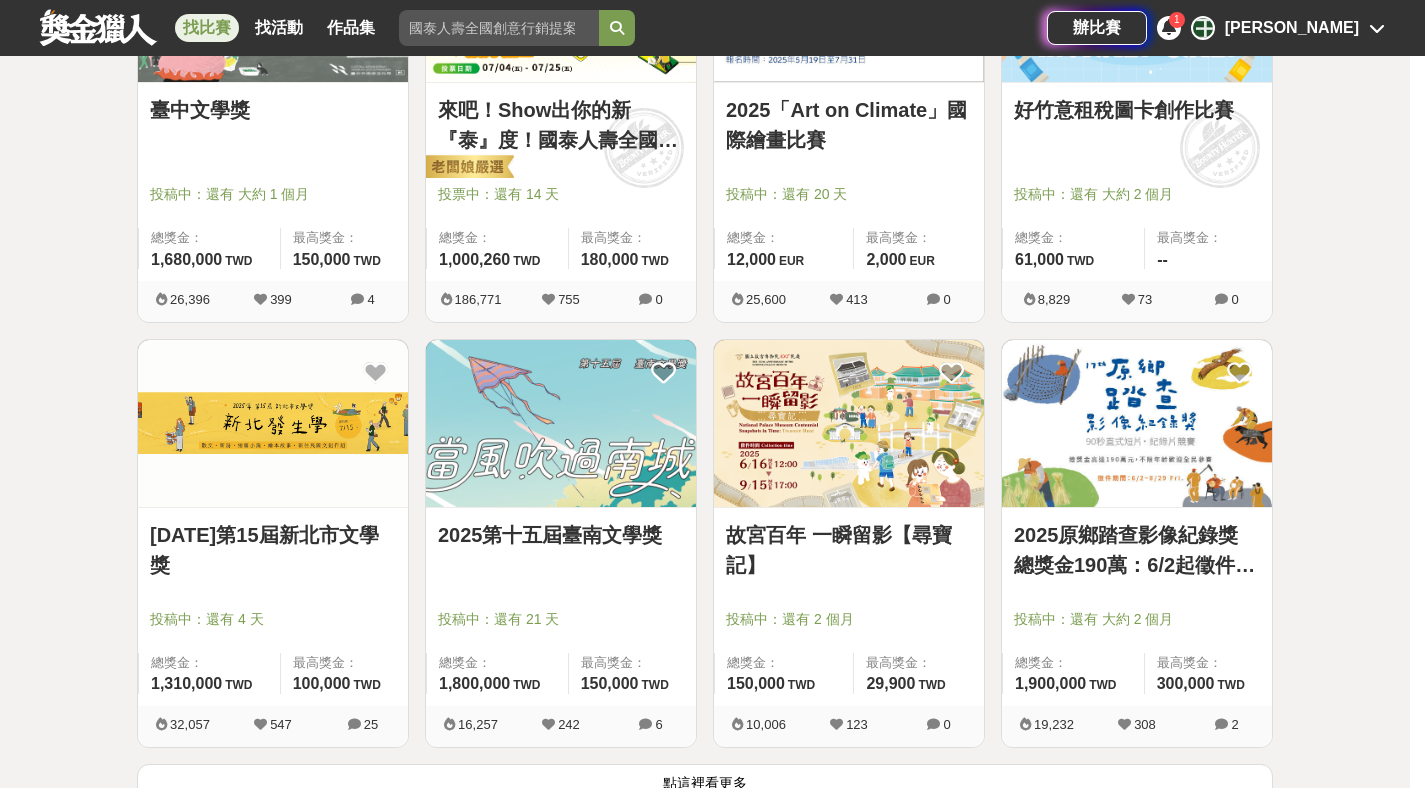 click at bounding box center (561, 423) 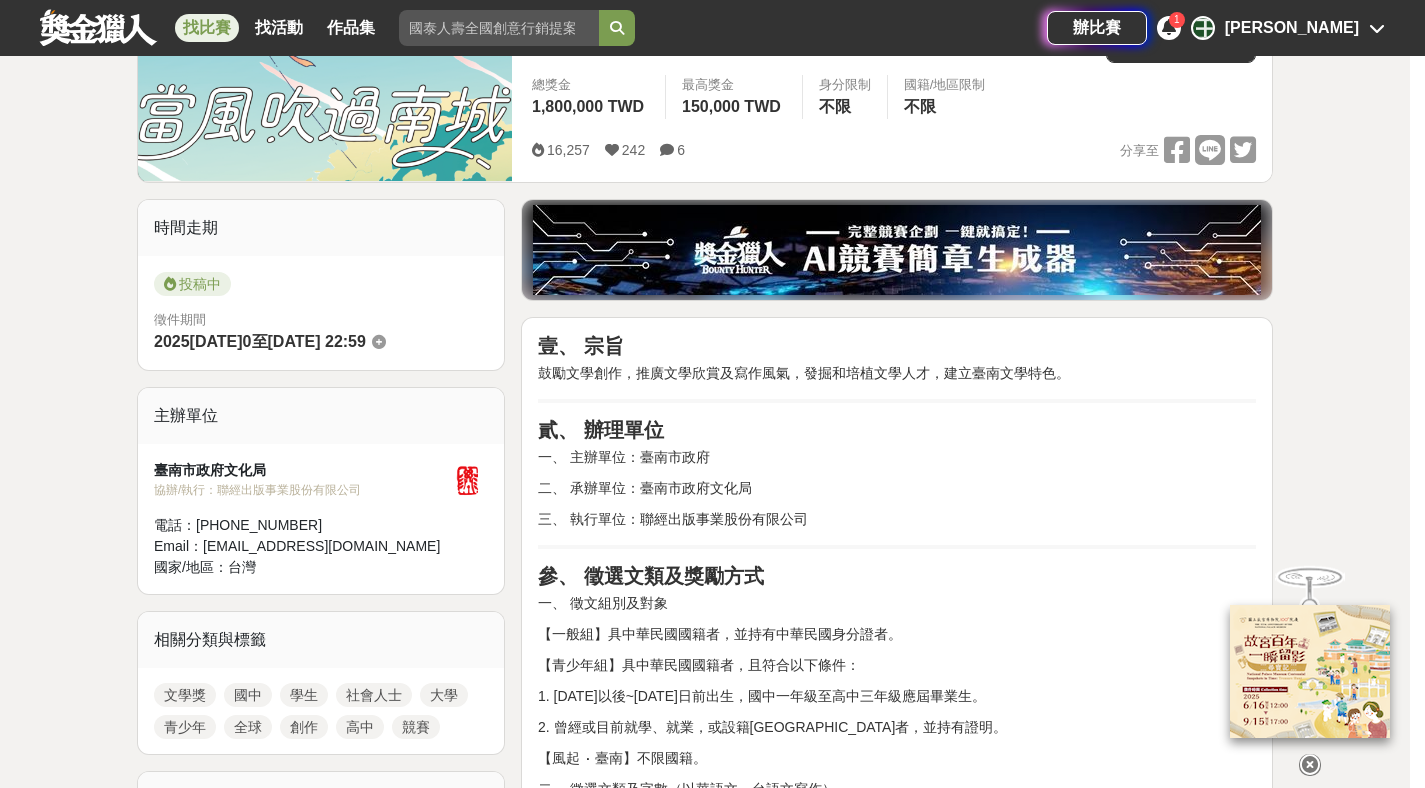 scroll, scrollTop: 587, scrollLeft: 0, axis: vertical 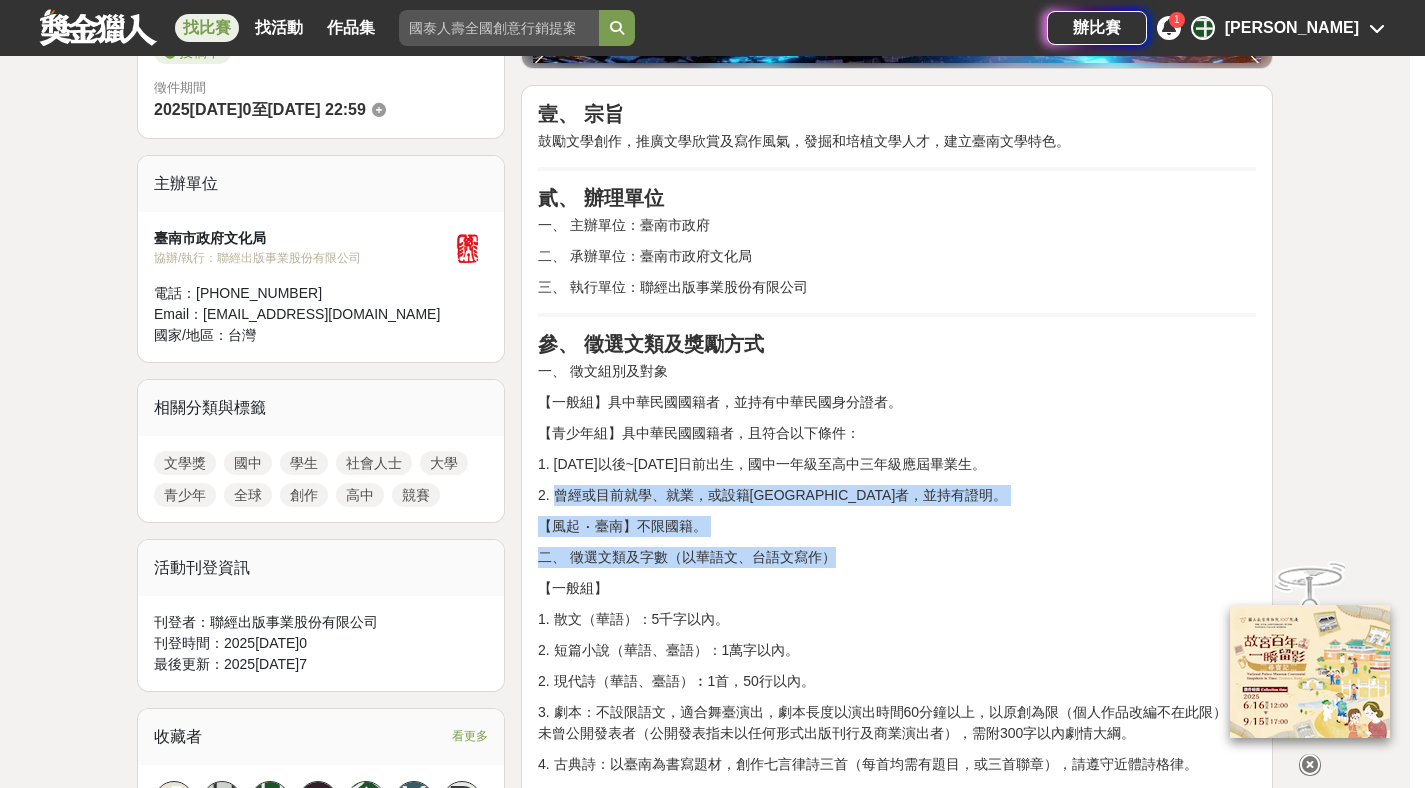 drag, startPoint x: 552, startPoint y: 491, endPoint x: 859, endPoint y: 558, distance: 314.22604 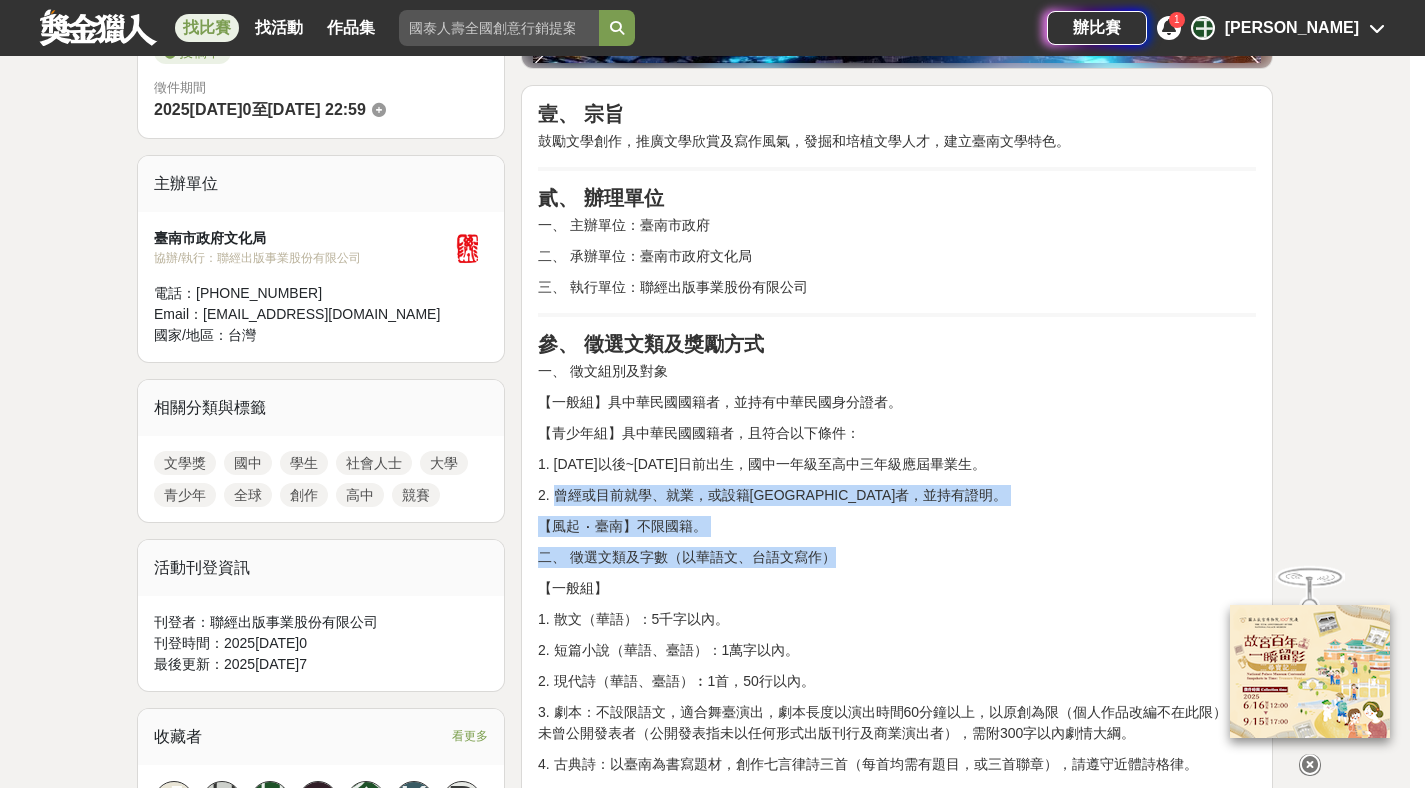 click on "壹、 宗旨 鼓勵文學創作，推廣文學欣賞及寫作風氣，發掘和培植文學人才，建立臺南文學特色。 貳、 辦理單位 一、 主辦單位：臺南市政府 二、 承辦單位：臺南市政府文化局 三、 執行單位：聯經出版事業股份有限公司 參、 徵選文類及獎勵方式 一、 徵文組別及對象 【一般組】具中華民國國籍者，並持有中華民國身分證者。 【青少年組】具中華民國國籍者，且符合以下條件： 1. [DATE]以後~[DATE]日前出生，國中一年級至高中三年級應屆畢業生。 2. 曾經或目前就學、就業，或設籍[GEOGRAPHIC_DATA]者，並持有證明。 【風起 ‧ 臺南】不限國籍。 二、 徵選文類及字數（以華語文、台語文寫作） 【一般組】 1. 散文（華語）：5千字以內。 2. 短篇小說（華語、臺語）：1萬字以內。 2. 現代詩（華語、臺語）︰1首，50行以內。 【青少年組】 【風起 ‧ 臺南】" at bounding box center (897, 1889) 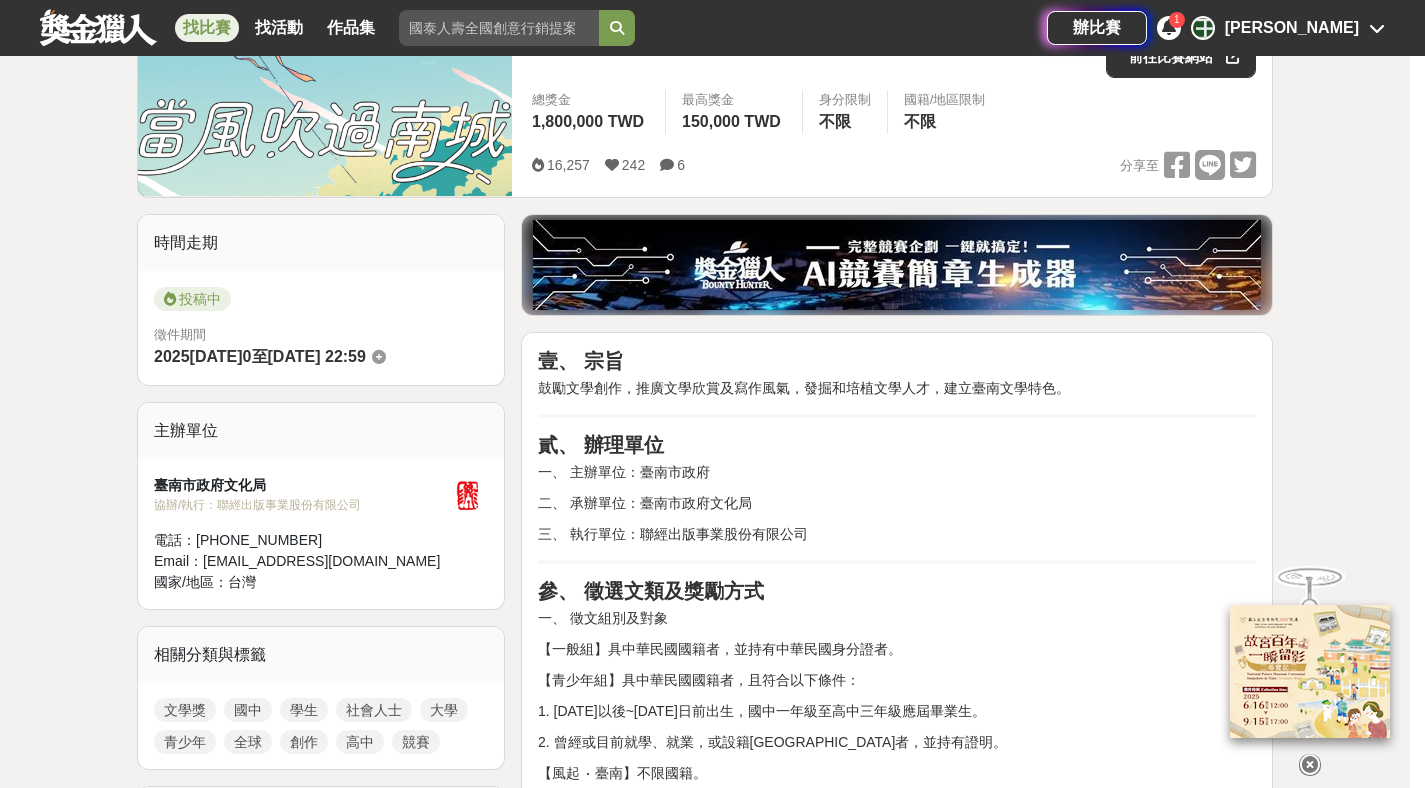 scroll, scrollTop: 0, scrollLeft: 0, axis: both 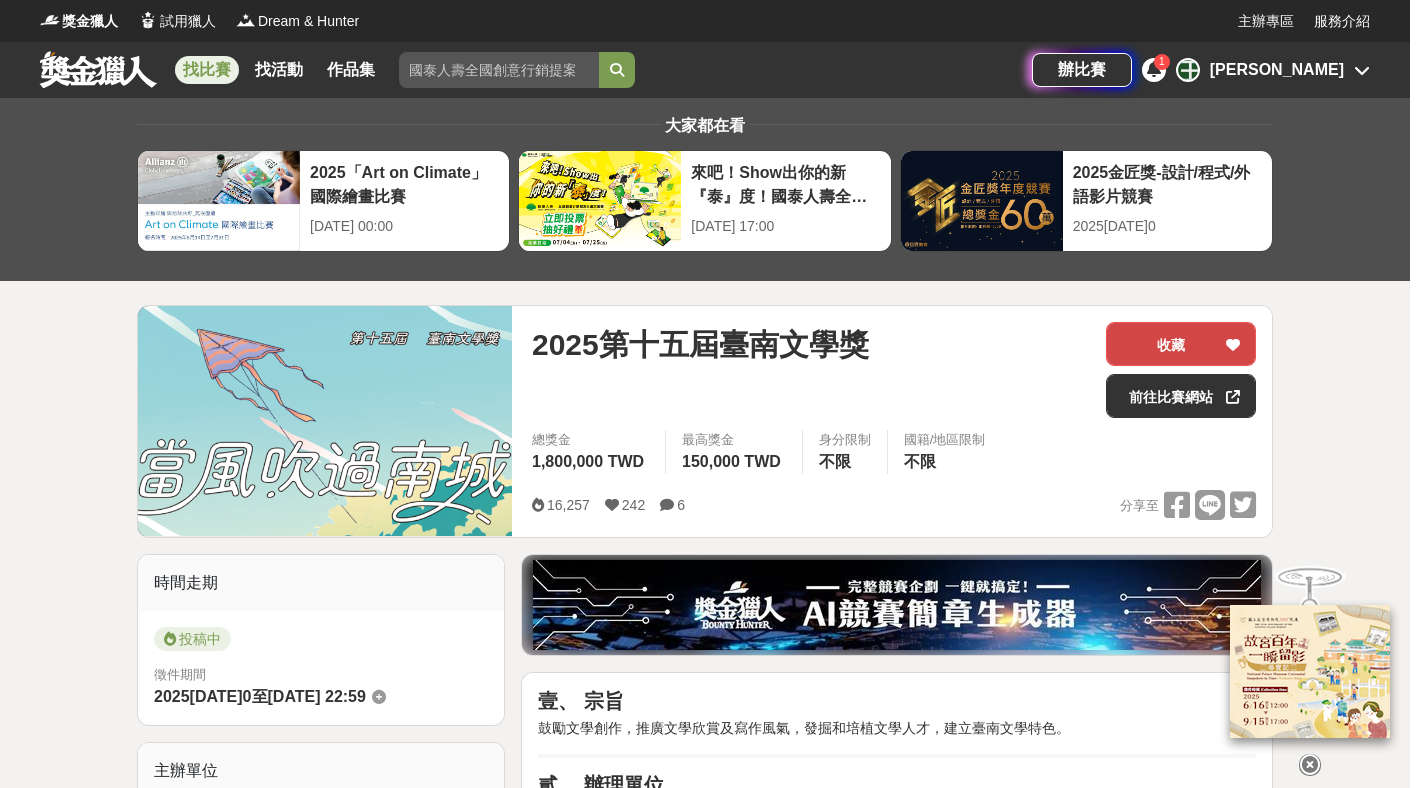 click on "收藏" at bounding box center [1181, 344] 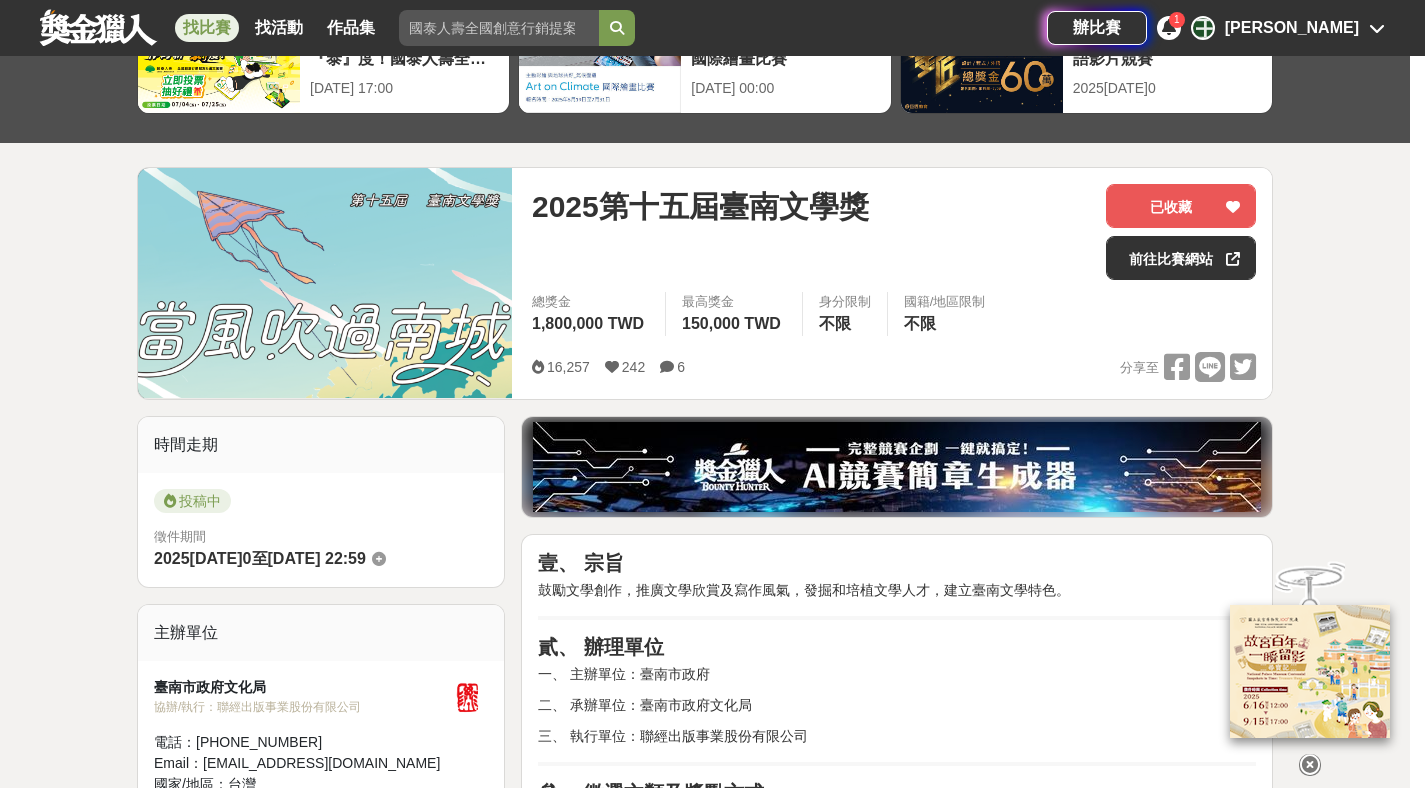 scroll, scrollTop: 107, scrollLeft: 0, axis: vertical 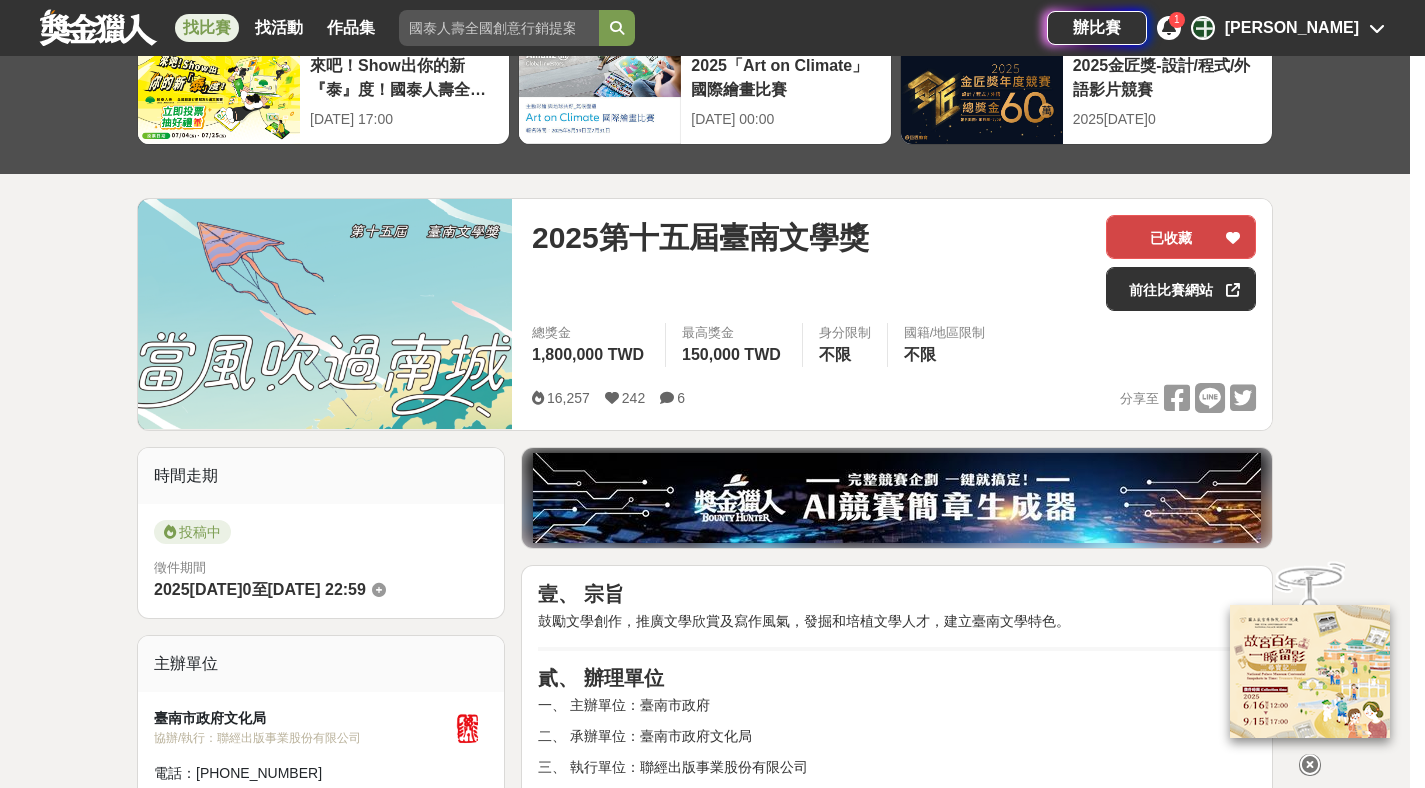 click on "已收藏" at bounding box center [1181, 237] 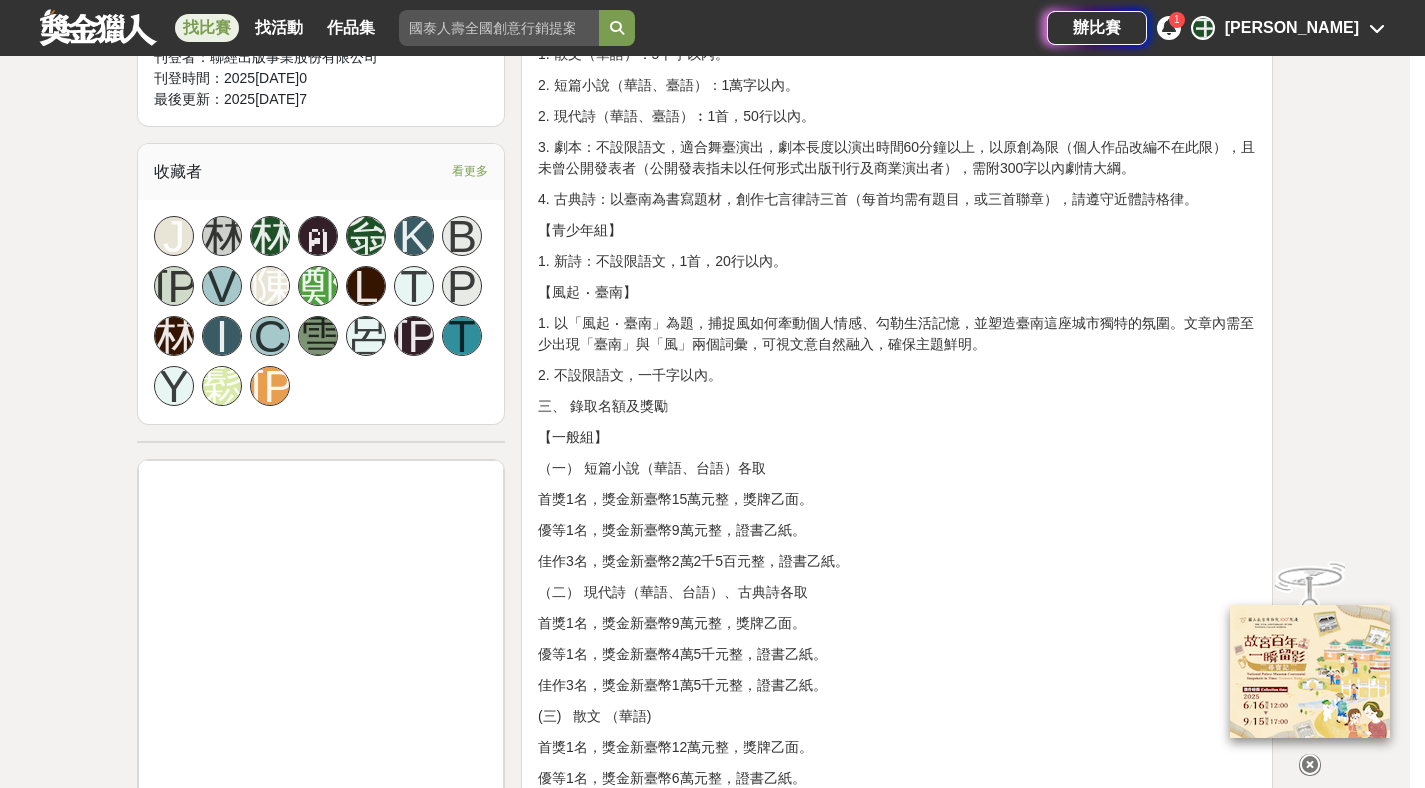 scroll, scrollTop: 1152, scrollLeft: 0, axis: vertical 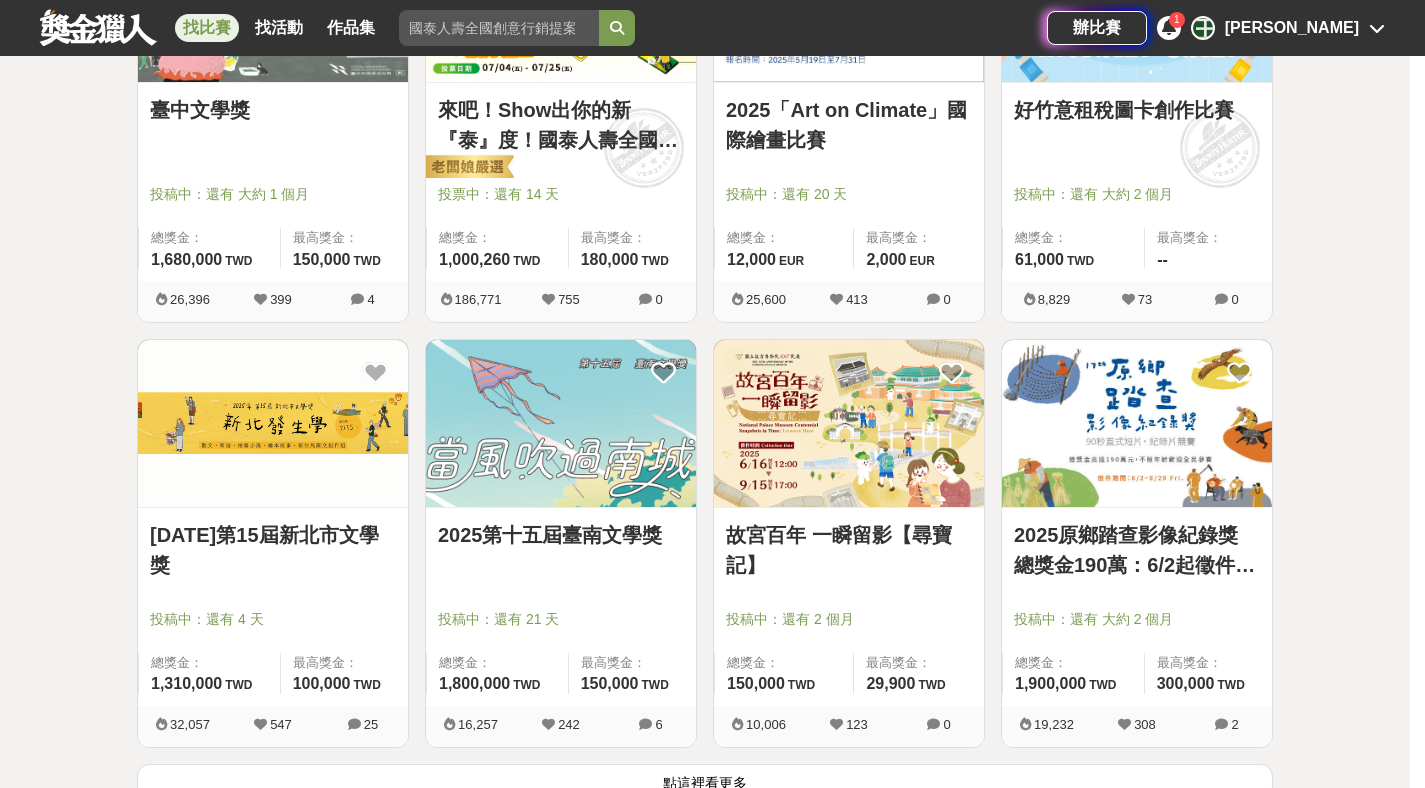 click at bounding box center [273, 423] 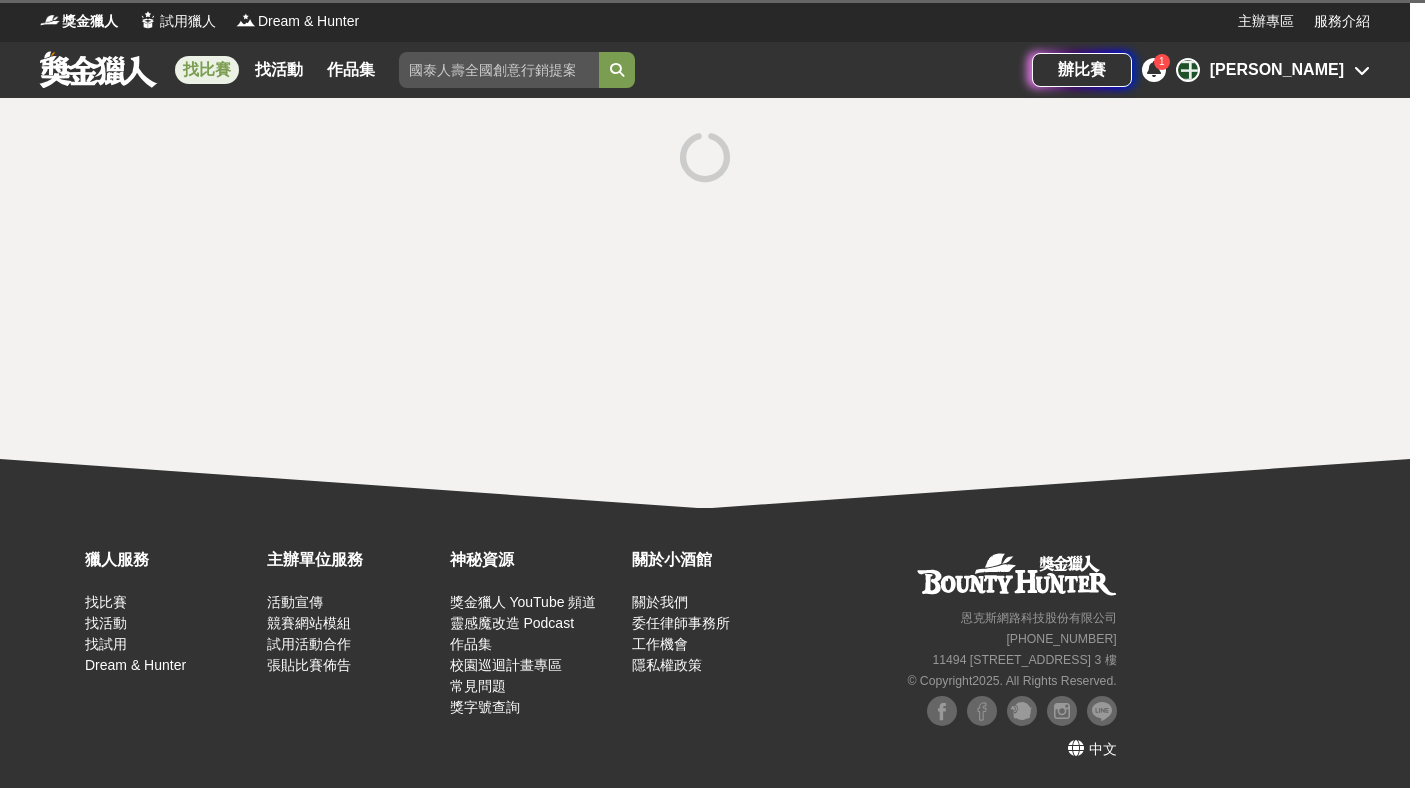 scroll, scrollTop: 0, scrollLeft: 0, axis: both 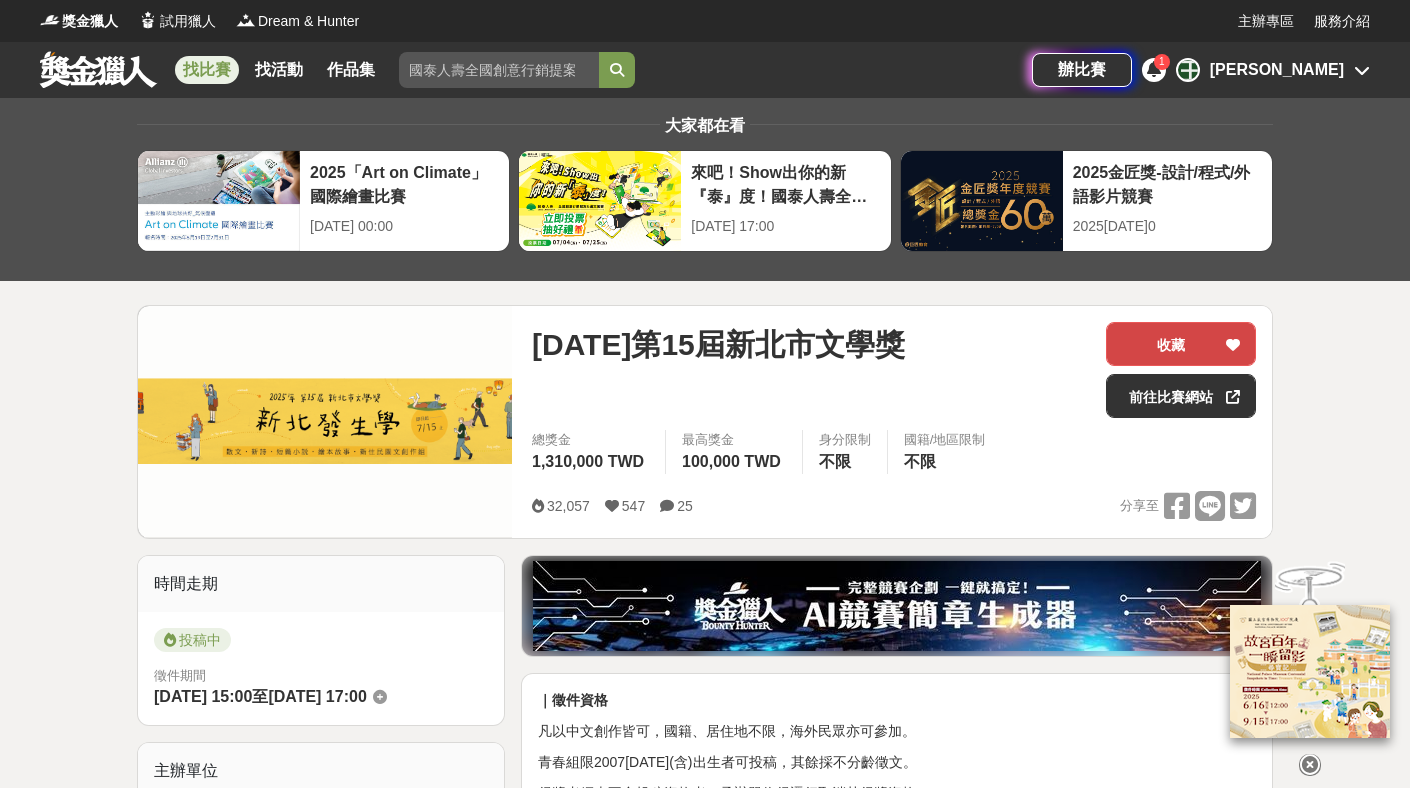 drag, startPoint x: 1158, startPoint y: 337, endPoint x: 1113, endPoint y: 353, distance: 47.759815 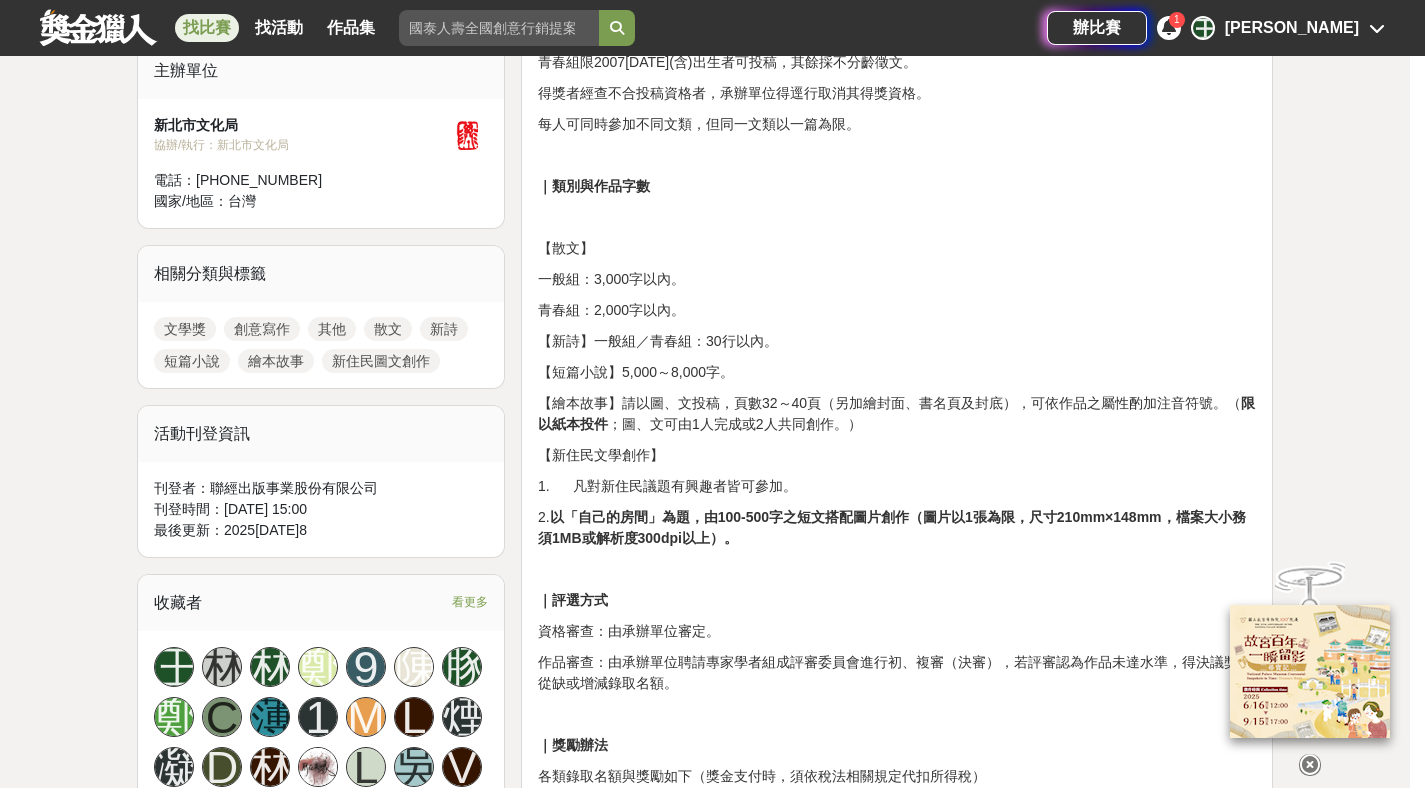 scroll, scrollTop: 400, scrollLeft: 0, axis: vertical 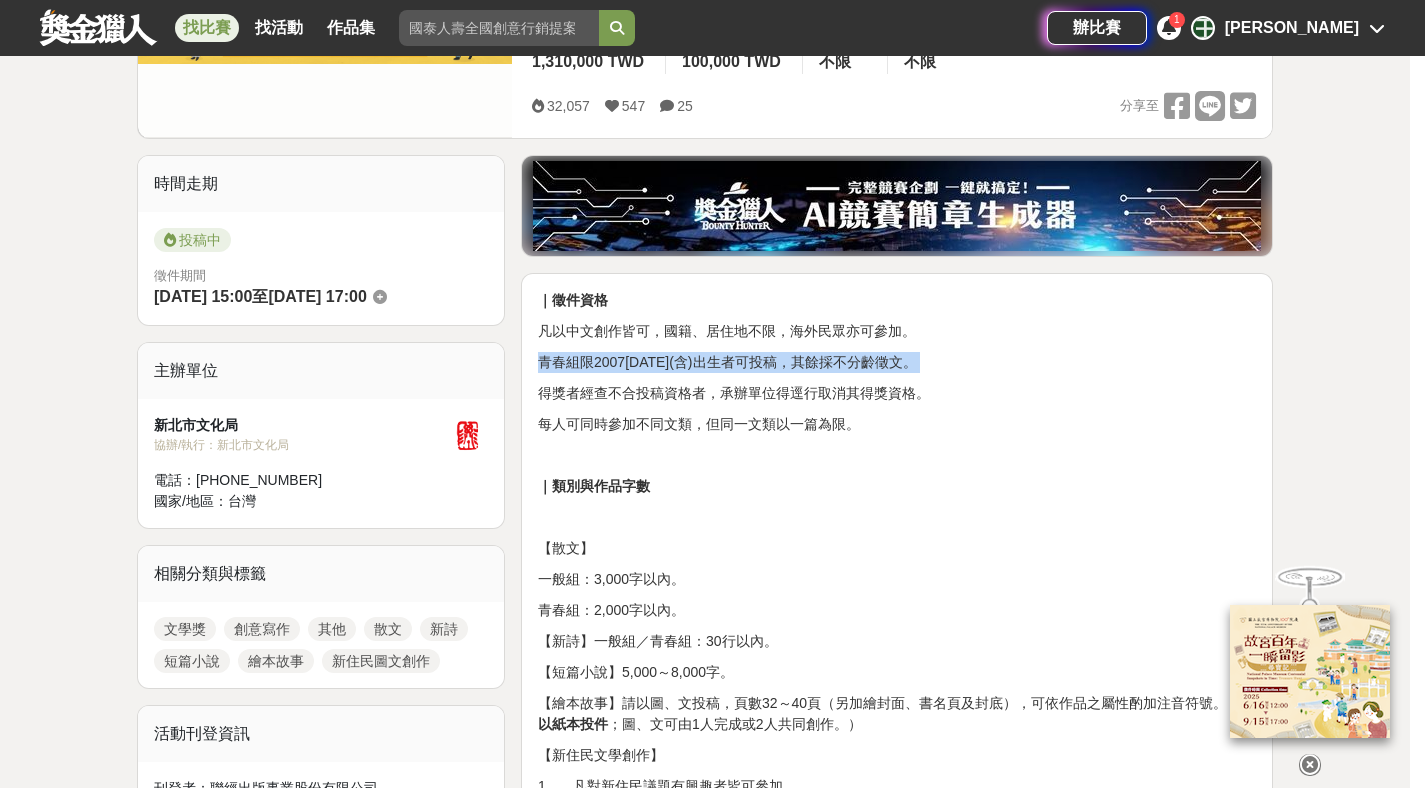 drag, startPoint x: 539, startPoint y: 359, endPoint x: 846, endPoint y: 405, distance: 310.42712 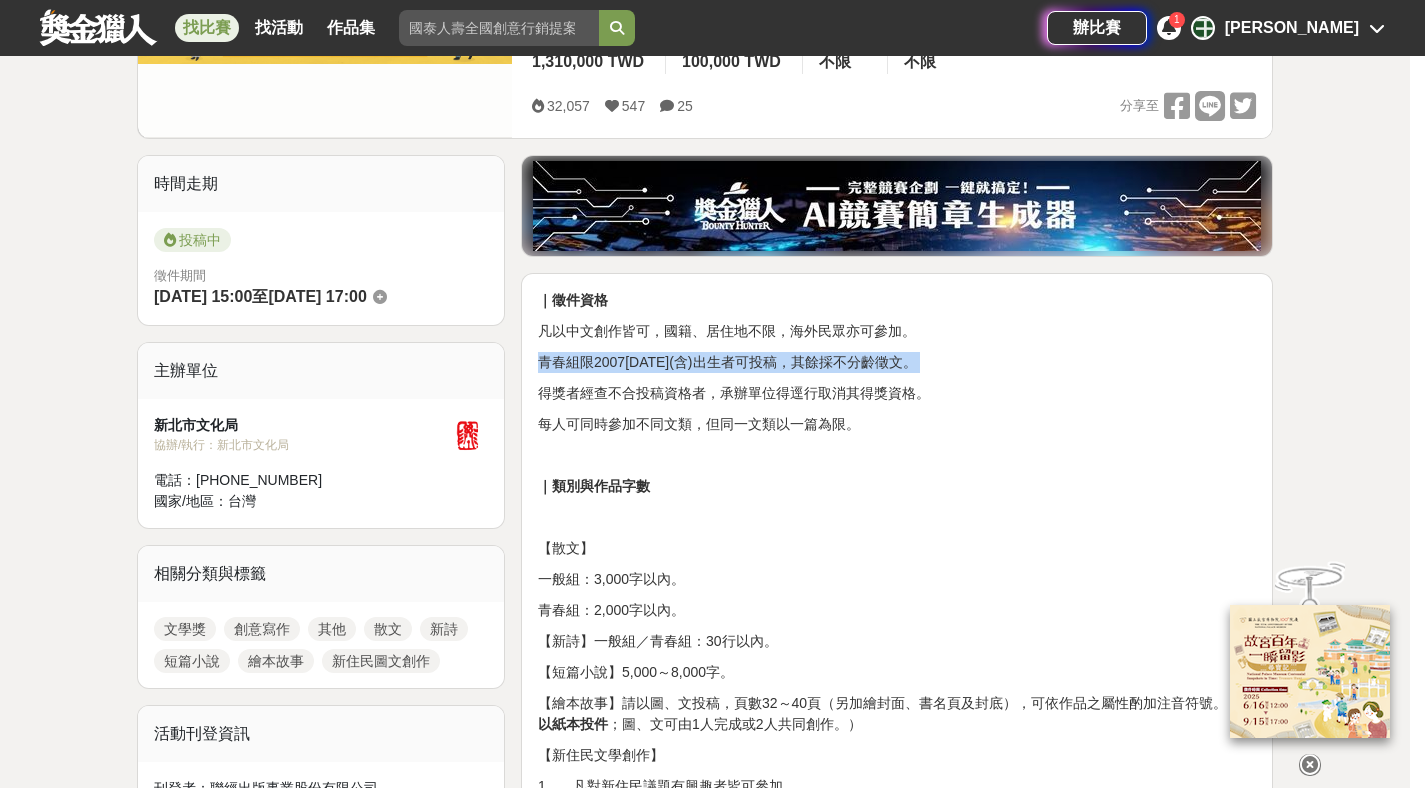 click on "｜徵件資格 凡以中文創作皆可，國籍、居住地不限，海外民眾亦可參加。 青春組限2007[DATE](含)出生者可投稿，其餘採不分齡徵文。 得獎者經查不合投稿資格者，承辦單位得逕行取消其得獎資格。 每人可同時參加不同文類，但同一文類以一篇為限。   ｜類別與作品字數   【散文】 一般組：3,000字以內。 青春組：2,000字以內。  【新詩】一般組／青春組：30行以內。  【短篇小說】5,000～8,000字。  【繪本故事】請以圖、文投稿，頁數32～40頁（另加繪封面、書名頁及封底），可依作品之屬性酌加注音符號。（ 限以紙本投件 ；圖、文可由1人完成或2人共同創作。）  【新住民文學創作】 1.      凡對新住民議題有興趣者皆可參加。 2.         ｜評選方式 資格審查：由承辦單位審定。   ｜獎勵辦法 類別 組別 獎項 獎金 獎座 【散文】 一般組 首獎1名 獎座1座" at bounding box center (897, 1790) 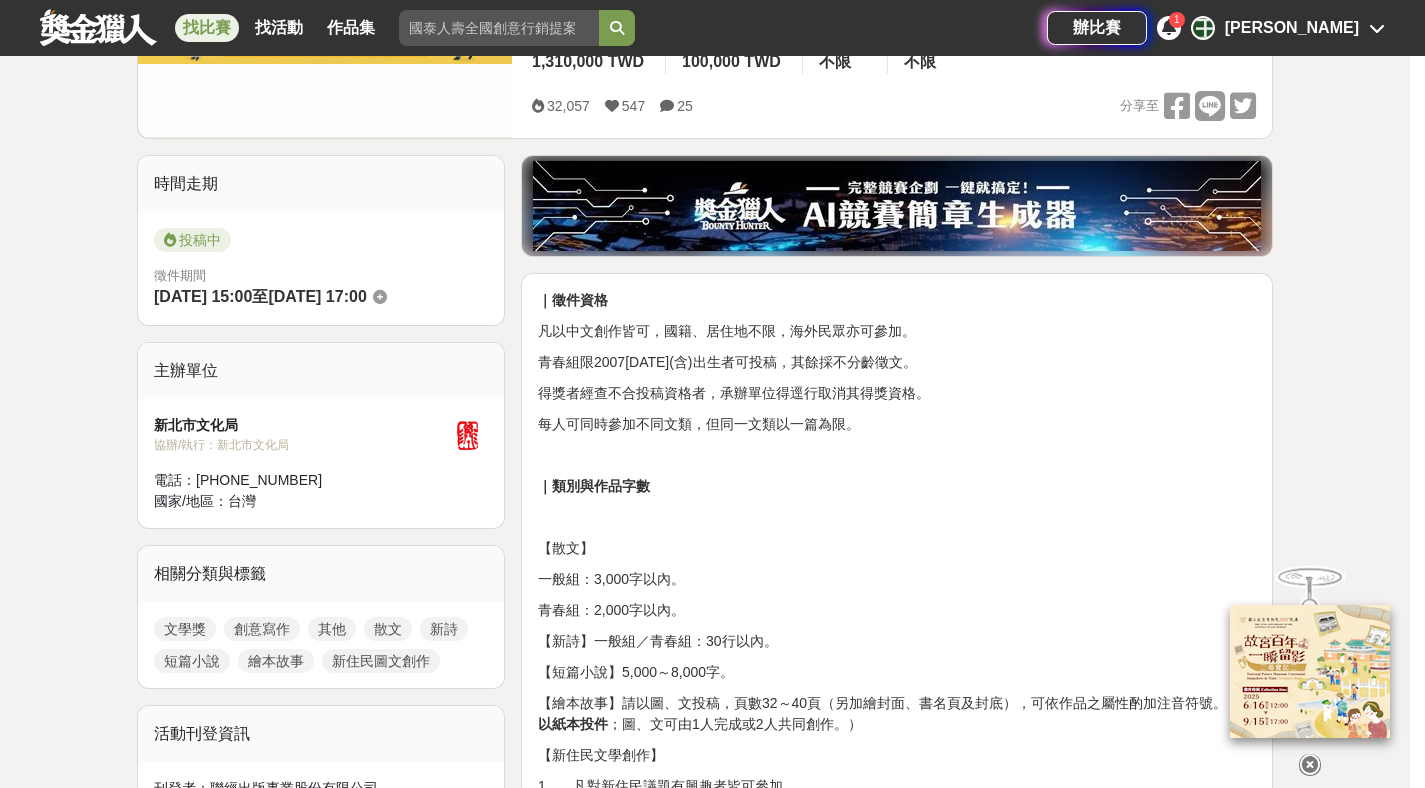 click on "｜徵件資格 凡以中文創作皆可，國籍、居住地不限，海外民眾亦可參加。 青春組限2007[DATE](含)出生者可投稿，其餘採不分齡徵文。 得獎者經查不合投稿資格者，承辦單位得逕行取消其得獎資格。 每人可同時參加不同文類，但同一文類以一篇為限。   ｜類別與作品字數   【散文】 一般組：3,000字以內。 青春組：2,000字以內。  【新詩】一般組／青春組：30行以內。  【短篇小說】5,000～8,000字。  【繪本故事】請以圖、文投稿，頁數32～40頁（另加繪封面、書名頁及封底），可依作品之屬性酌加注音符號。（ 限以紙本投件 ；圖、文可由1人完成或2人共同創作。）  【新住民文學創作】 1.      凡對新住民議題有興趣者皆可參加。 2.         ｜評選方式 資格審查：由承辦單位審定。   ｜獎勵辦法 類別 組別 獎項 獎金 獎座 【散文】 一般組 首獎1名 獎座1座" at bounding box center (897, 1790) 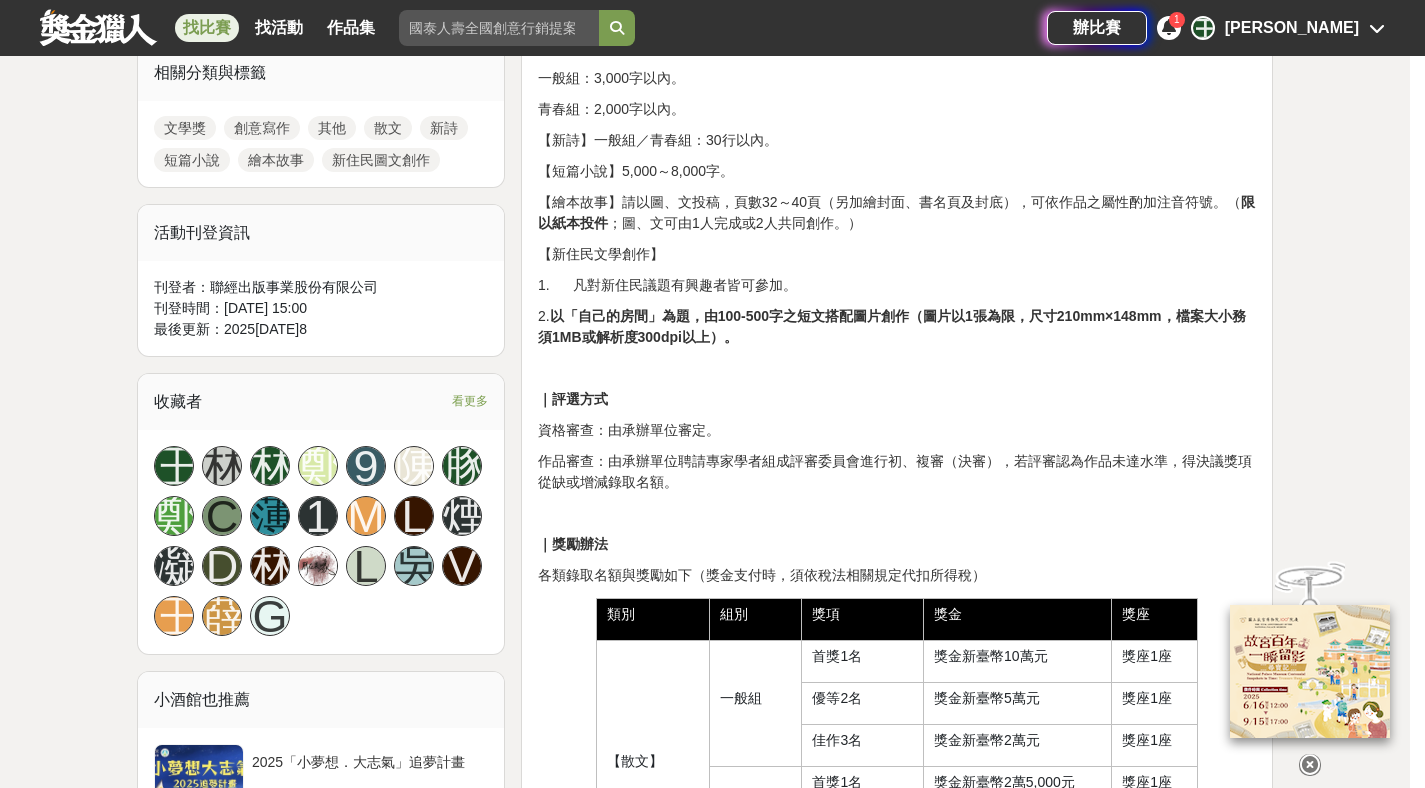 scroll, scrollTop: 628, scrollLeft: 0, axis: vertical 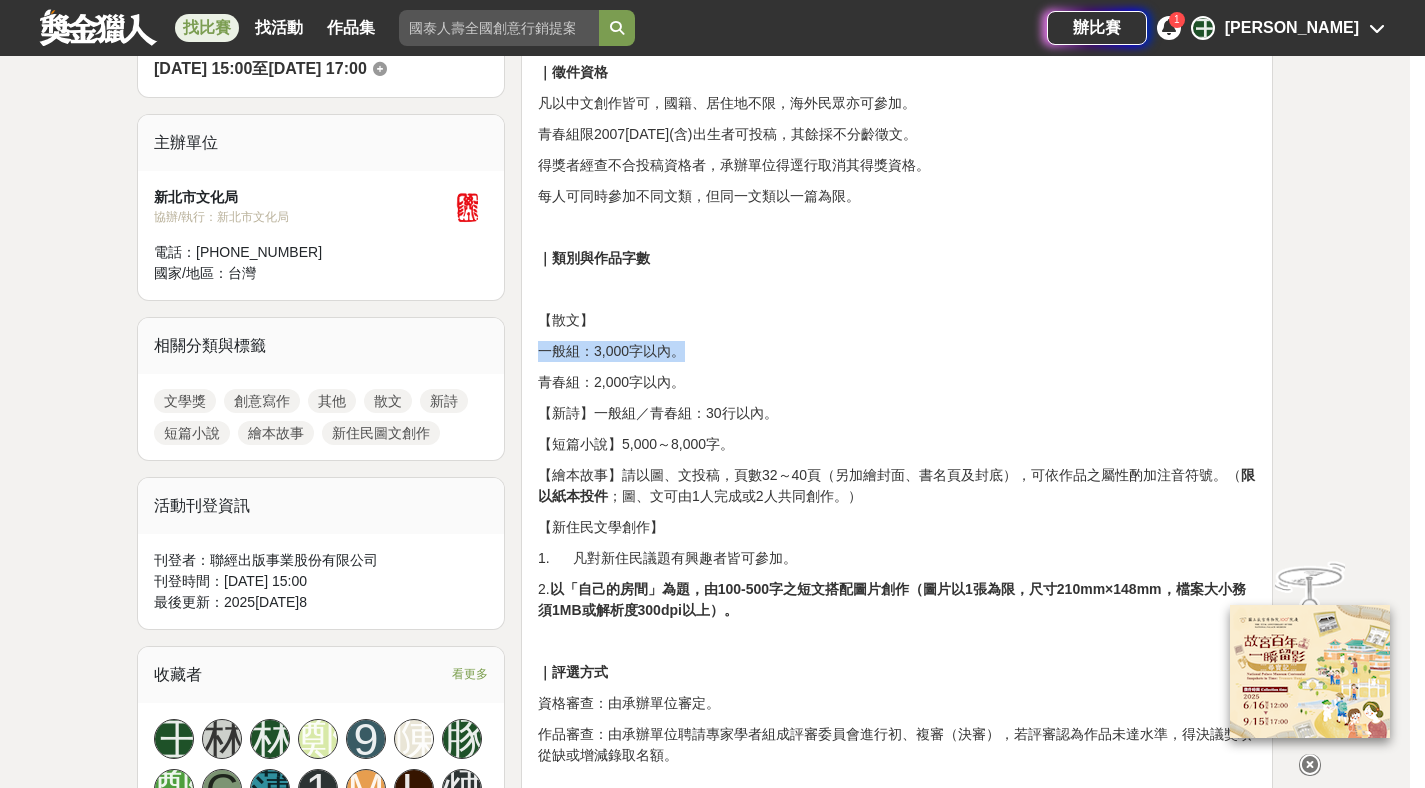 drag, startPoint x: 635, startPoint y: 354, endPoint x: 745, endPoint y: 355, distance: 110.00455 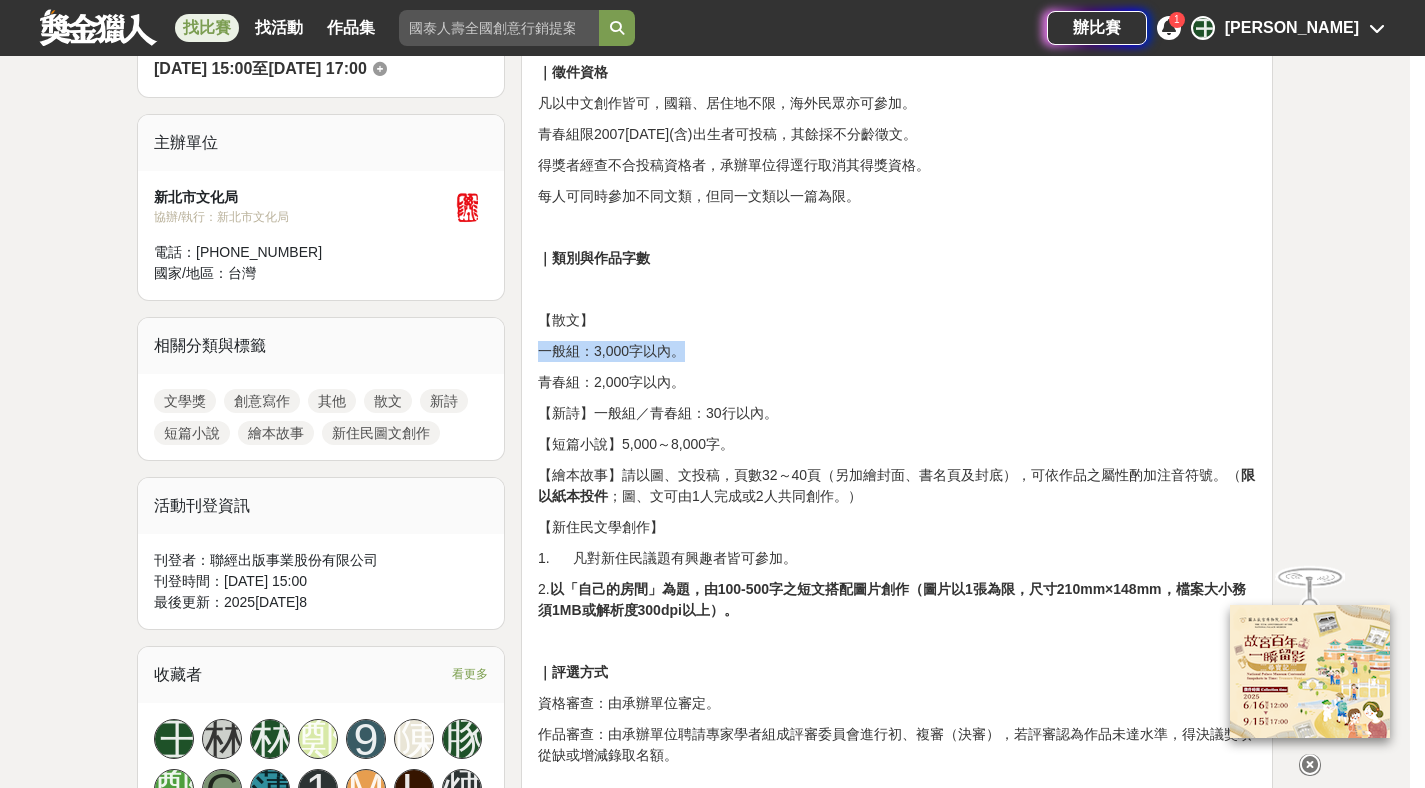 click on "一般組：3,000字以內。" at bounding box center [897, 351] 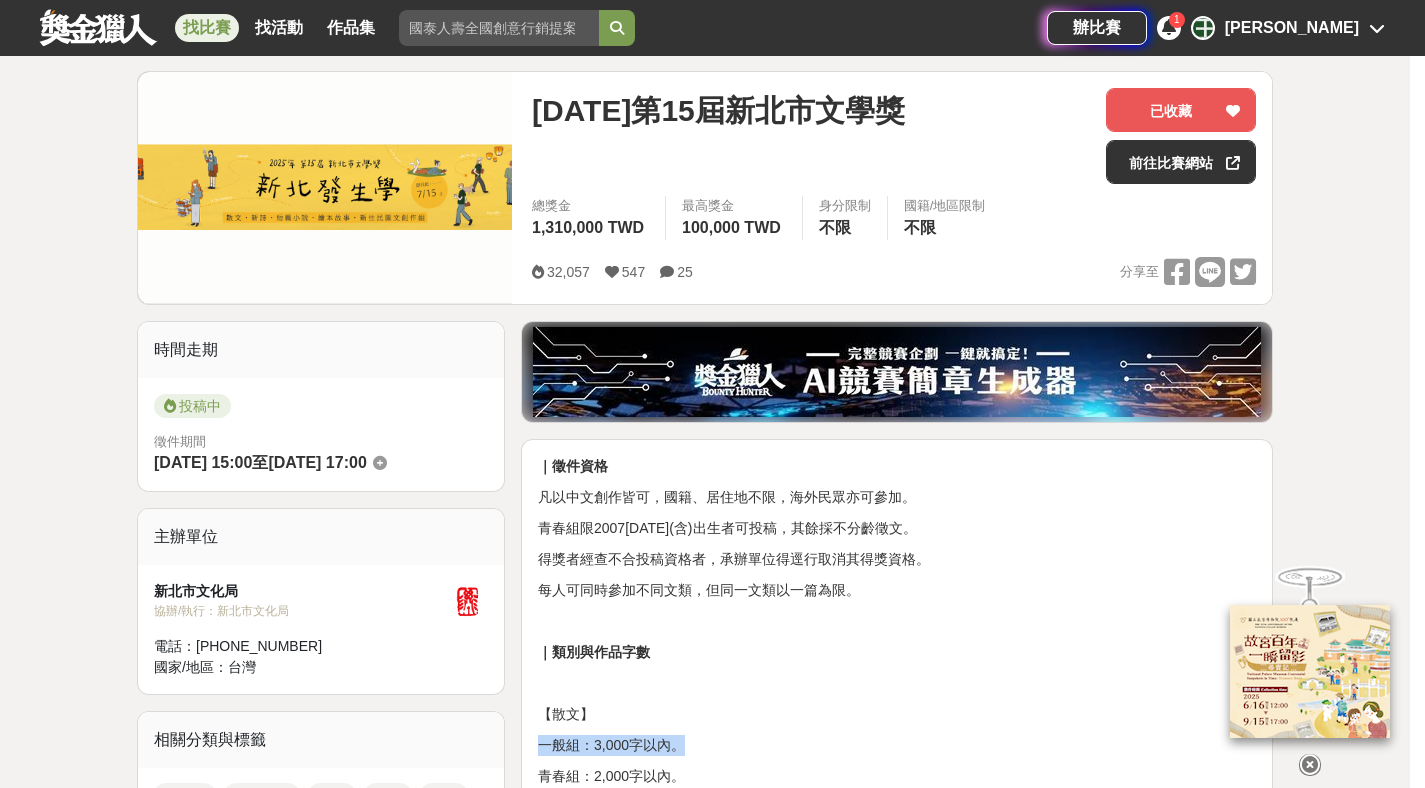 scroll, scrollTop: 258, scrollLeft: 0, axis: vertical 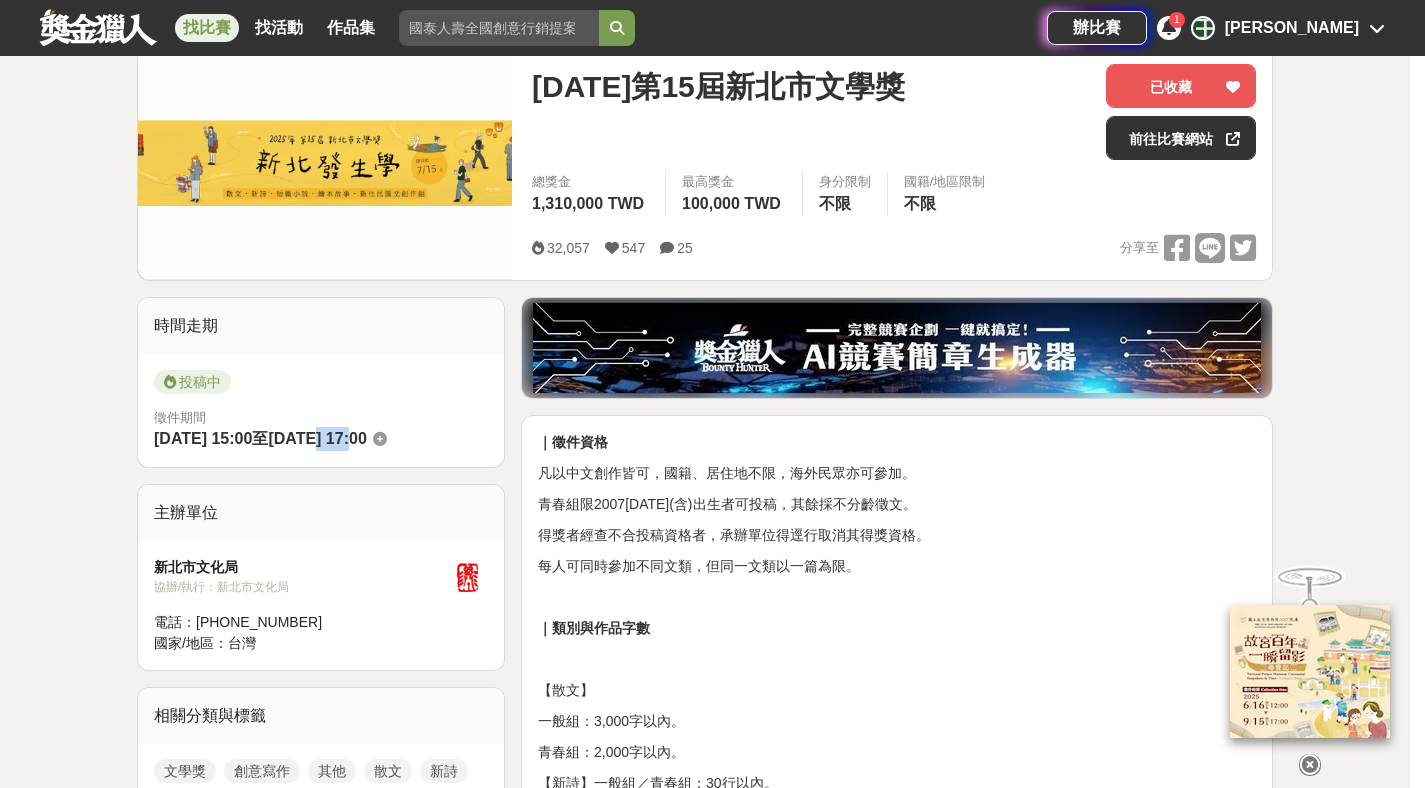 drag, startPoint x: 339, startPoint y: 437, endPoint x: 372, endPoint y: 437, distance: 33 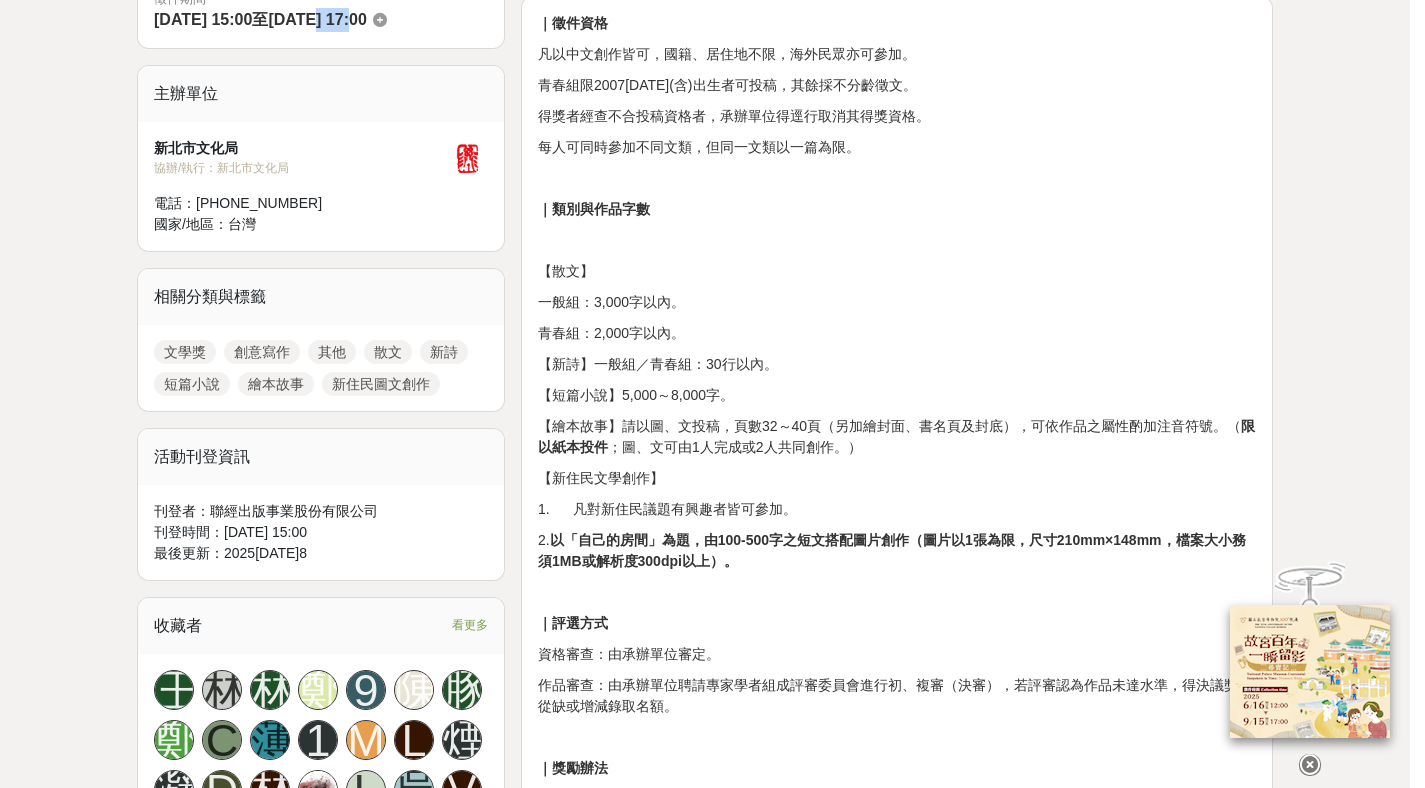 scroll, scrollTop: 0, scrollLeft: 0, axis: both 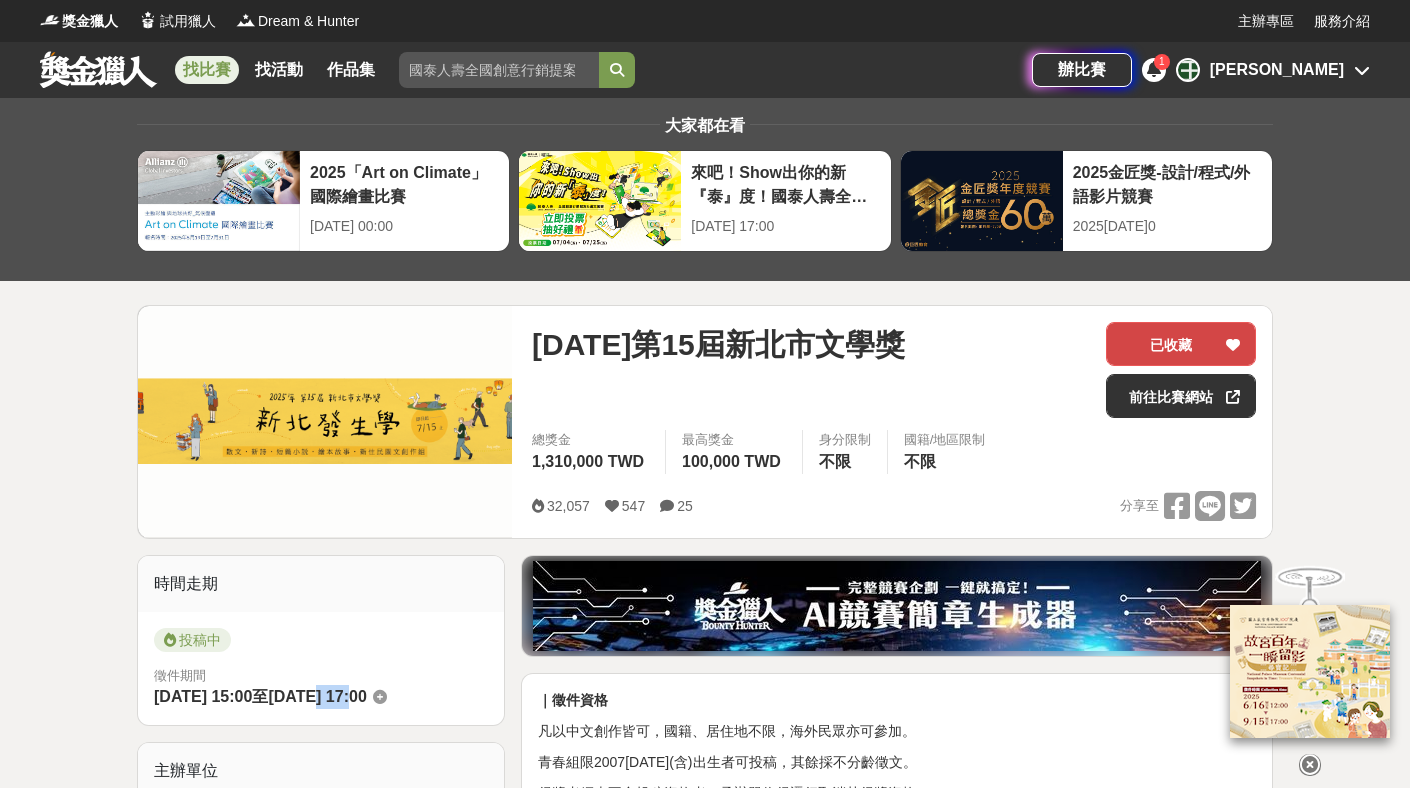 click on "已收藏" at bounding box center (1181, 344) 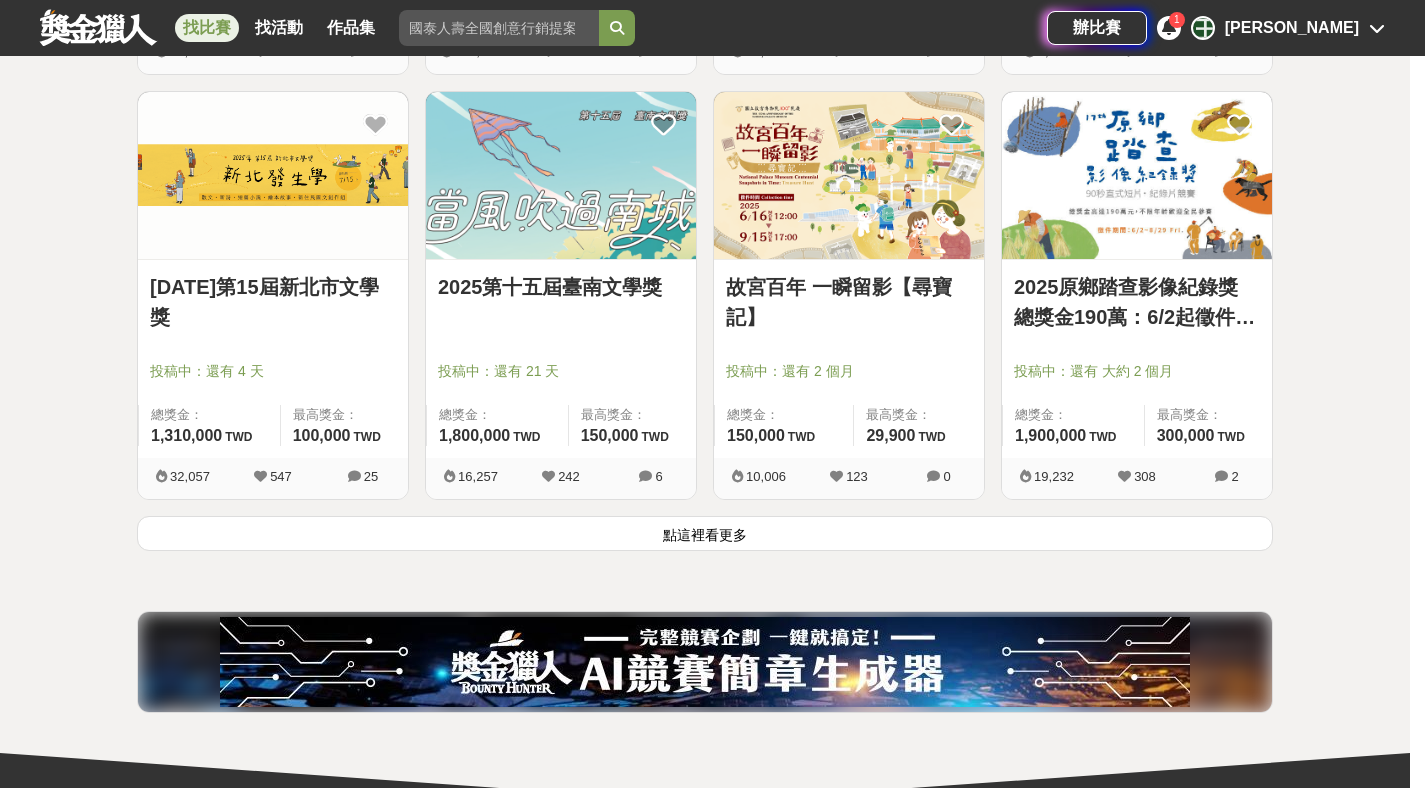 scroll, scrollTop: 2621, scrollLeft: 0, axis: vertical 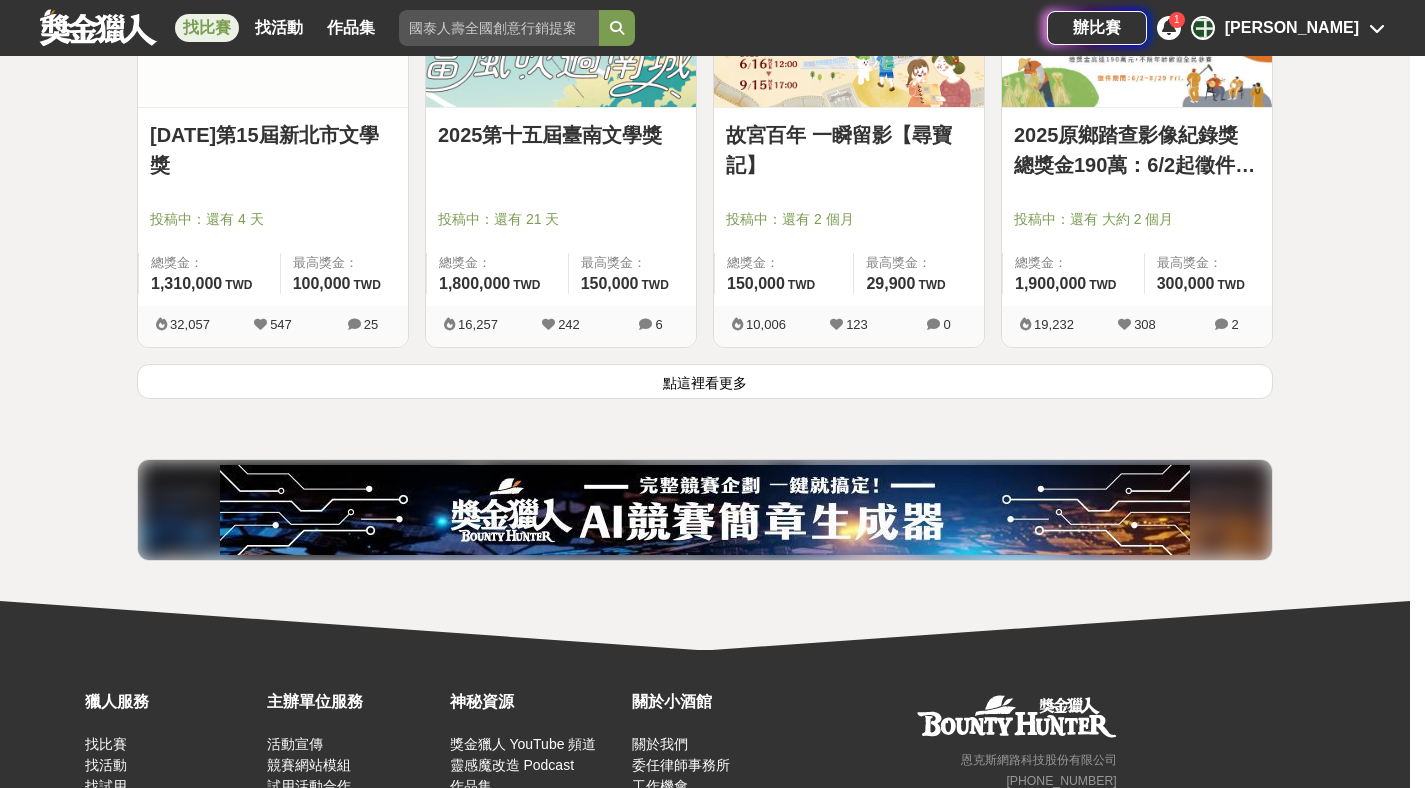 click on "點這裡看更多" at bounding box center (705, 381) 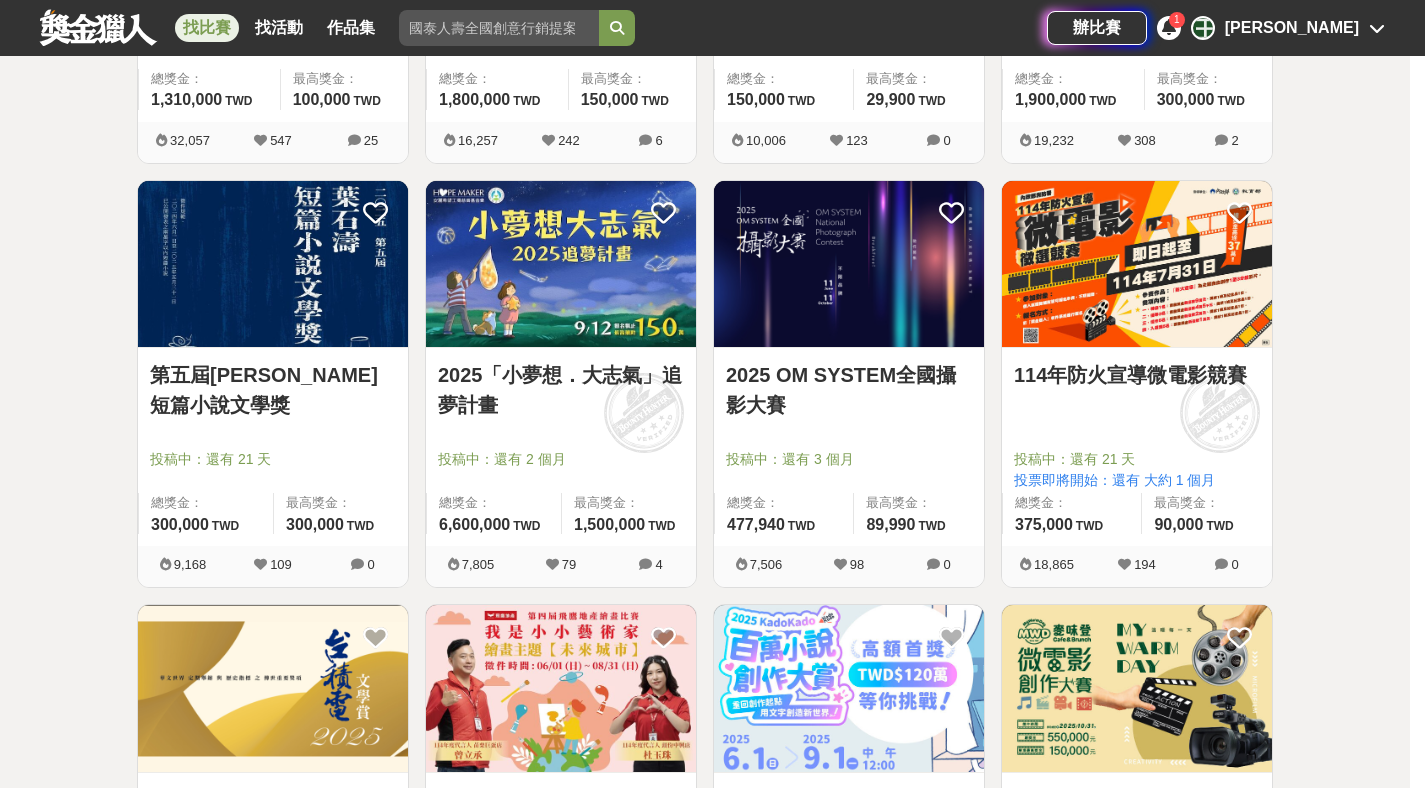 scroll, scrollTop: 2806, scrollLeft: 0, axis: vertical 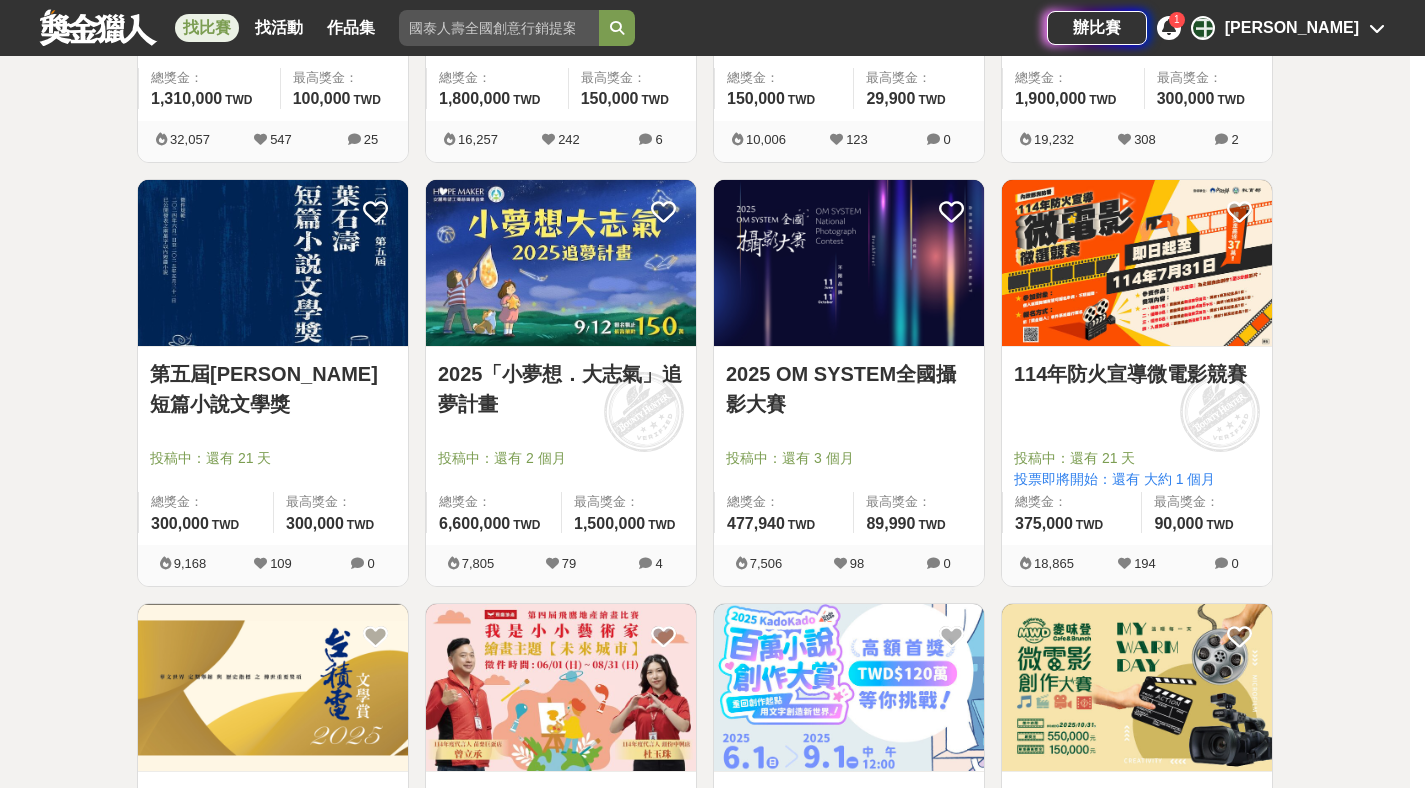 click at bounding box center [273, 263] 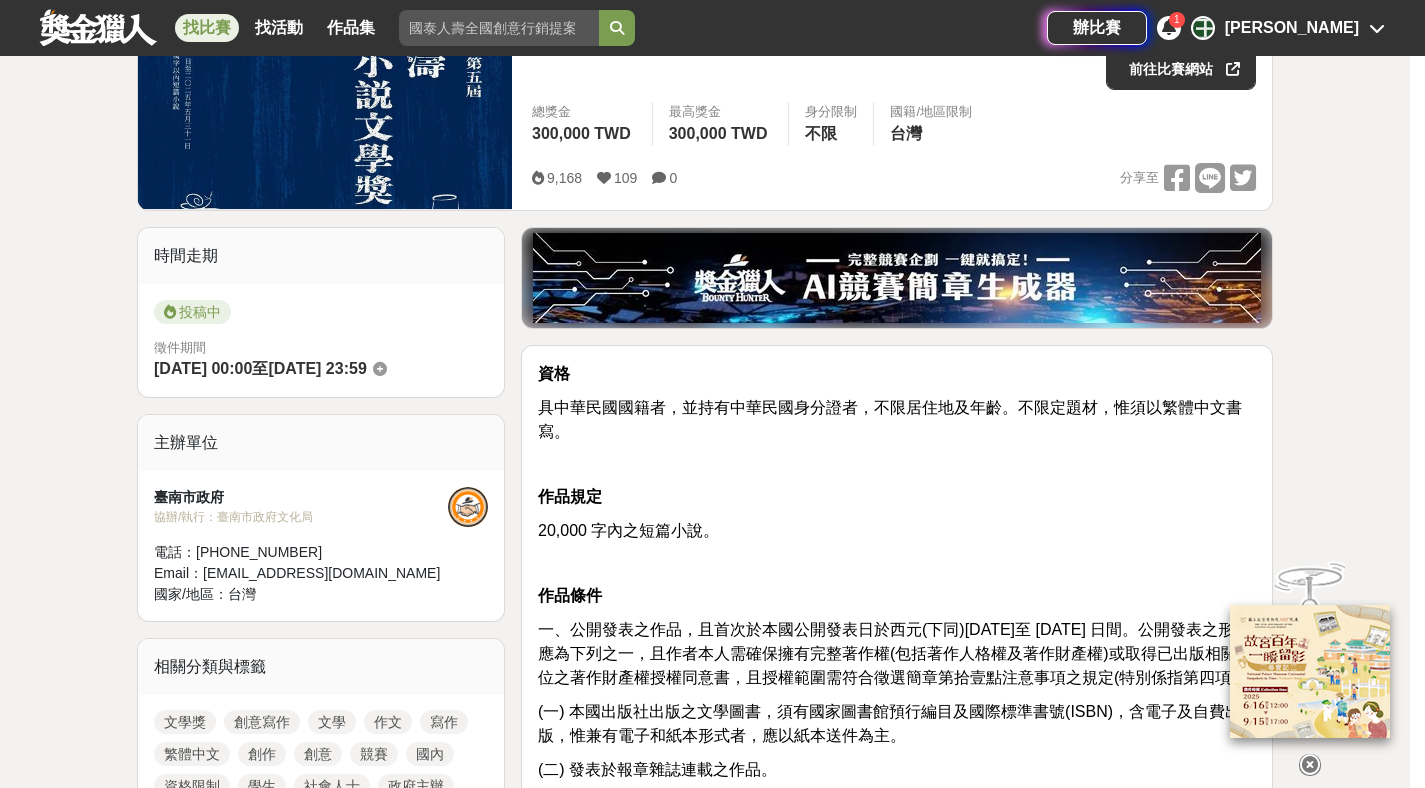 scroll, scrollTop: 475, scrollLeft: 0, axis: vertical 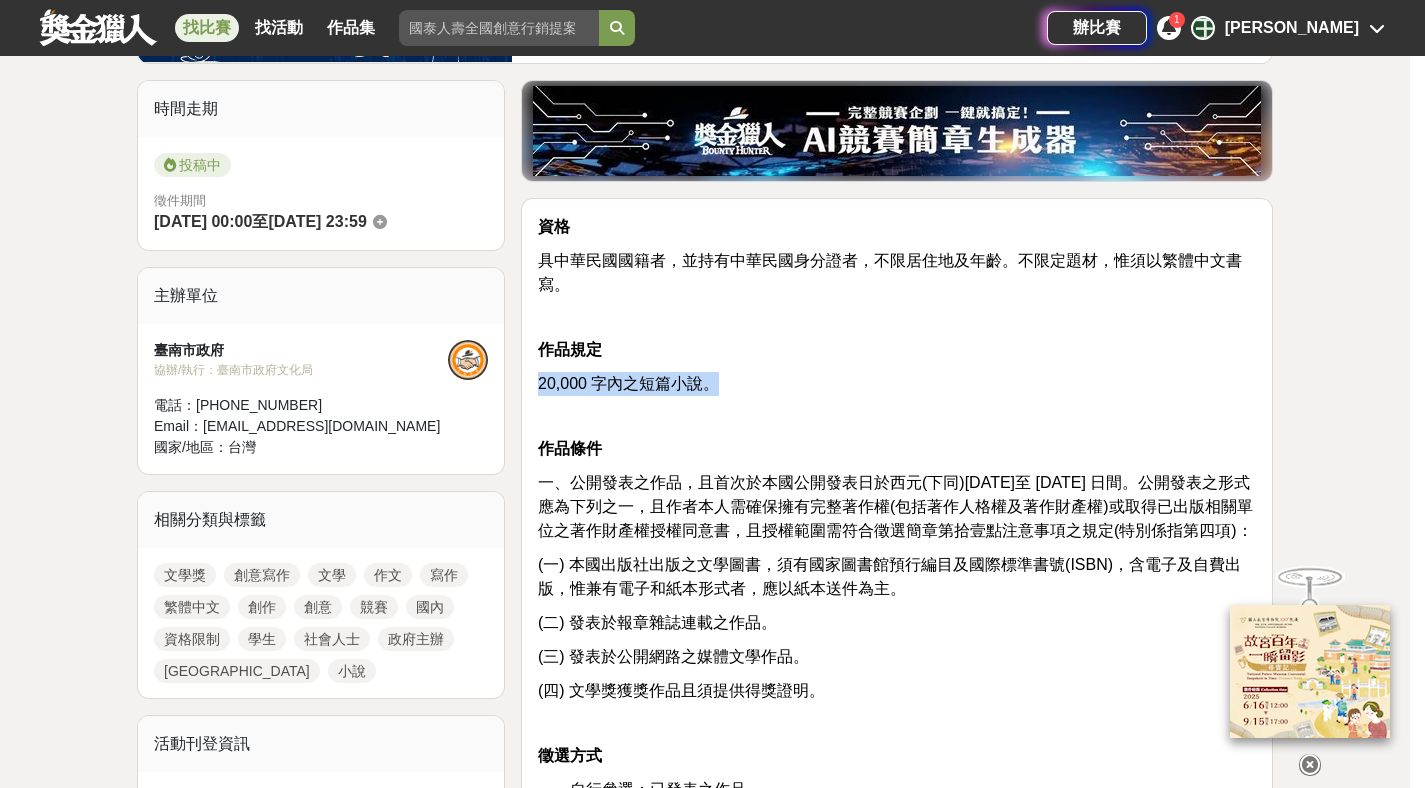 drag, startPoint x: 540, startPoint y: 381, endPoint x: 756, endPoint y: 387, distance: 216.08331 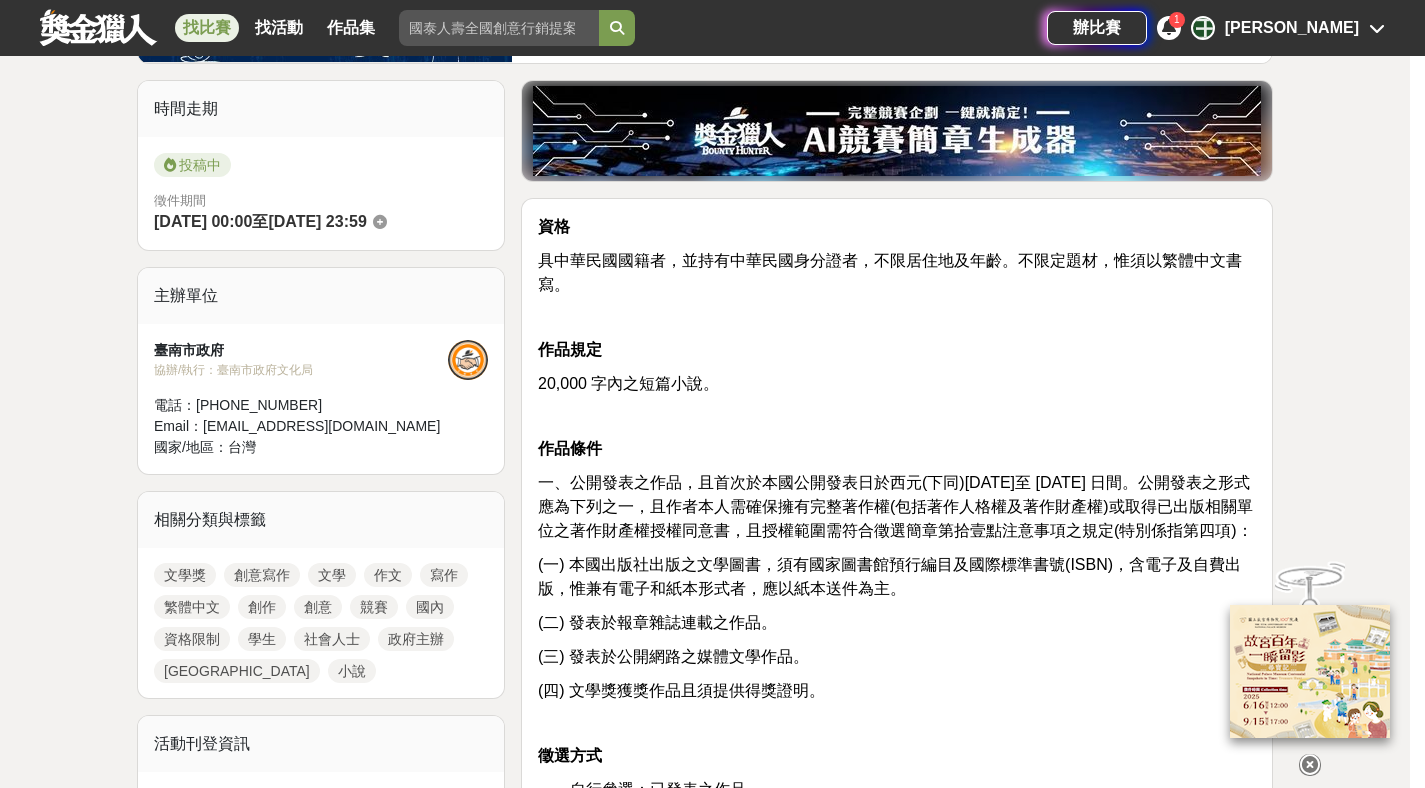 click on "資格 具中華民國國籍者，並持有中華民國身分證者，不限居住地及年齡。不限定題材，惟須以繁體中文書寫。   作品規定 20,000 字內之短篇小說。   作品條件 一、公開發表之作品，且首次於本國公開發表日於西元(下同)2024 [DATE] 2025 [DATE]間。公開發表之形式應為下列之一，且作者本人需確保擁有完整著作權(包括著作人格權及著作財產權)或取得已出版相關單位之著作財產權授權同意書，且授權範圍需符合徵選簡章第拾壹點注意事項之規定(特別係指第四項)： (一) 本國出版社出版之文學圖書，須有國家圖書館預行編目及國際標準書號(ISBN)，含電子及自費出版，惟兼有電子和紙本形式者，應以紙本送件為主。 (二) 發表於報章雜誌連載之作品。 (三) 發表於公開網路之媒體文學作品。 (四) 文學獎獲獎作品且須提供得獎證明。   徵選方式   一、紙本投稿" at bounding box center (897, 1044) 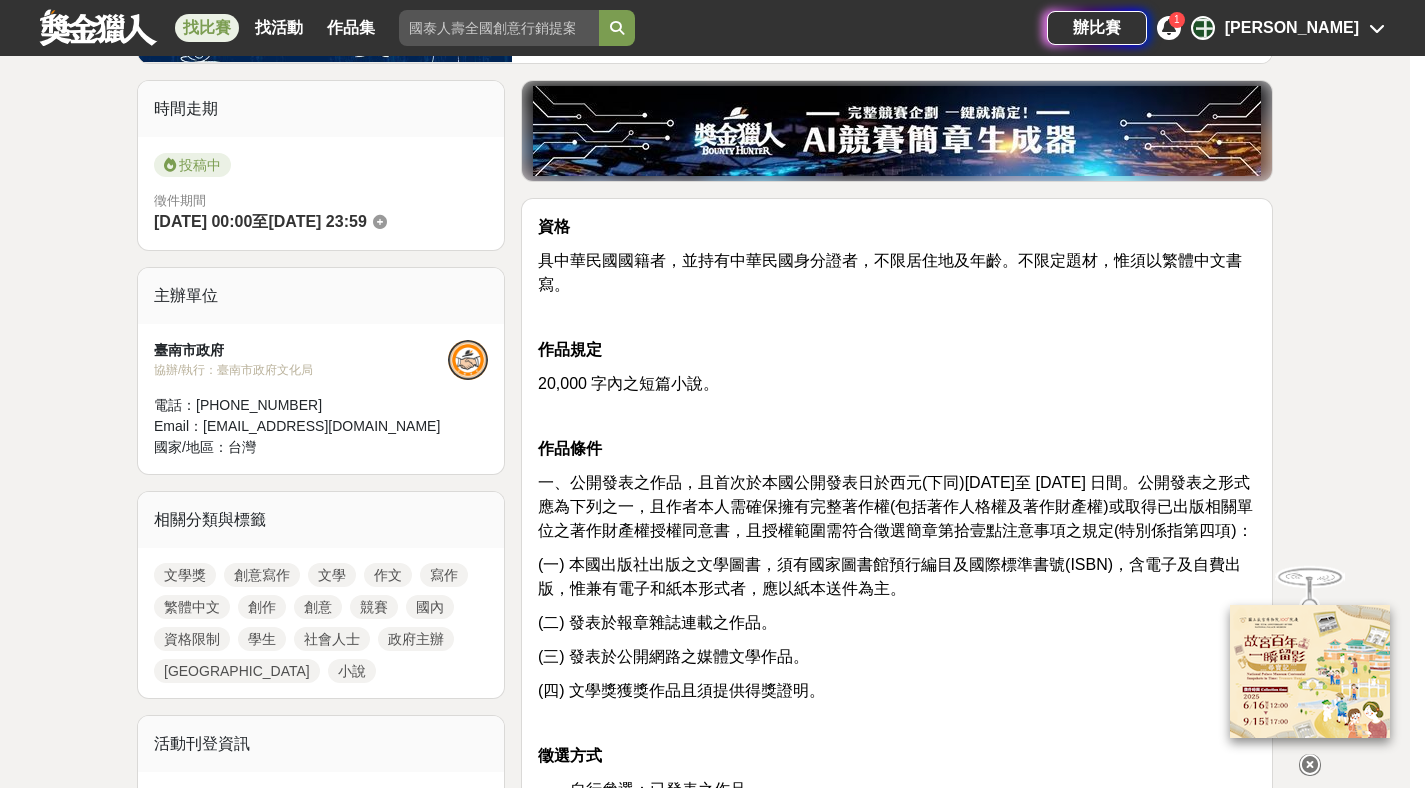 drag, startPoint x: 574, startPoint y: 479, endPoint x: 1235, endPoint y: 521, distance: 662.333 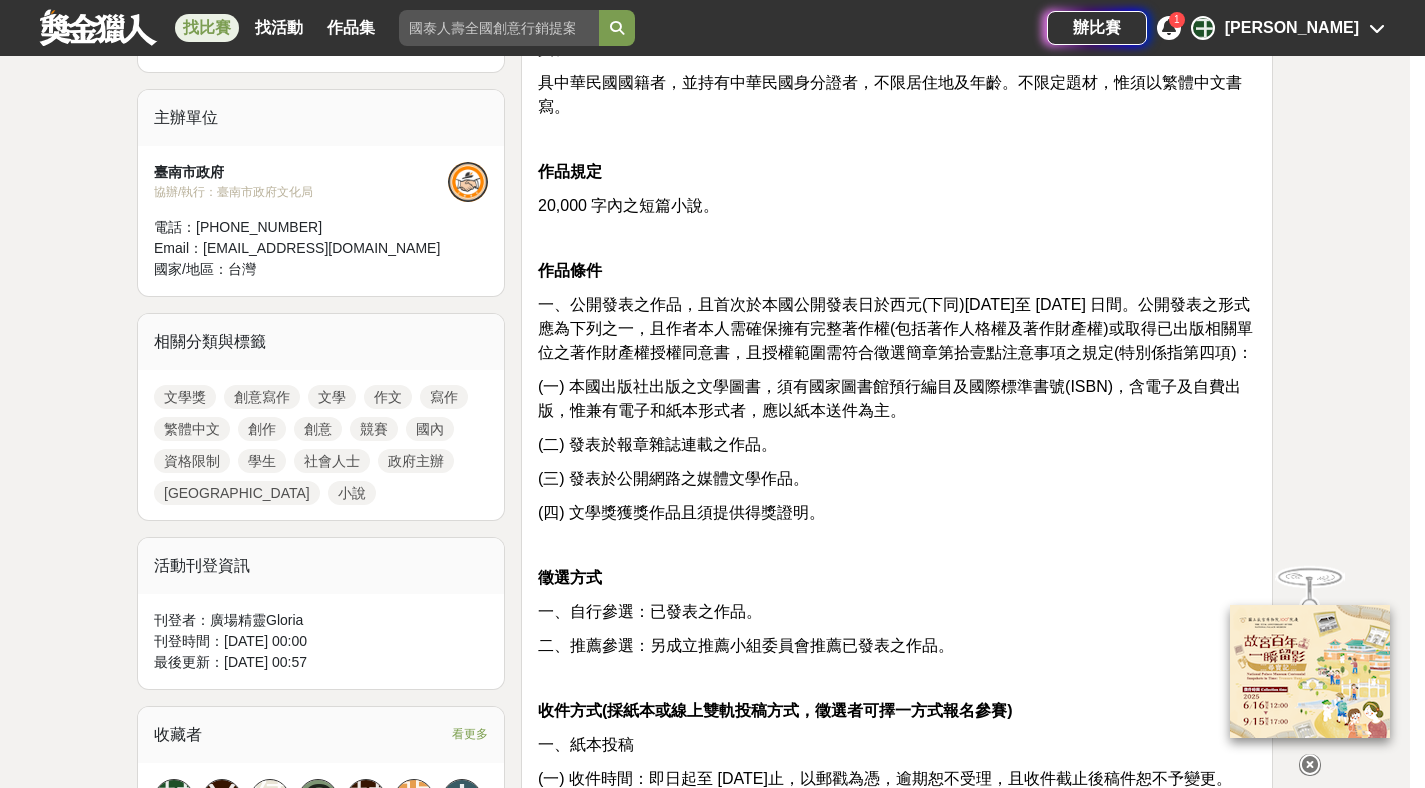 scroll, scrollTop: 695, scrollLeft: 0, axis: vertical 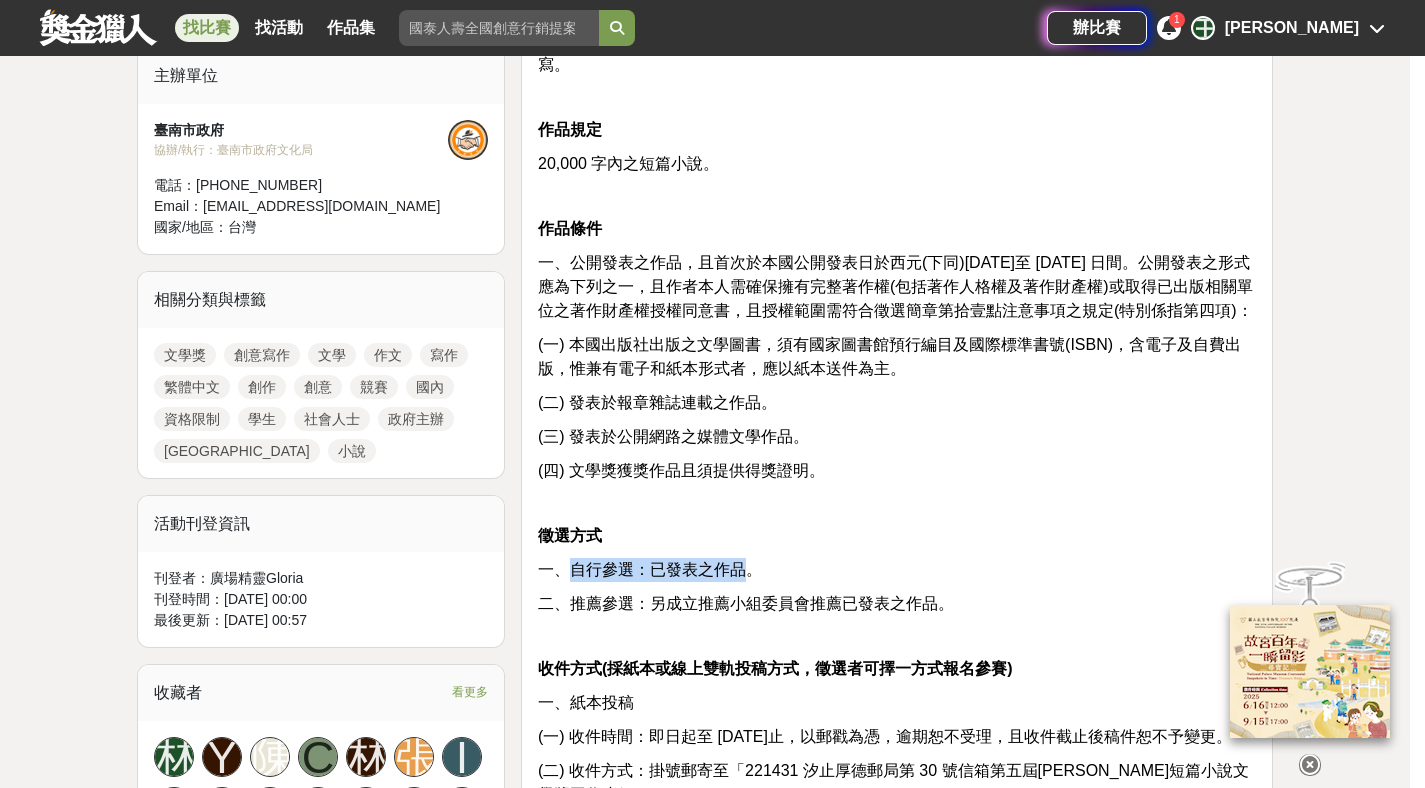 drag, startPoint x: 569, startPoint y: 594, endPoint x: 880, endPoint y: 563, distance: 312.5412 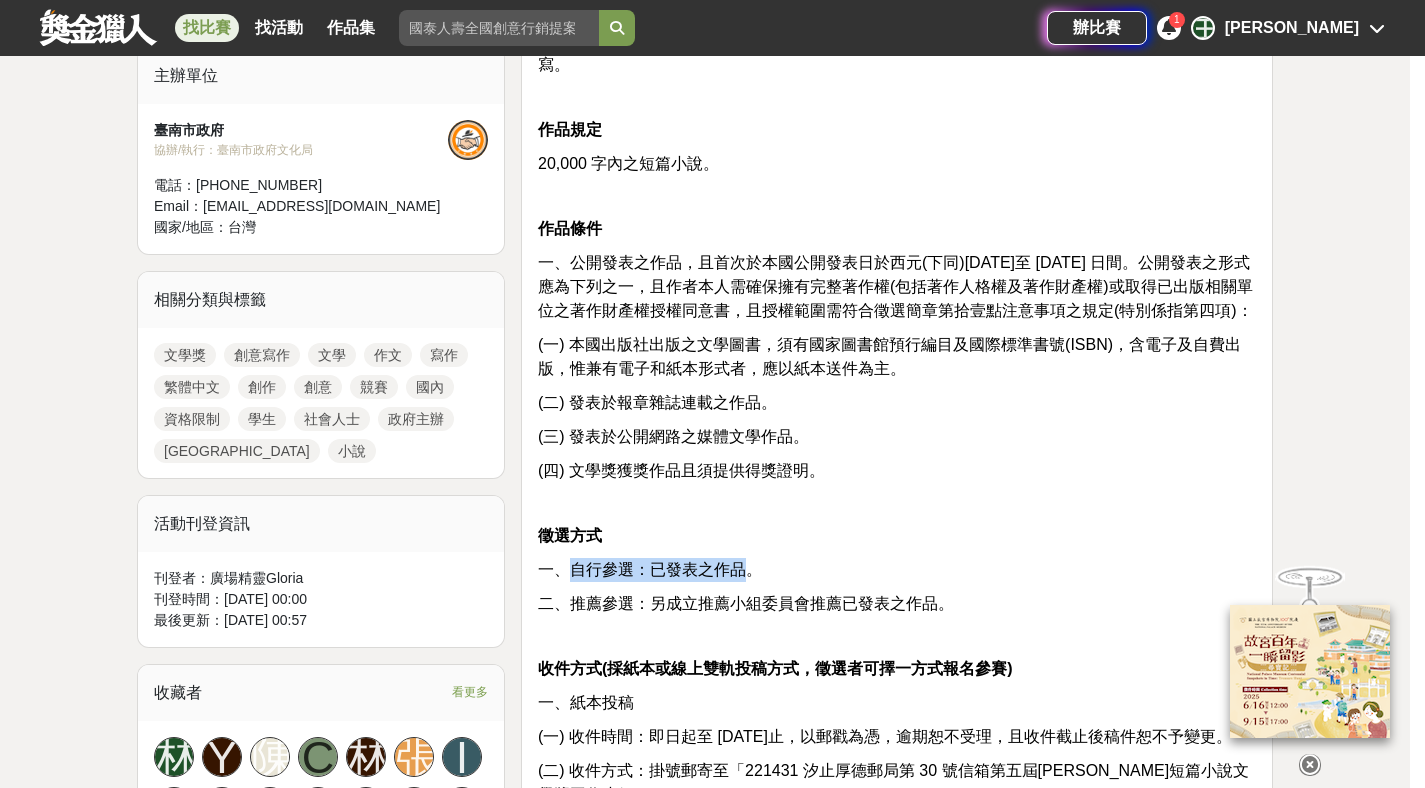click on "一、自行參選：已發表之作品。" at bounding box center [897, 570] 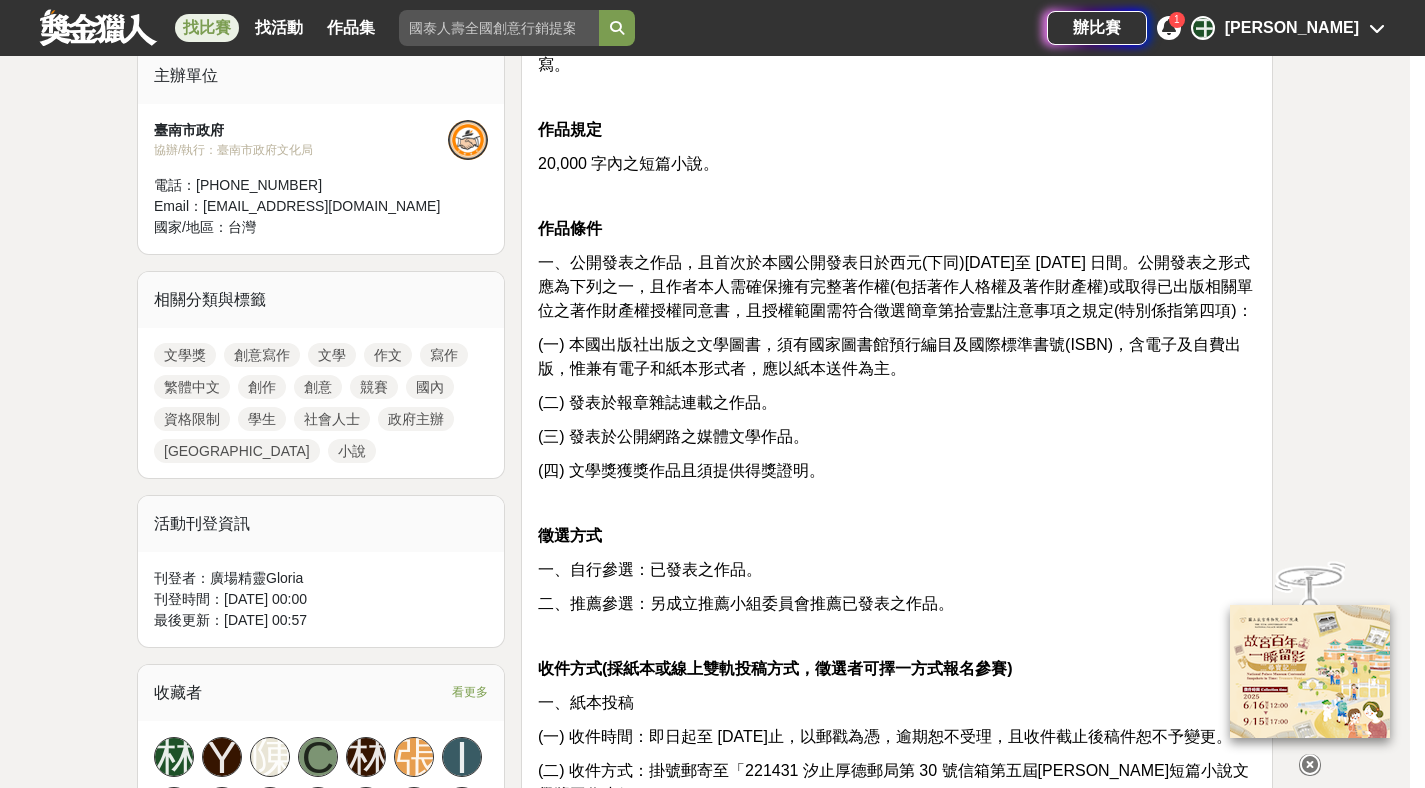 click on "資格 具中華民國國籍者，並持有中華民國身分證者，不限居住地及年齡。不限定題材，惟須以繁體中文書寫。   作品規定 20,000 字內之短篇小說。   作品條件 一、公開發表之作品，且首次於本國公開發表日於西元(下同)2024 [DATE] 2025 [DATE]間。公開發表之形式應為下列之一，且作者本人需確保擁有完整著作權(包括著作人格權及著作財產權)或取得已出版相關單位之著作財產權授權同意書，且授權範圍需符合徵選簡章第拾壹點注意事項之規定(特別係指第四項)： (一) 本國出版社出版之文學圖書，須有國家圖書館預行編目及國際標準書號(ISBN)，含電子及自費出版，惟兼有電子和紙本形式者，應以紙本送件為主。 (二) 發表於報章雜誌連載之作品。 (三) 發表於公開網路之媒體文學作品。 (四) 文學獎獲獎作品且須提供得獎證明。   徵選方式   一、紙本投稿" at bounding box center [897, 824] 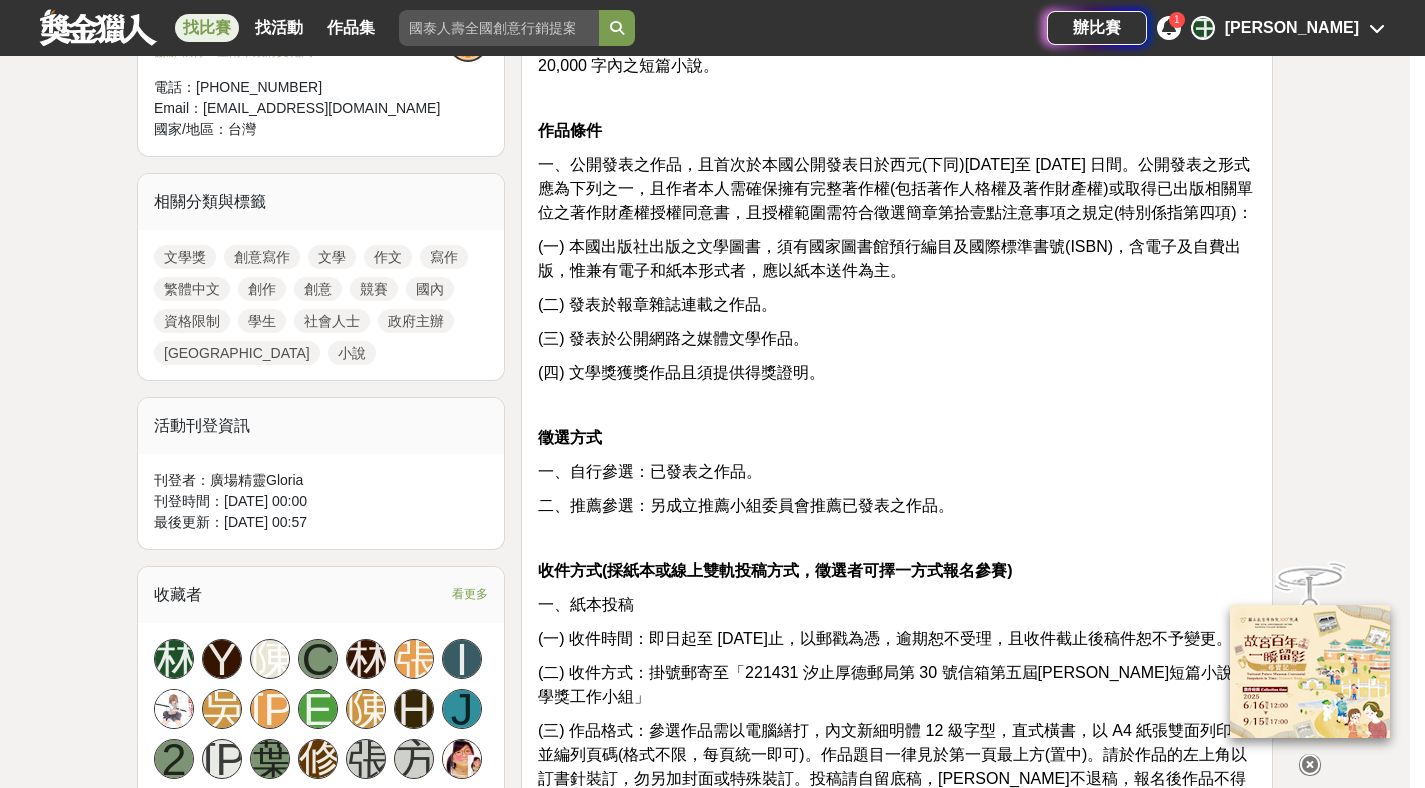scroll, scrollTop: 801, scrollLeft: 0, axis: vertical 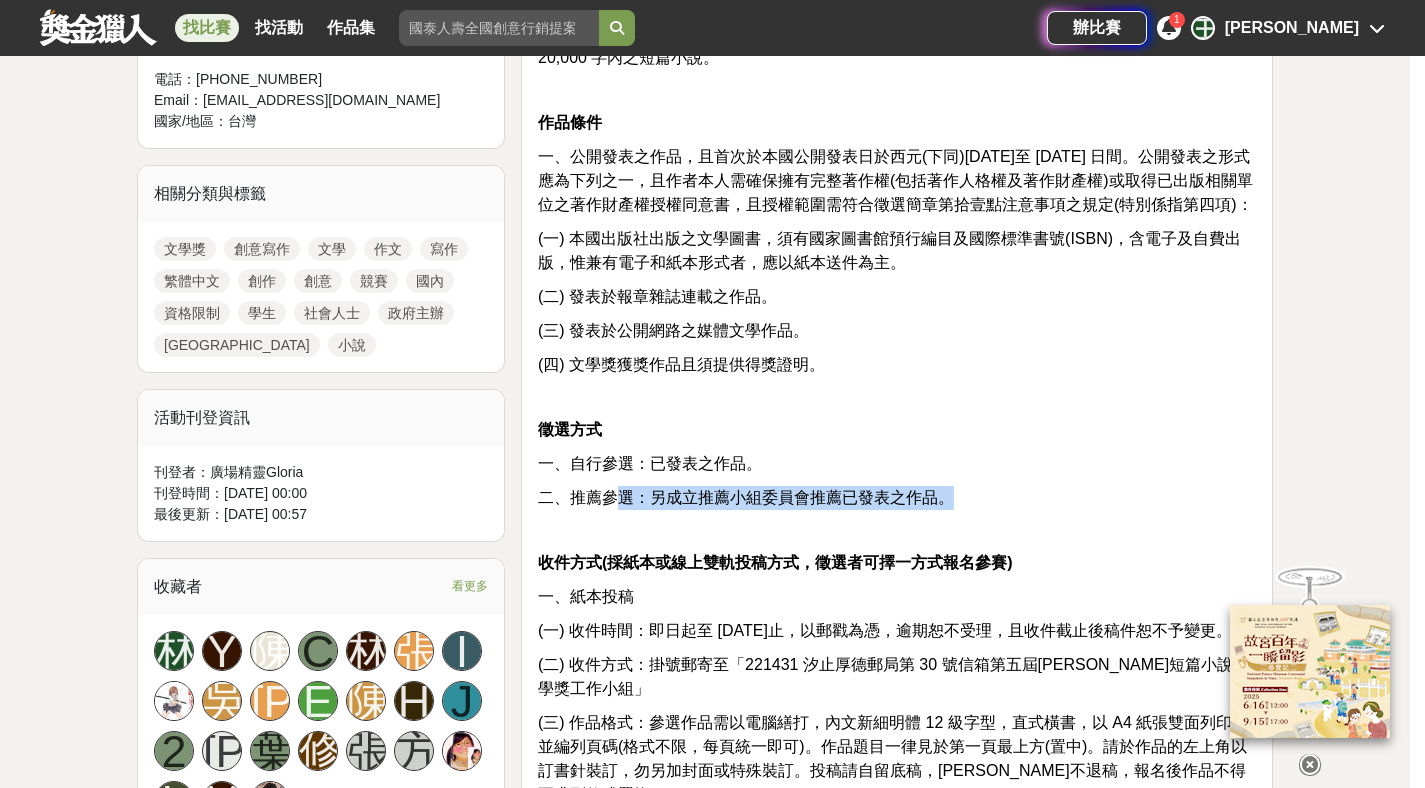 drag, startPoint x: 784, startPoint y: 519, endPoint x: 1033, endPoint y: 523, distance: 249.03212 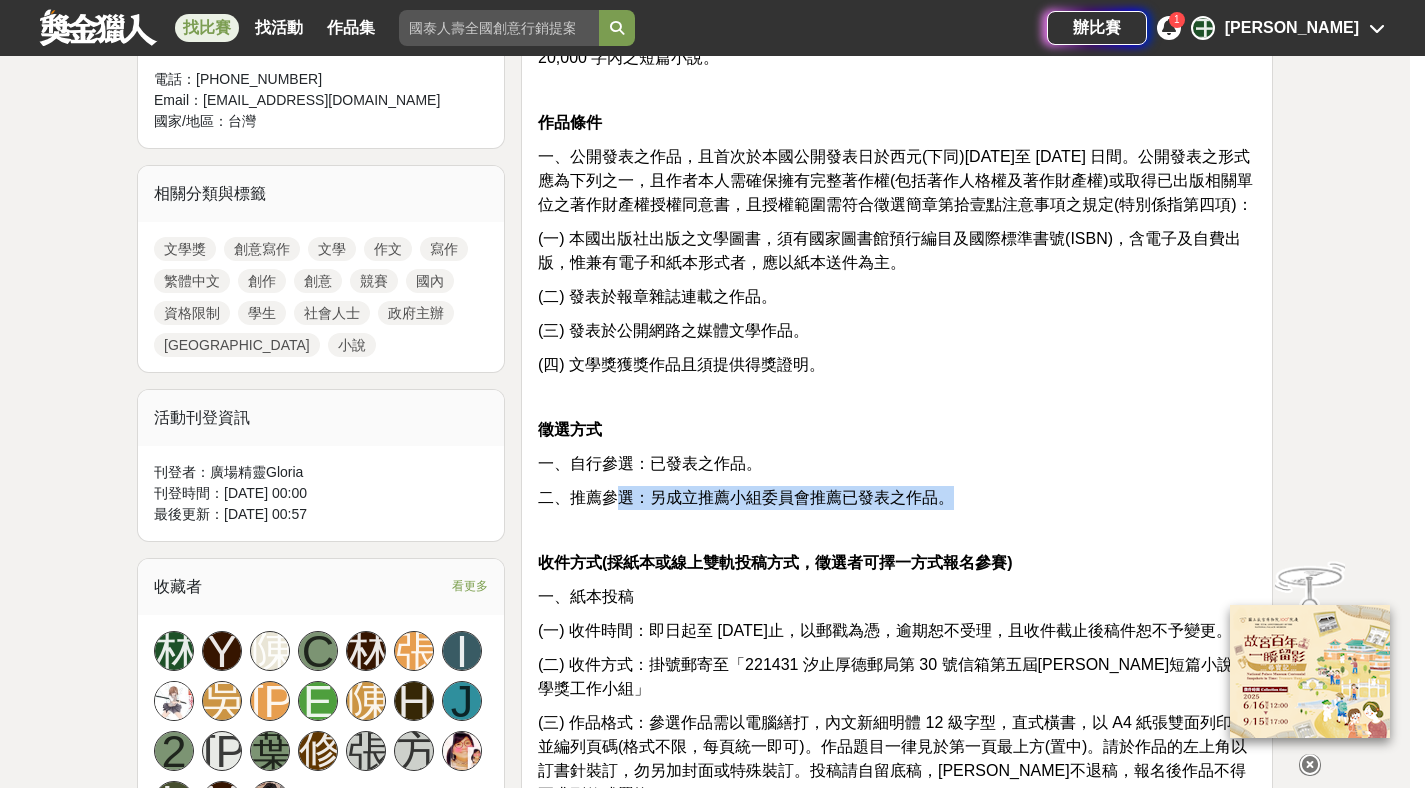 click on "二、推薦參選：另成立推薦小組委員會推薦已發表之作品。" at bounding box center (897, 498) 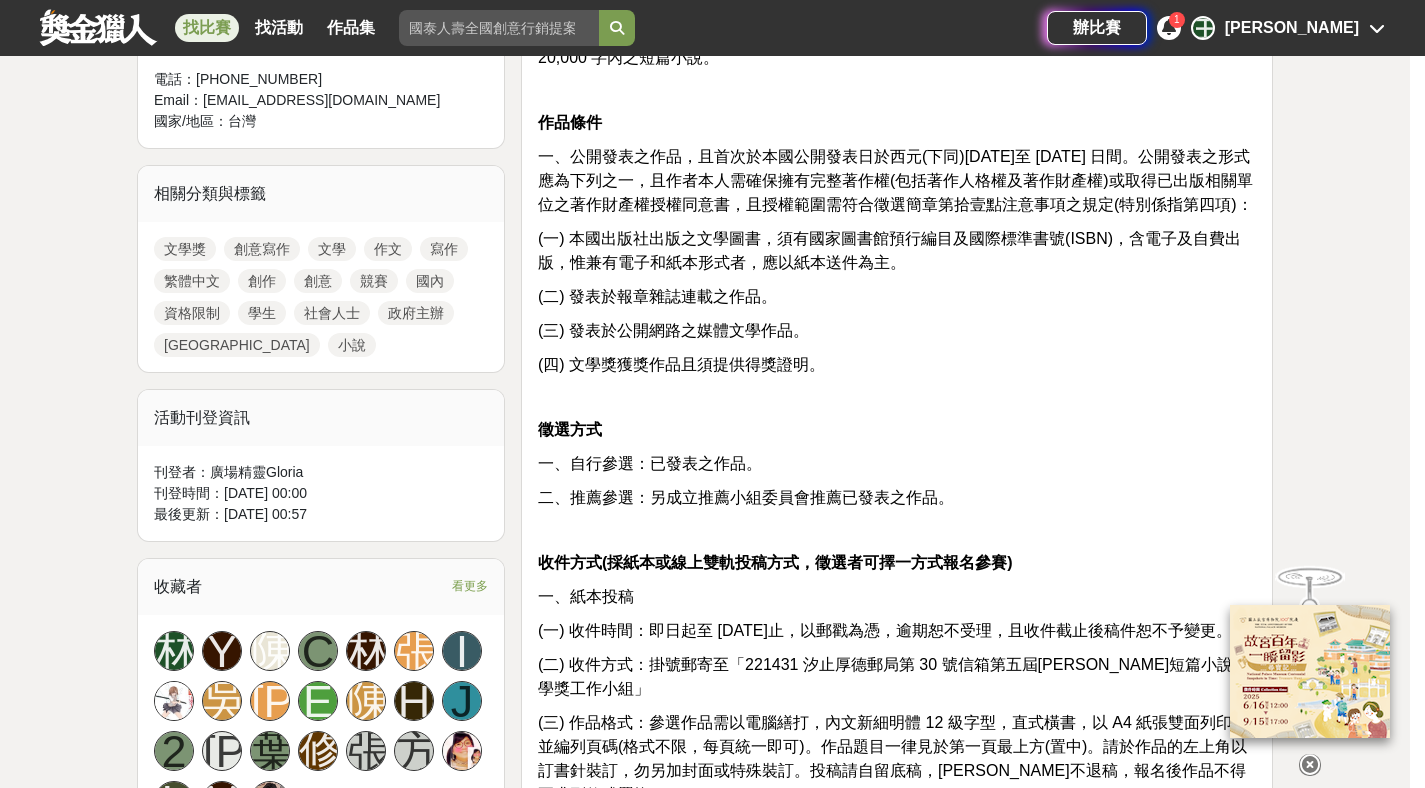 click on "二、推薦參選：另成立推薦小組委員會推薦已發表之作品。" at bounding box center [897, 498] 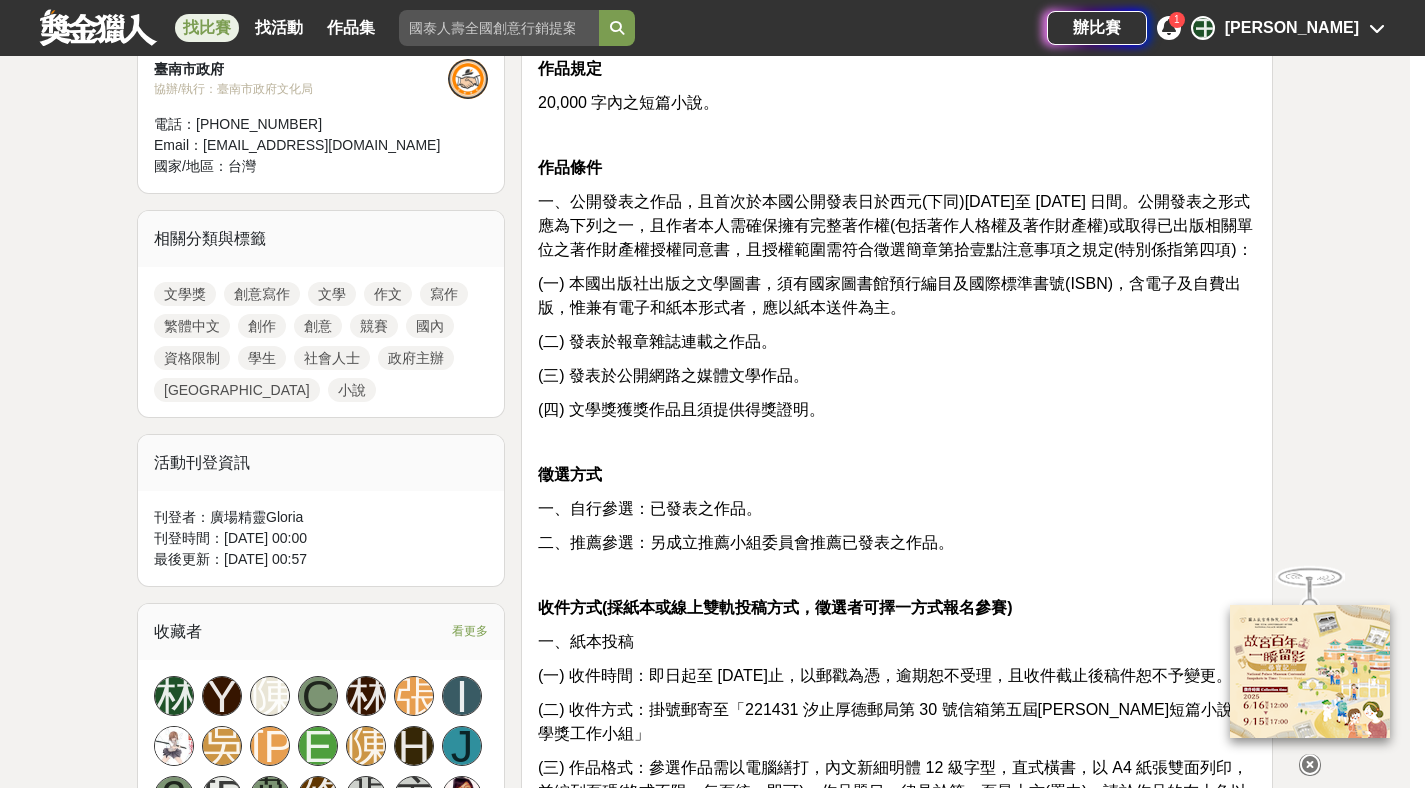 scroll, scrollTop: 565, scrollLeft: 0, axis: vertical 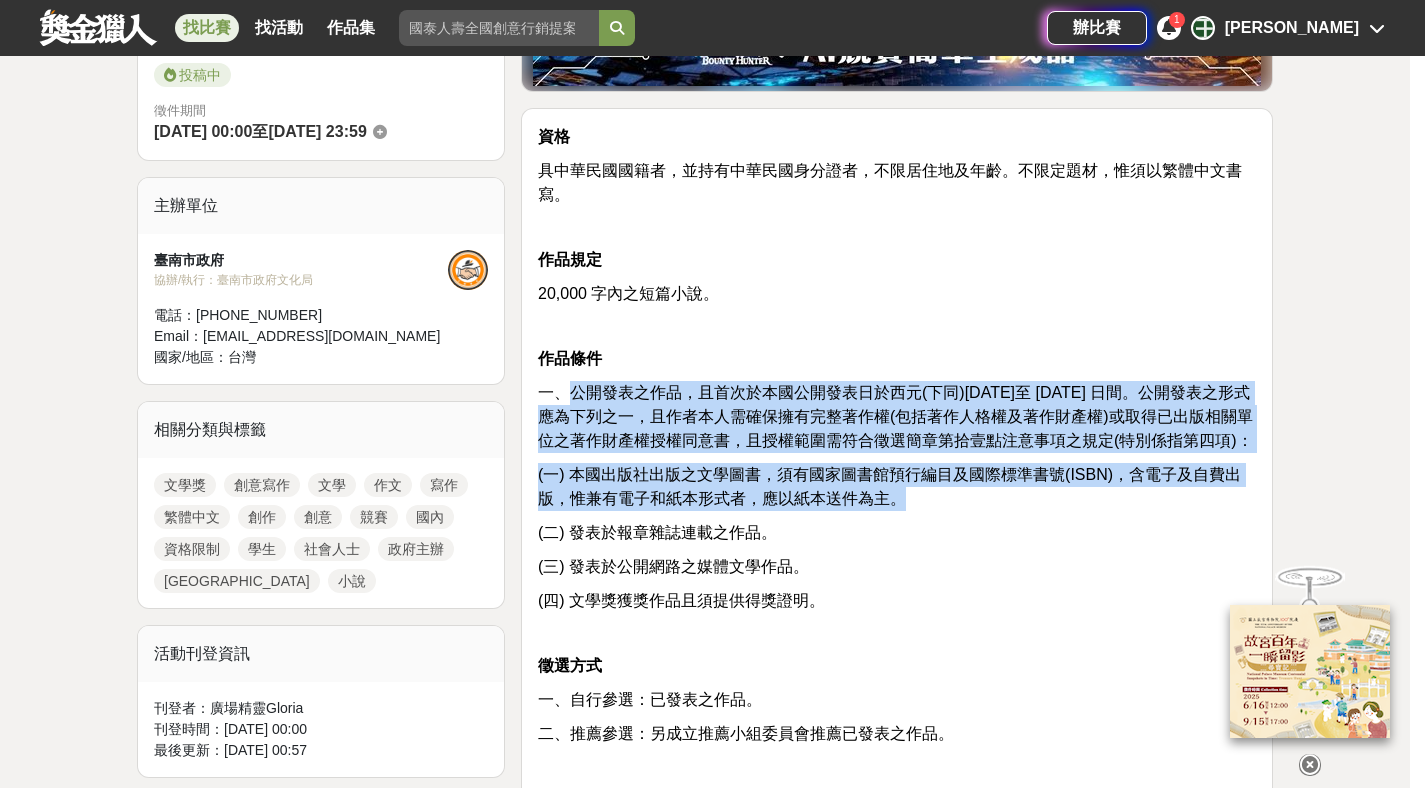drag, startPoint x: 611, startPoint y: 390, endPoint x: 1212, endPoint y: 519, distance: 614.68854 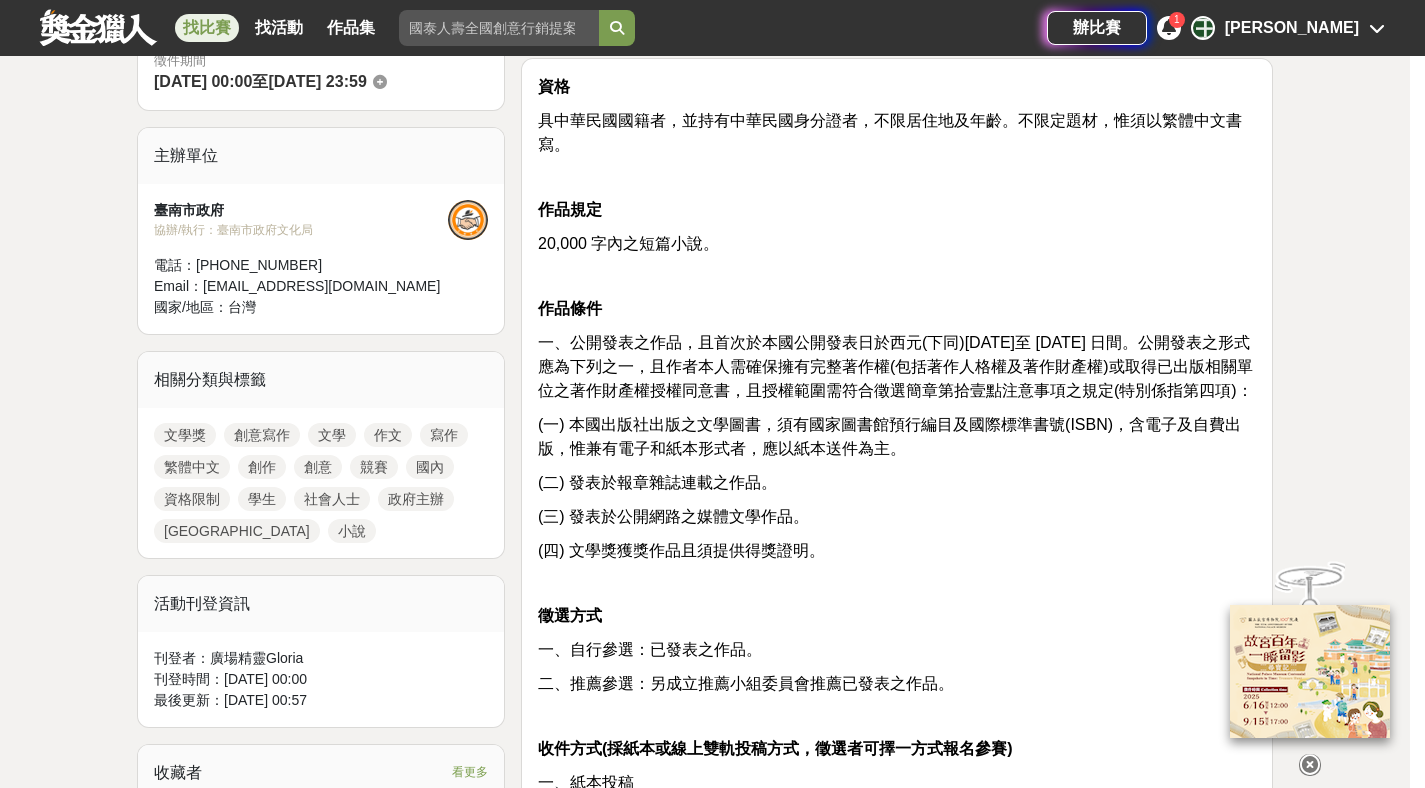 scroll, scrollTop: 896, scrollLeft: 0, axis: vertical 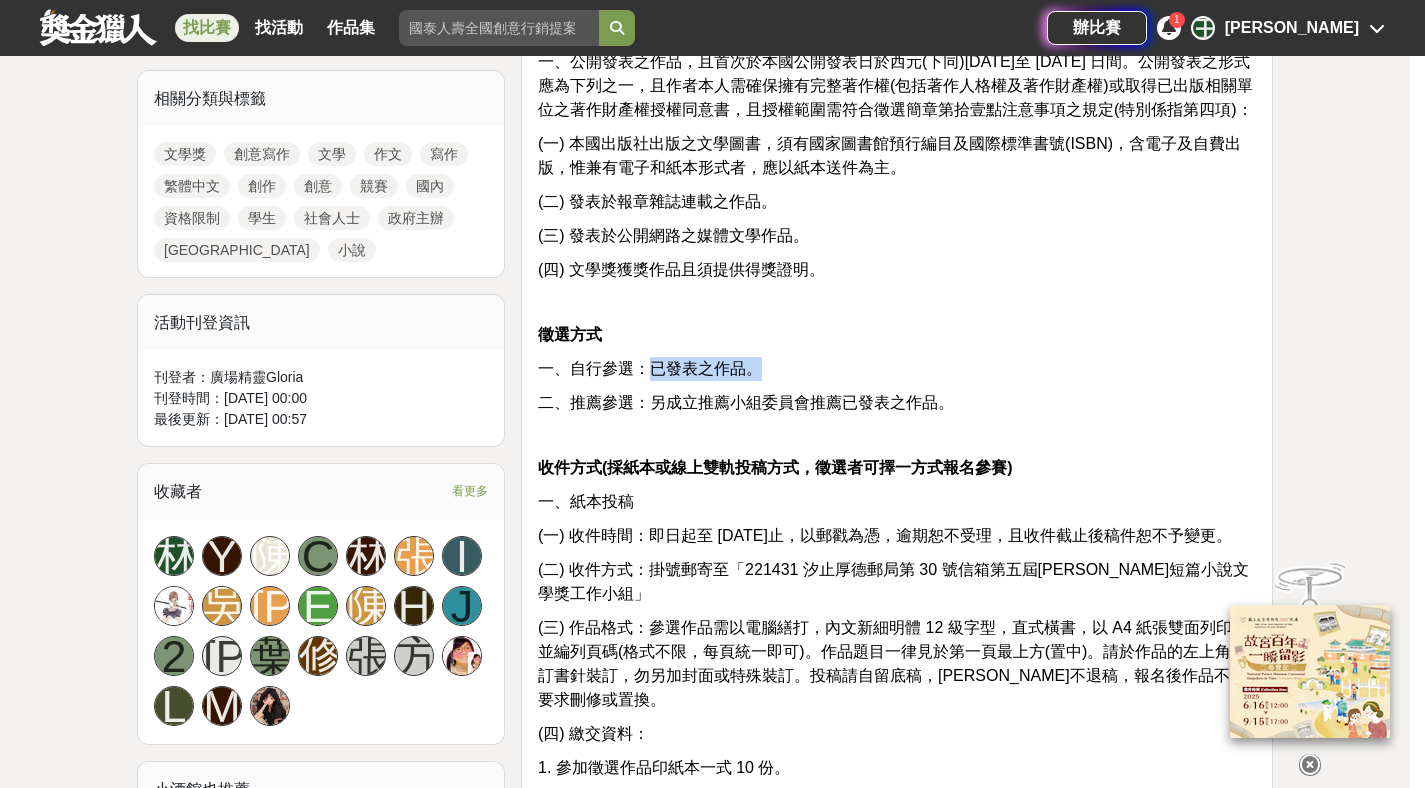drag, startPoint x: 649, startPoint y: 392, endPoint x: 909, endPoint y: 398, distance: 260.0692 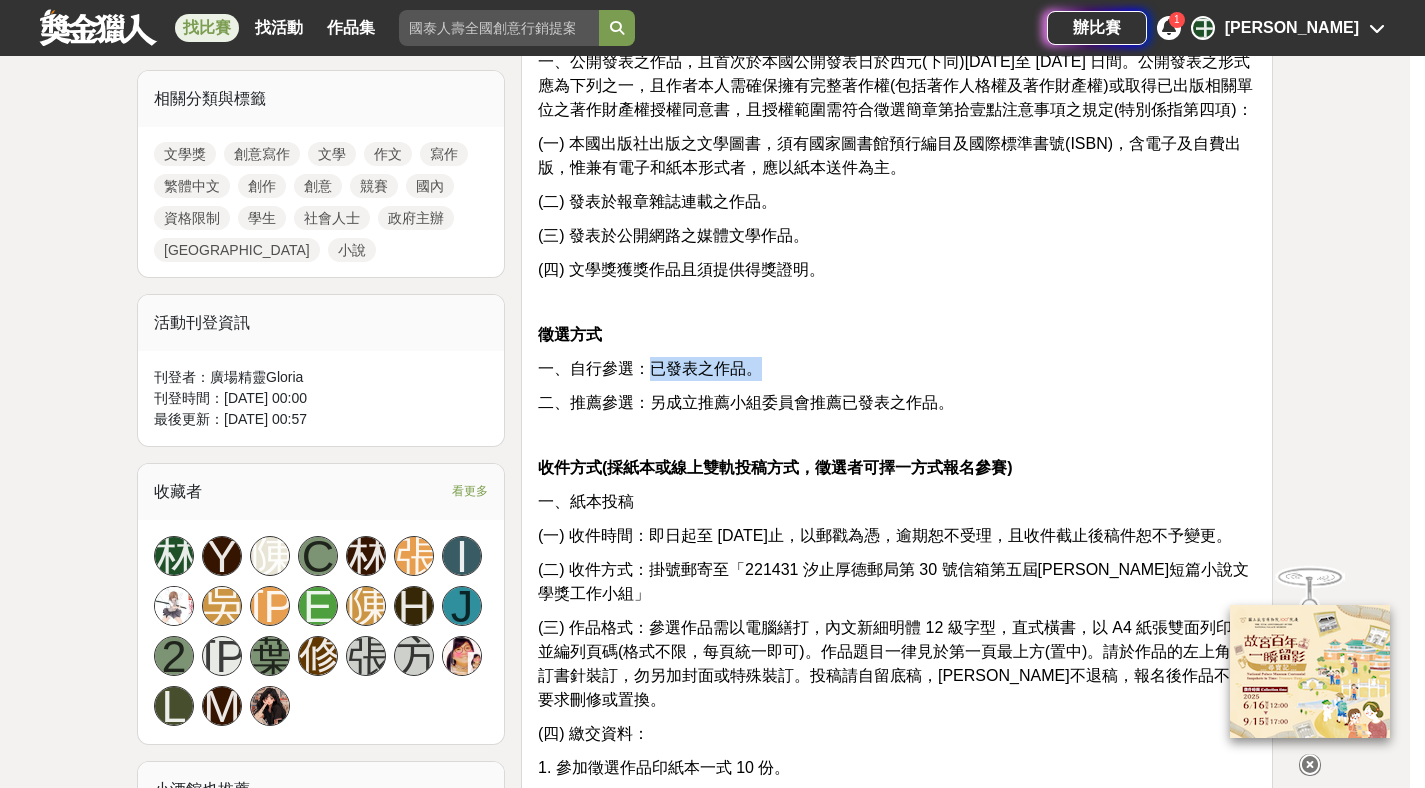 click on "一、自行參選：已發表之作品。" at bounding box center (897, 369) 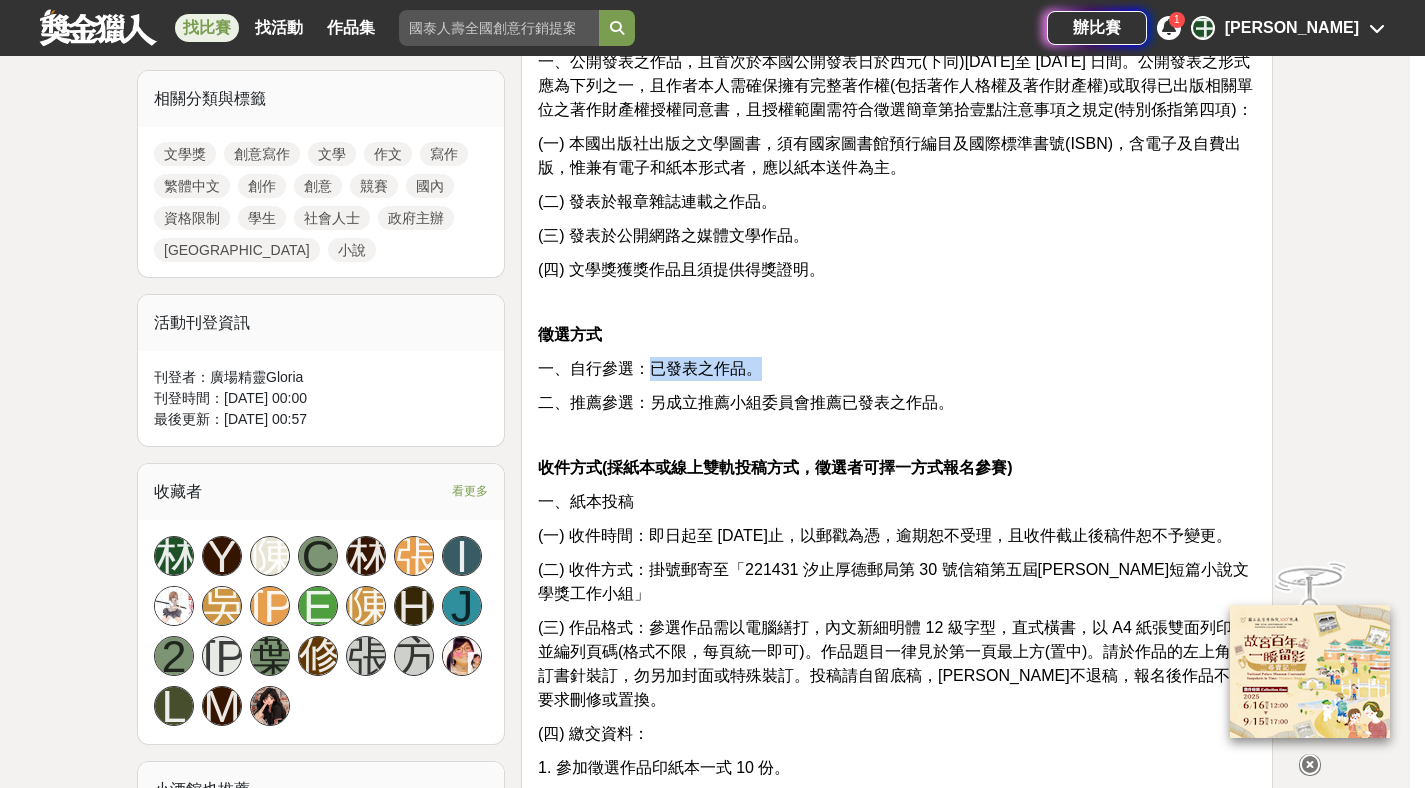 click on "一、自行參選：已發表之作品。" at bounding box center [897, 369] 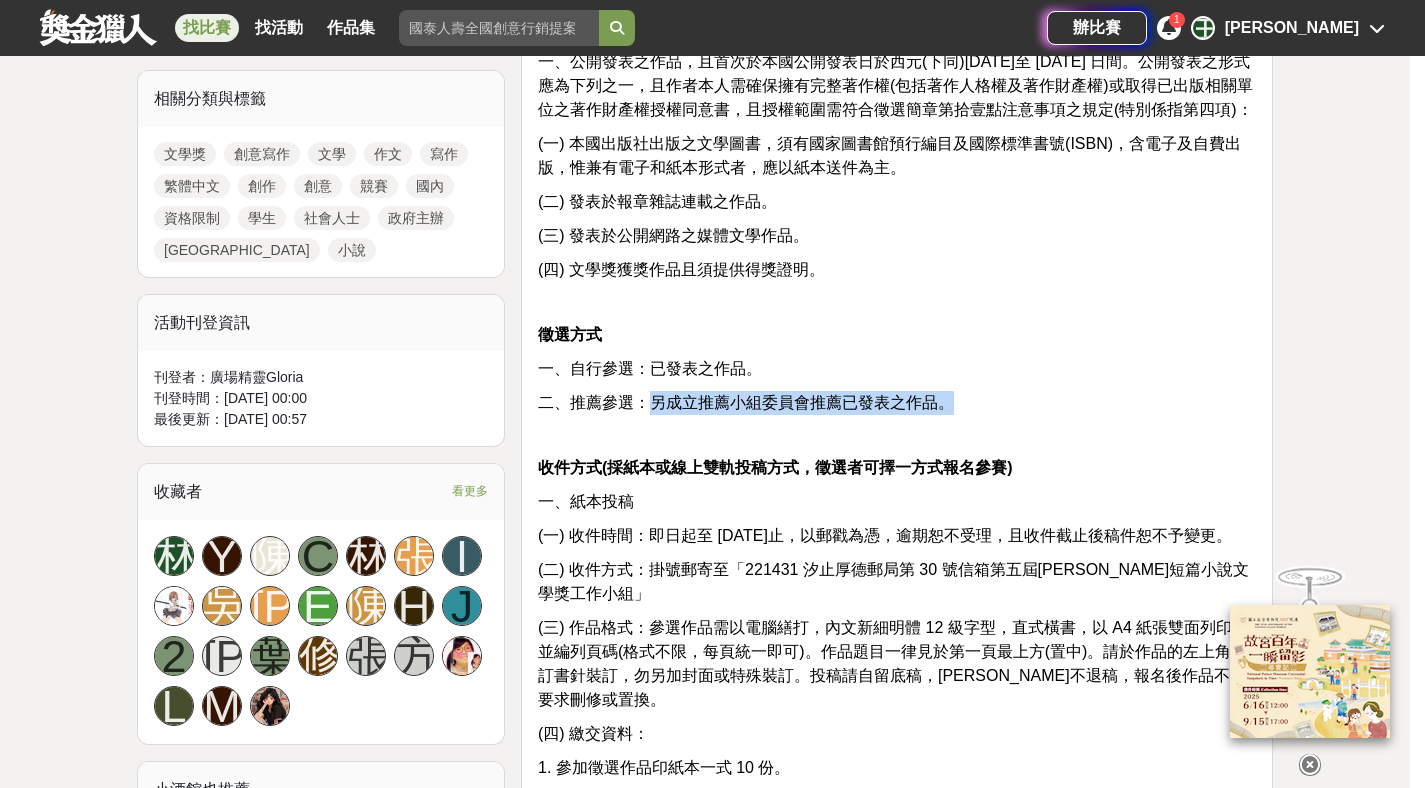 drag, startPoint x: 653, startPoint y: 424, endPoint x: 1011, endPoint y: 429, distance: 358.0349 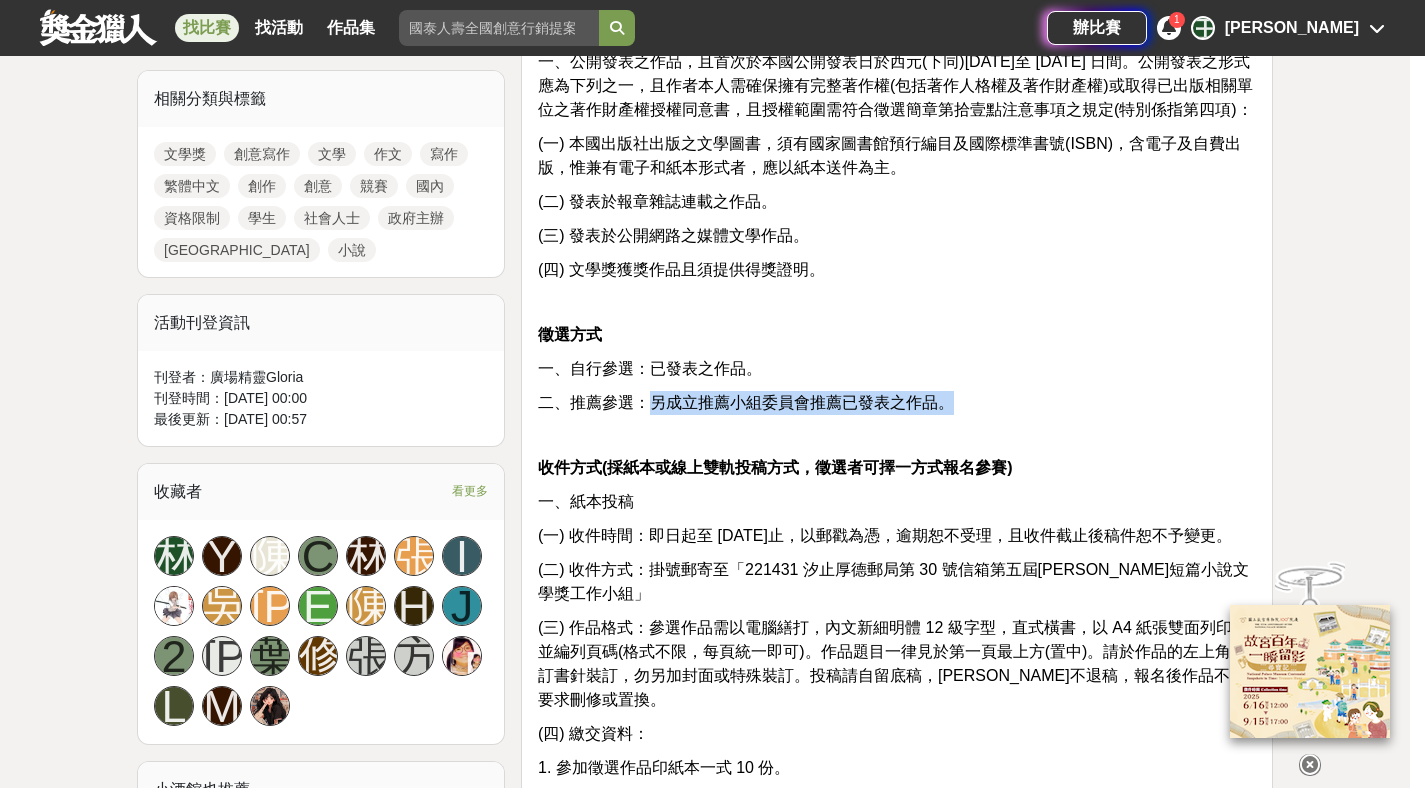 click on "二、推薦參選：另成立推薦小組委員會推薦已發表之作品。" at bounding box center (897, 403) 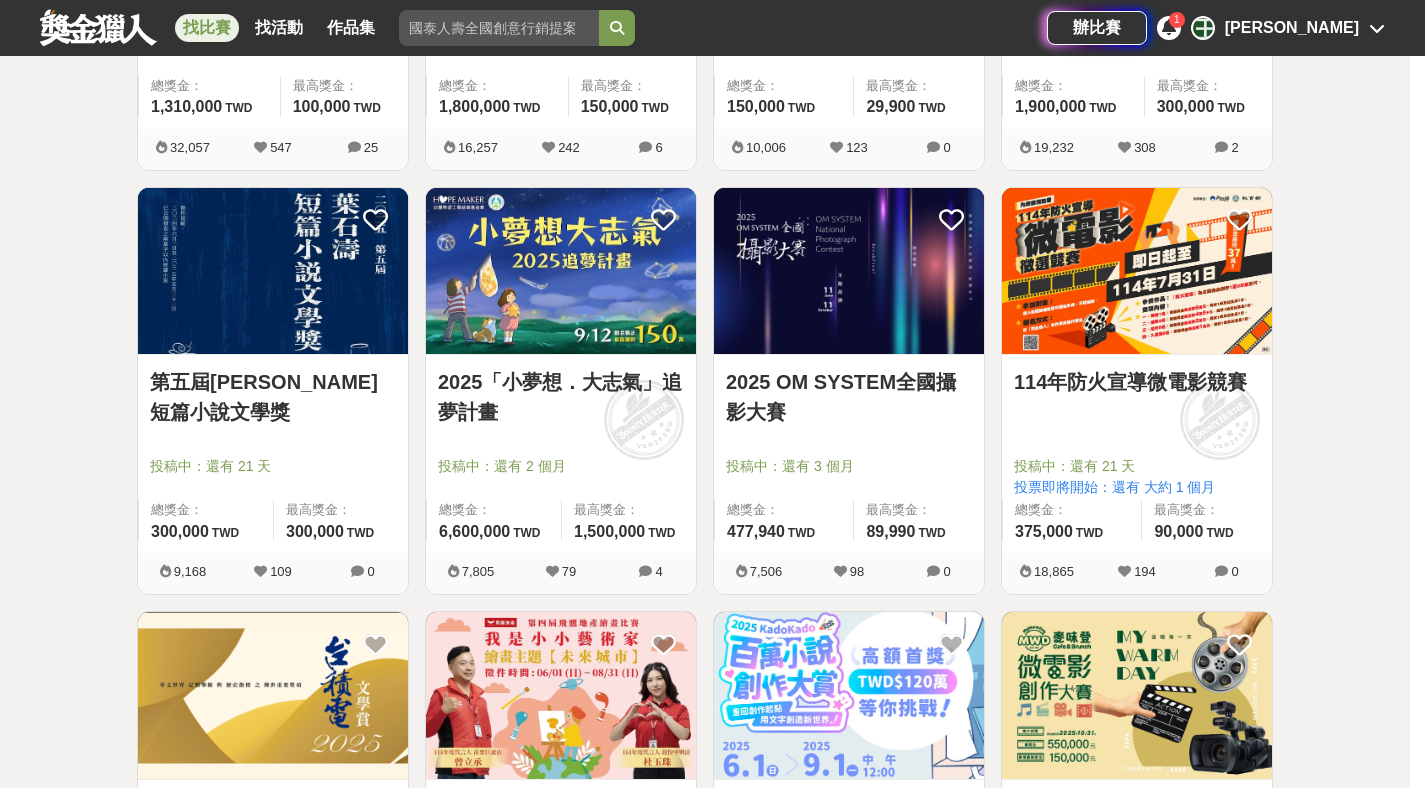 scroll, scrollTop: 2806, scrollLeft: 0, axis: vertical 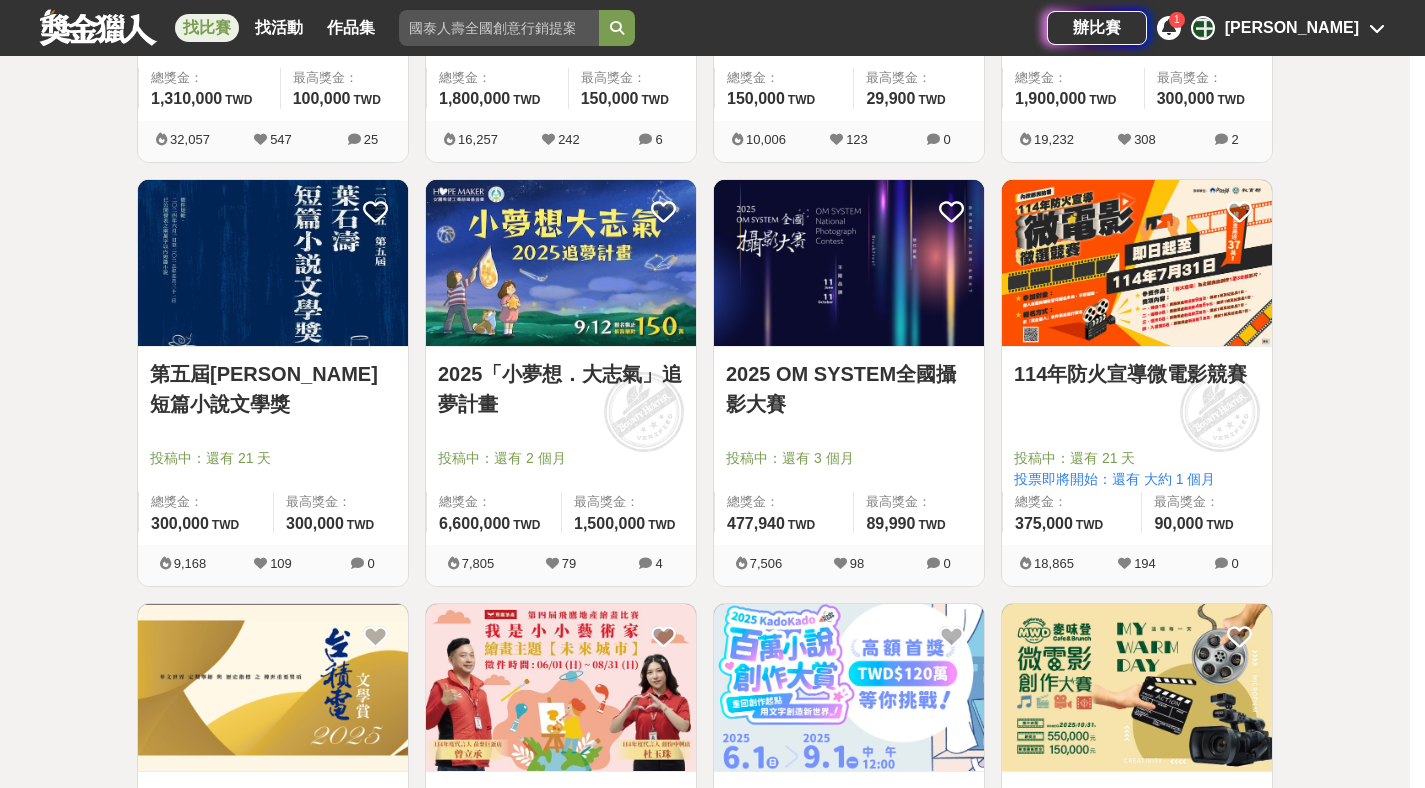 click at bounding box center [849, 263] 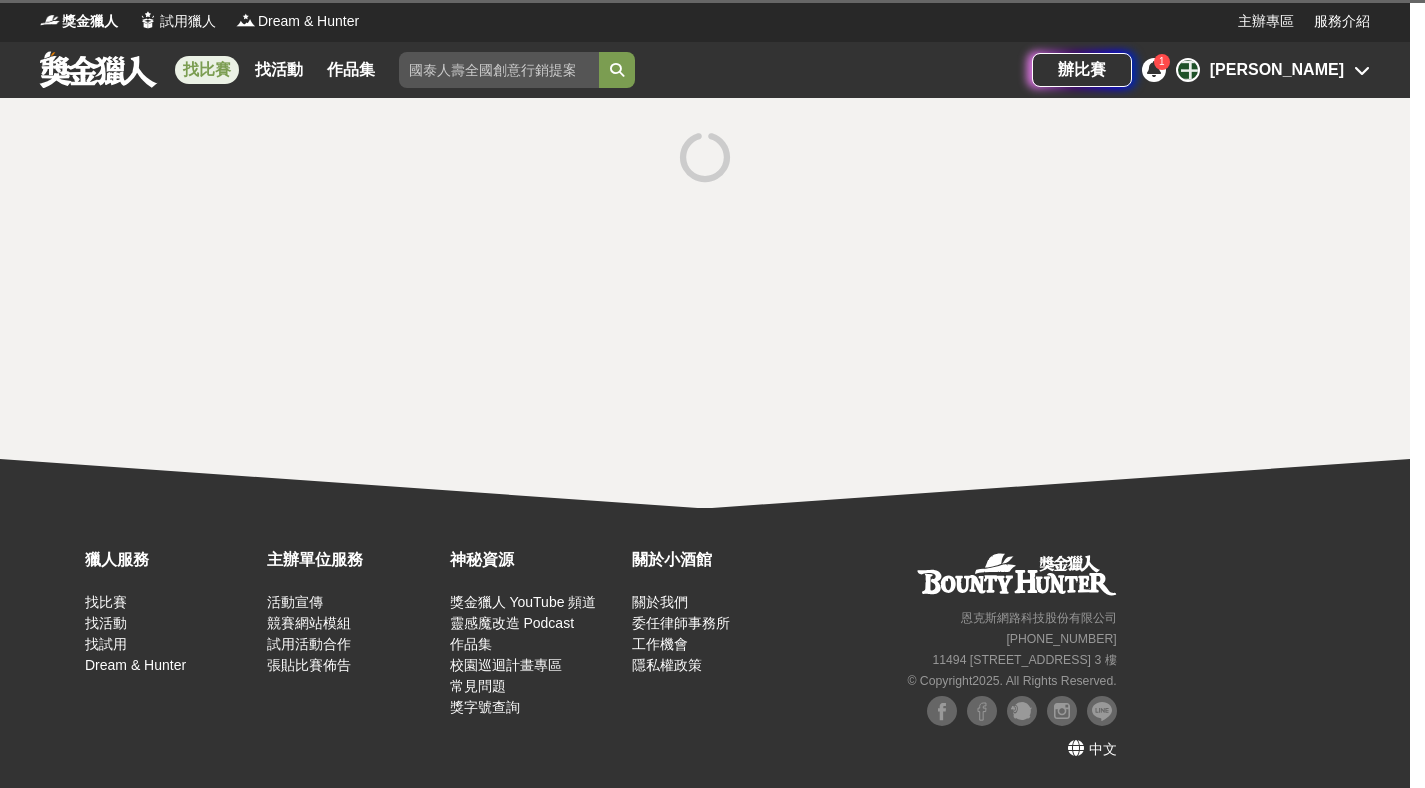 scroll, scrollTop: 0, scrollLeft: 0, axis: both 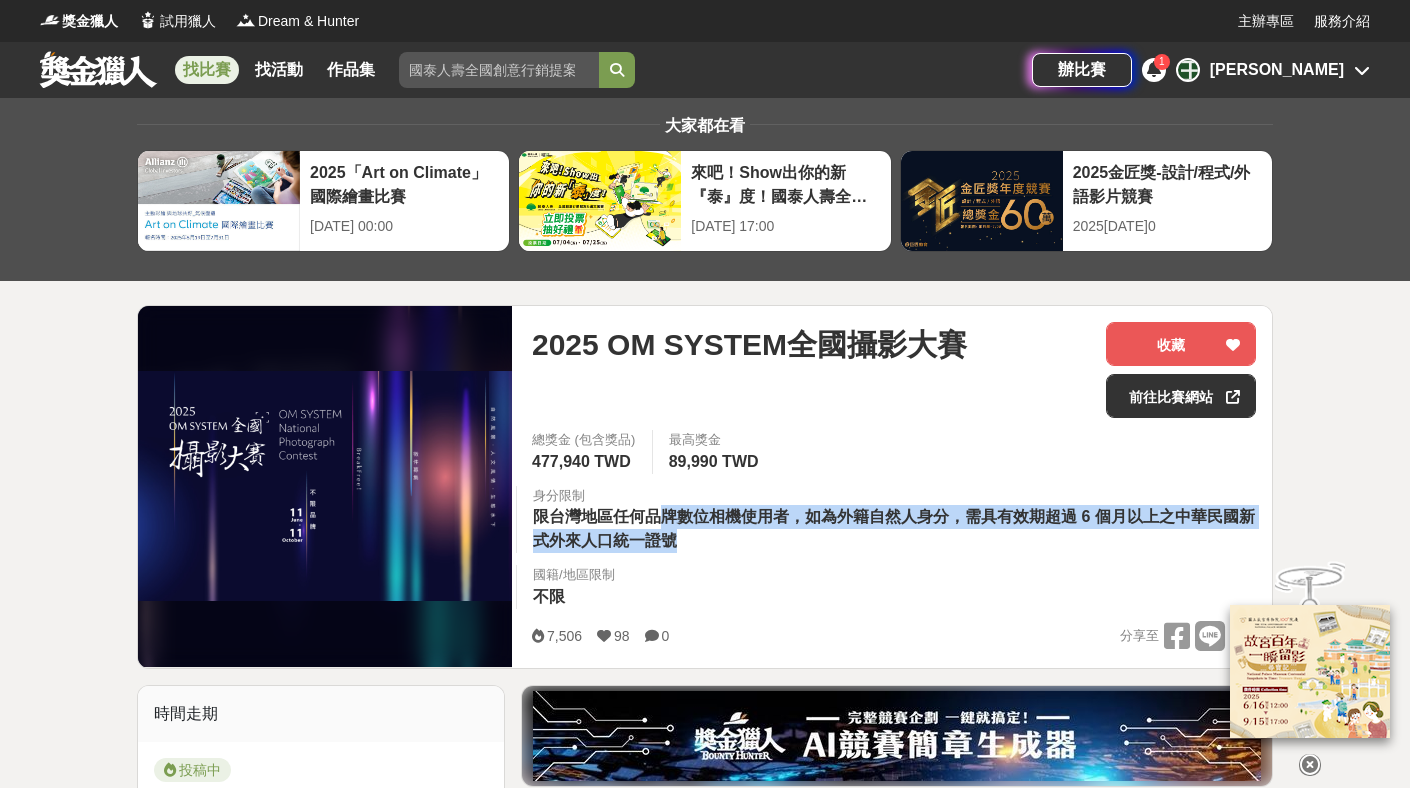 drag, startPoint x: 875, startPoint y: 526, endPoint x: 995, endPoint y: 540, distance: 120.8139 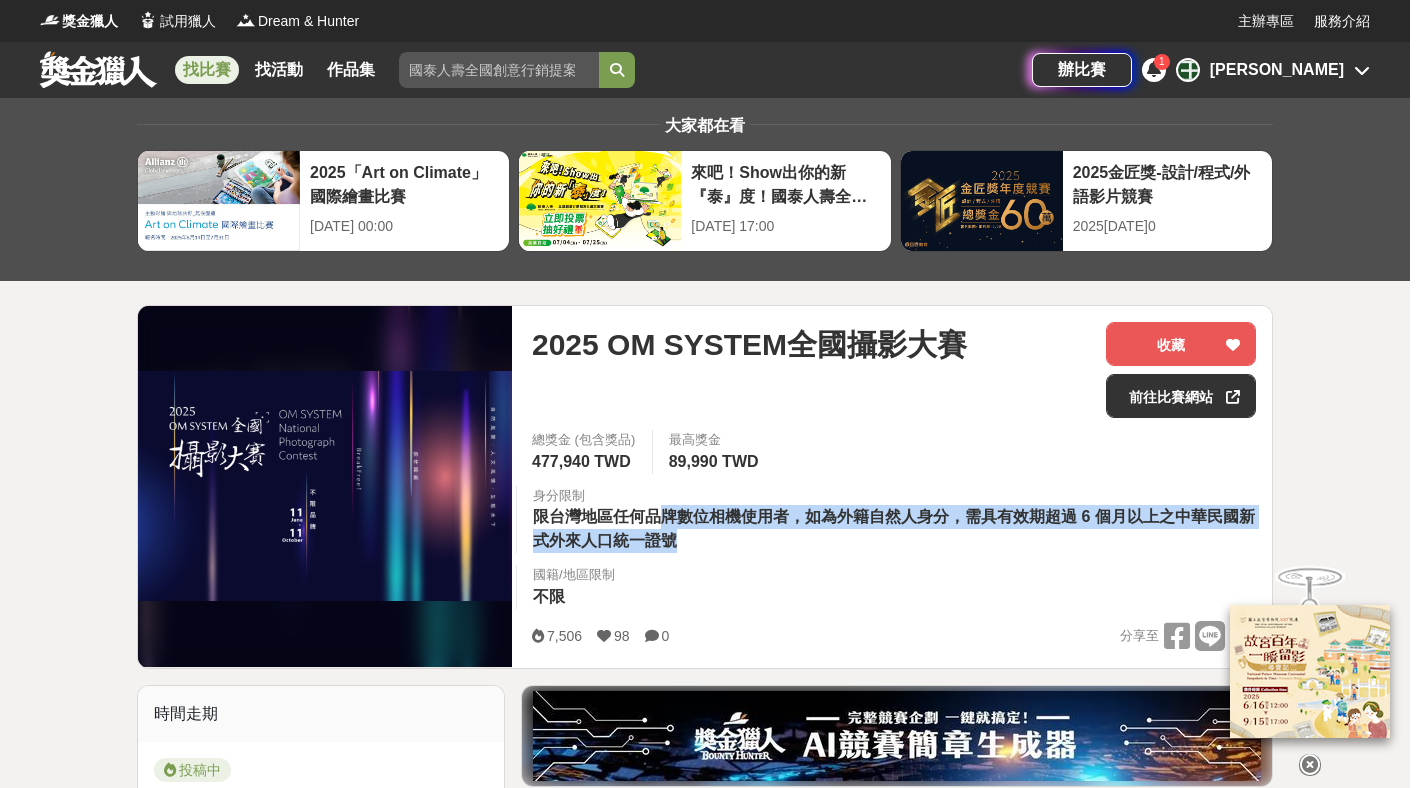 click on "身分限制 限台灣地區任何品牌數位相機使用者，如為外籍自然人身分，需具有效期超過 6 個月以上之中華民國新式外來人口統一證號" at bounding box center (894, 520) 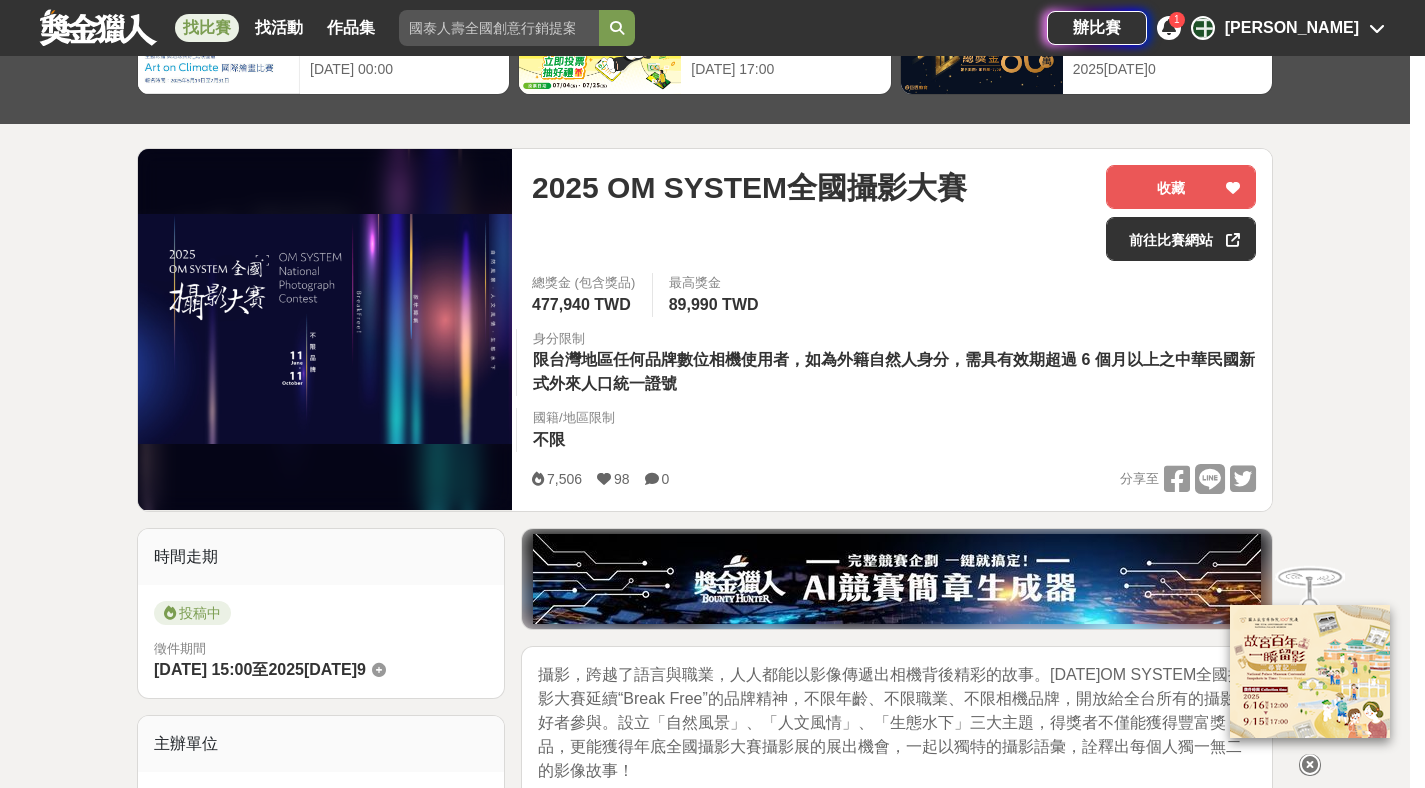 scroll, scrollTop: 158, scrollLeft: 0, axis: vertical 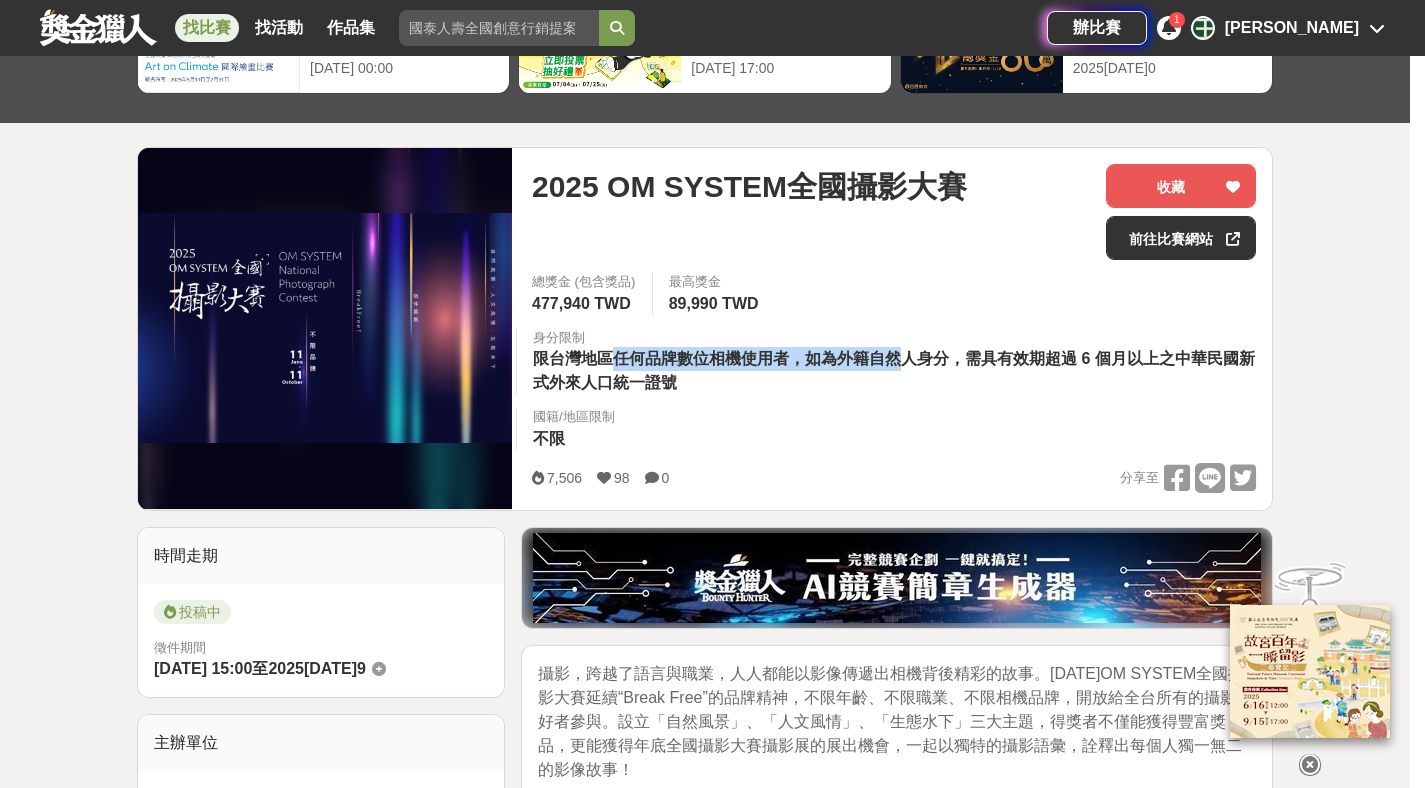 drag, startPoint x: 699, startPoint y: 356, endPoint x: 908, endPoint y: 365, distance: 209.1937 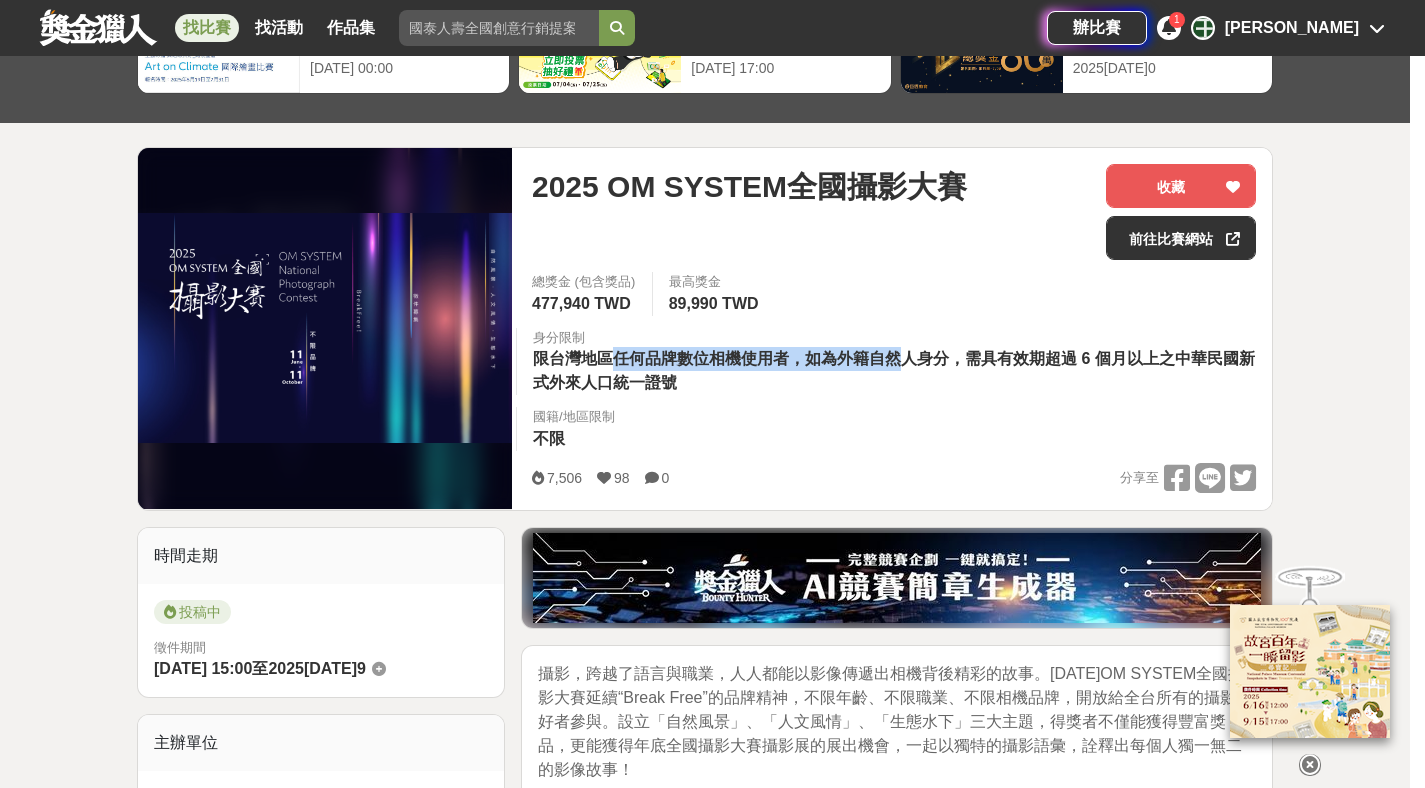 click on "限台灣地區任何品牌數位相機使用者，如為外籍自然人身分，需具有效期超過 6 個月以上之中華民國新式外來人口統一證號" at bounding box center (894, 370) 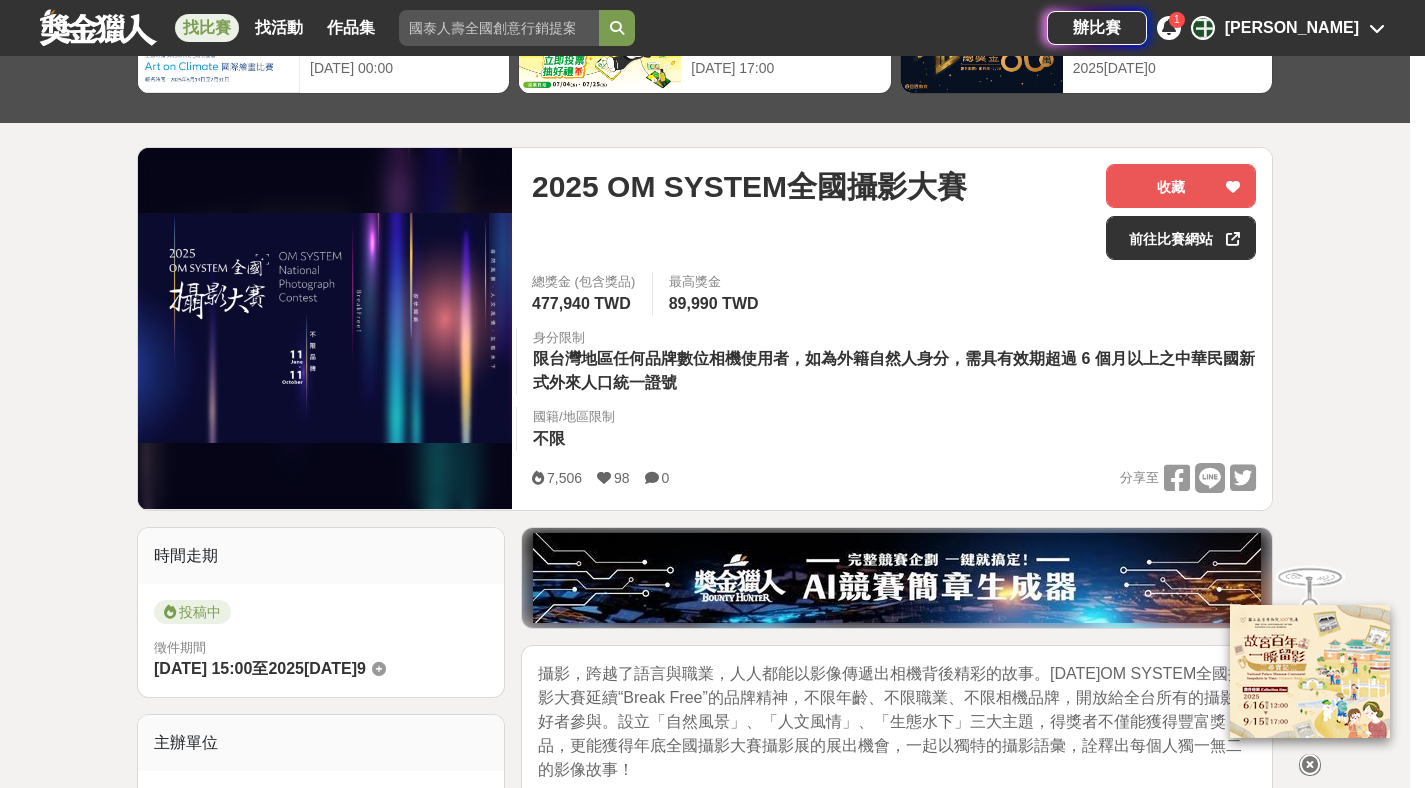 click on "總獎金 (包含獎品) 477,940   TWD 最高獎金 89,990   TWD 身分限制 限台灣地區任何品牌數位相機使用者，如為外籍自然人身分，需具有效期超過 6 個月以上之中華民國新式外來人口統一證號 國籍/地區限制 不限" at bounding box center [894, 367] 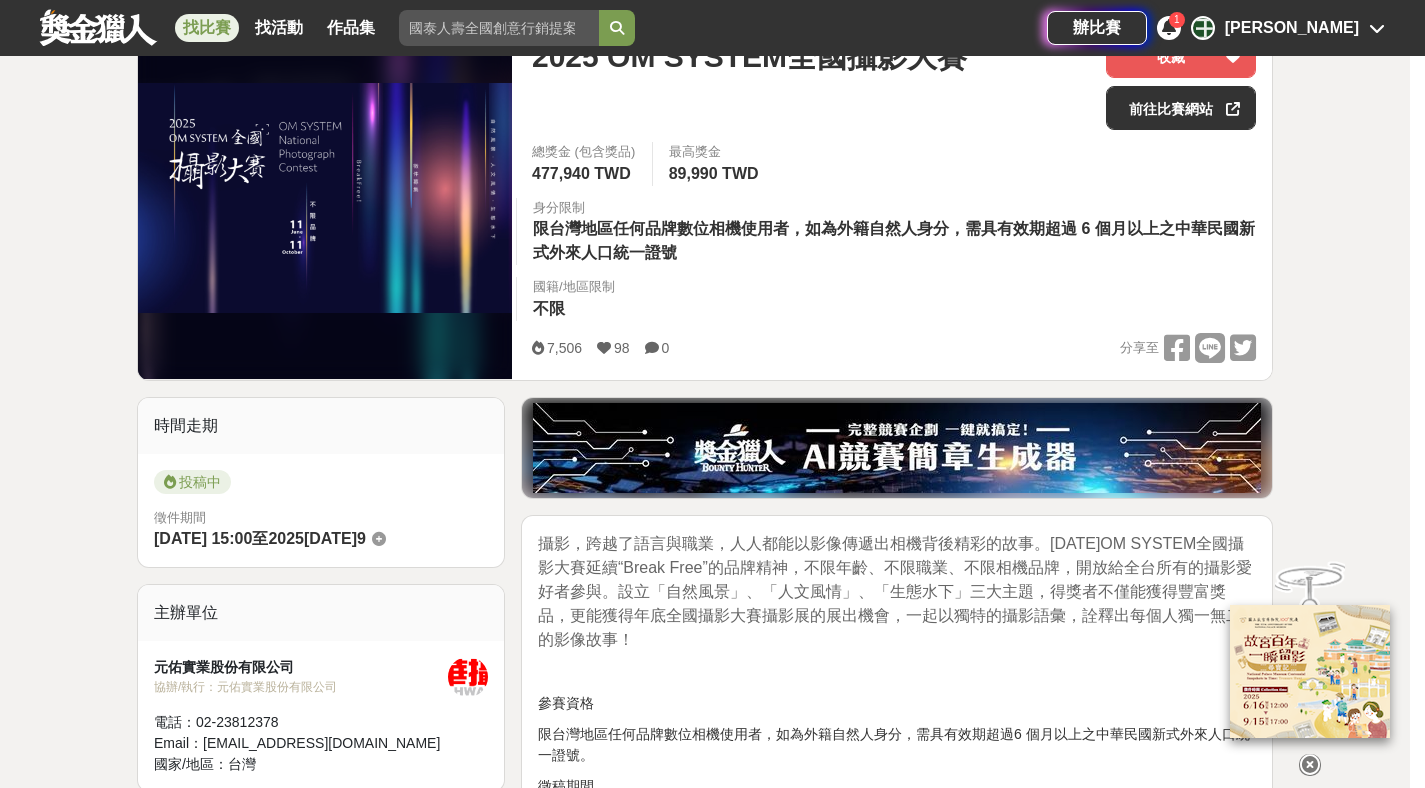 scroll, scrollTop: 0, scrollLeft: 0, axis: both 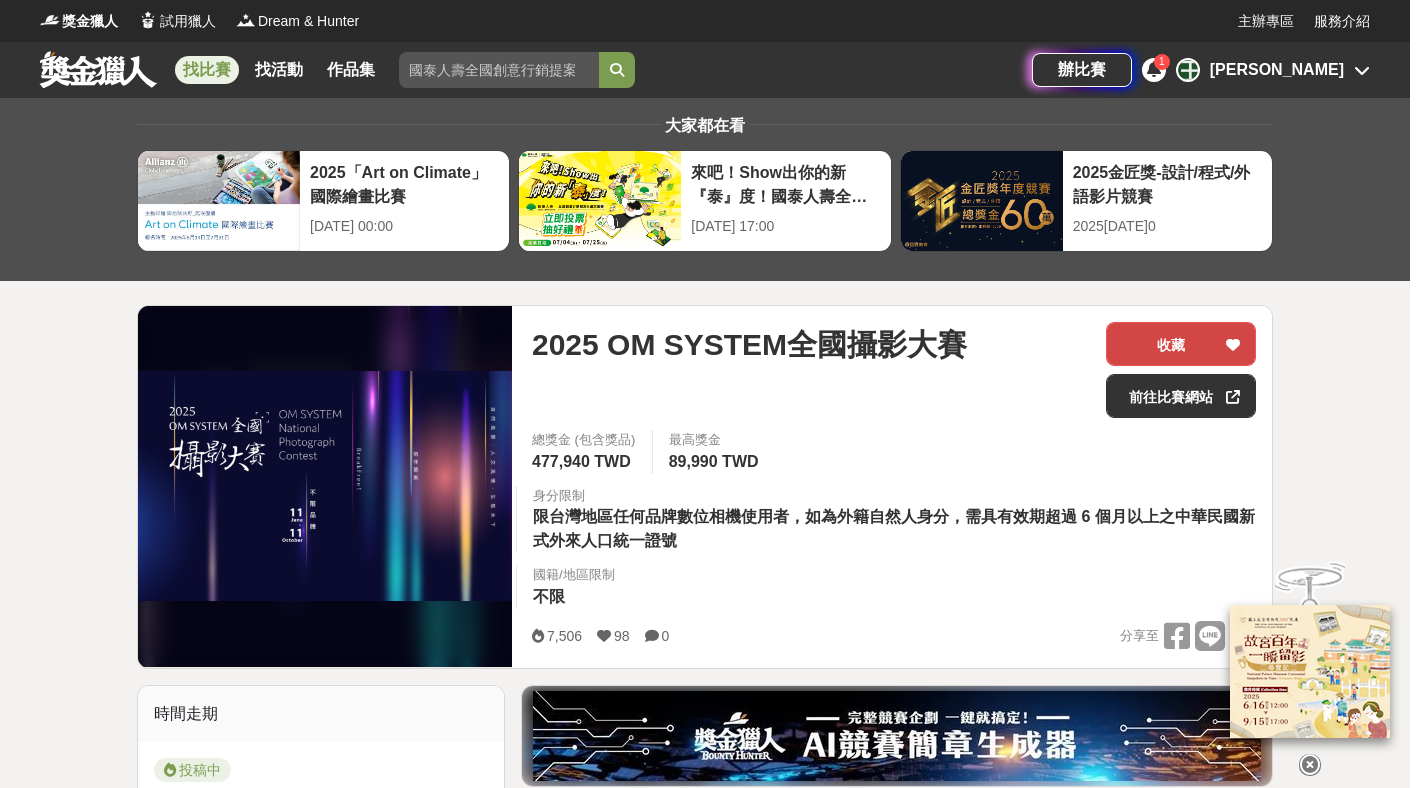 click on "收藏" at bounding box center [1181, 344] 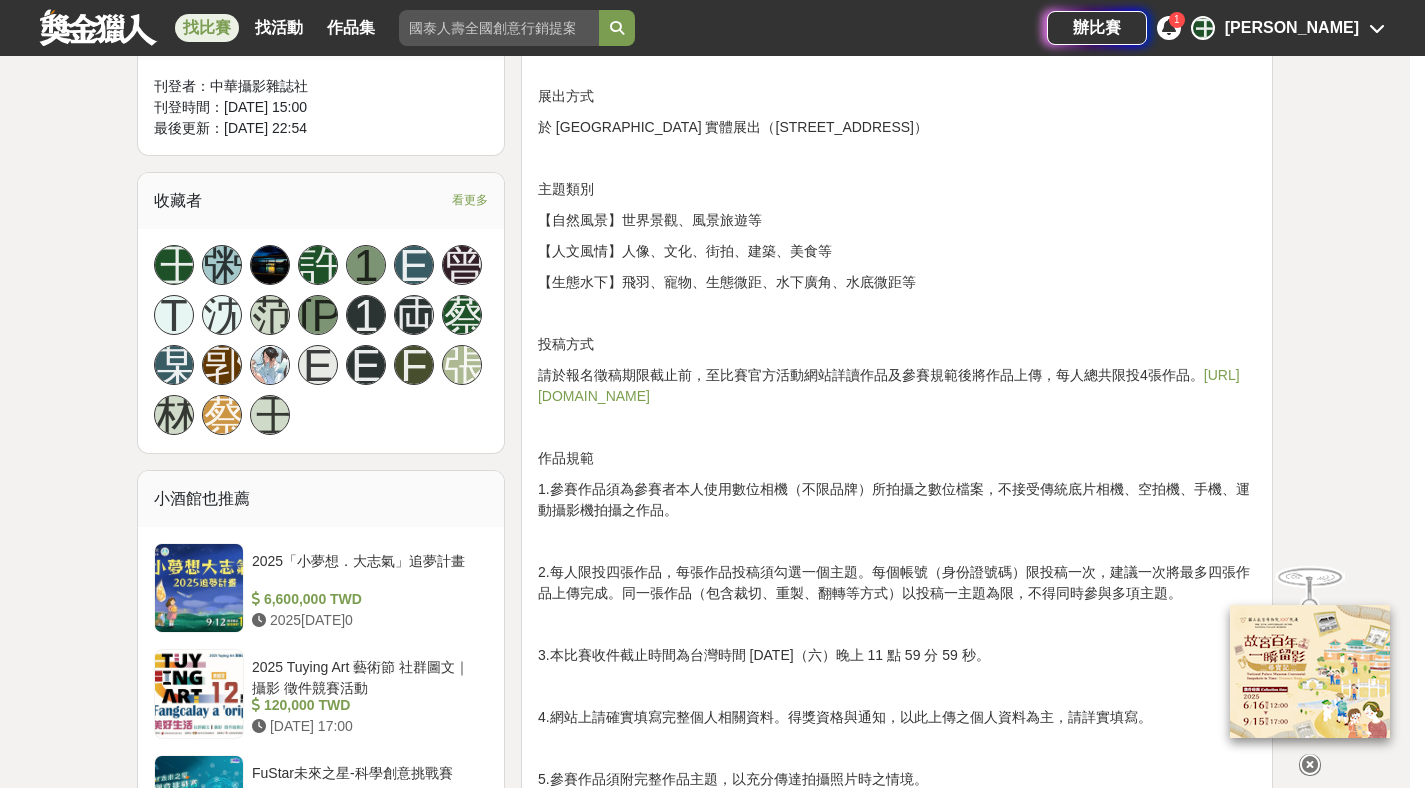 scroll, scrollTop: 1589, scrollLeft: 0, axis: vertical 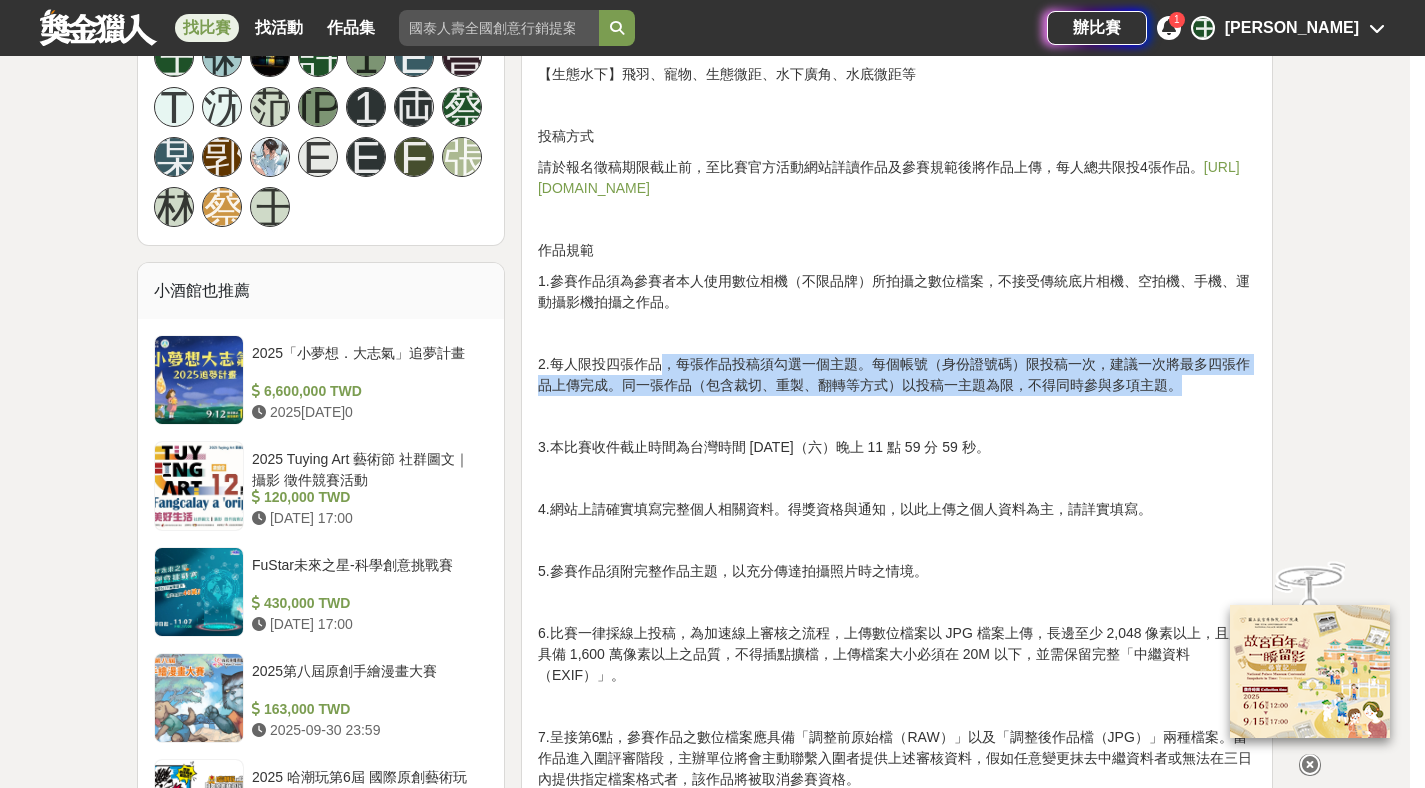 drag, startPoint x: 660, startPoint y: 358, endPoint x: 1188, endPoint y: 385, distance: 528.6899 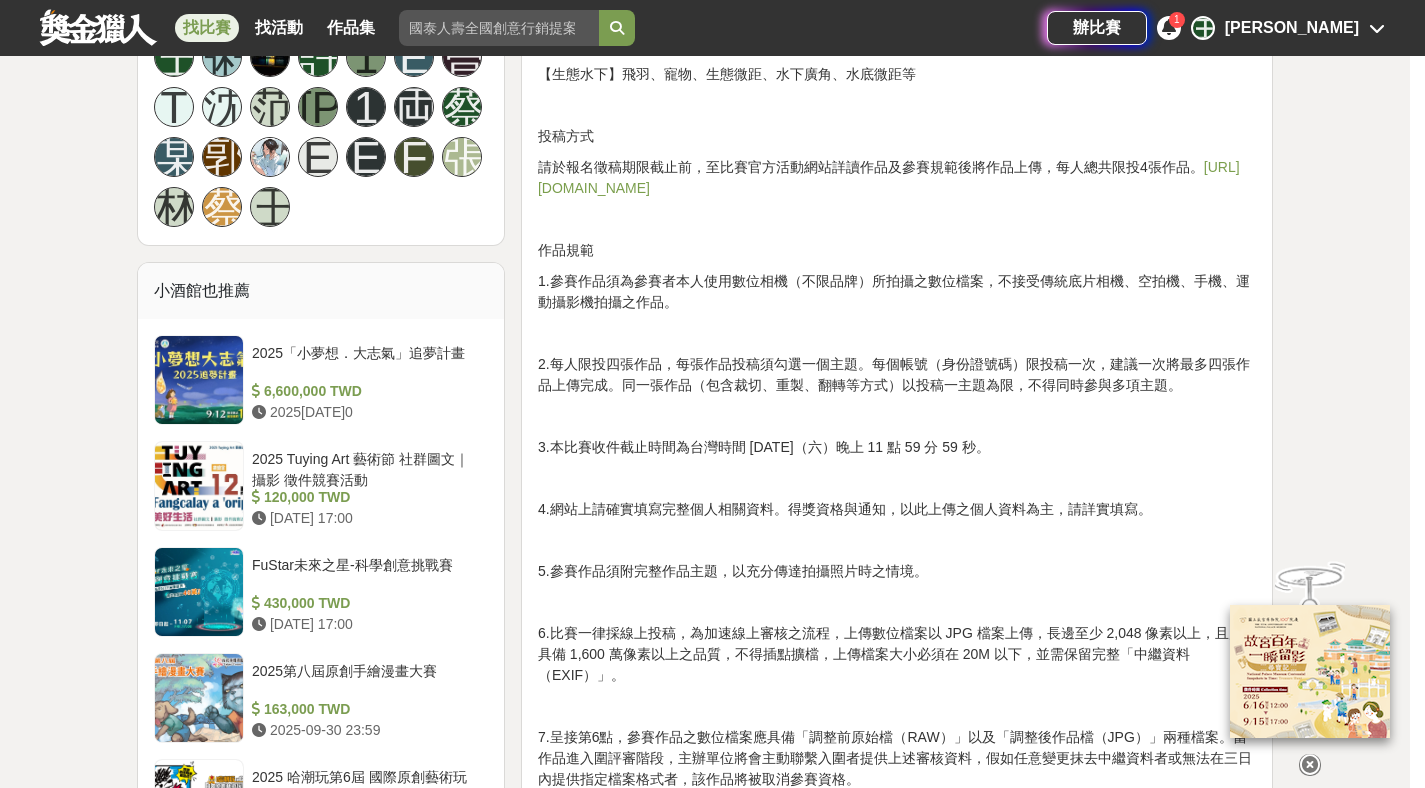 drag, startPoint x: 772, startPoint y: 419, endPoint x: 751, endPoint y: 428, distance: 22.847319 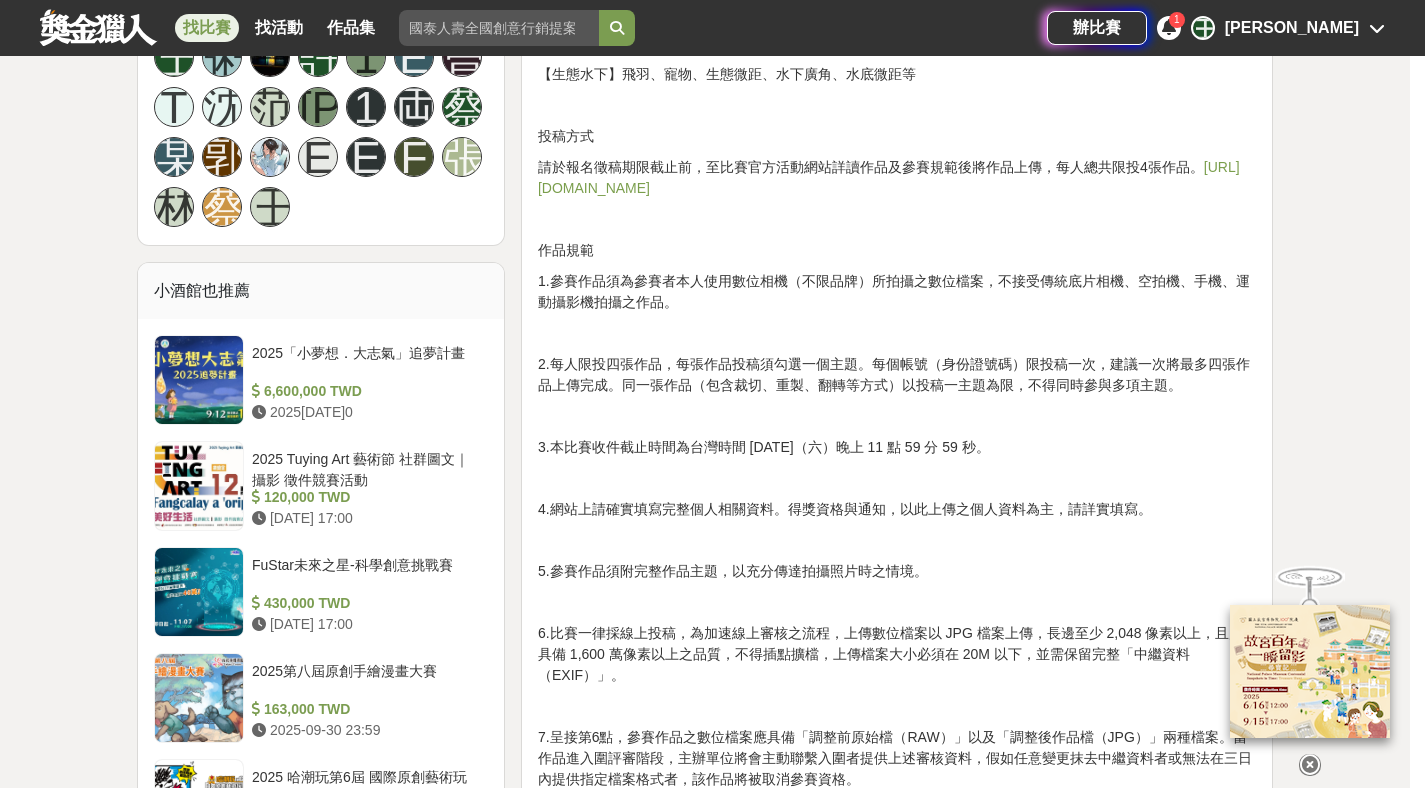 click at bounding box center (897, 416) 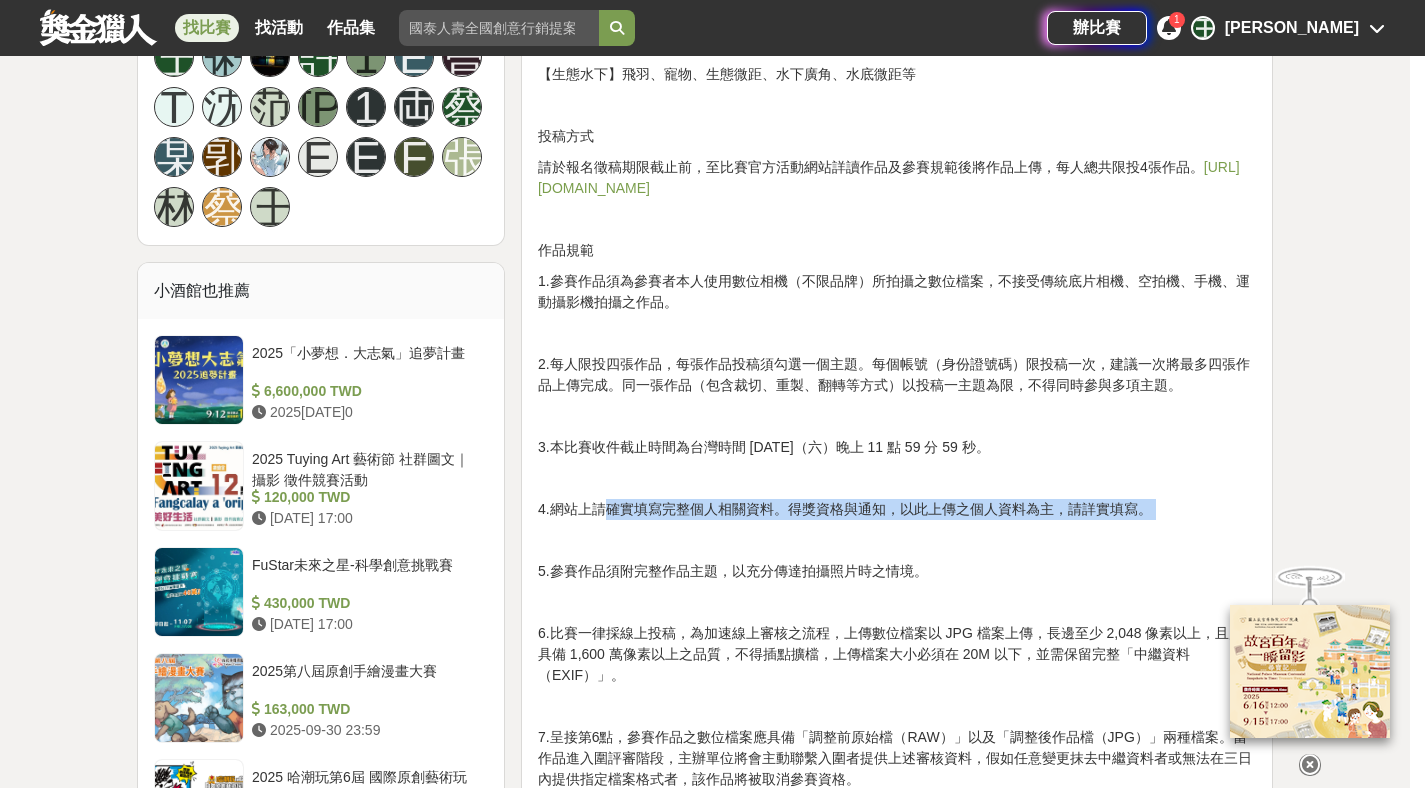 drag, startPoint x: 733, startPoint y: 499, endPoint x: 1166, endPoint y: 522, distance: 433.6104 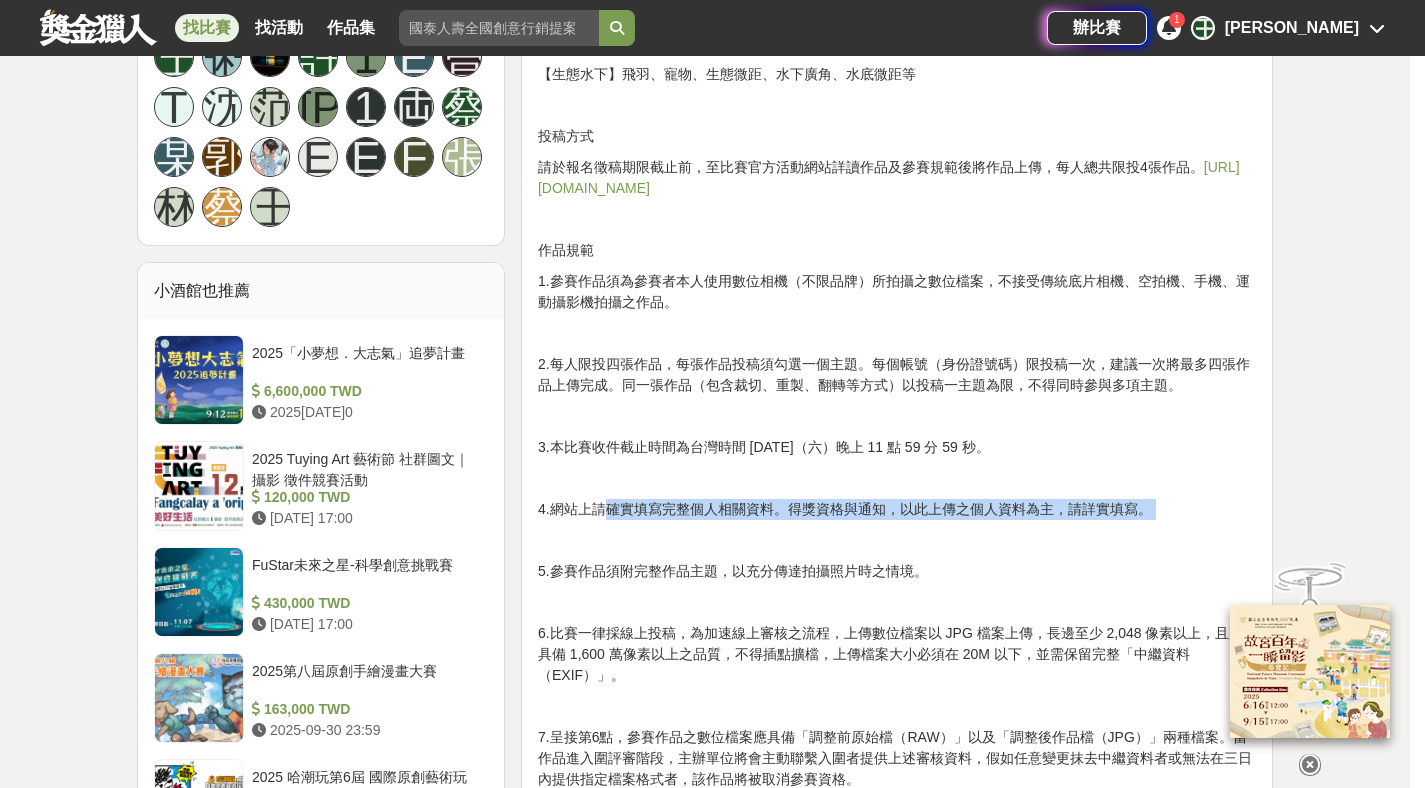 click on "攝影，跨越了語言與職業，人人都能以影像傳遞出相機背後精彩的故事。[DATE]OM SYSTEM全國攝影大賽延續“Break Free”的品牌精神，不限年齡、不限職業、不限相機品牌，開放給全台所有的攝影愛好者參與。設立「自然風景」、「人文風情」、「生態水下」三大主題，得獎者不僅能獲得豐富獎品，更能獲得年底全國攝影大賽攝影展的展出機會，一起以獨特的攝影語彙，詮釋出每個人獨一無二的影像故事！   參賽資格  限台灣地區任何品牌數位相機使用者，如為外籍自然人身分，需具有效期超過6 個月以上之中華民國新式外來人口統一證號。 徵稿期間  [DATE]（三）- [DATE]（六） 23:59 截止   線上公布  [DATE]（三）【獲獎名單請於OM System TW官方網站及FB查看】   展出日期 [DATE]（五）- [DATE]（日）" at bounding box center (897, 842) 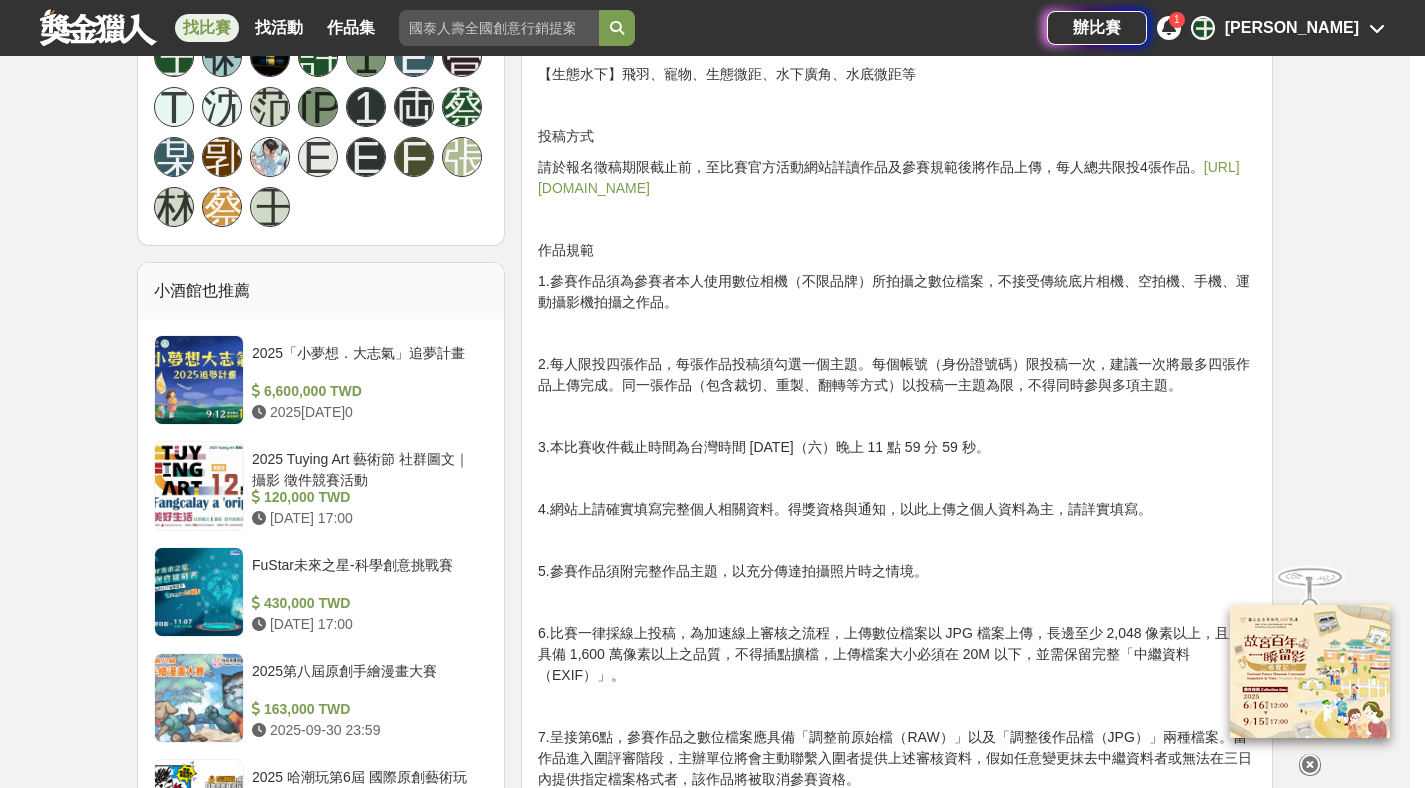 click on "5.參賽作品須附完整作品主題，以充分傳達拍攝照片時之情境。" at bounding box center (897, 571) 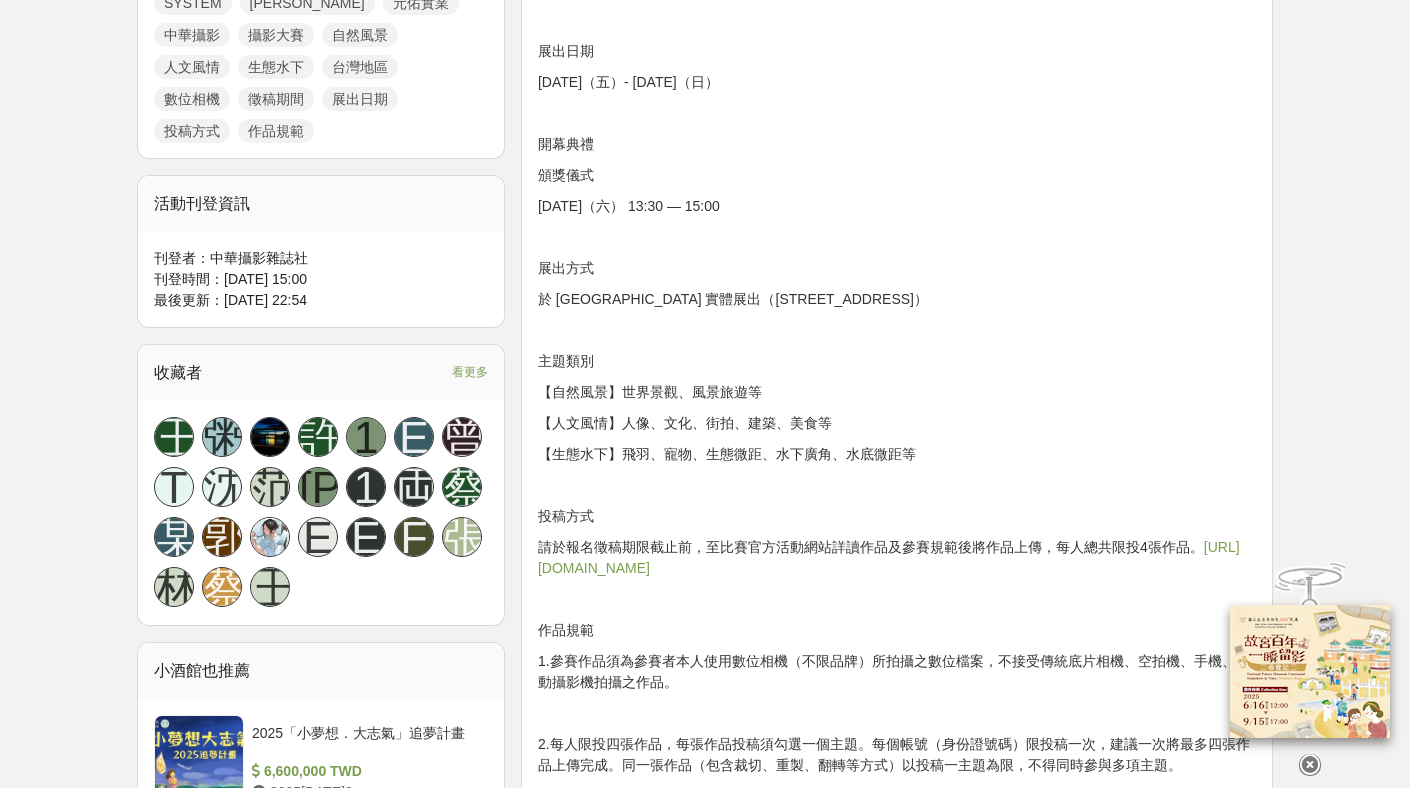 scroll, scrollTop: 0, scrollLeft: 0, axis: both 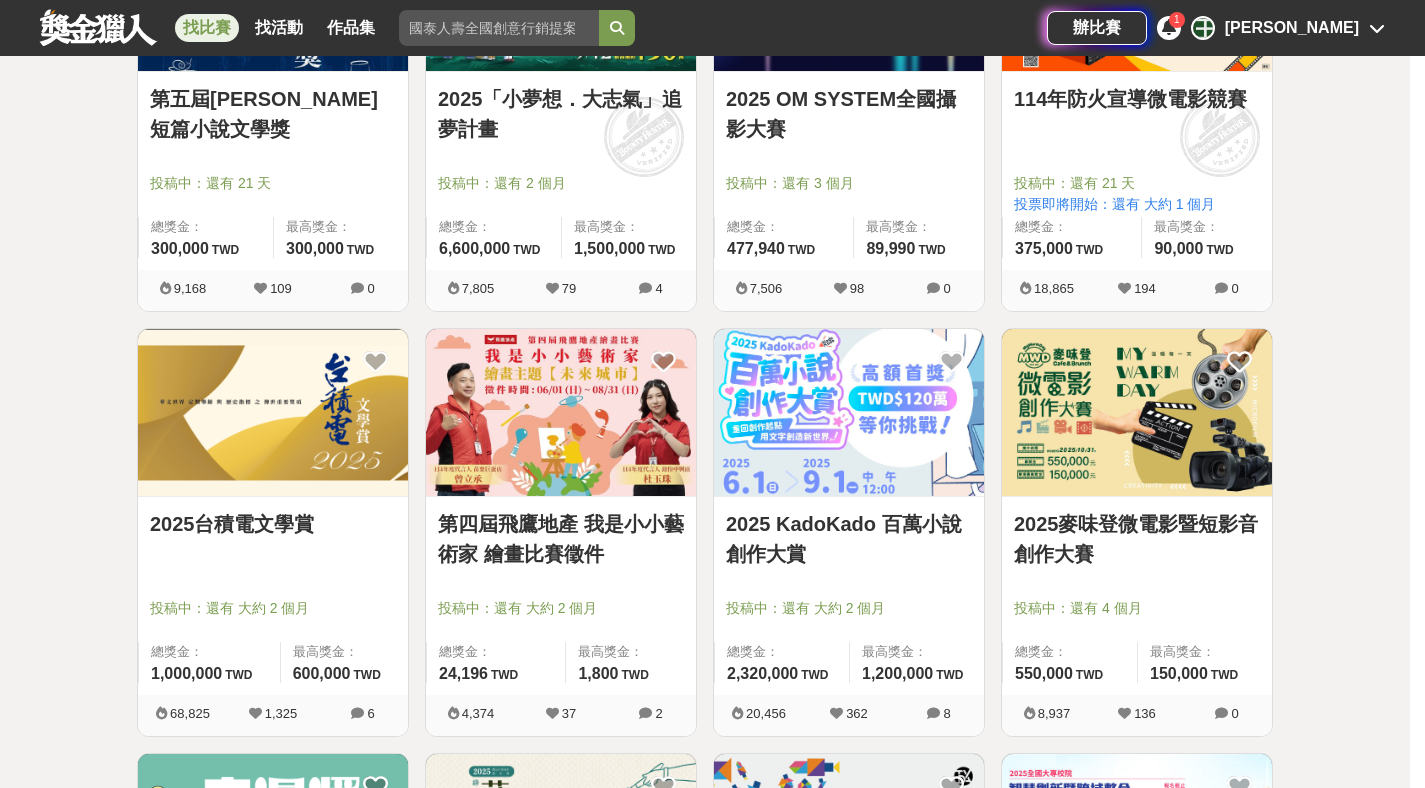 click at bounding box center (849, 412) 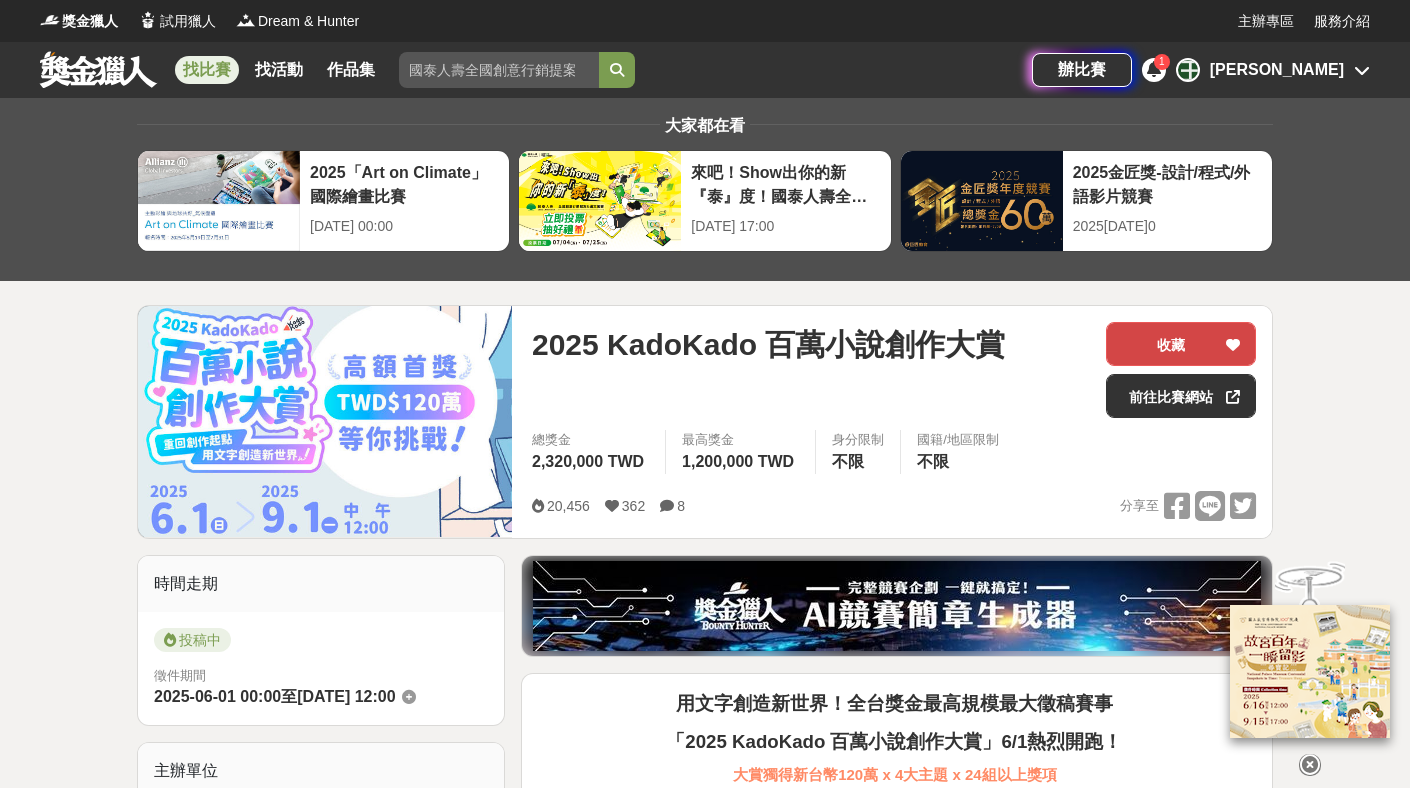 click on "收藏" at bounding box center (1181, 344) 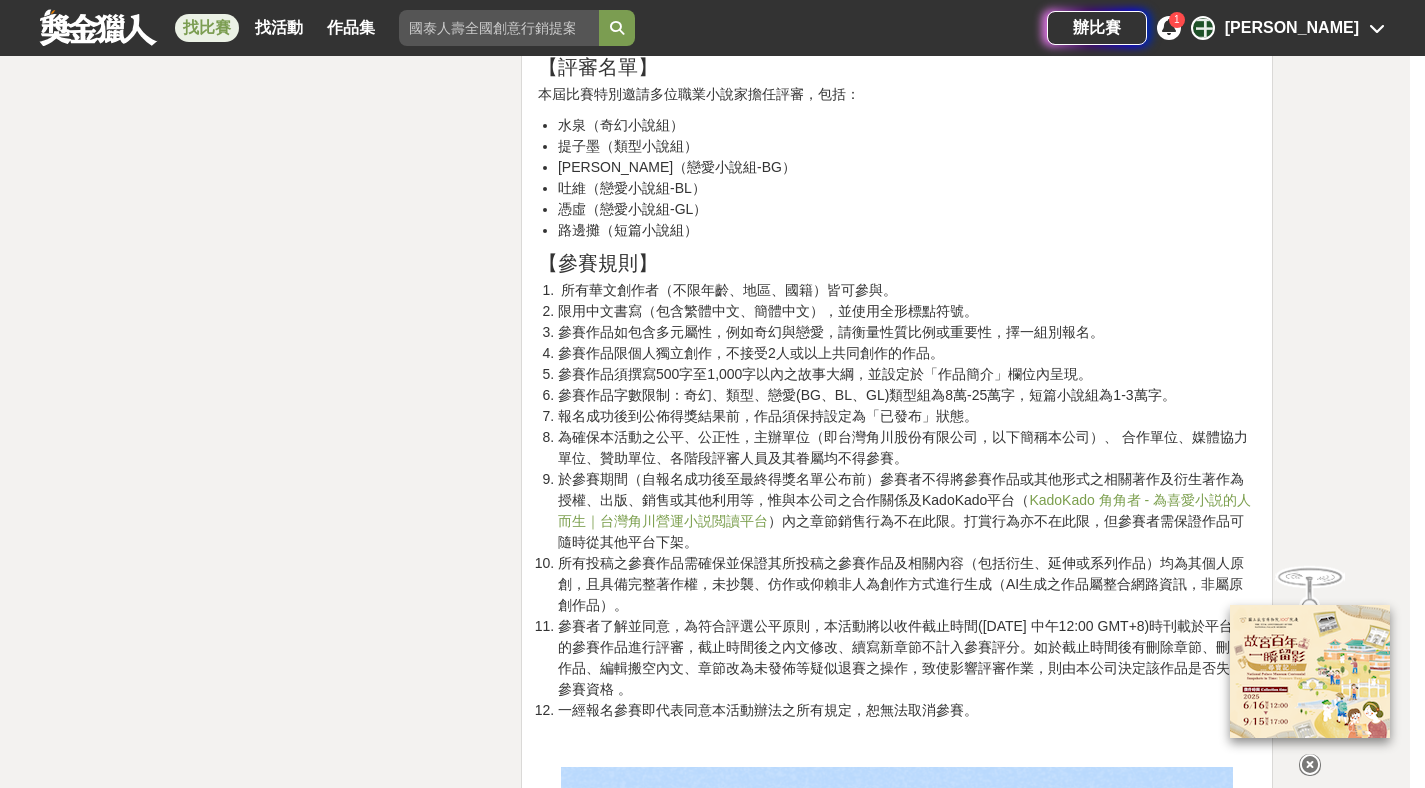 scroll, scrollTop: 3070, scrollLeft: 0, axis: vertical 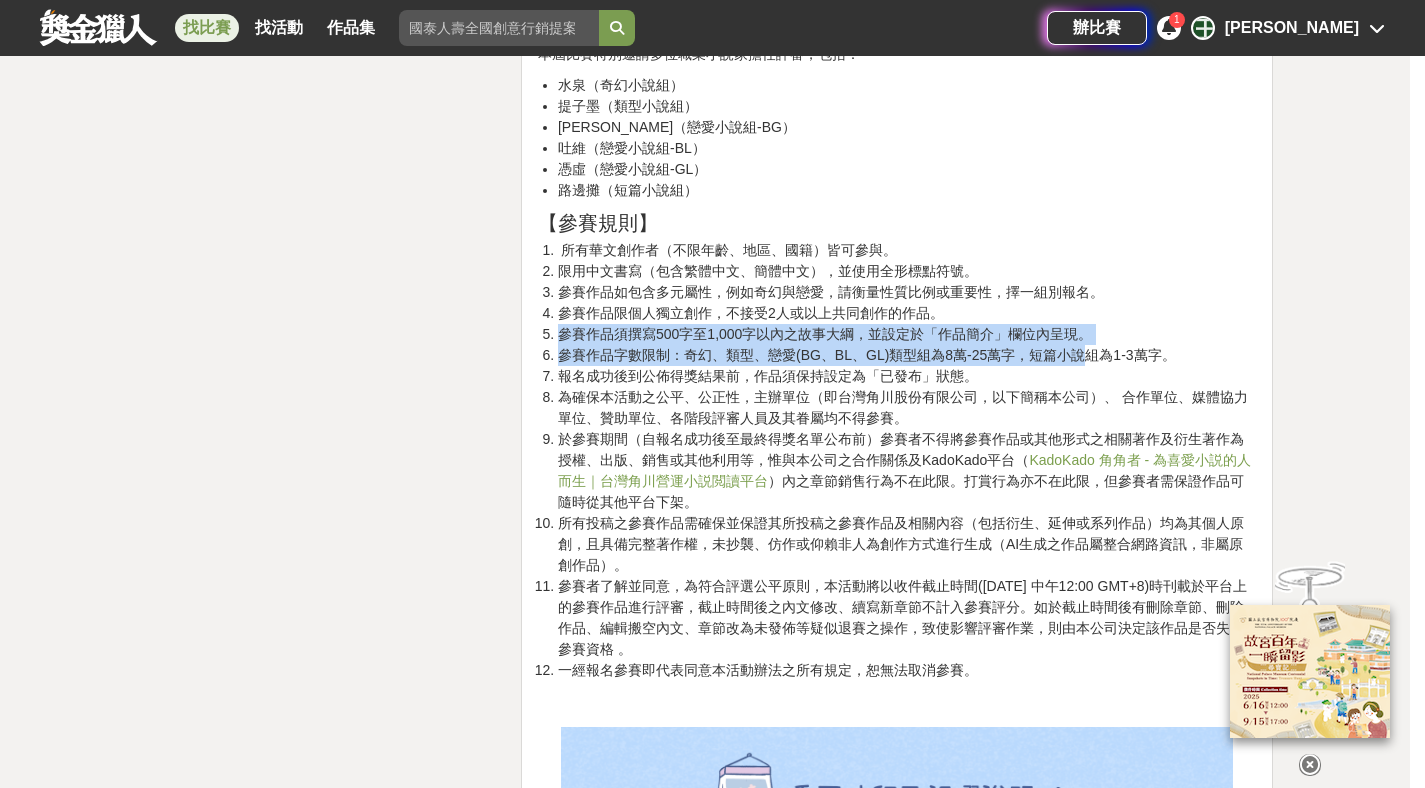 drag, startPoint x: 562, startPoint y: 333, endPoint x: 1085, endPoint y: 350, distance: 523.27625 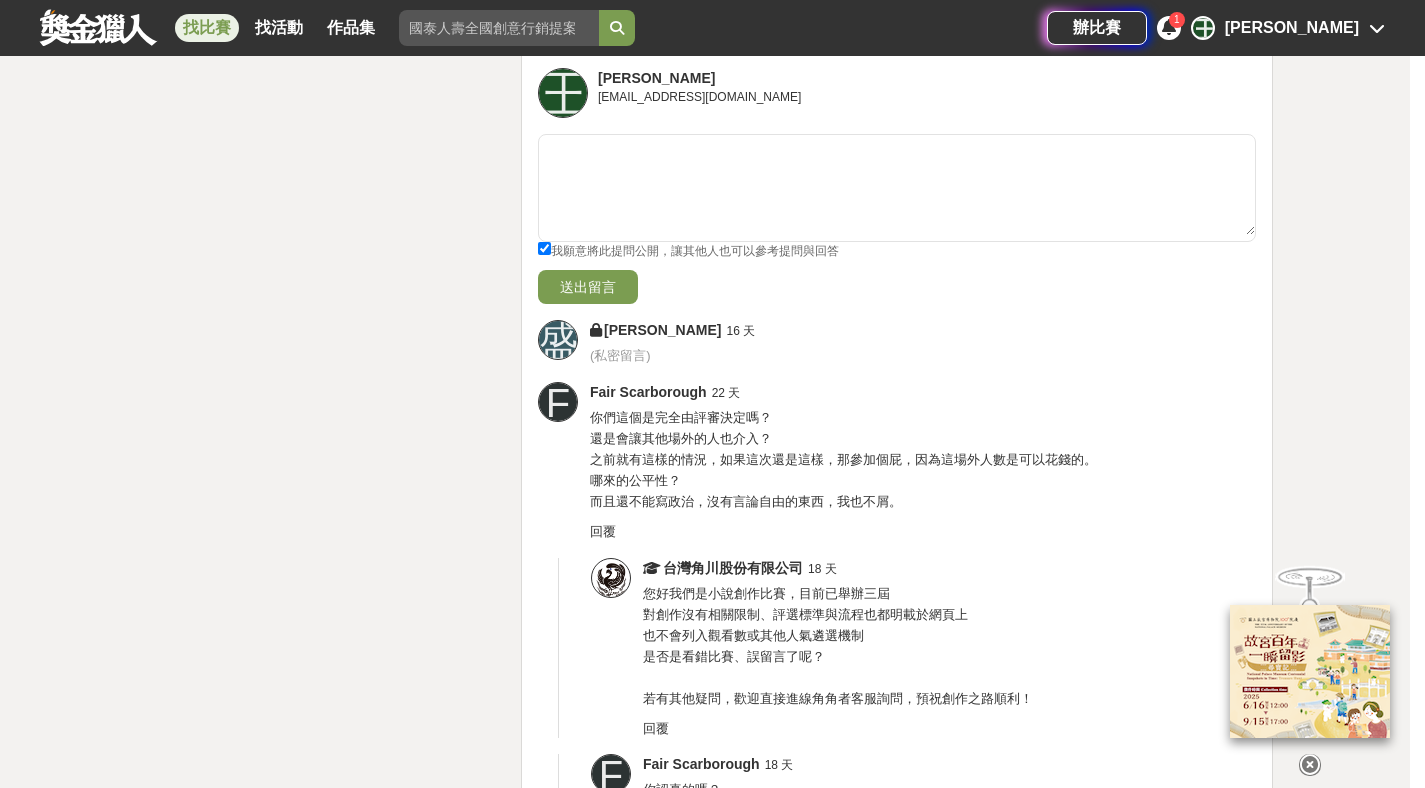 scroll, scrollTop: 8436, scrollLeft: 0, axis: vertical 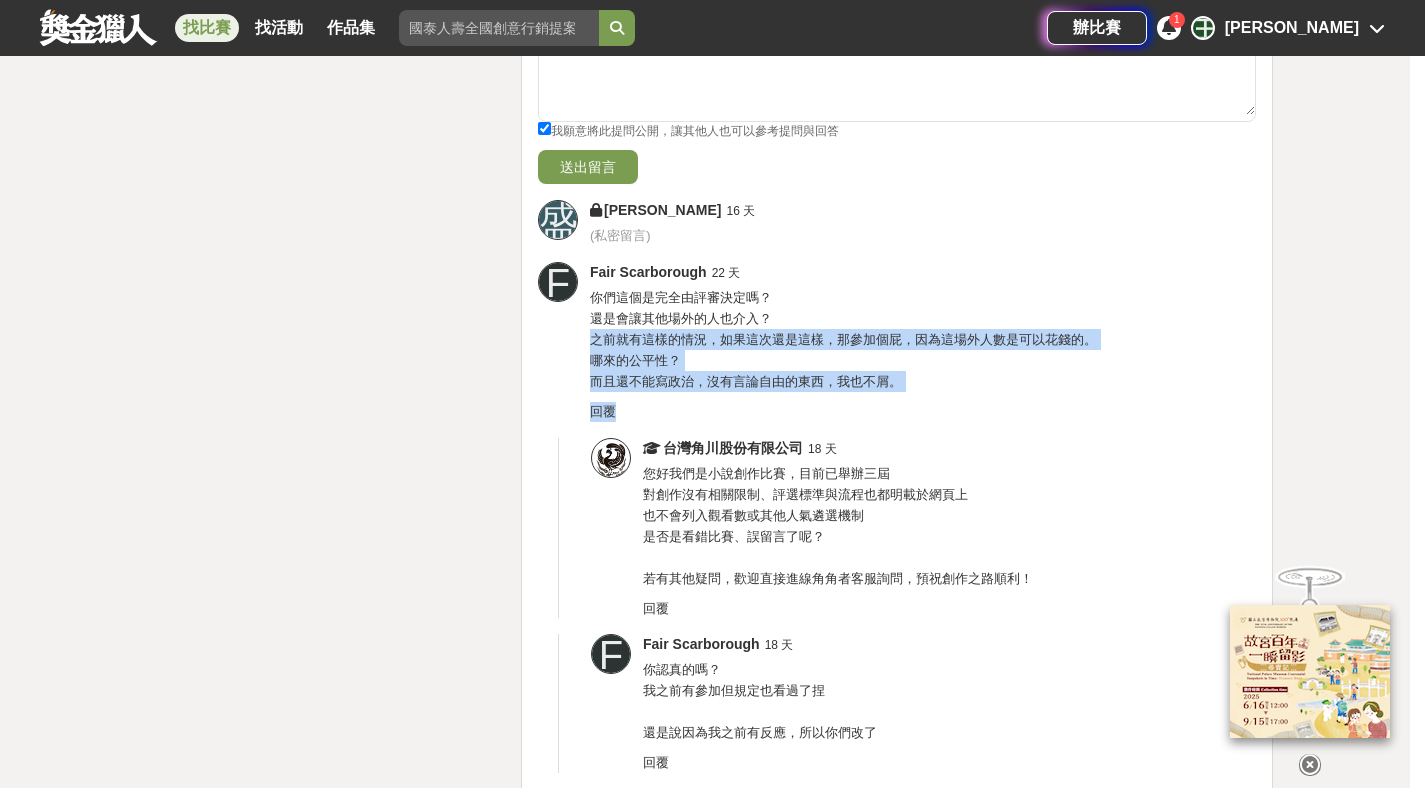 drag, startPoint x: 594, startPoint y: 311, endPoint x: 1001, endPoint y: 385, distance: 413.67258 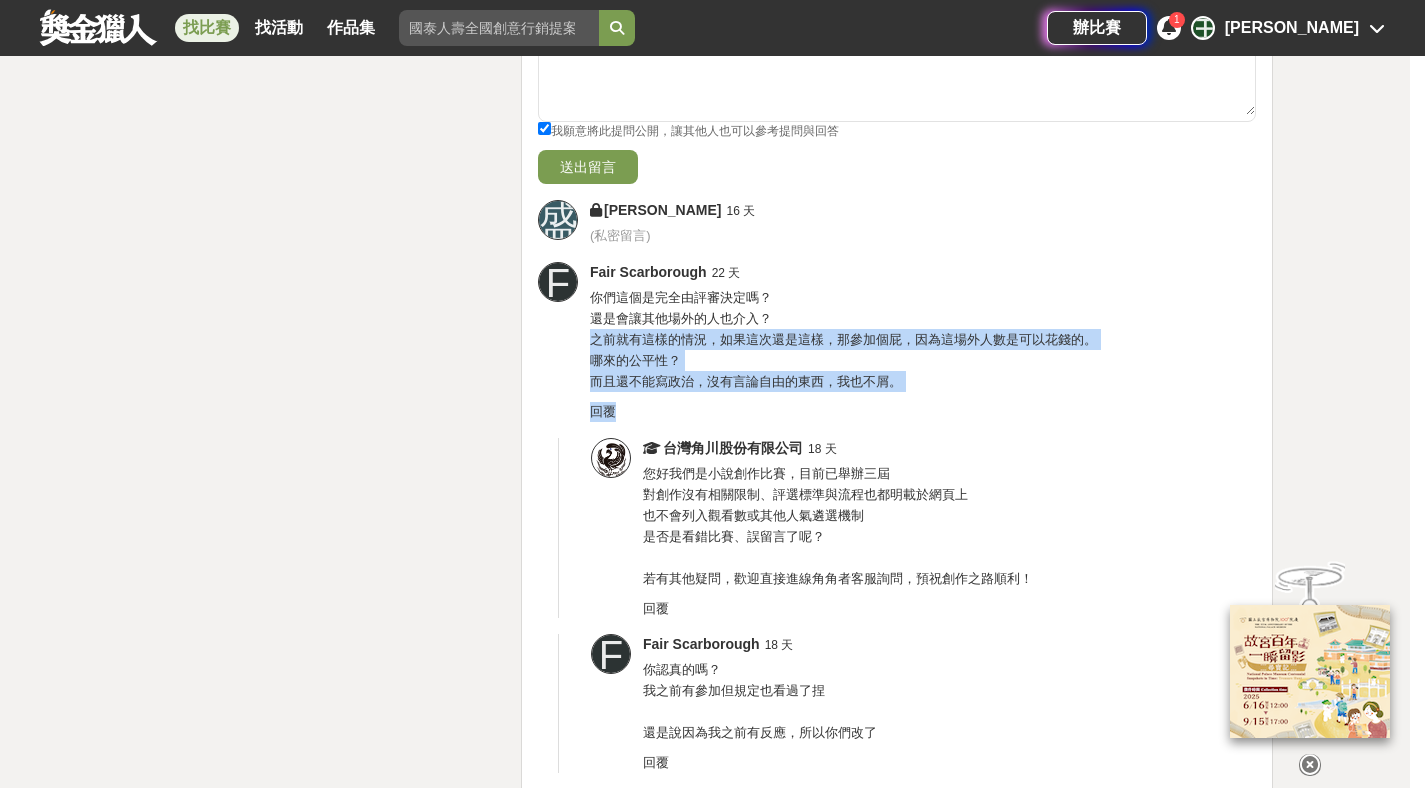 click on "回覆" at bounding box center [923, 412] 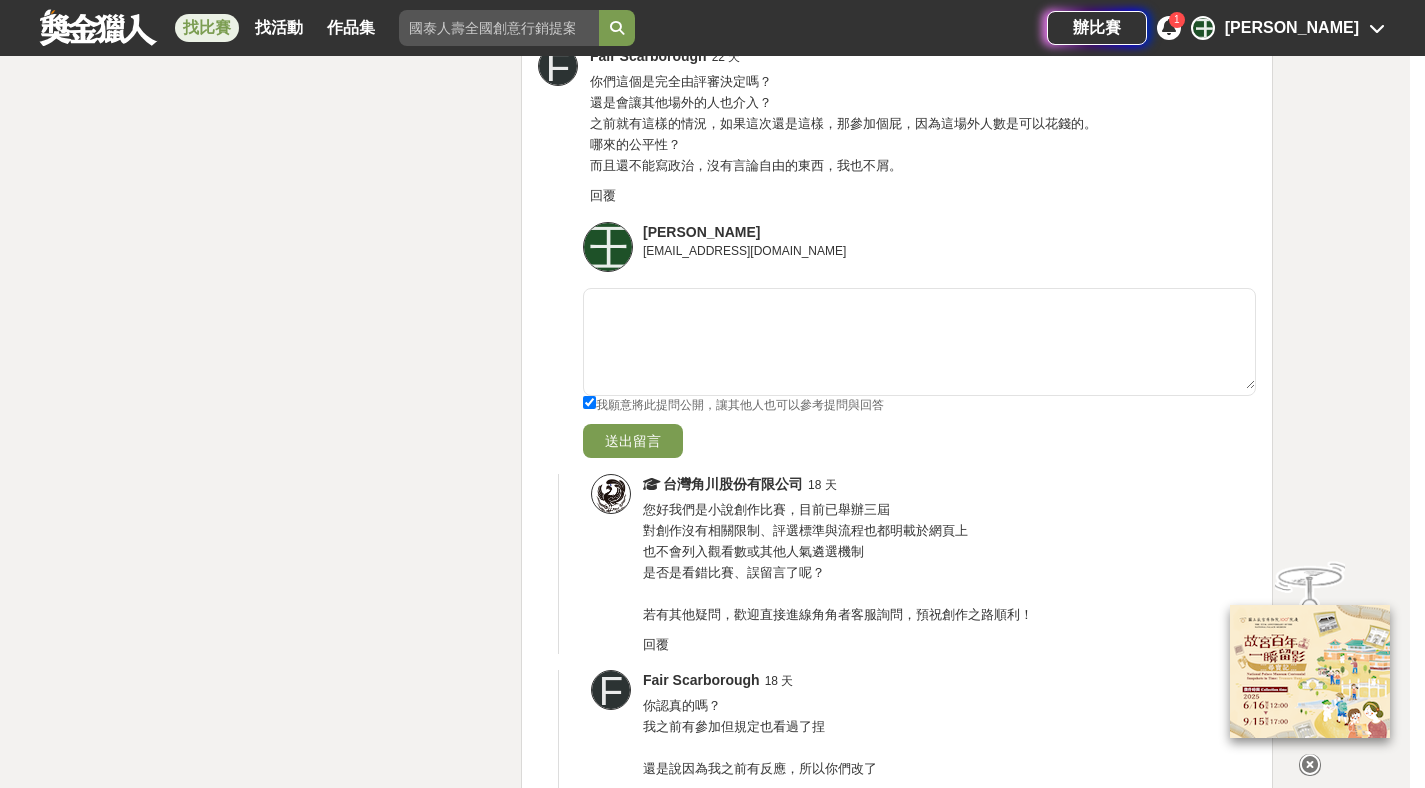 scroll, scrollTop: 8675, scrollLeft: 0, axis: vertical 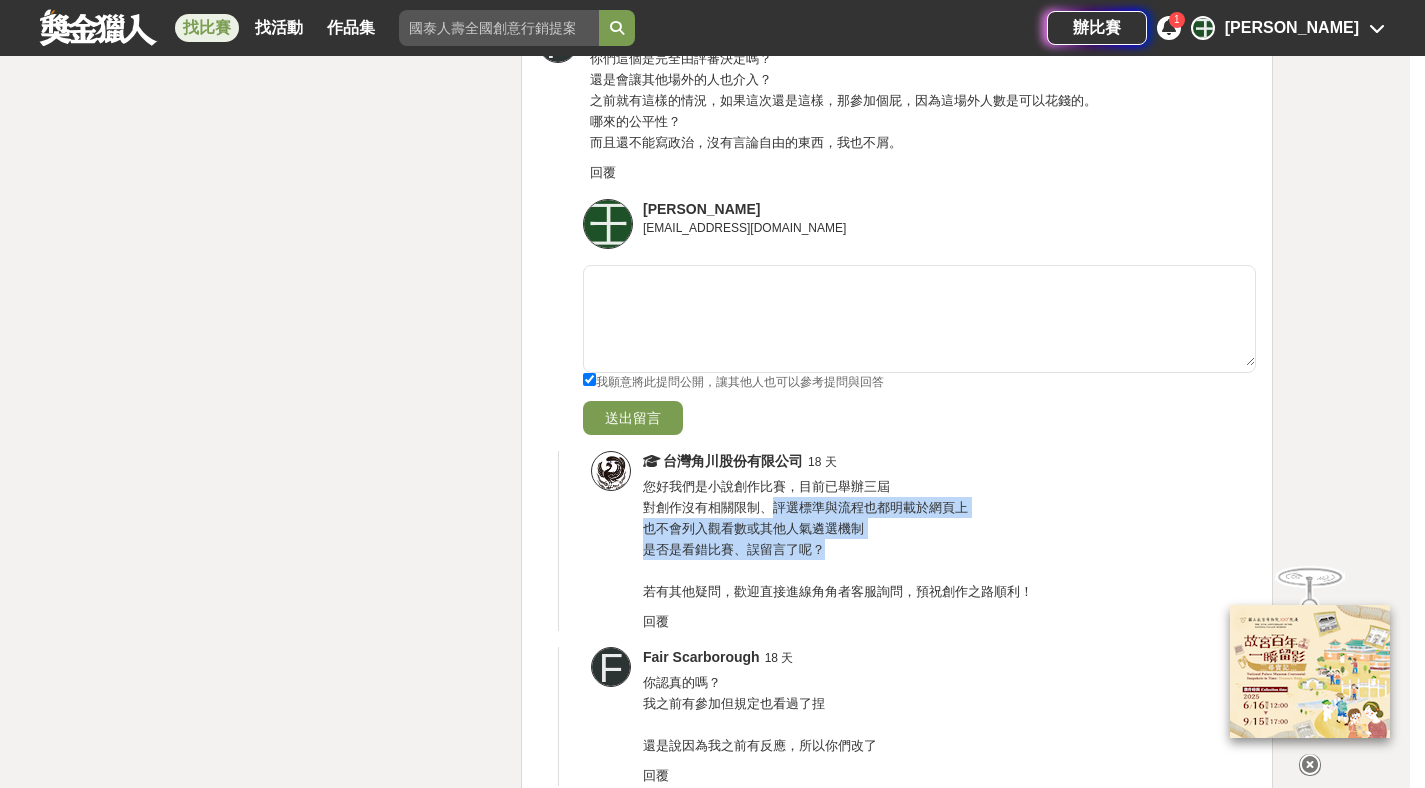 drag, startPoint x: 767, startPoint y: 476, endPoint x: 864, endPoint y: 524, distance: 108.226616 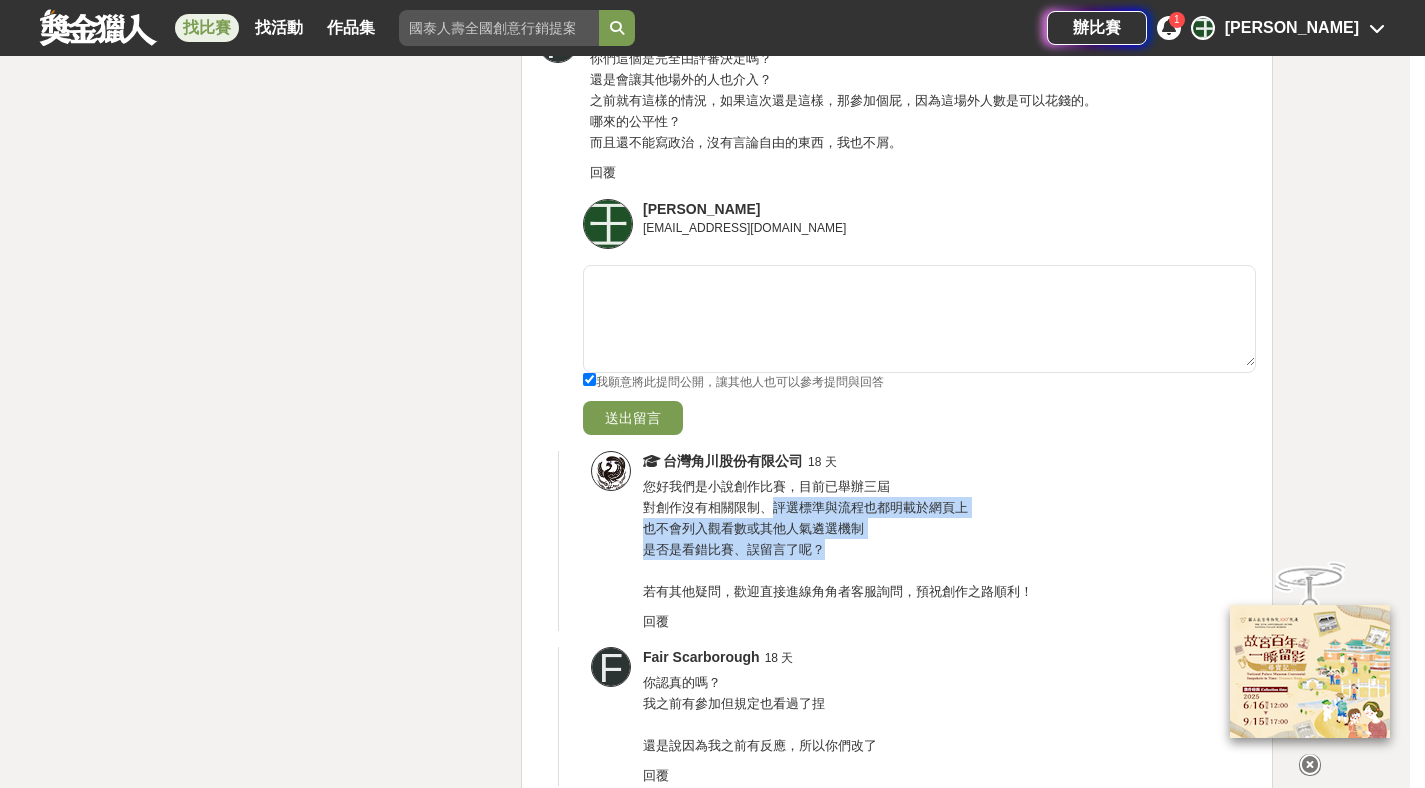 click on "台灣角川股份有限公司 18 天 您好我們是小說創作比賽，目前已舉辦三屆
對創作沒有相關限制、評選標準與流程也都明載於網頁上
也不會列入觀看數或其他人氣遴選機制
是否是看錯比賽、誤留言了呢？
若有其他疑問，歡迎直接進線角角者客服詢問，預祝創作之路順利！ 回覆" at bounding box center [949, 541] 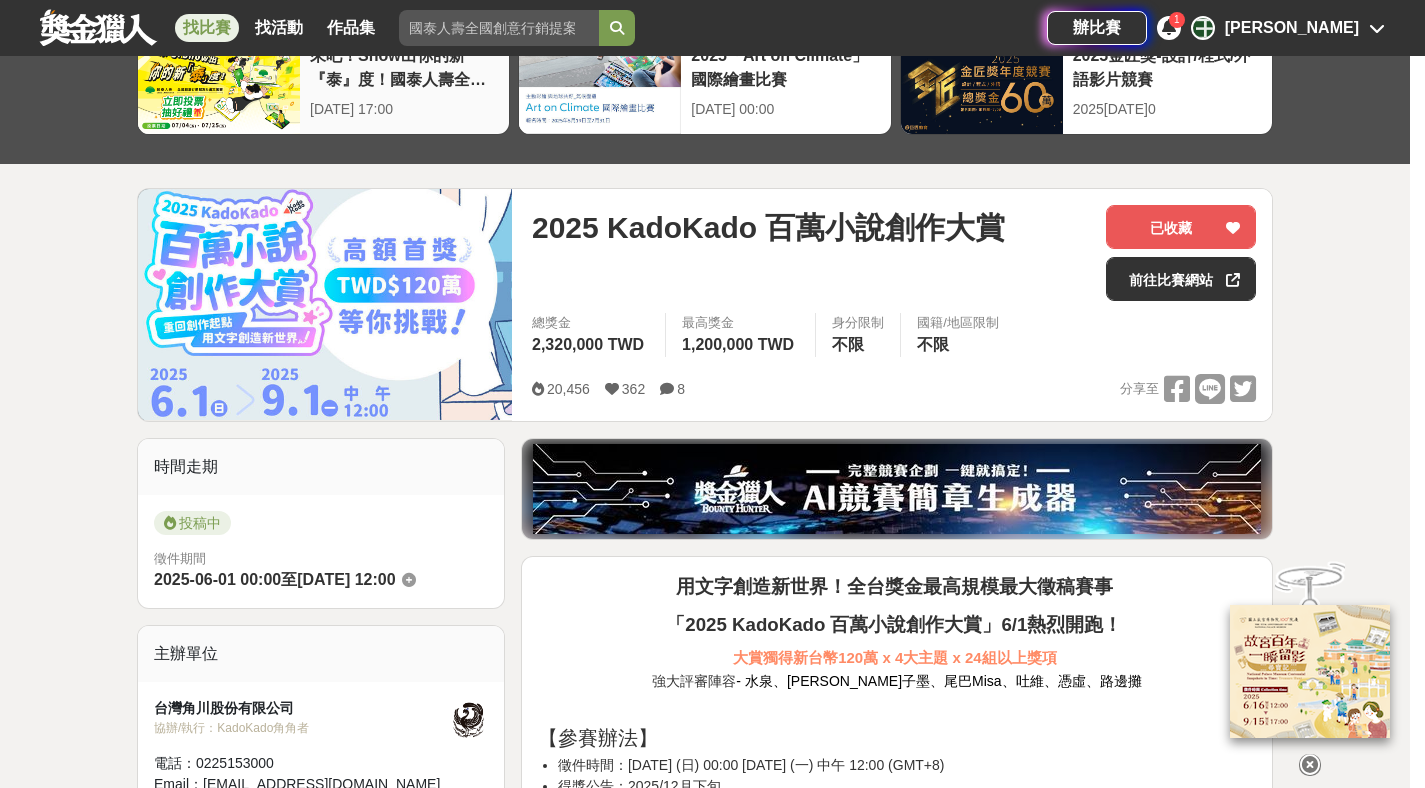 scroll, scrollTop: 0, scrollLeft: 0, axis: both 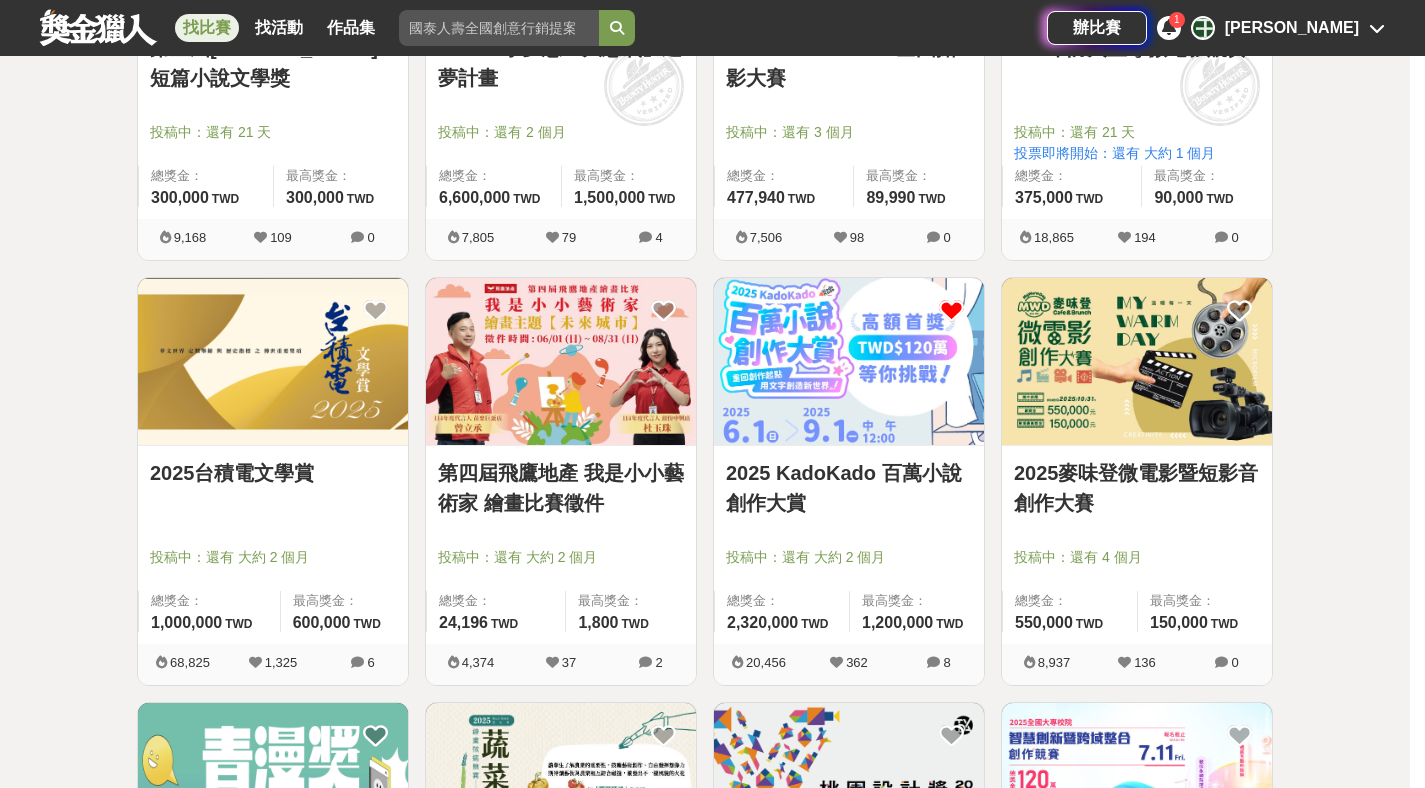 click at bounding box center (273, 361) 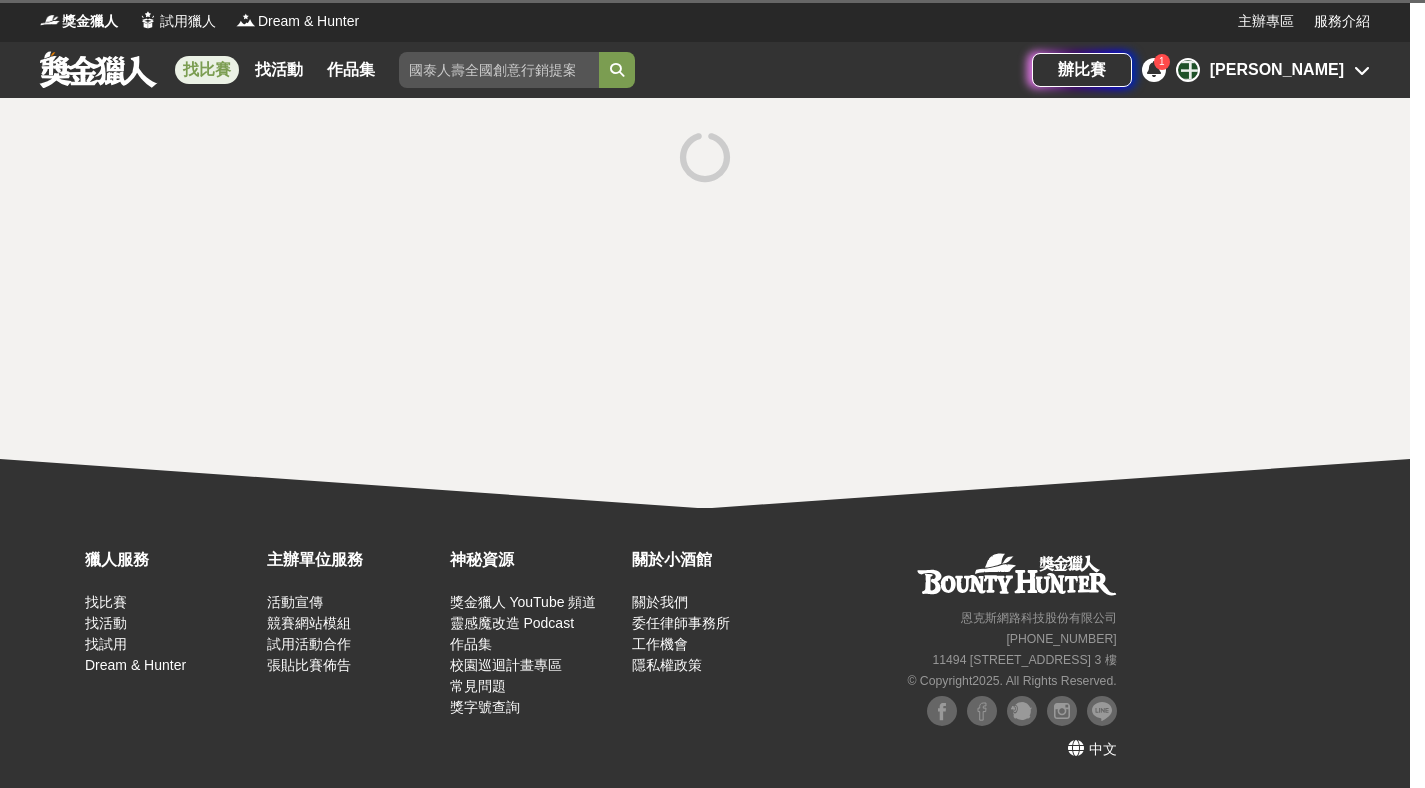 scroll, scrollTop: 0, scrollLeft: 0, axis: both 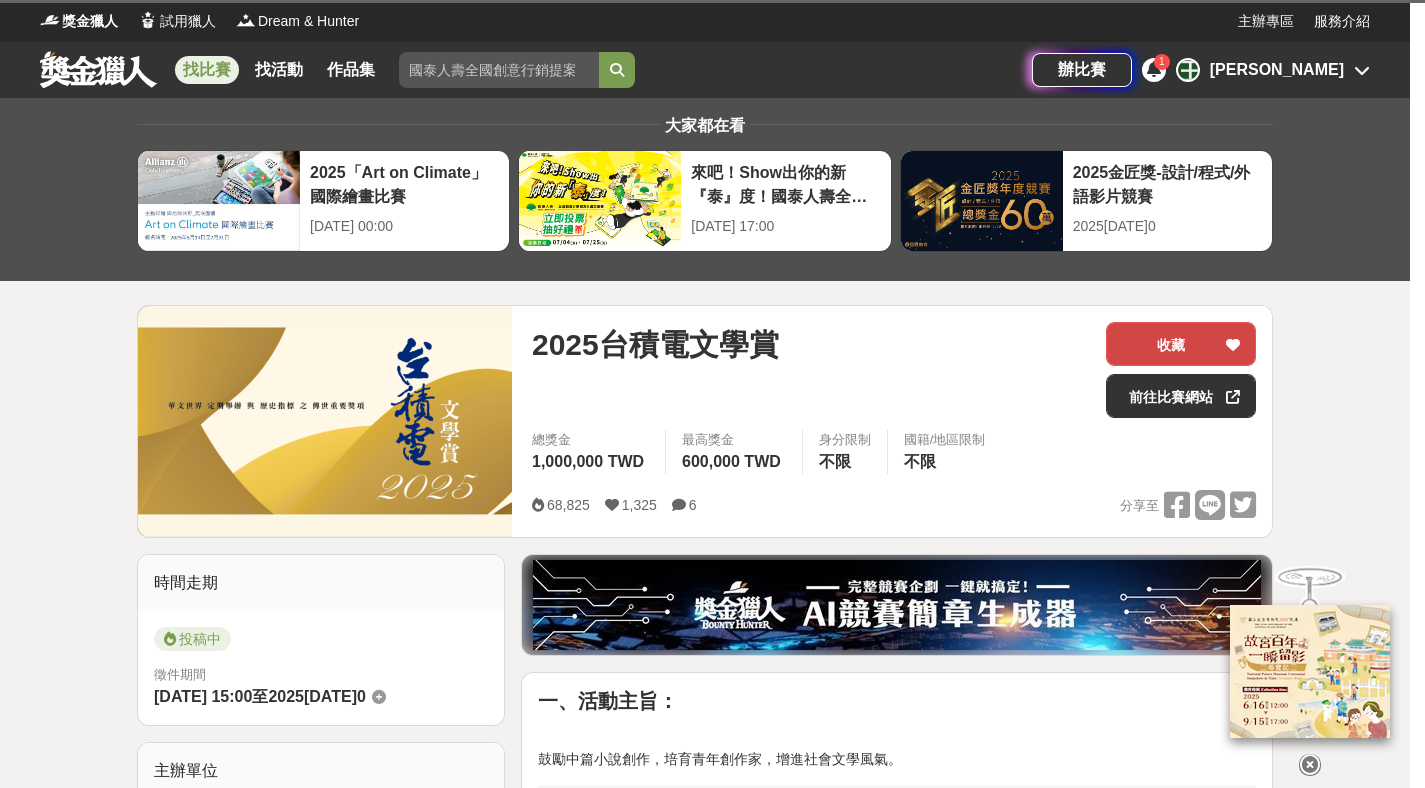 click on "收藏" at bounding box center (1181, 344) 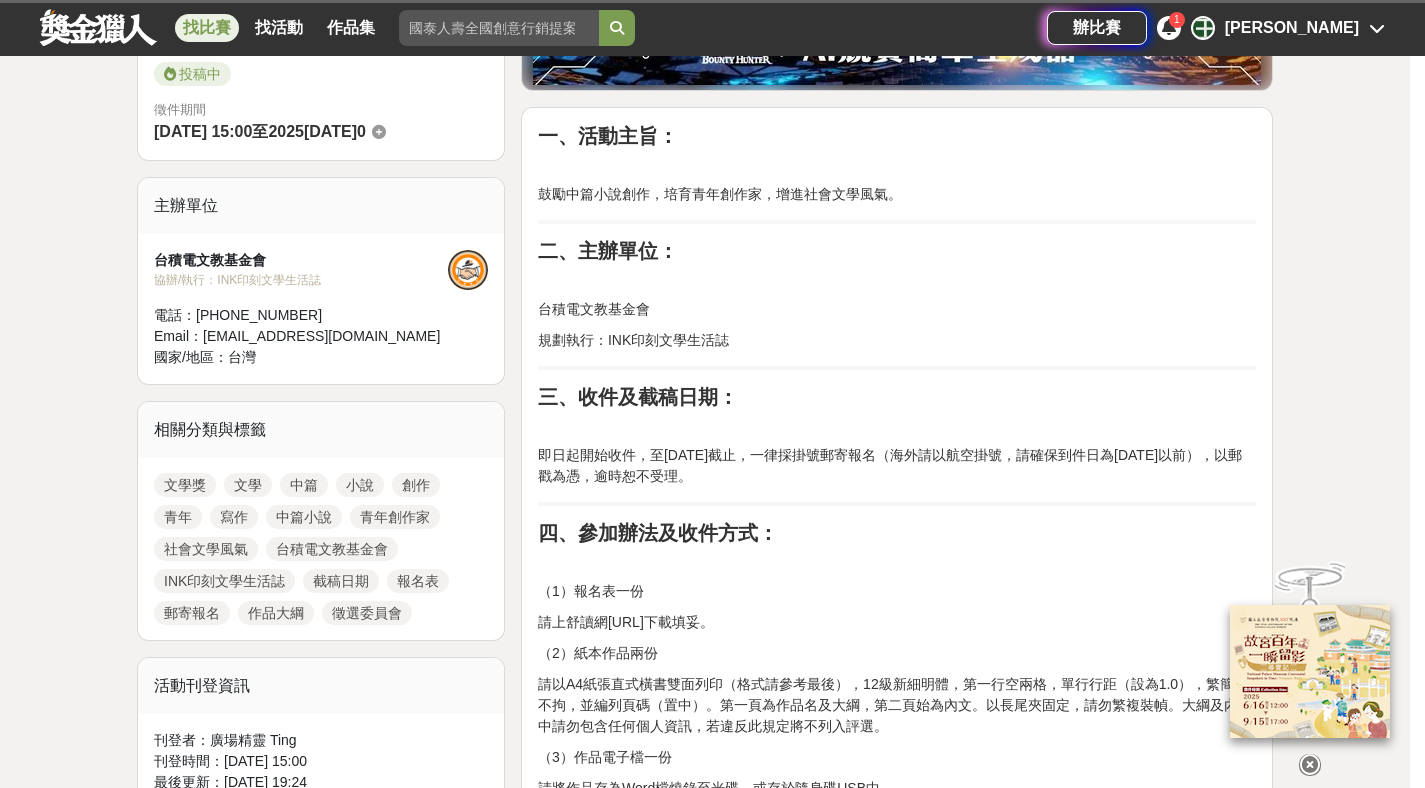 scroll, scrollTop: 742, scrollLeft: 0, axis: vertical 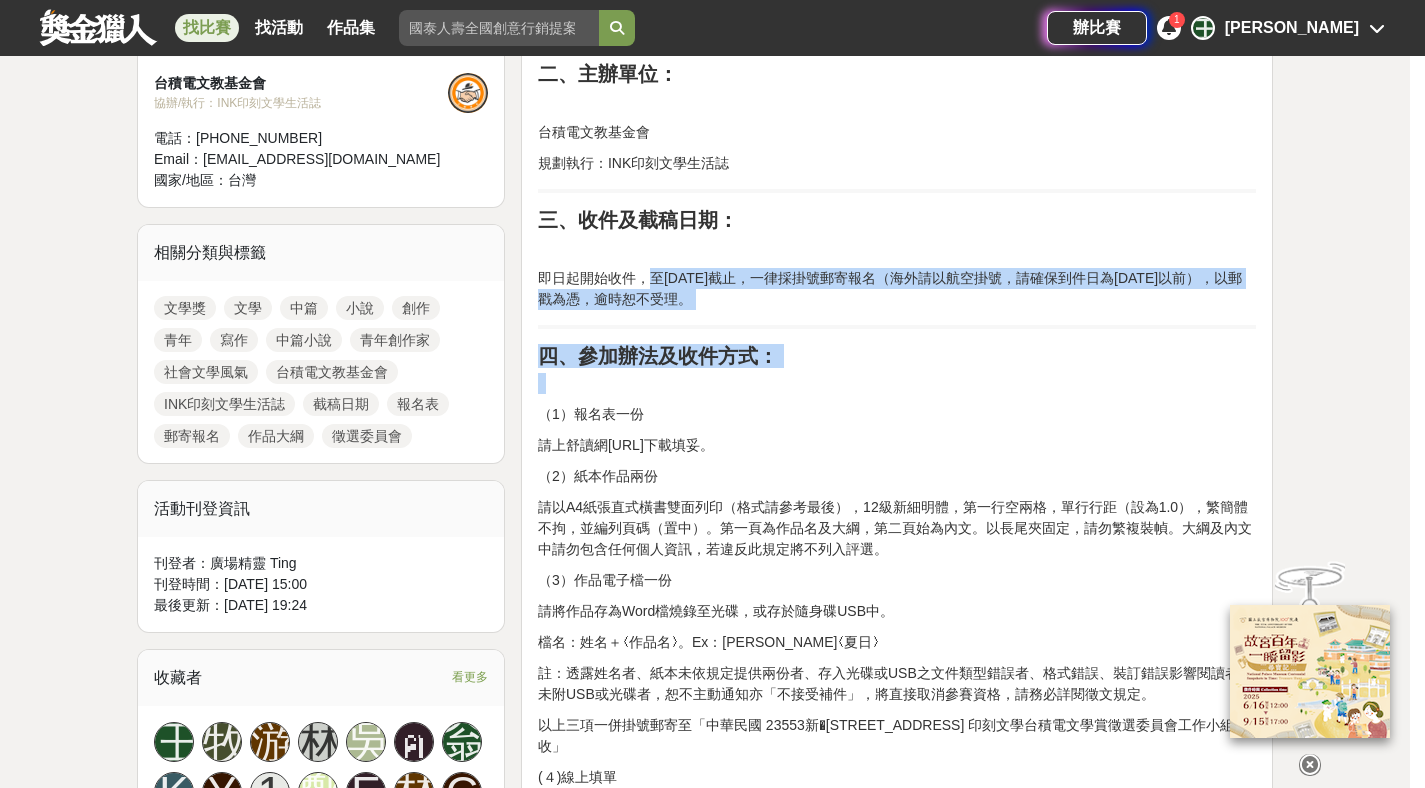 drag, startPoint x: 649, startPoint y: 275, endPoint x: 1192, endPoint y: 408, distance: 559.05096 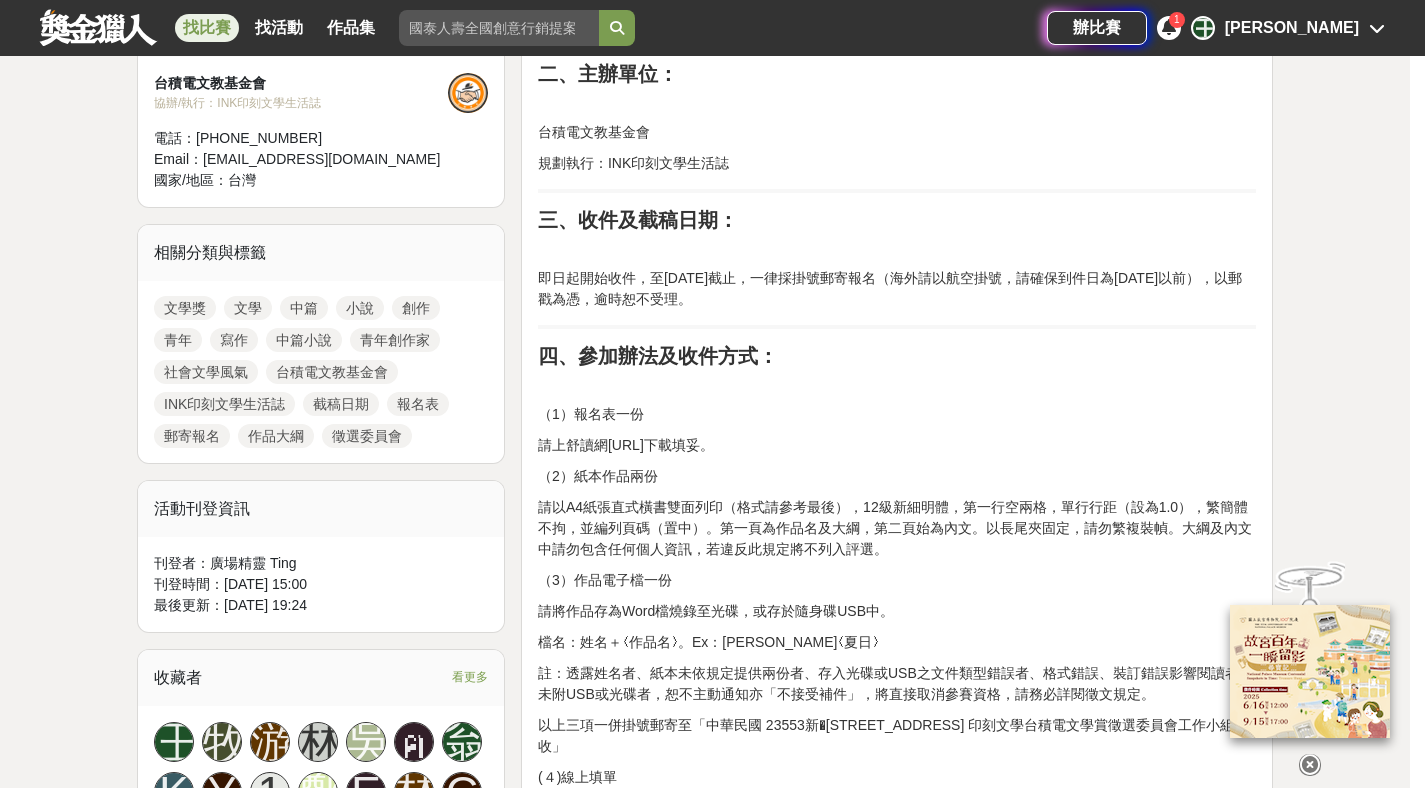 click on "一、活動主旨：   鼓勵中篇小說創作，培育青年創作家，增進社會文學風氣。 二、主辦單位：   台積電文教基金會  規劃執行：INK印刻文學生活誌 三、收件及截稿日期：   即日起開始收件，至[DATE]截止，一律採掛號郵寄報名（海外請以航空掛號，請確保到件日為[DATE]以前），以郵戳為憑，逾時恕不受理。 四、參加辦法及收件方式：   （1）報名表一份 請上舒讀網[URL]下載填妥。 （2）紙本作品兩份 請以A4紙張直式橫書雙面列印（格式請參考最後），12級新細明體，第一行空兩格，單行行距（設為1.0），繁簡體不拘，並編列頁碼（置中）。第一頁為作品名及大綱，第二頁始為內文。以長尾夾固定，請勿繁複裝幀。大綱及內文中請勿包含任何個人資訊，若違反此規定將不列入評選。 （3）作品電子檔一份 (４)線上填單   六、參選者資格" at bounding box center (897, 1214) 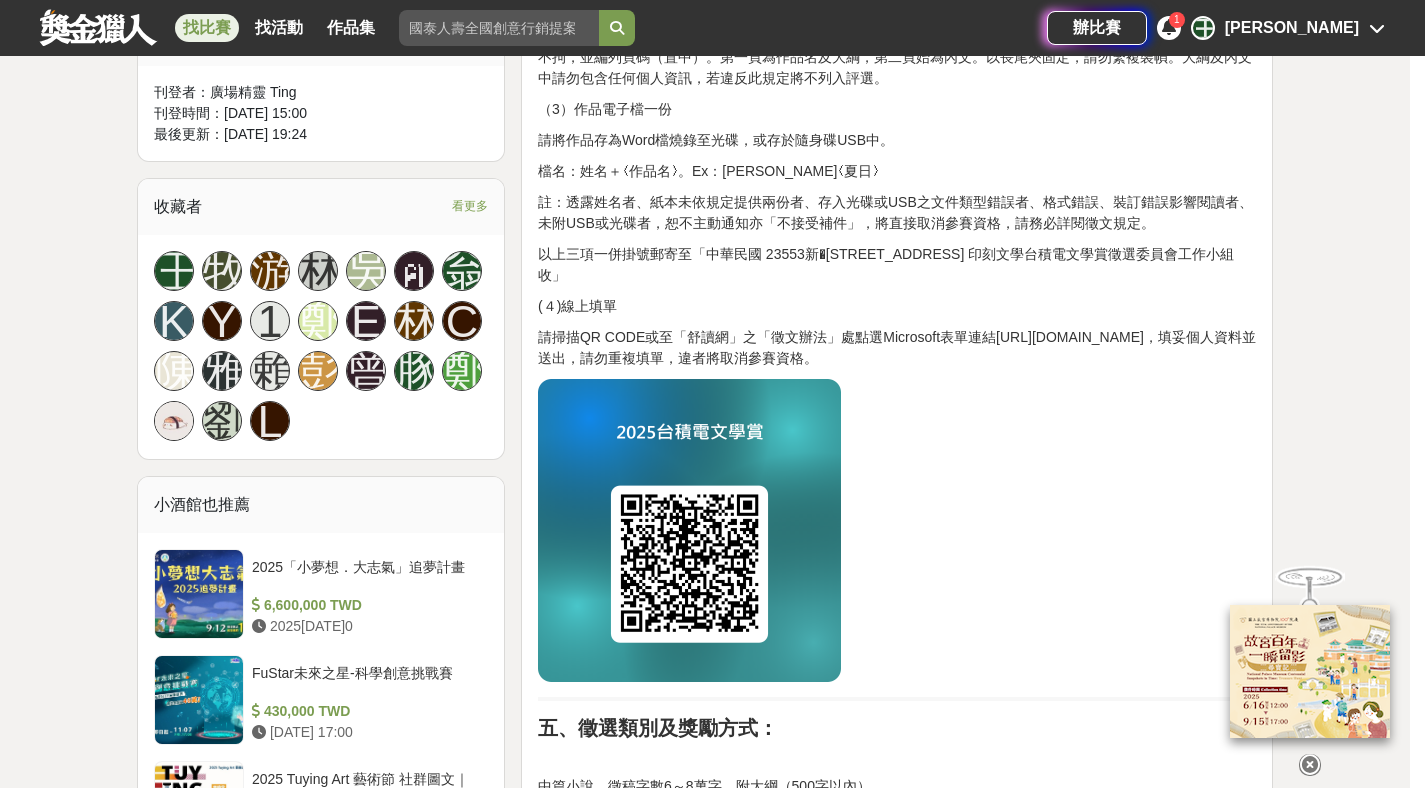 scroll, scrollTop: 1584, scrollLeft: 0, axis: vertical 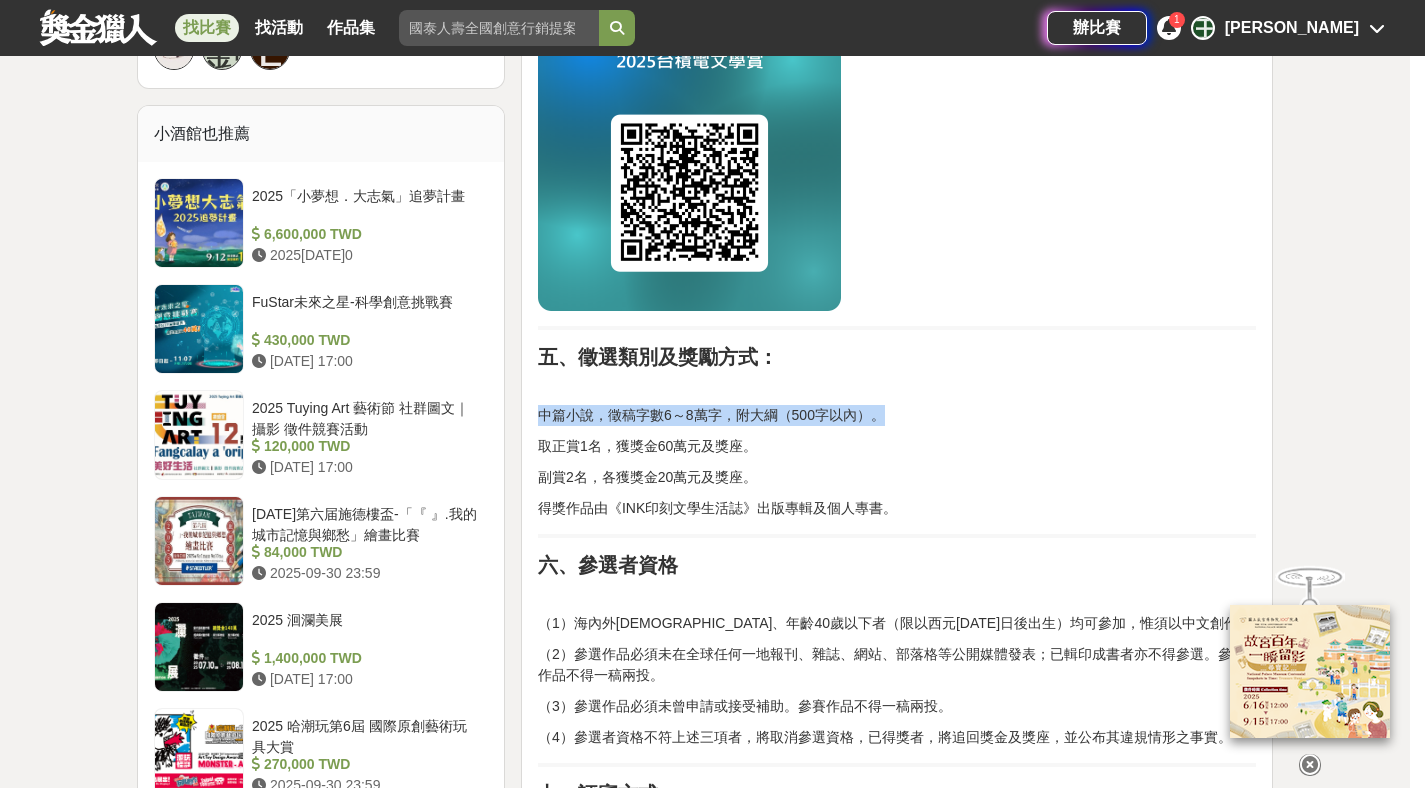 drag, startPoint x: 540, startPoint y: 413, endPoint x: 885, endPoint y: 413, distance: 345 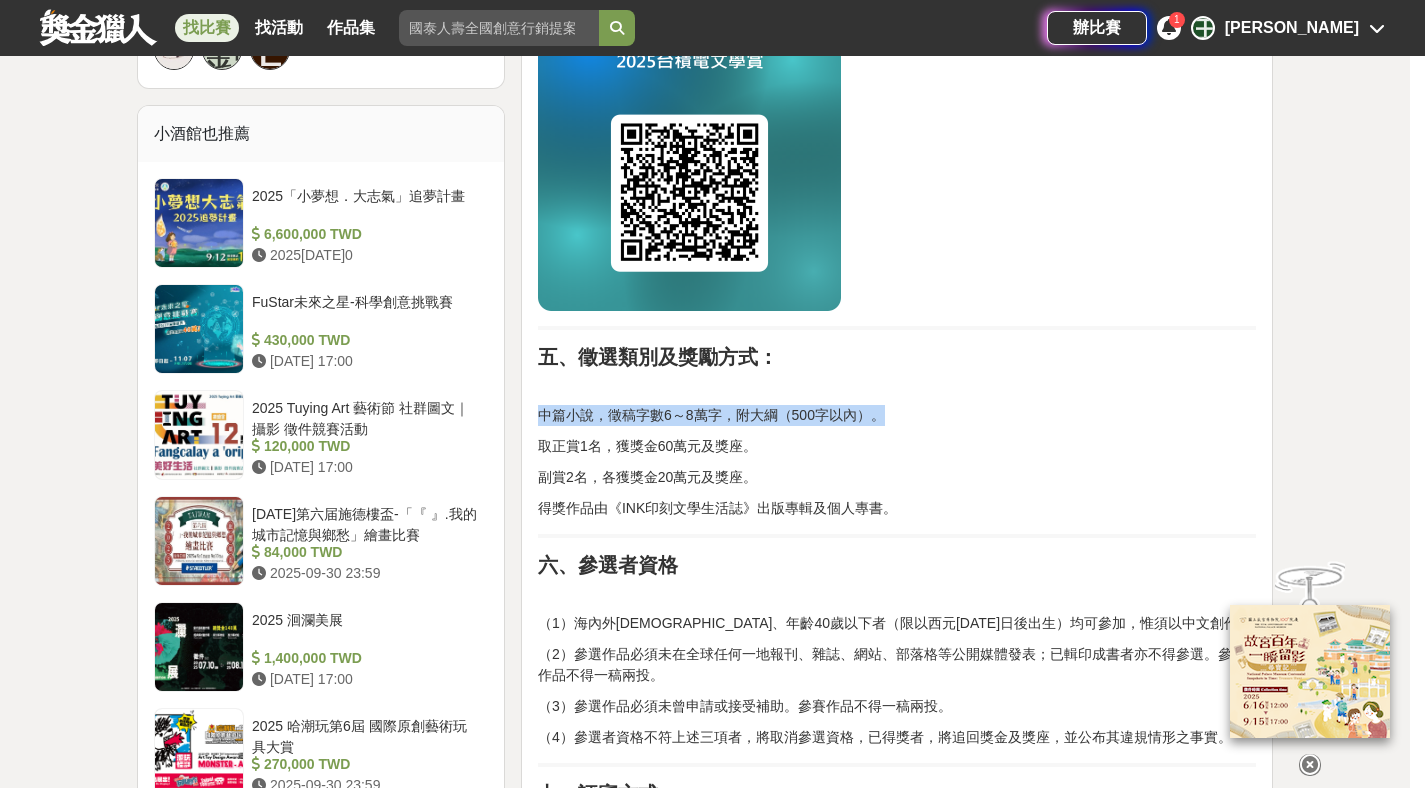 click on "中篇小說，徵稿字數6～8萬字，附大綱（500字以內）。" at bounding box center [897, 415] 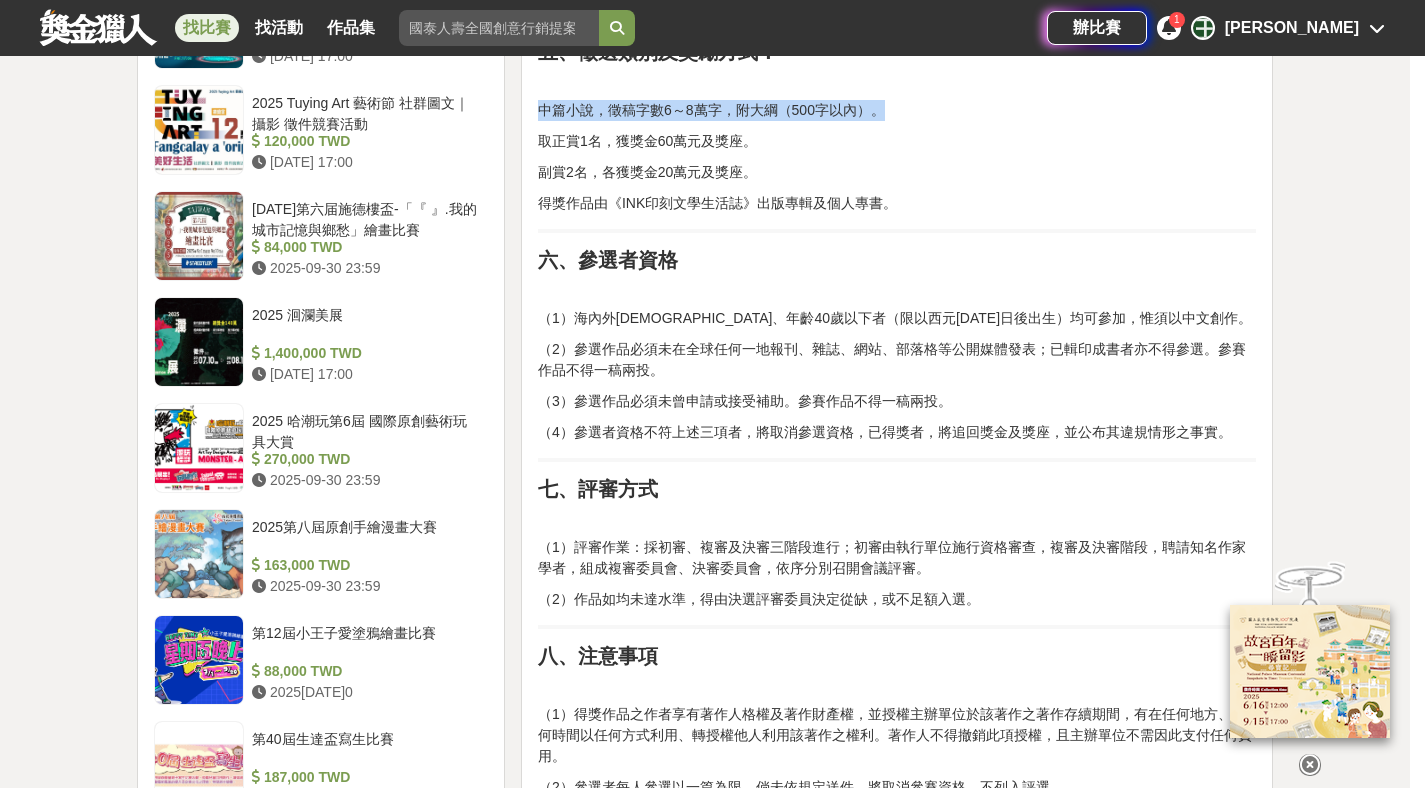 scroll, scrollTop: 1887, scrollLeft: 0, axis: vertical 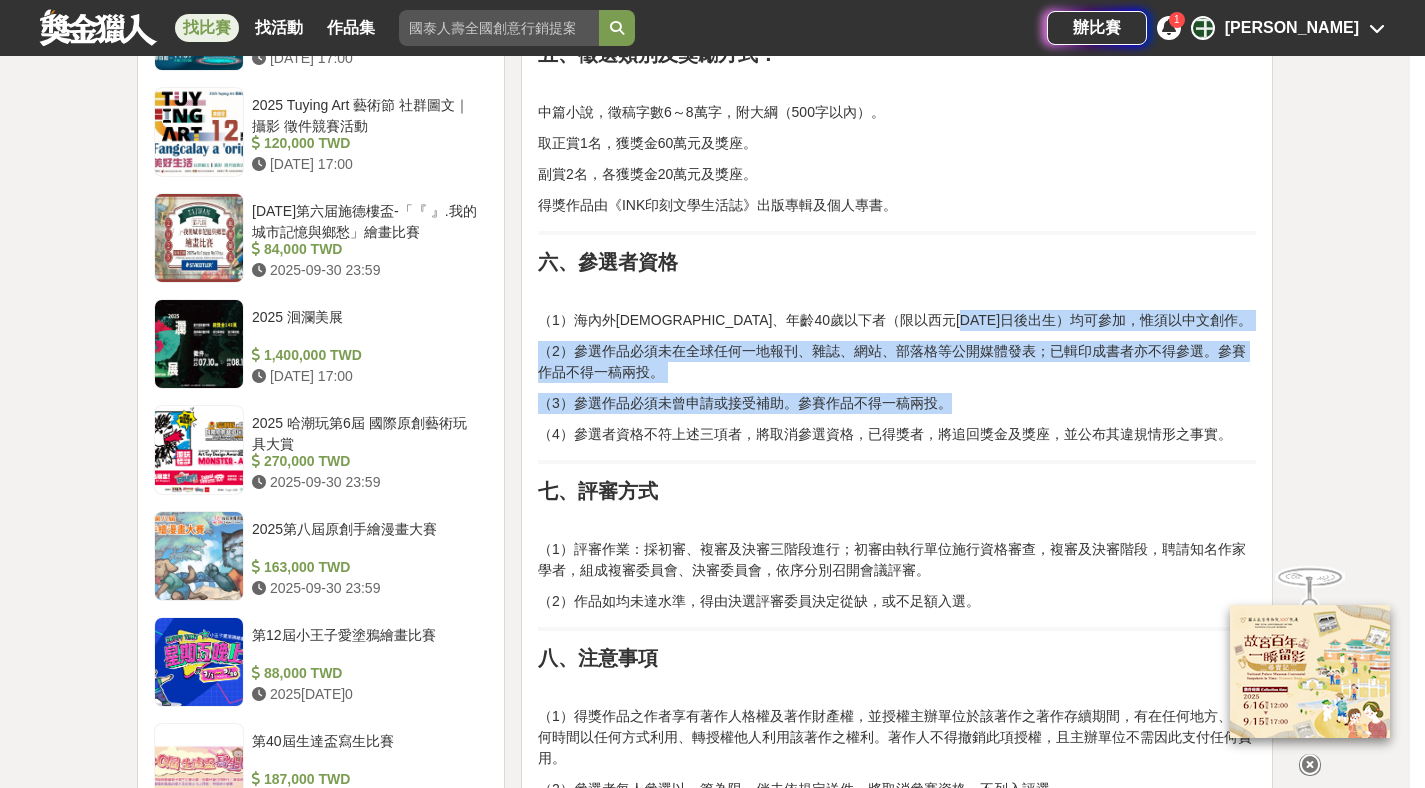 drag, startPoint x: 1058, startPoint y: 320, endPoint x: 1149, endPoint y: 409, distance: 127.28708 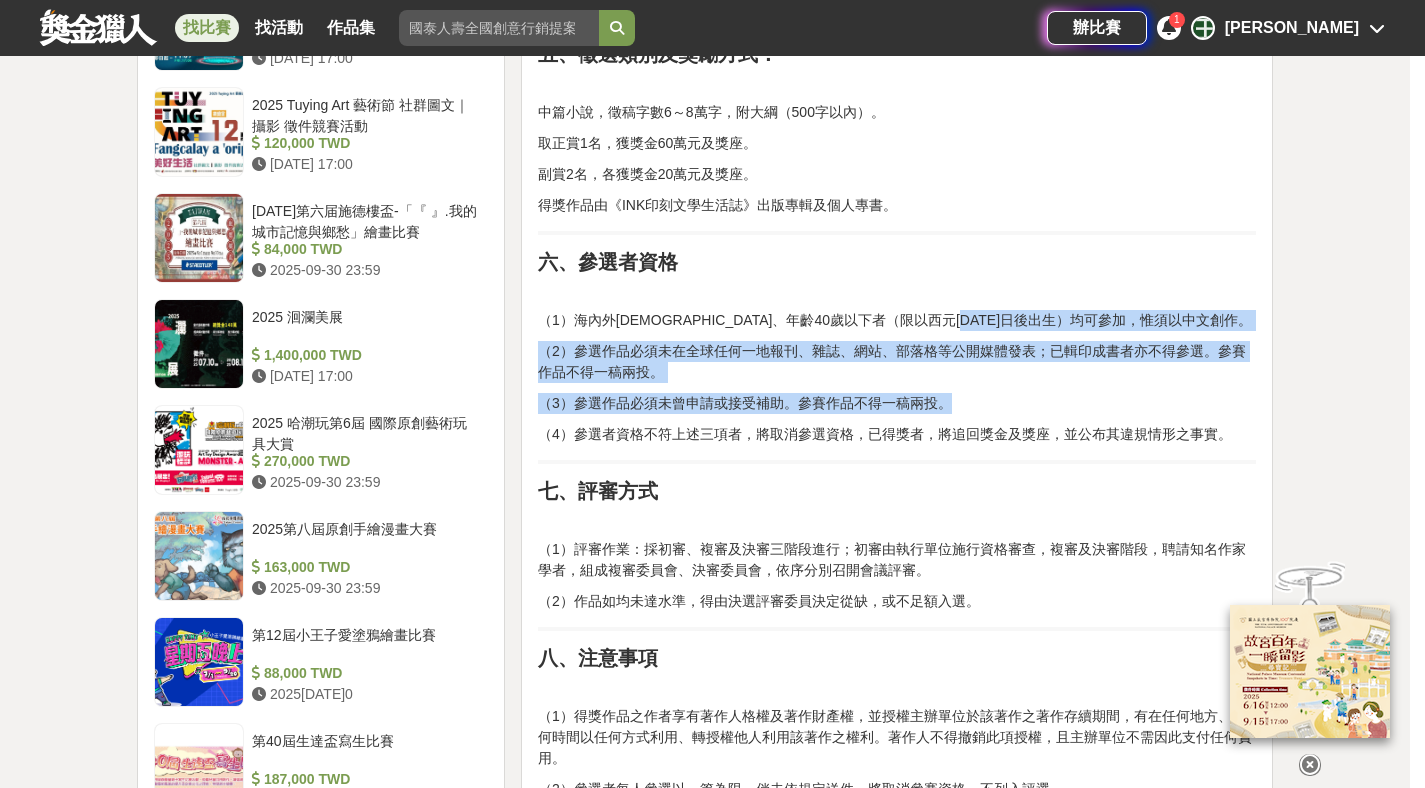 click on "一、活動主旨：   鼓勵中篇小說創作，培育青年創作家，增進社會文學風氣。 二、主辦單位：   台積電文教基金會  規劃執行：INK印刻文學生活誌 三、收件及截稿日期：   即日起開始收件，至[DATE]截止，一律採掛號郵寄報名（海外請以航空掛號，請確保到件日為[DATE]以前），以郵戳為憑，逾時恕不受理。 四、參加辦法及收件方式：   （1）報名表一份 請上舒讀網[URL]下載填妥。 （2）紙本作品兩份 請以A4紙張直式橫書雙面列印（格式請參考最後），12級新細明體，第一行空兩格，單行行距（設為1.0），繁簡體不拘，並編列頁碼（置中）。第一頁為作品名及大綱，第二頁始為內文。以長尾夾固定，請勿繁複裝幀。大綱及內文中請勿包含任何個人資訊，若違反此規定將不列入評選。 （3）作品電子檔一份 (４)線上填單   六、參選者資格" at bounding box center [897, 69] 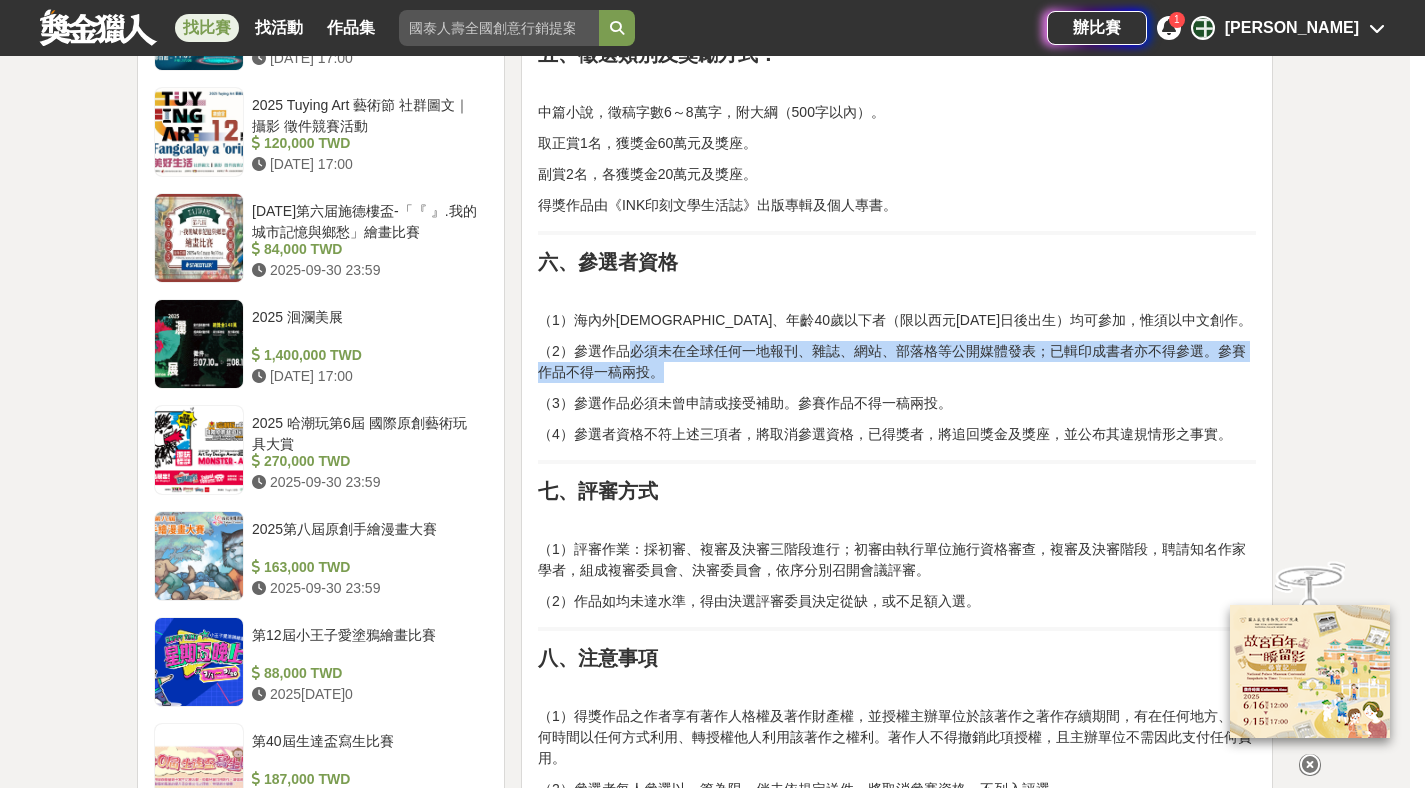 drag, startPoint x: 625, startPoint y: 348, endPoint x: 943, endPoint y: 374, distance: 319.06113 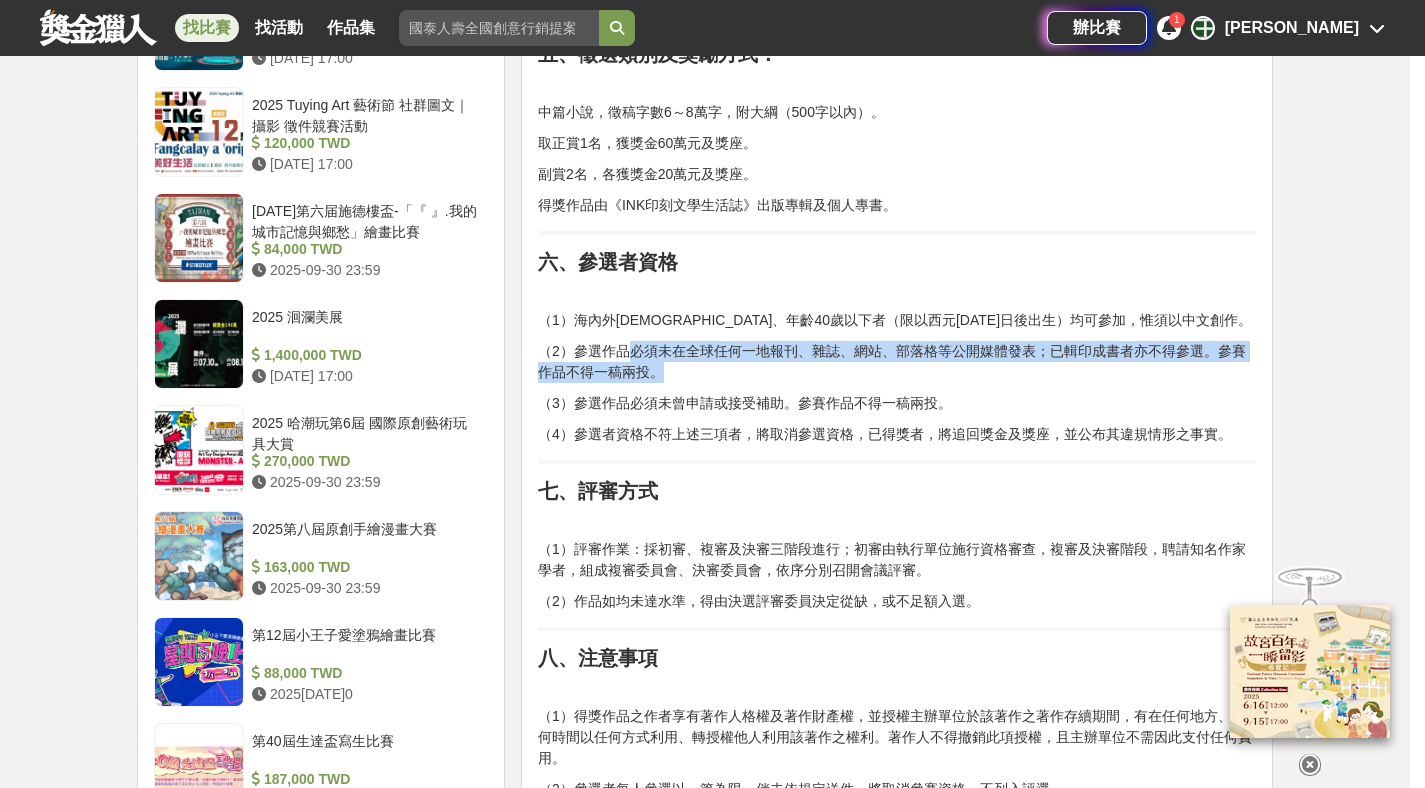 click on "（2）參選作品必須未在全球任何一地報刊、雜誌、網站、部落格等公開媒體發表；已輯印成書者亦不得參選。參賽作品不得一稿兩投。" at bounding box center [897, 362] 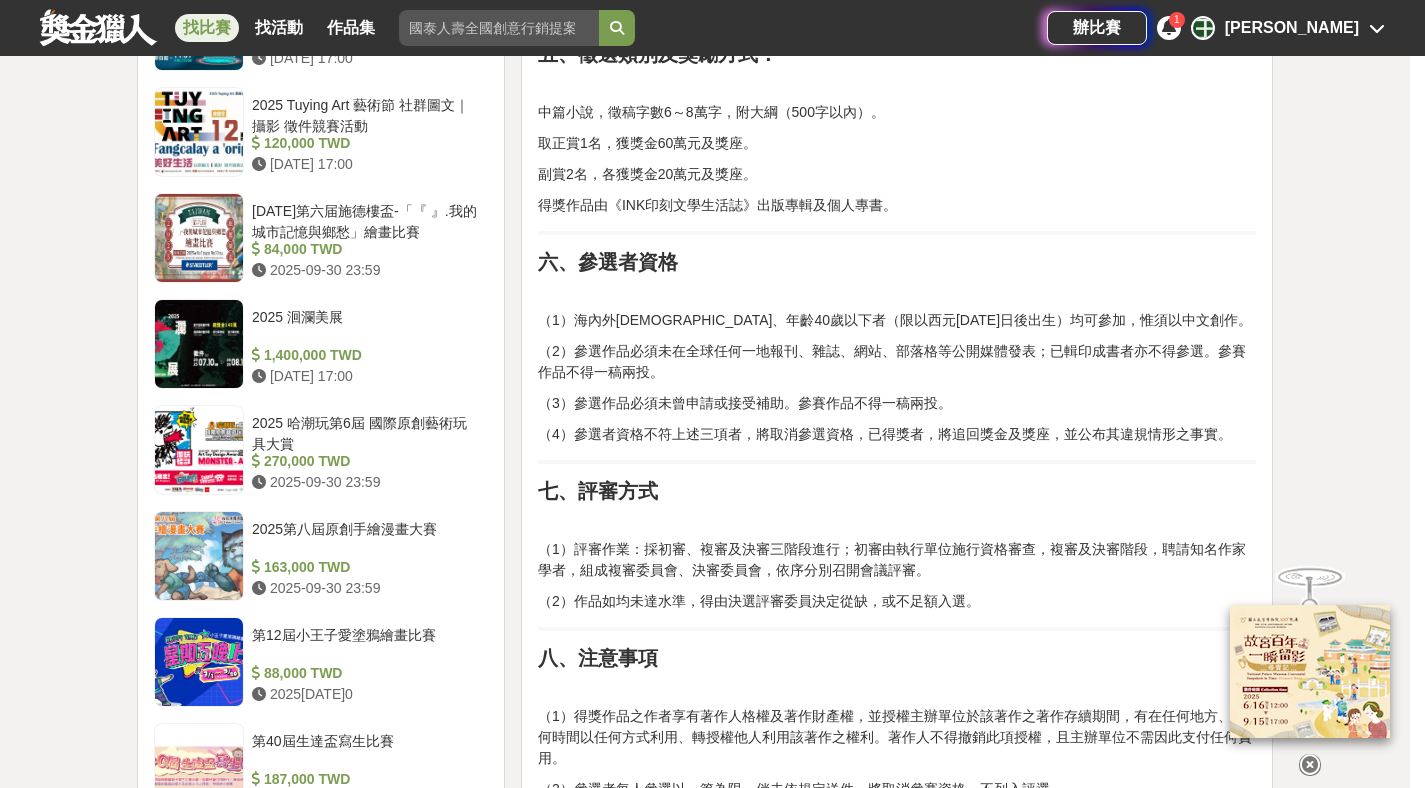 click on "（2）參選作品必須未在全球任何一地報刊、雜誌、網站、部落格等公開媒體發表；已輯印成書者亦不得參選。參賽作品不得一稿兩投。" at bounding box center [897, 362] 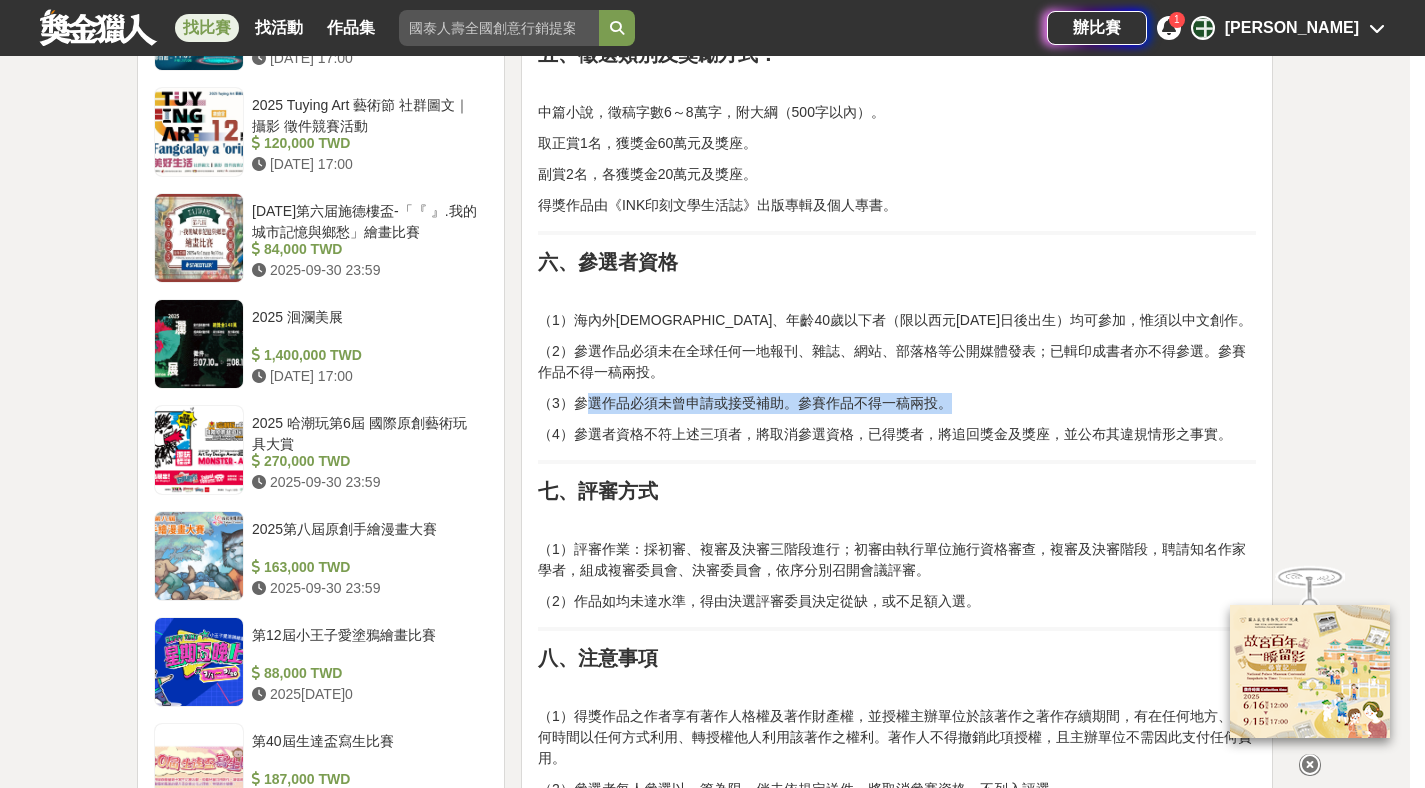 drag, startPoint x: 646, startPoint y: 402, endPoint x: 1048, endPoint y: 402, distance: 402 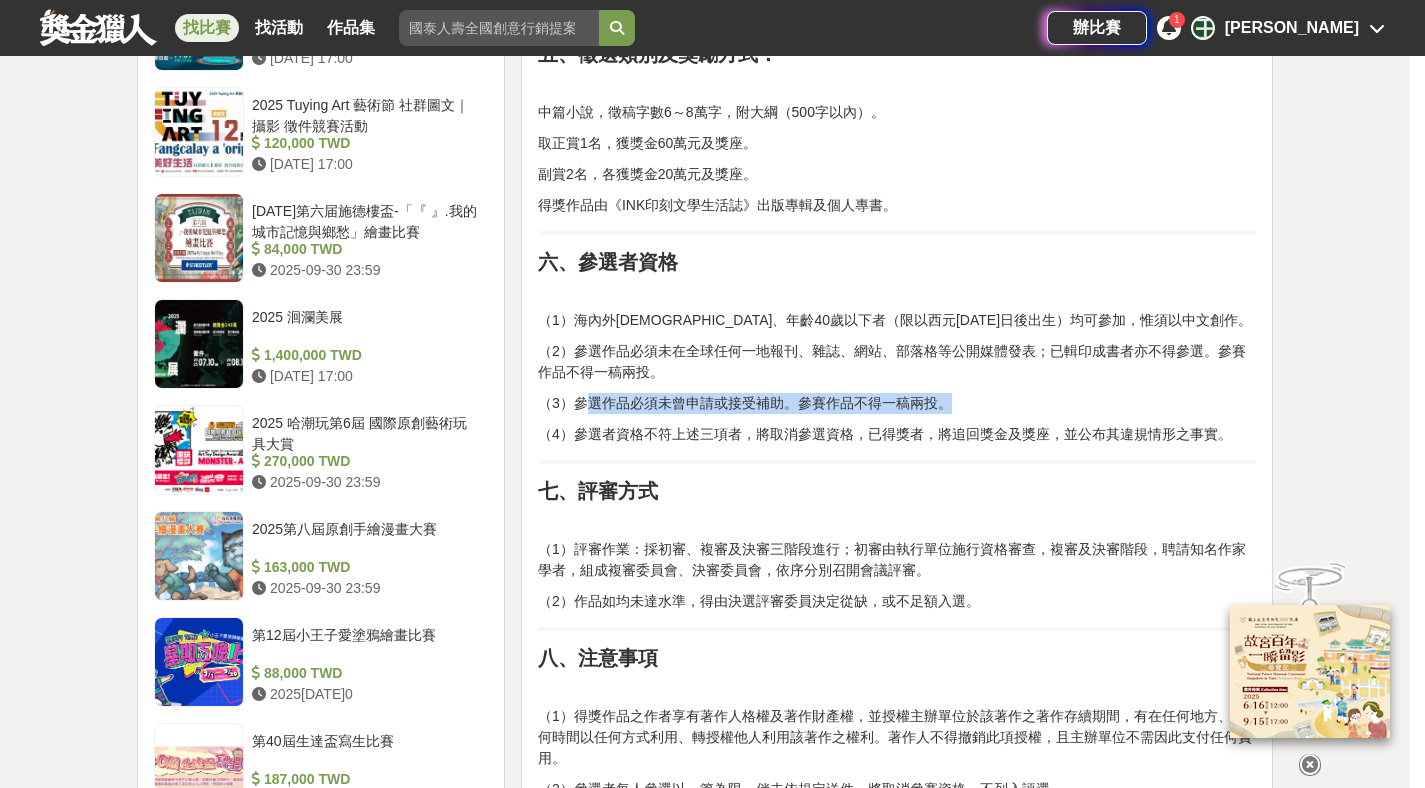 drag, startPoint x: 1048, startPoint y: 402, endPoint x: 1038, endPoint y: 404, distance: 10.198039 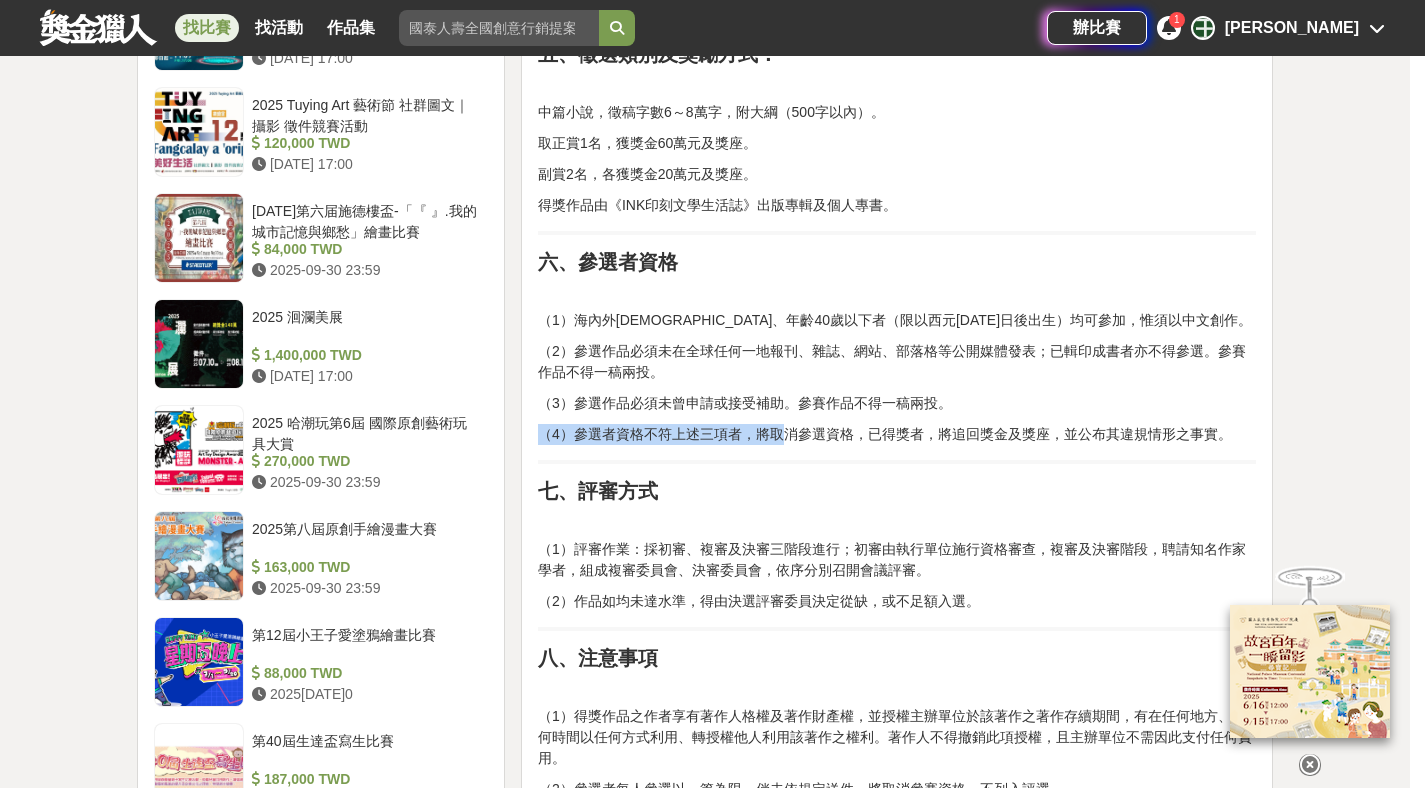 drag, startPoint x: 779, startPoint y: 428, endPoint x: 1163, endPoint y: 400, distance: 385.01947 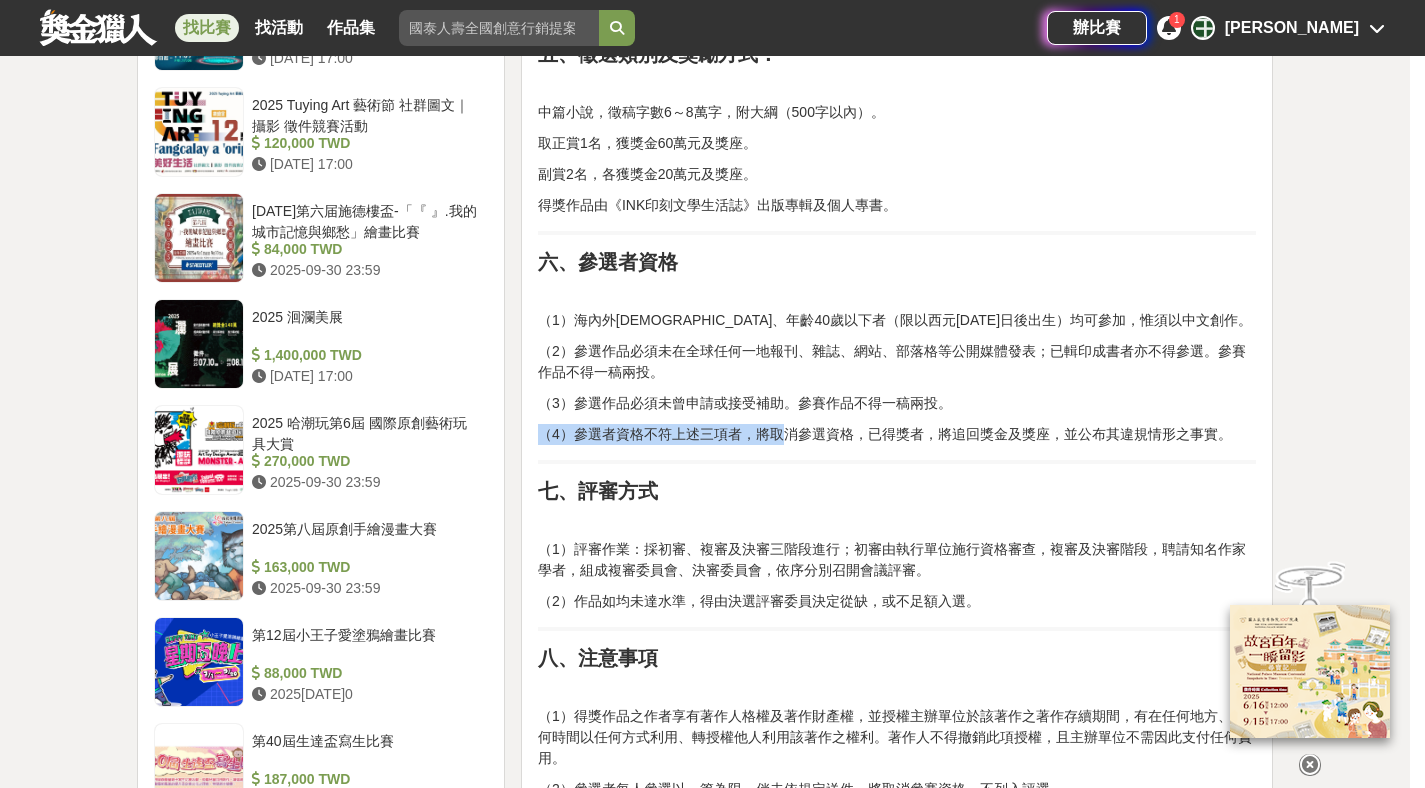 click on "一、活動主旨：   鼓勵中篇小說創作，培育青年創作家，增進社會文學風氣。 二、主辦單位：   台積電文教基金會  規劃執行：INK印刻文學生活誌 三、收件及截稿日期：   即日起開始收件，至[DATE]截止，一律採掛號郵寄報名（海外請以航空掛號，請確保到件日為[DATE]以前），以郵戳為憑，逾時恕不受理。 四、參加辦法及收件方式：   （1）報名表一份 請上舒讀網[URL]下載填妥。 （2）紙本作品兩份 請以A4紙張直式橫書雙面列印（格式請參考最後），12級新細明體，第一行空兩格，單行行距（設為1.0），繁簡體不拘，並編列頁碼（置中）。第一頁為作品名及大綱，第二頁始為內文。以長尾夾固定，請勿繁複裝幀。大綱及內文中請勿包含任何個人資訊，若違反此規定將不列入評選。 （3）作品電子檔一份 (４)線上填單   六、參選者資格" at bounding box center [897, 69] 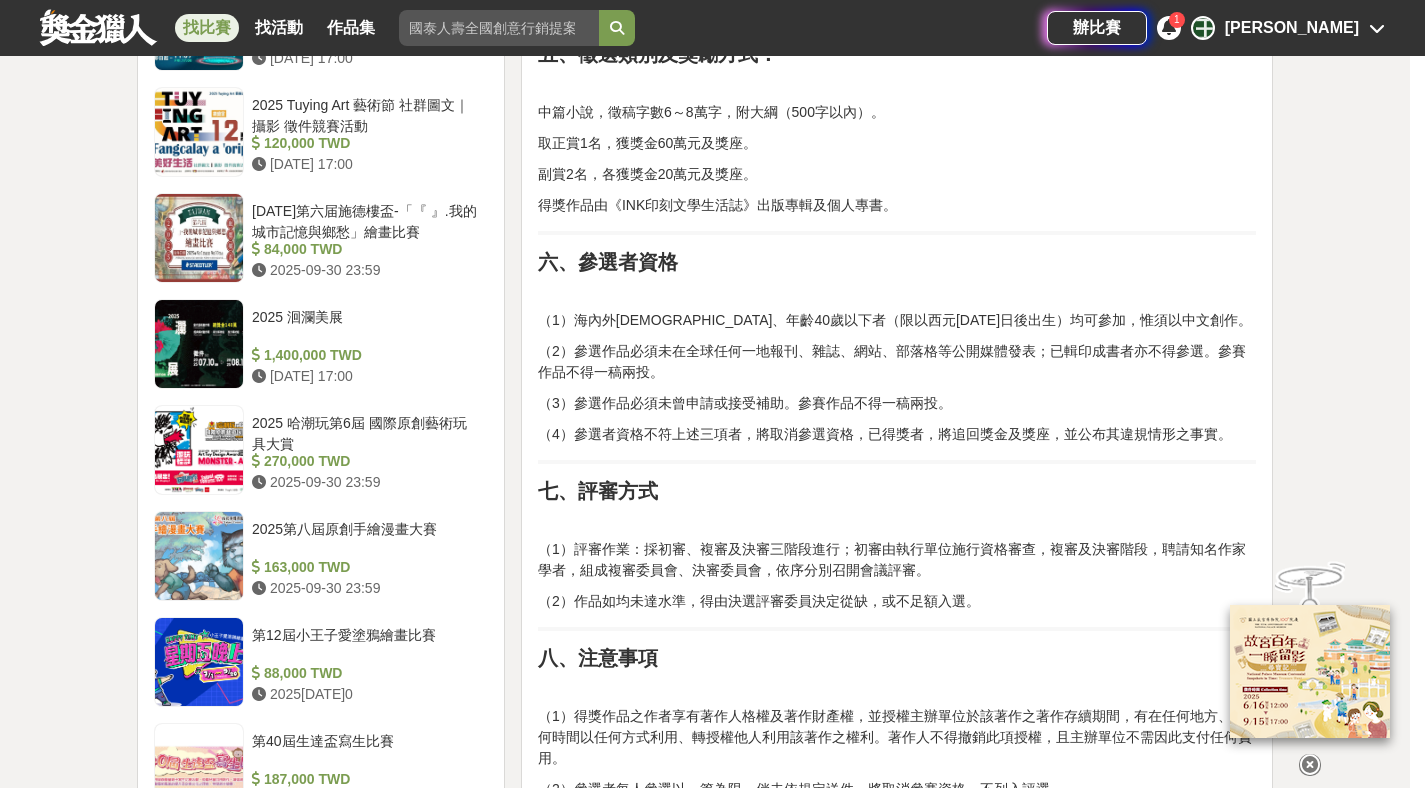 click on "（2）參選作品必須未在全球任何一地報刊、雜誌、網站、部落格等公開媒體發表；已輯印成書者亦不得參選。參賽作品不得一稿兩投。" at bounding box center (897, 362) 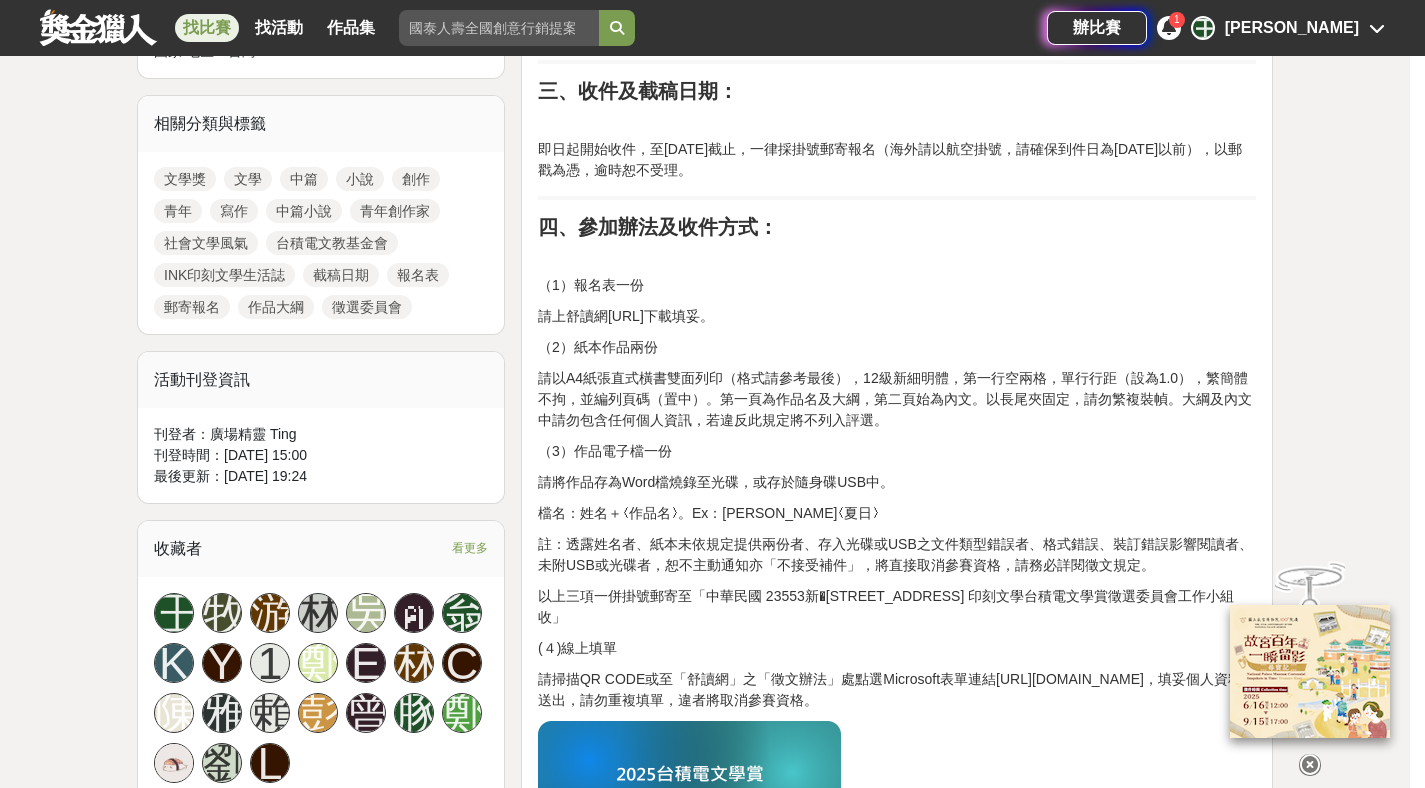 scroll, scrollTop: 1041, scrollLeft: 0, axis: vertical 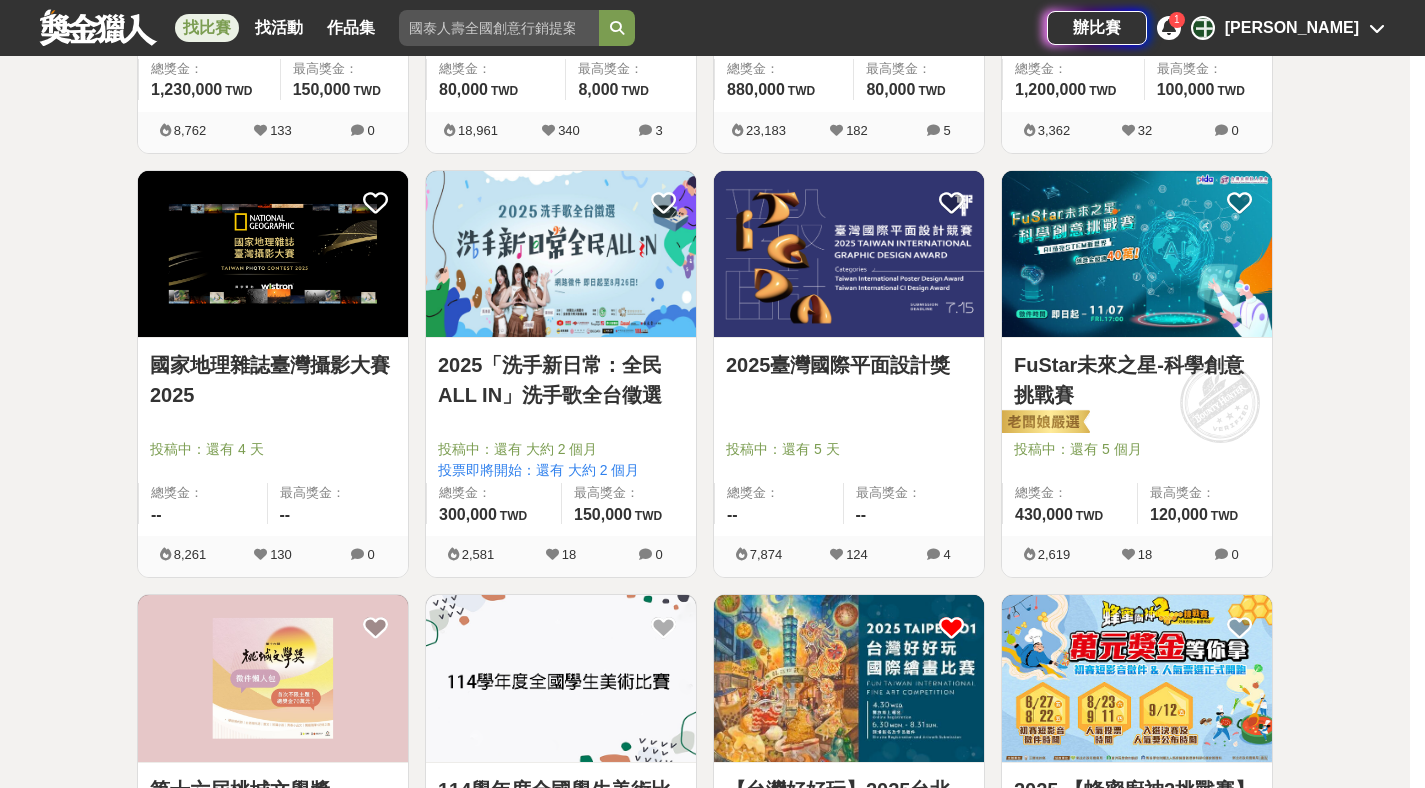 click at bounding box center [273, 254] 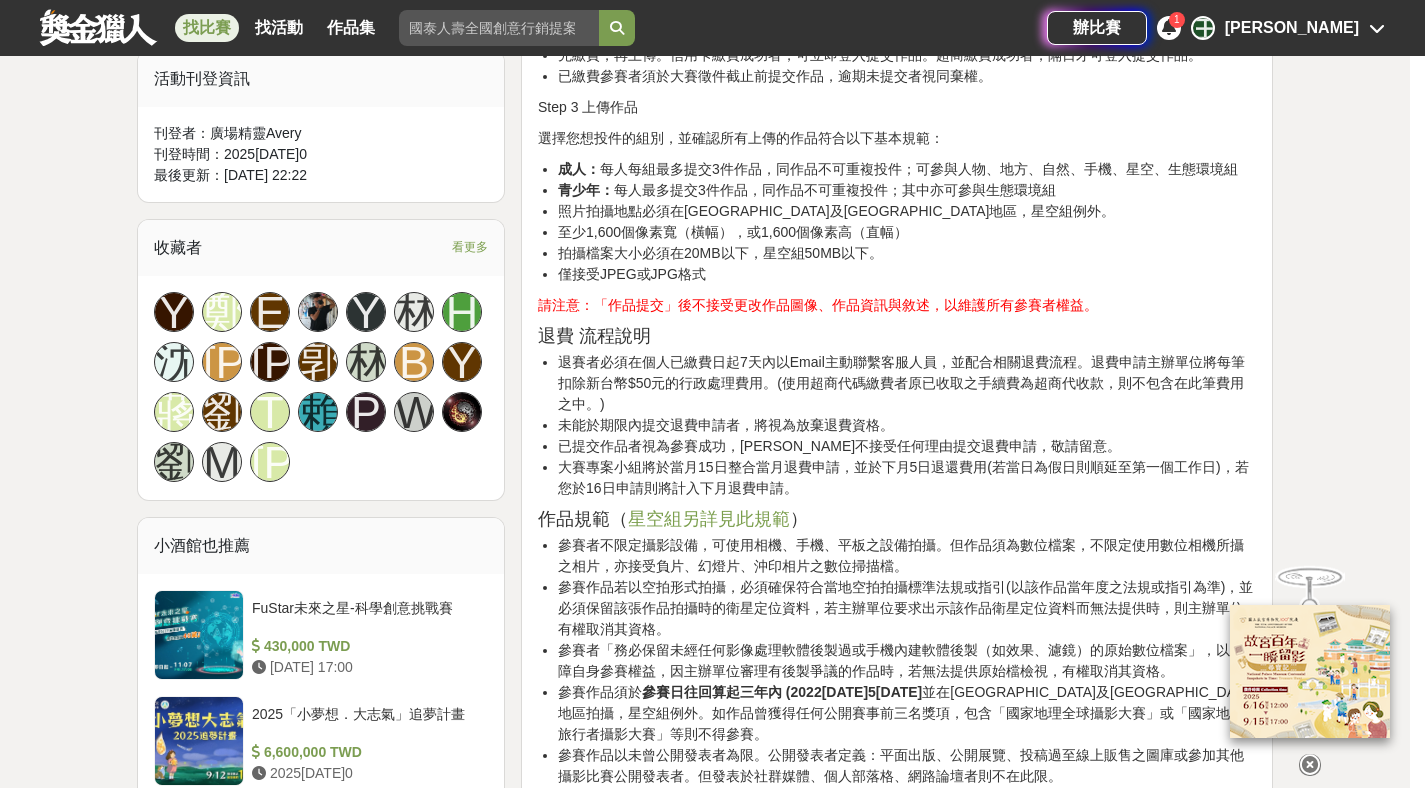 scroll, scrollTop: 1090, scrollLeft: 0, axis: vertical 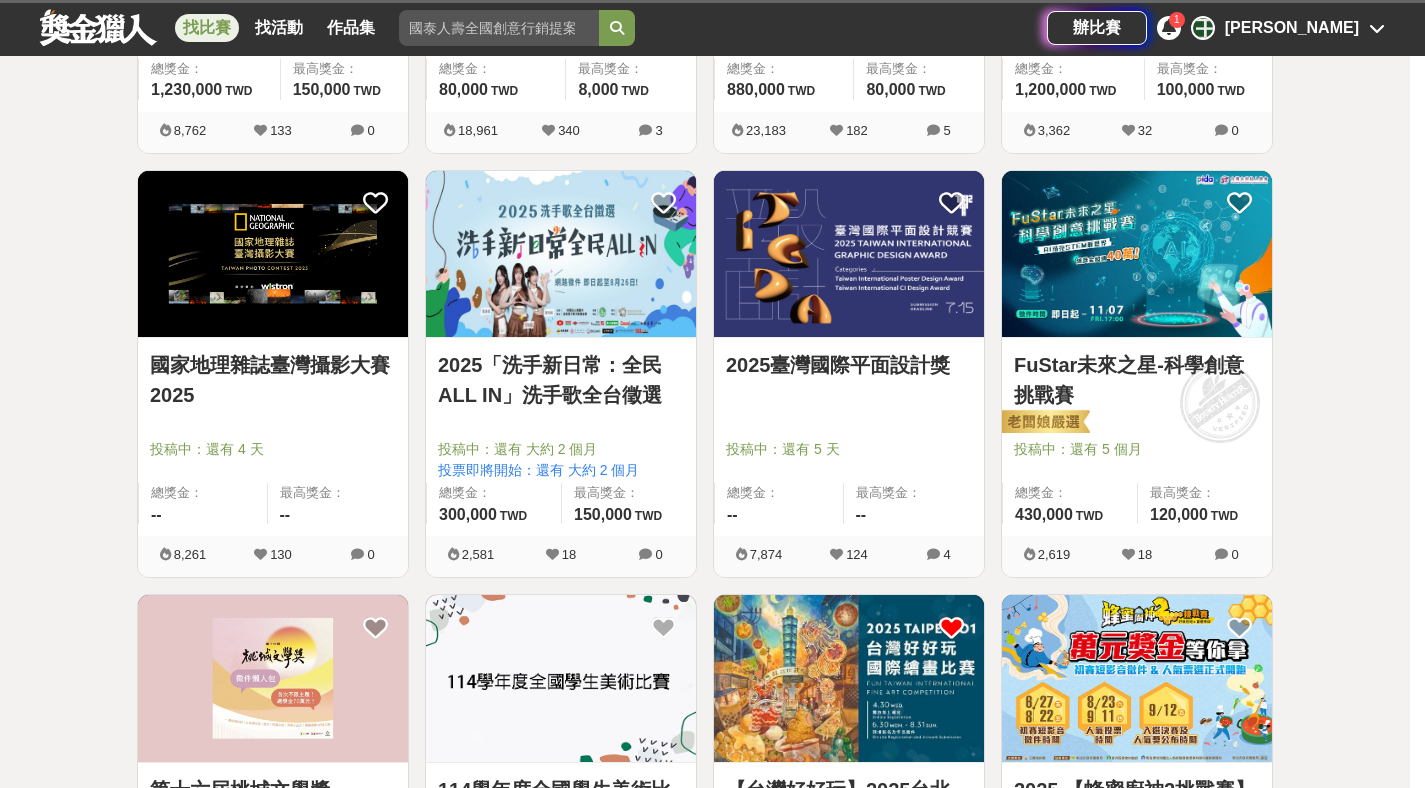click at bounding box center [849, 254] 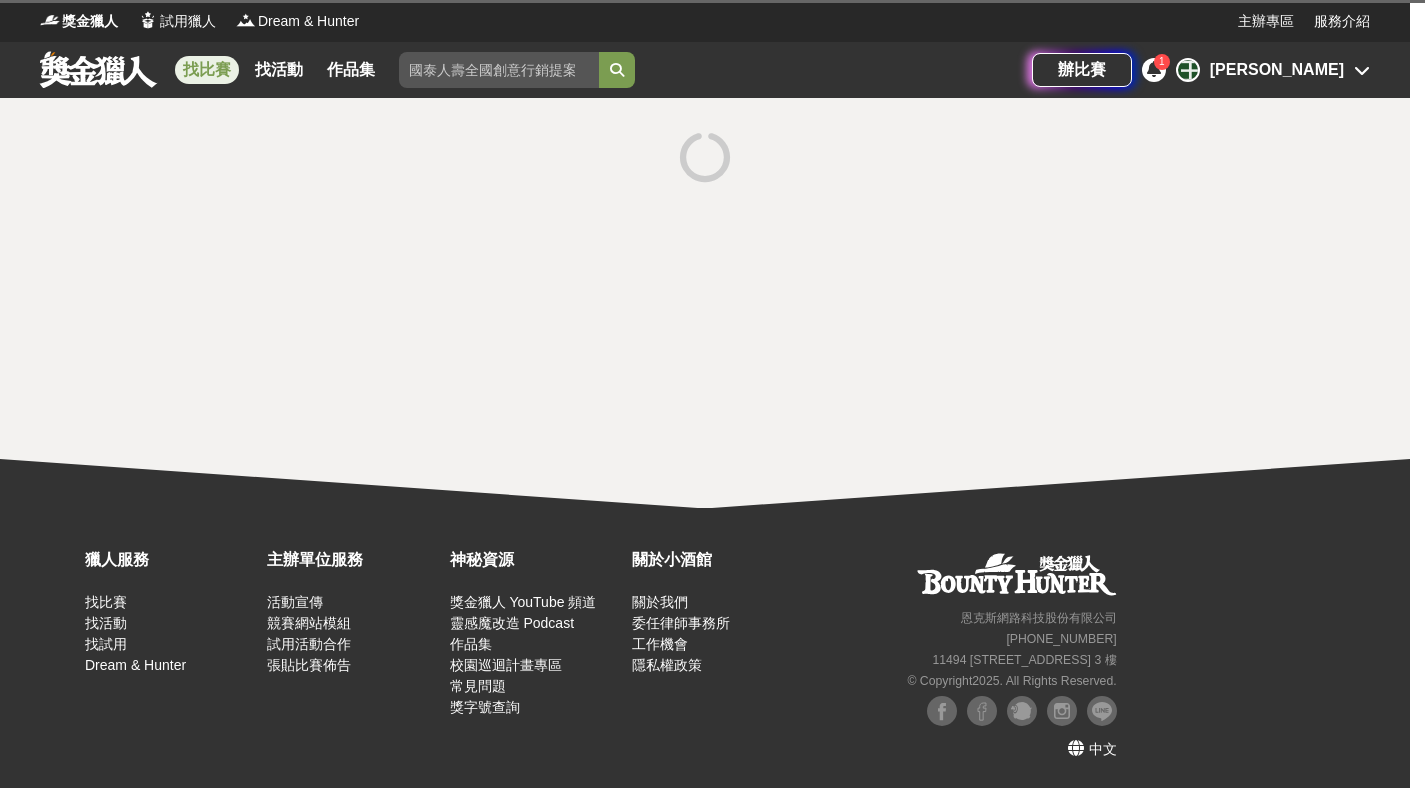 scroll, scrollTop: 0, scrollLeft: 0, axis: both 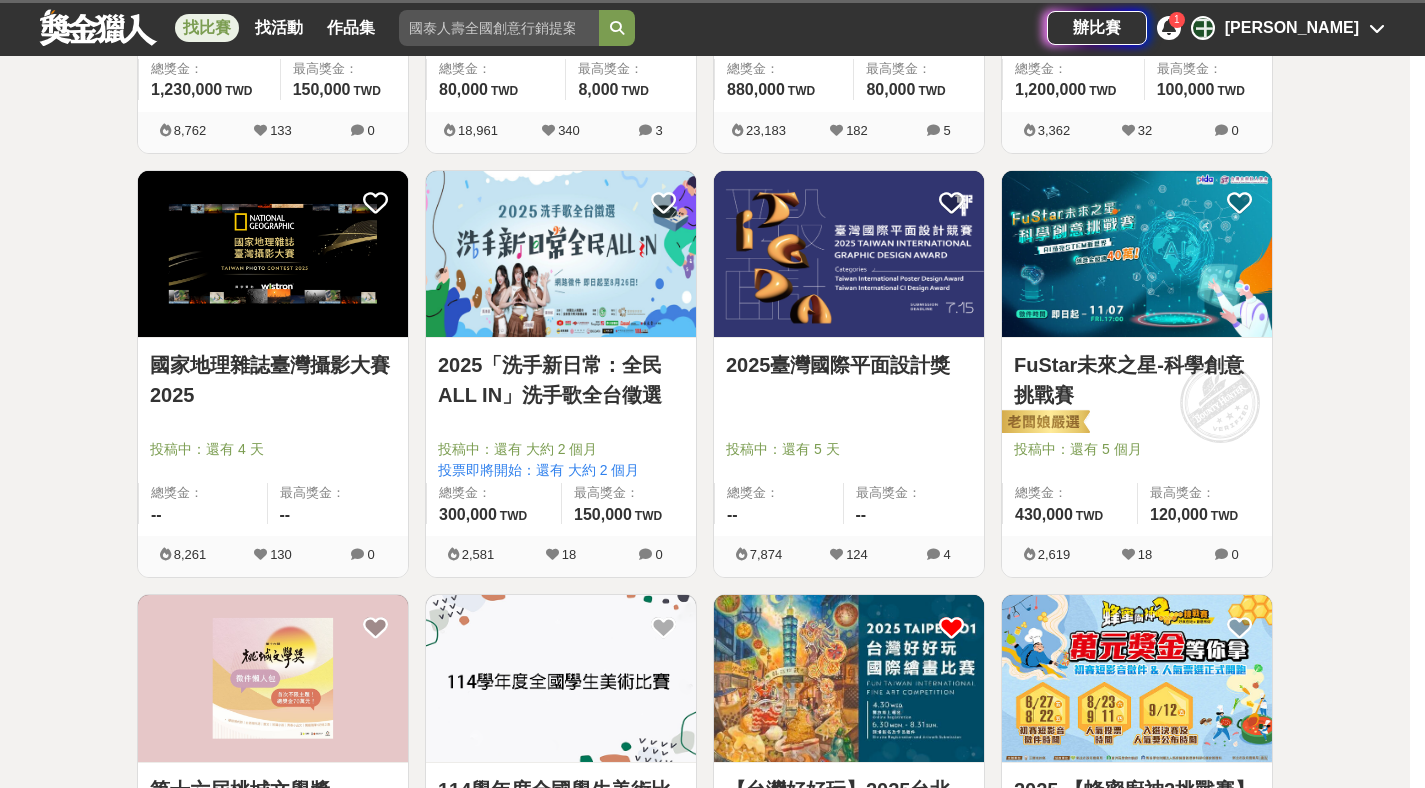 click at bounding box center (849, 254) 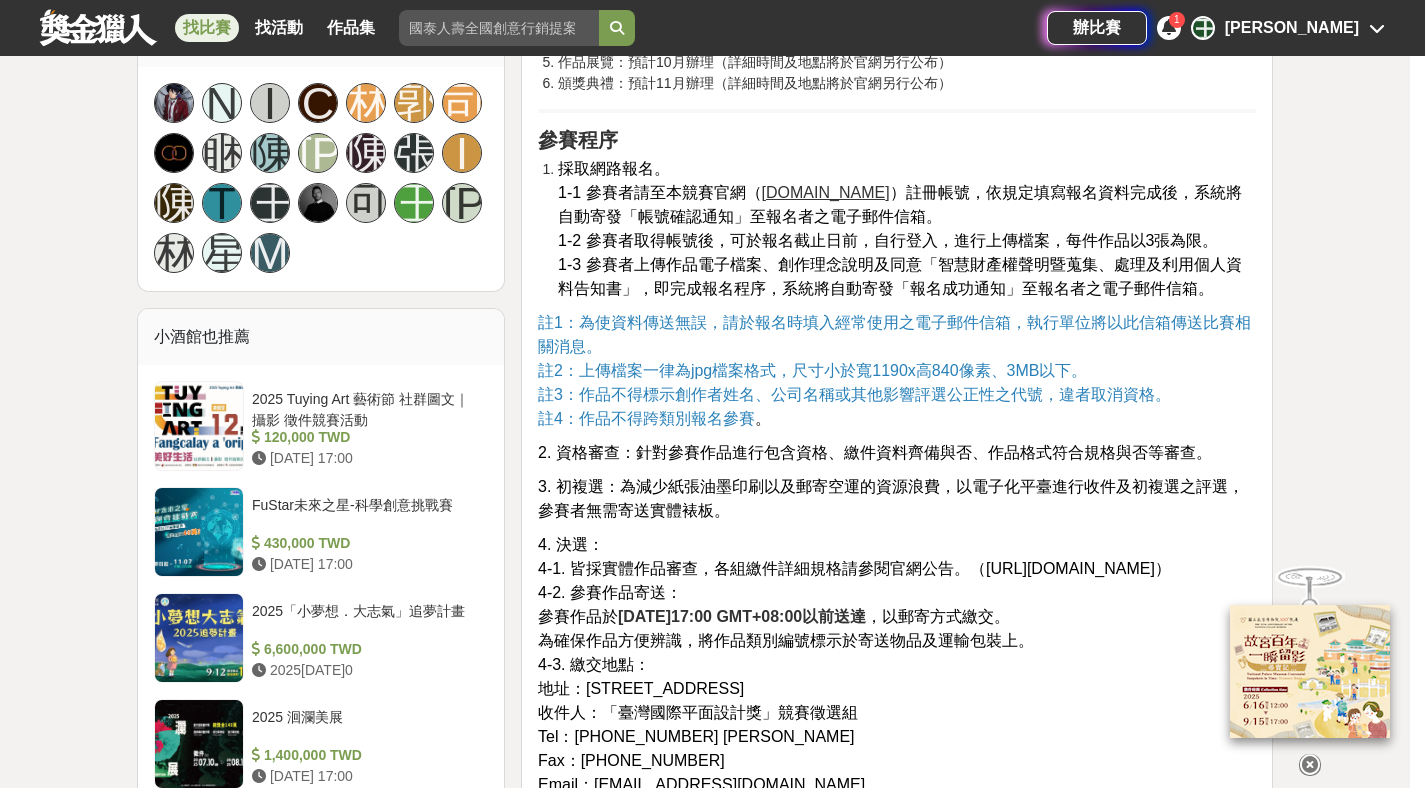 scroll, scrollTop: 1334, scrollLeft: 0, axis: vertical 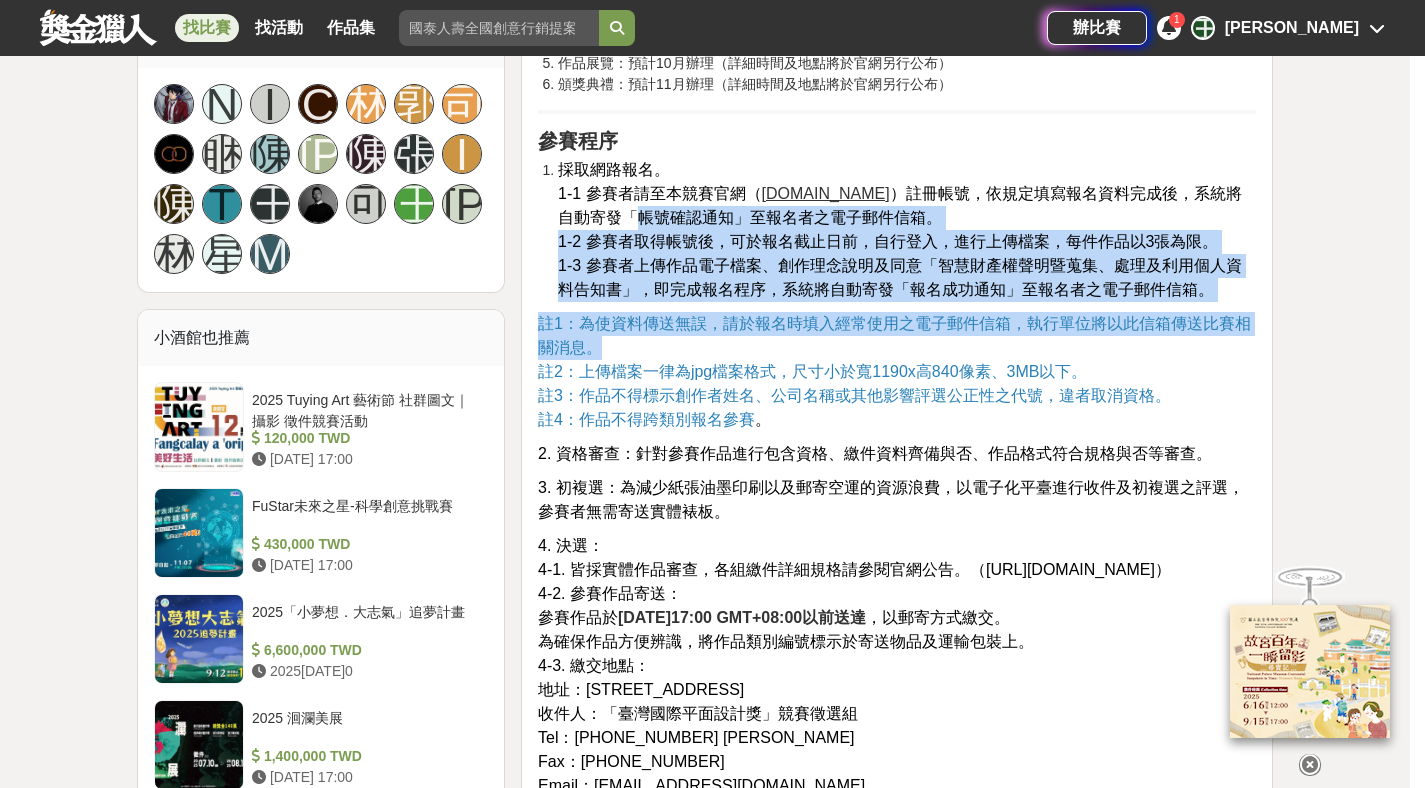 drag, startPoint x: 626, startPoint y: 219, endPoint x: 1239, endPoint y: 313, distance: 620.1653 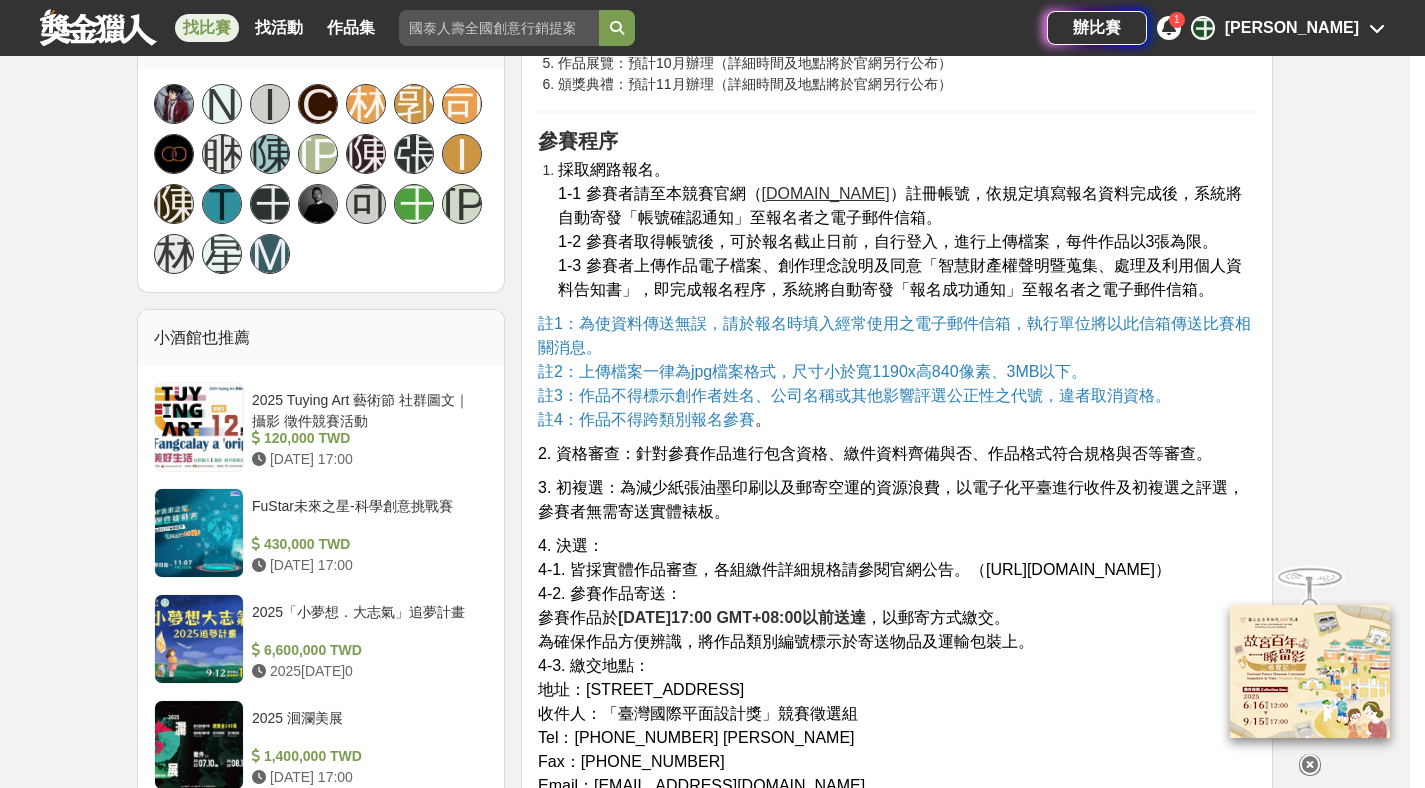 click on "註1：為使資料傳送無誤，請於報名時填入經常使用之電子郵件信箱，執行單位將以此信箱傳送比賽相關消息。       註2：上傳檔案一律為jpg檔案格式，尺寸小於寬1190x高840像素、3MB以下。       註3：作品不得標示創作者姓名、公司名稱或其他影響評選公正性之代號，違者取消資格。              註4：作品不得跨類別報名參賽  。" at bounding box center [897, 372] 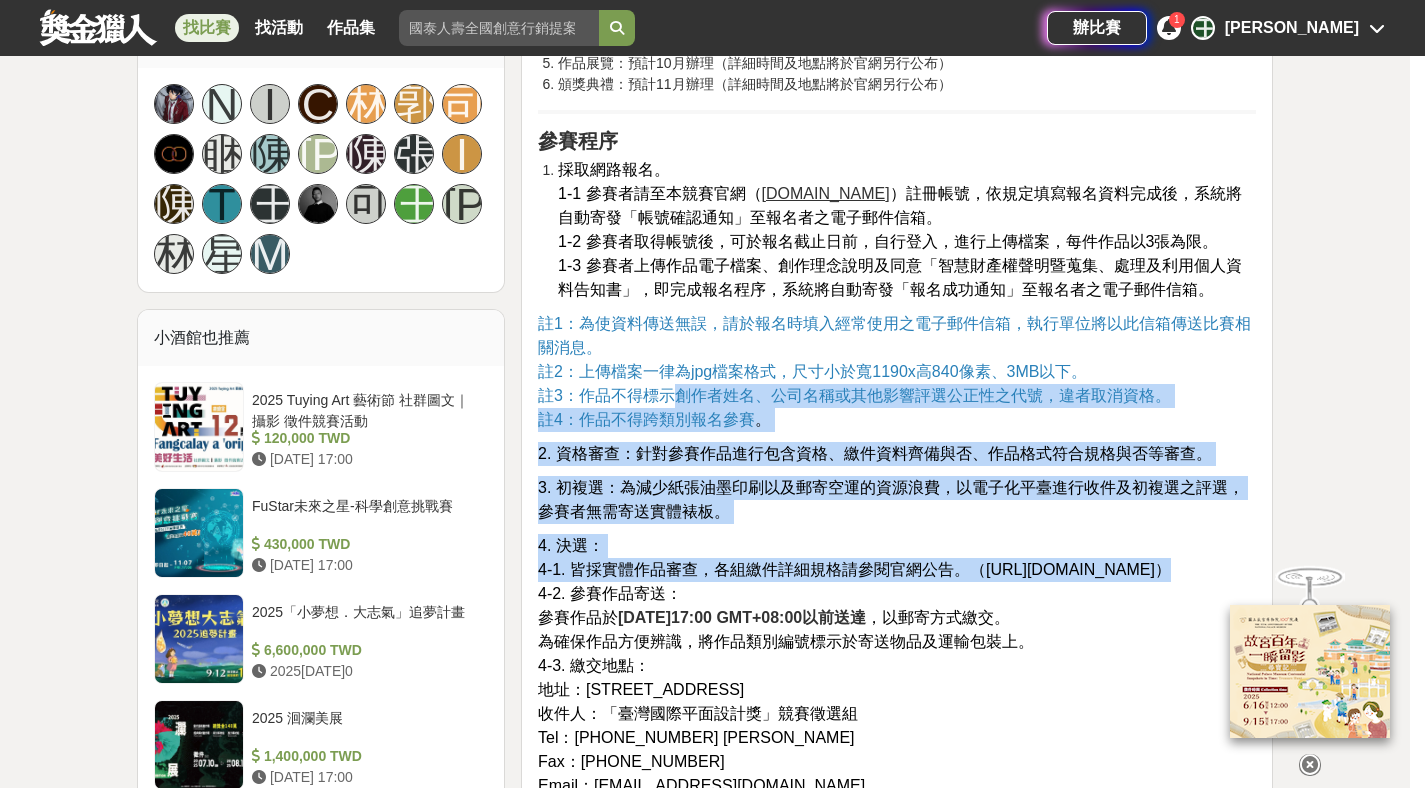 drag, startPoint x: 698, startPoint y: 392, endPoint x: 1046, endPoint y: 603, distance: 406.97052 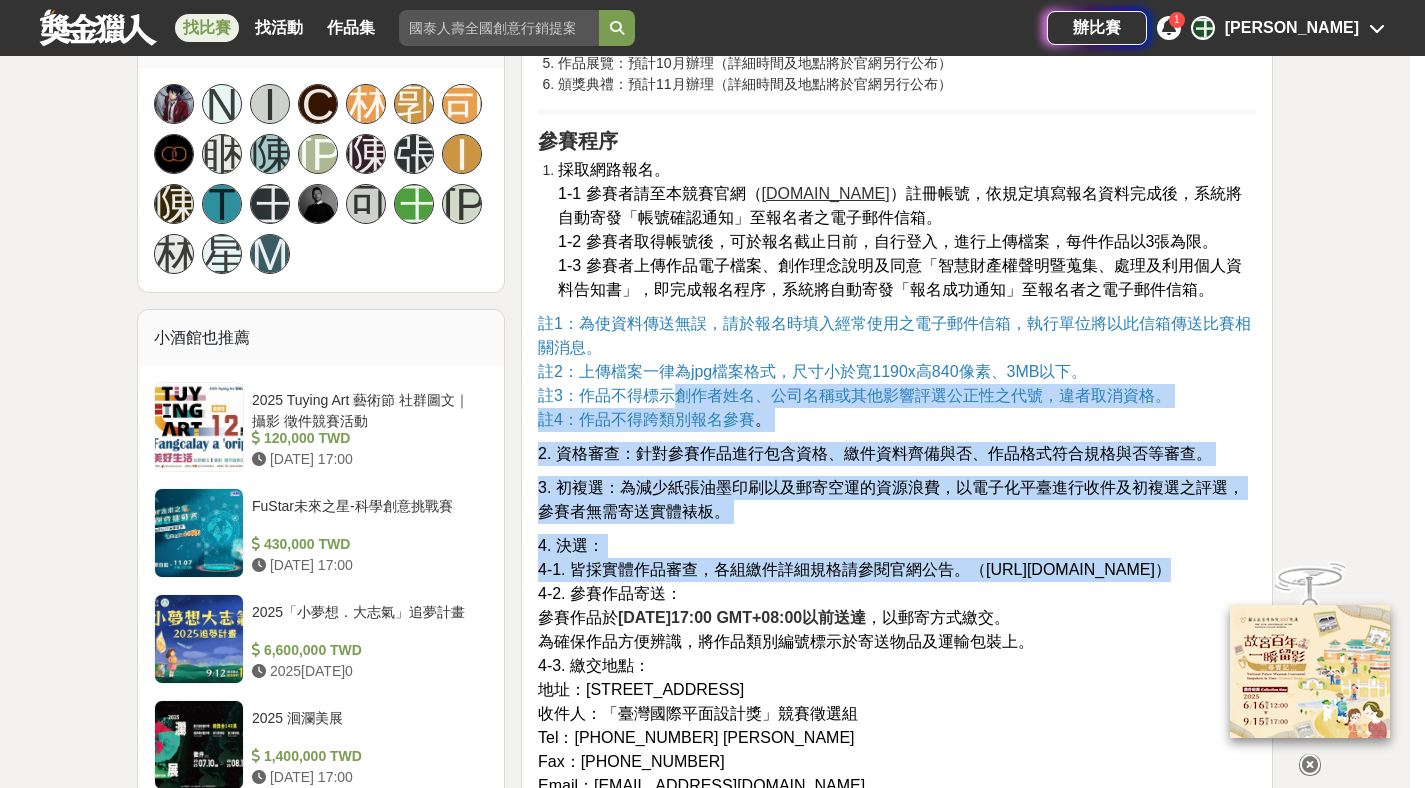 click on "經濟部商業發展署為有效提升臺灣商業設計之能力，推動我國商業服務設計界與國際互動、交流的機會，並建立我國國際設計獎項品牌，特舉辦「臺灣國際平面設計獎」競賽，公開徵選傑出及國際化之創作。競賽共有兩類獎項，分別為「臺灣國際海報設計獎」(Taiwan International Poster Design Award 2025)，以及特別強化商業價值應用之「臺灣國際企業識別設計獎」(Taiwan International CI Design Award 2025)，期能提升我國設計能量能見度，促進設計視野開創及國際化。 徵選類別 (一)「臺灣國際海報設計獎」  1.特定主題：人文關懷、永續發展(含：環境保護節能省碳) (A類)  2.非特定主題：商業、藝文、公益、推廣用途(B類)   3.參賽作品日期須為[DATE]日後之創作。   (二)「臺灣國際企業識別設計獎」   2.活動識別：各種商業性活動等標誌及系列應用作品。(D類) 徵選對象 活動時程 。" at bounding box center [897, 142] 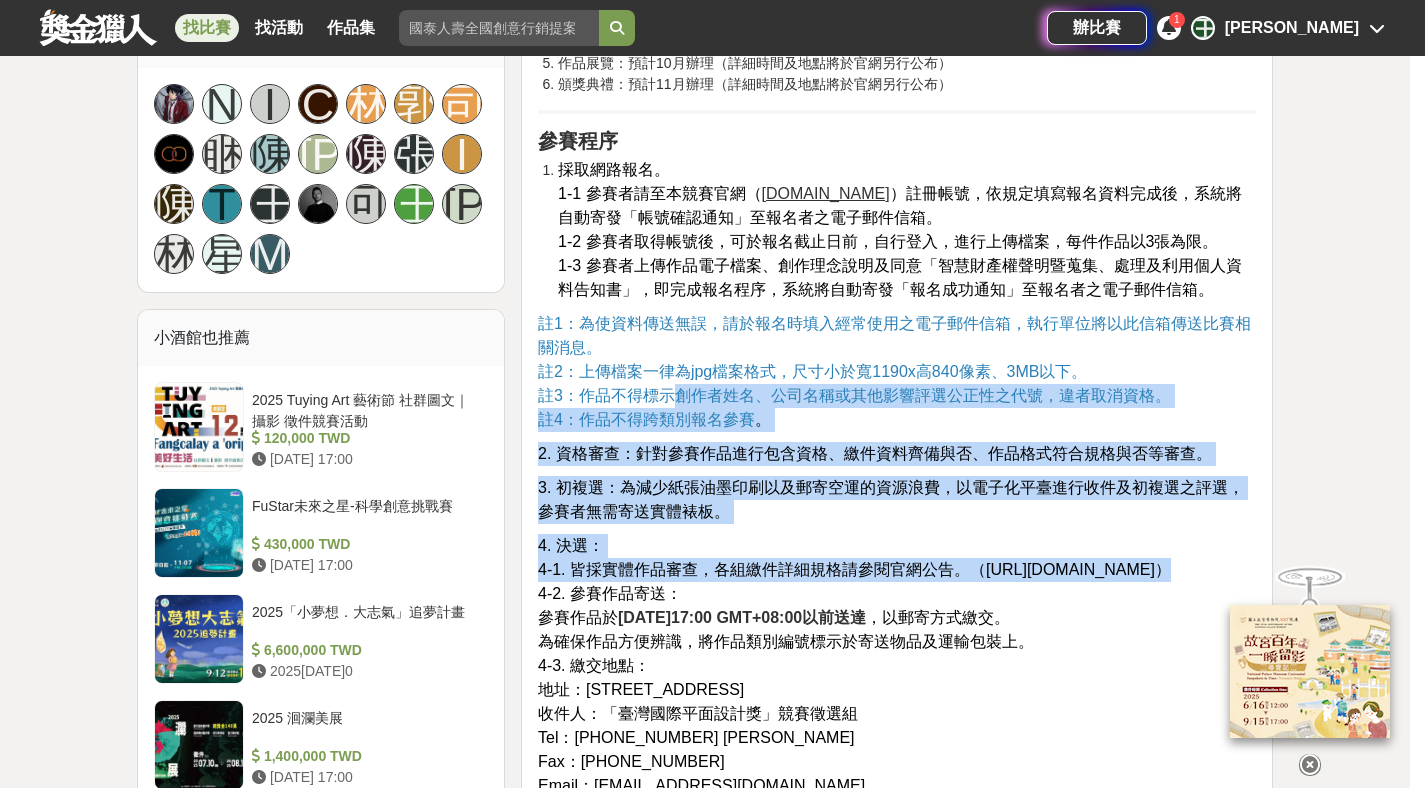 click on "4. 決選：     4-1. 皆採實體作品審查，各組繳件詳細規格請參閱官網公告。（ [URL][DOMAIN_NAME] ）     4-2. 參賽作品寄送：  參賽作品於 [DATE]17:00 GMT+08:00以前送達 ，以郵寄方式繳交。  為確保作品方便辨識，將作品類別編號標示於寄送物品及運輸包裝上。     4-3. 繳交地點：  地址：[STREET_ADDRESS]         收件人：「臺灣國際平面設計獎」競賽徵選組         Tel：[PHONE_NUMBER] [PERSON_NAME]         Fax：[PHONE_NUMBER]         Email：[EMAIL_ADDRESS][DOMAIN_NAME]" at bounding box center [897, 666] 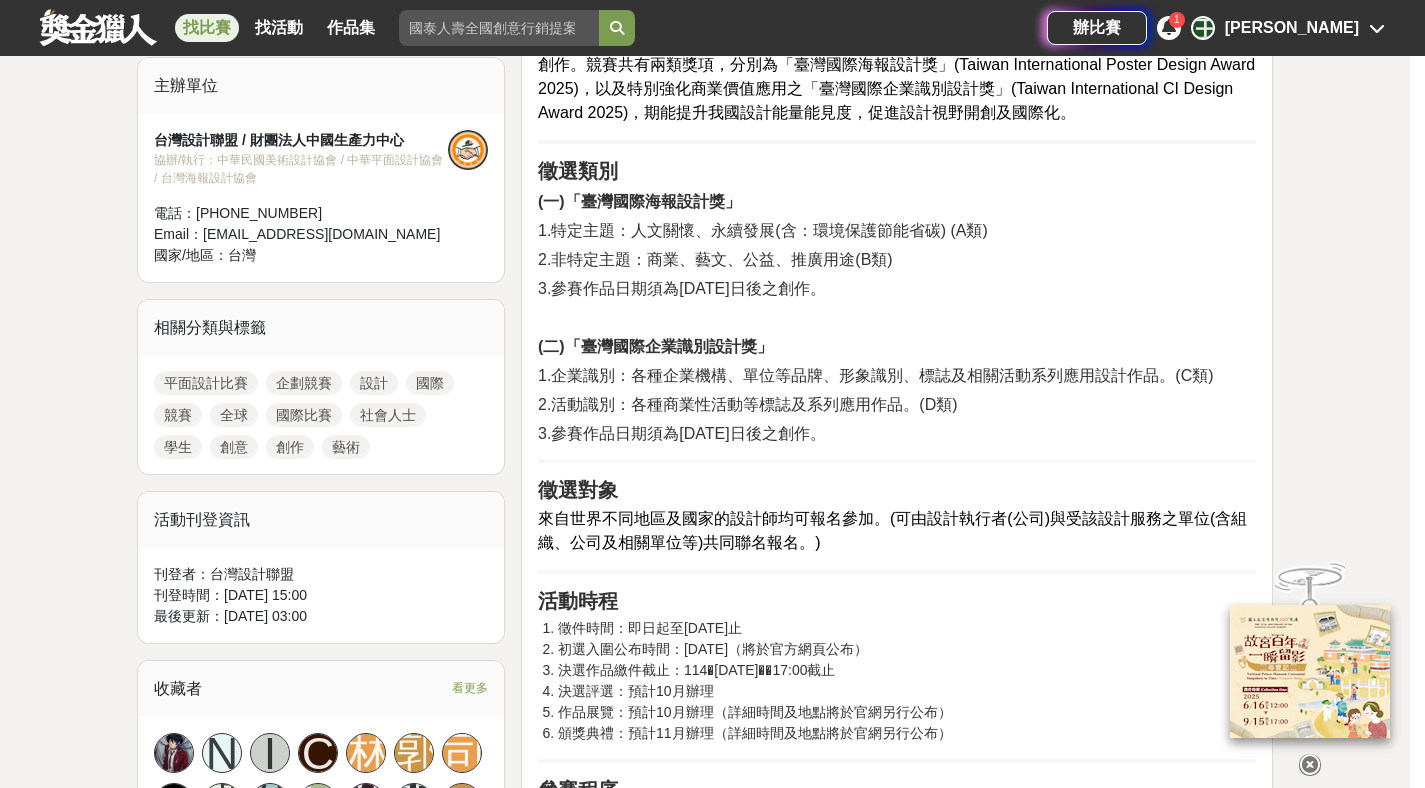 scroll, scrollTop: 514, scrollLeft: 0, axis: vertical 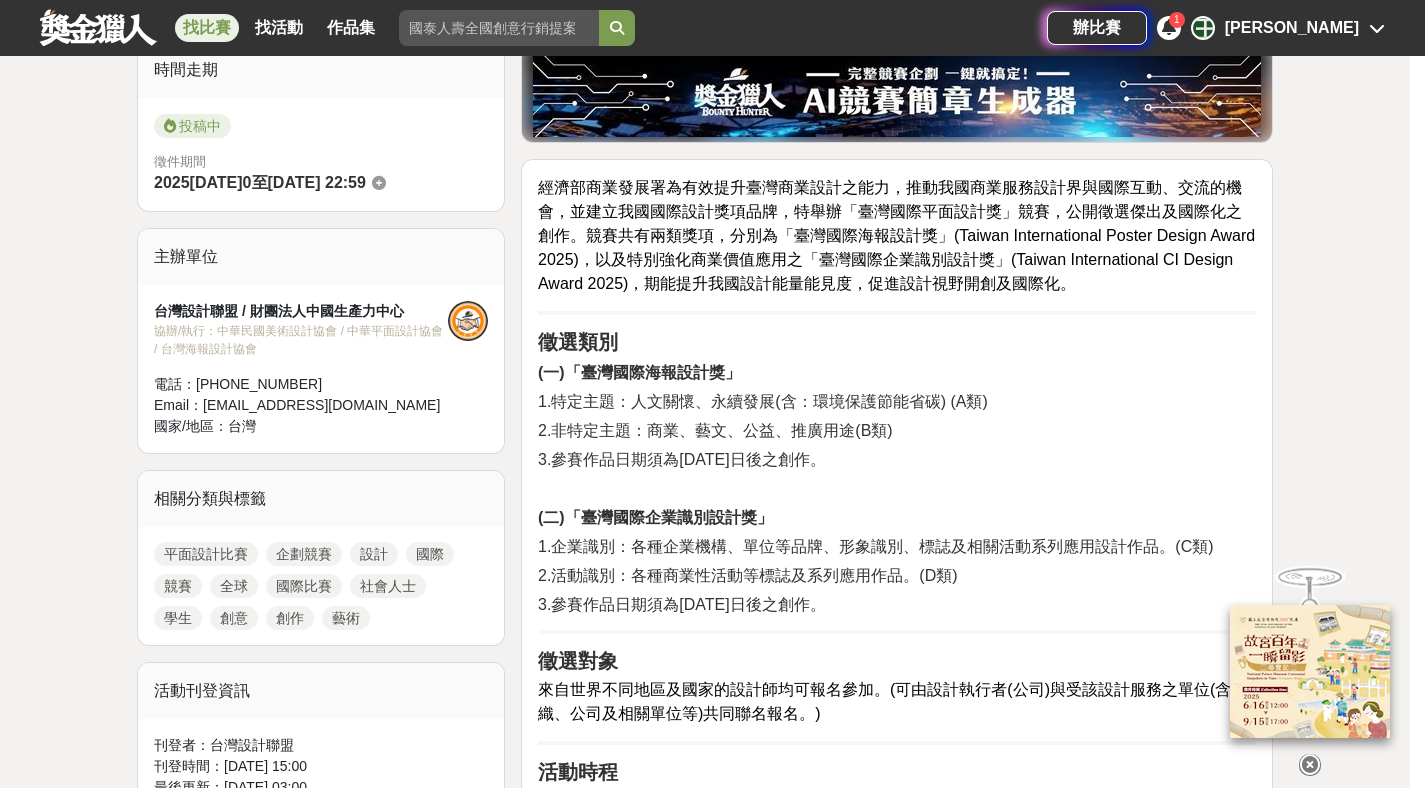 drag, startPoint x: 880, startPoint y: 401, endPoint x: 977, endPoint y: 432, distance: 101.8332 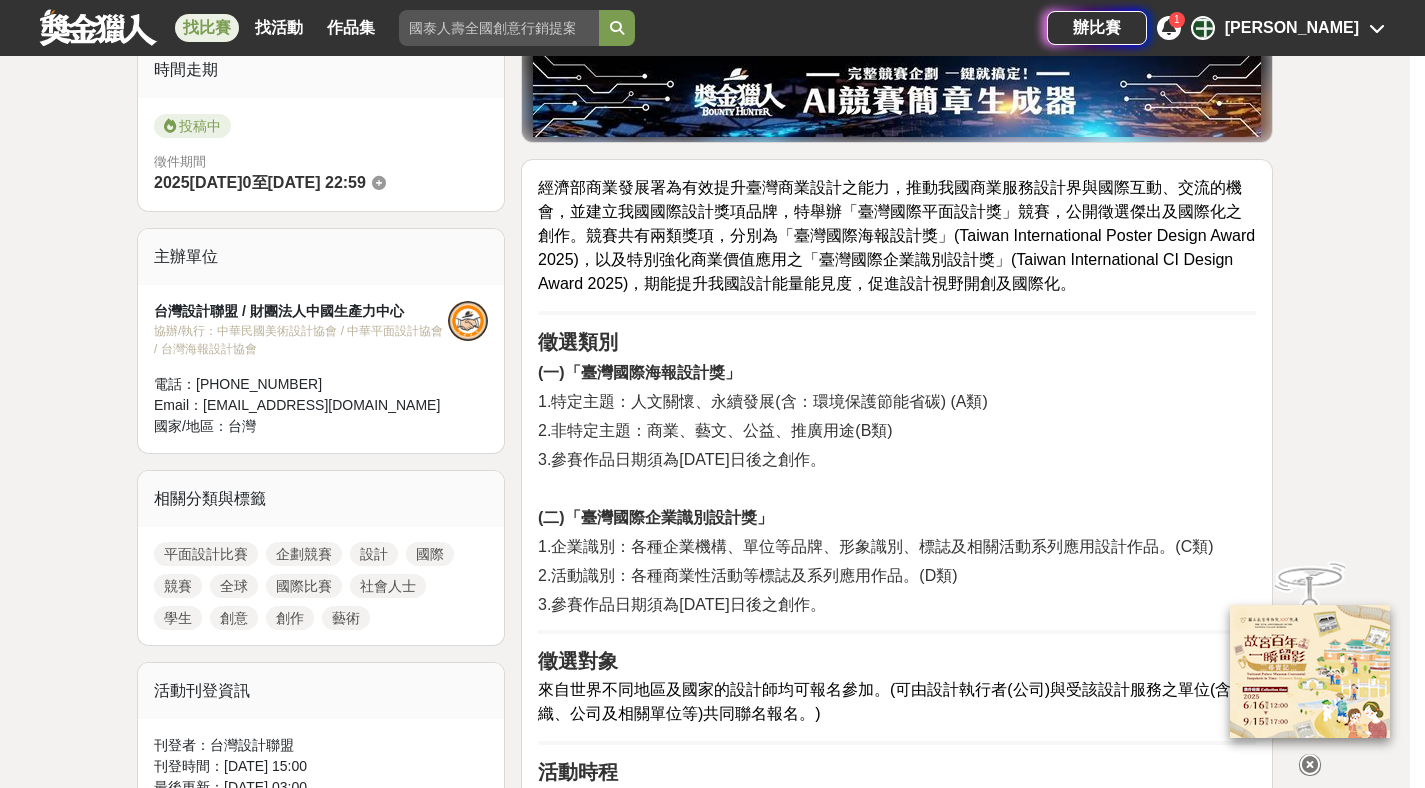 drag, startPoint x: 952, startPoint y: 463, endPoint x: 710, endPoint y: 456, distance: 242.10121 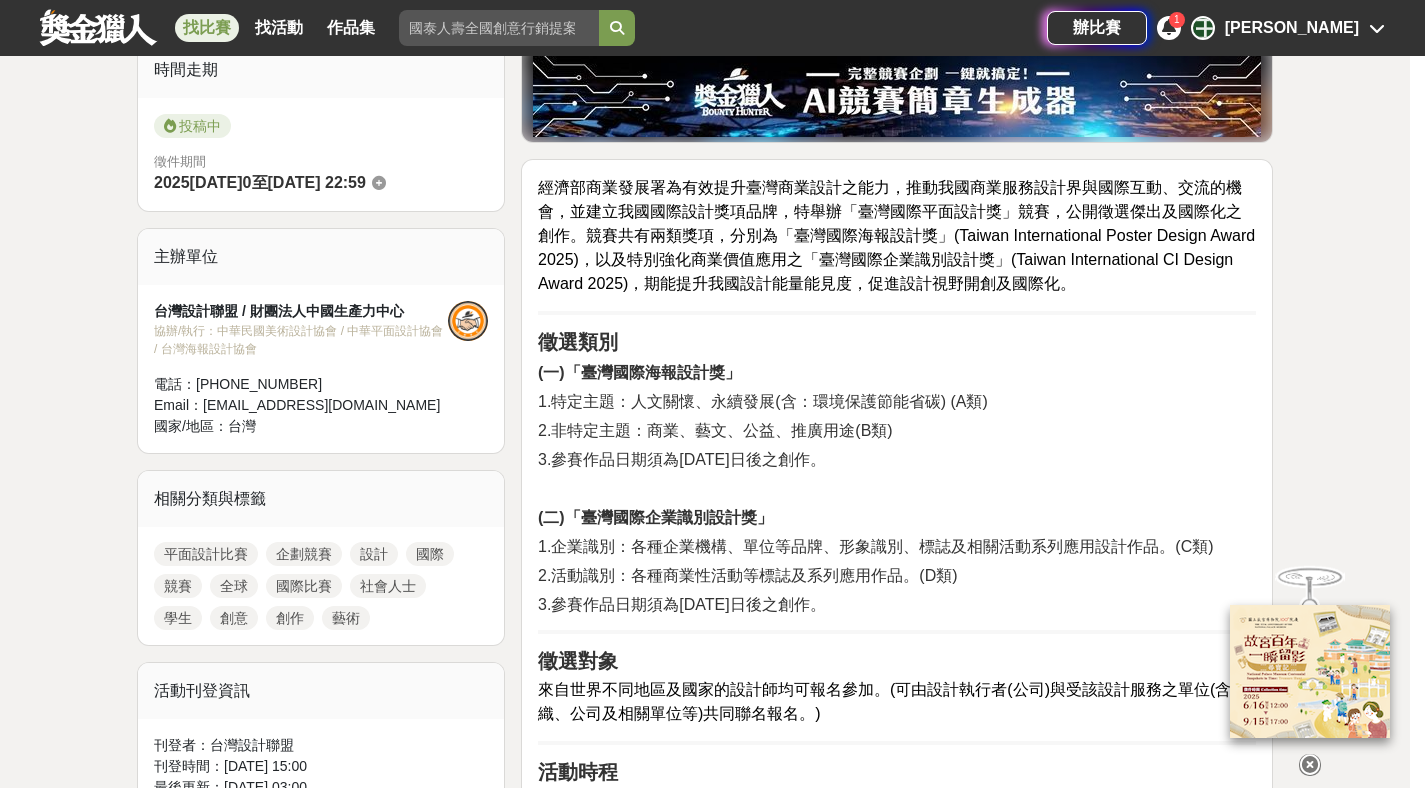 click on "3.參賽作品日期須為[DATE]日後之創作。" at bounding box center [897, 458] 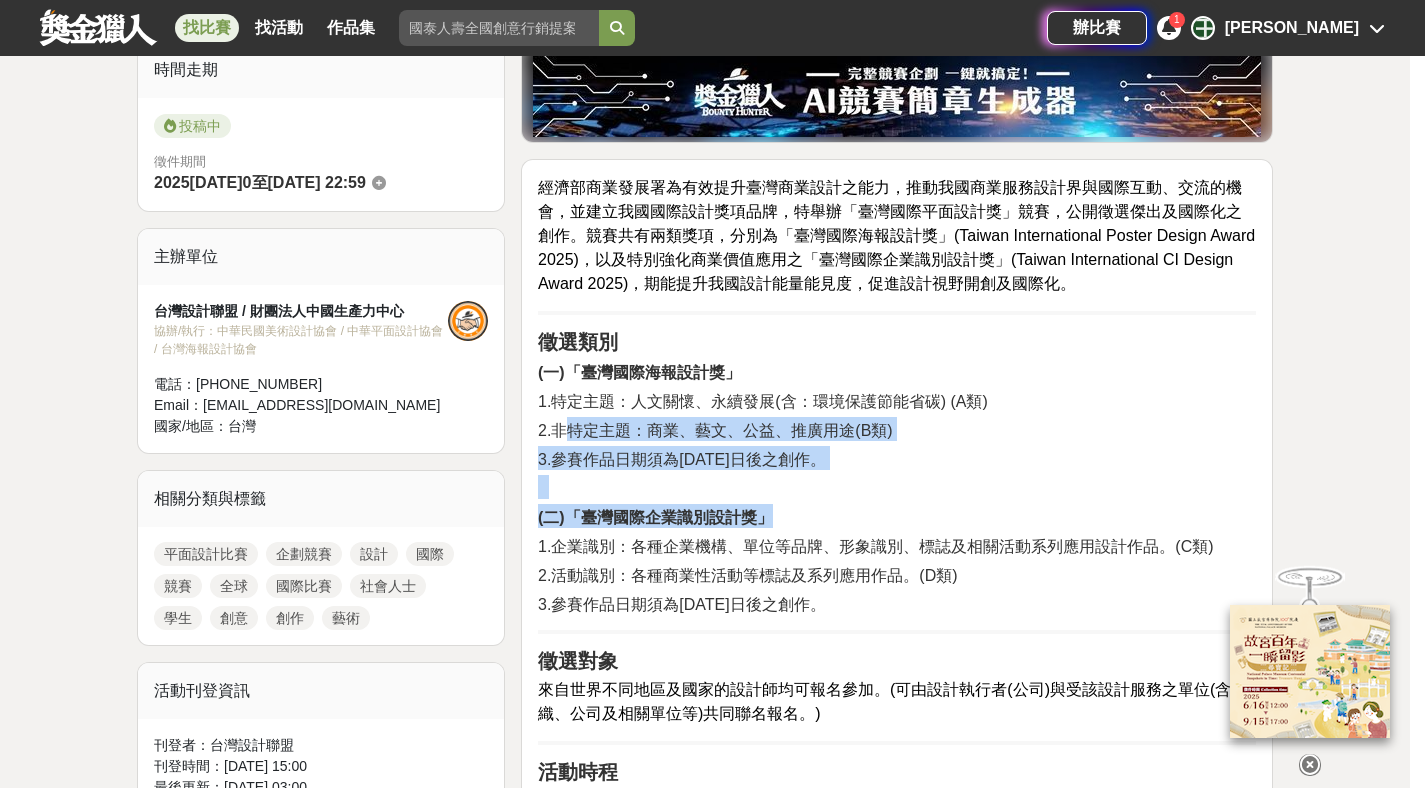 drag, startPoint x: 555, startPoint y: 426, endPoint x: 966, endPoint y: 509, distance: 419.29703 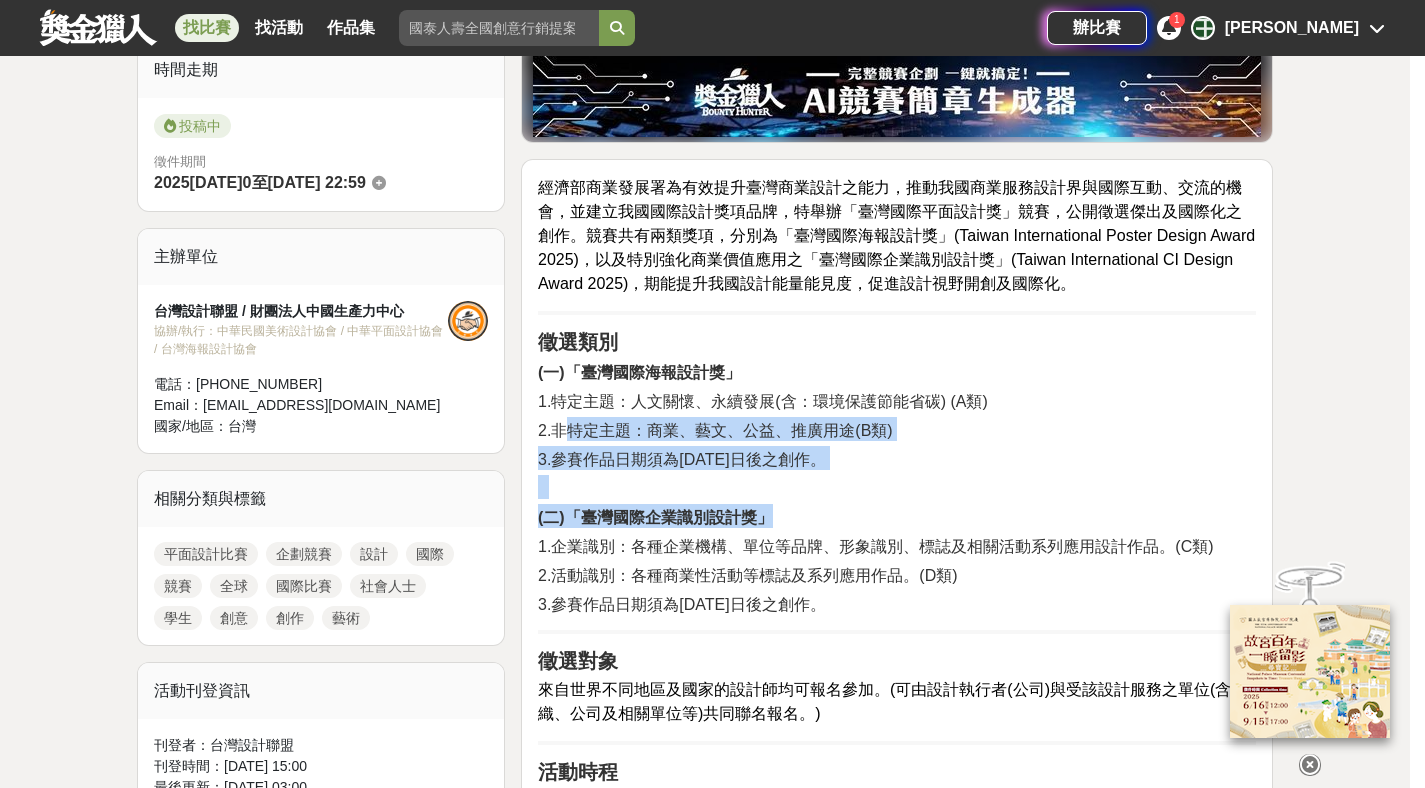 click on "經濟部商業發展署為有效提升臺灣商業設計之能力，推動我國商業服務設計界與國際互動、交流的機會，並建立我國國際設計獎項品牌，特舉辦「臺灣國際平面設計獎」競賽，公開徵選傑出及國際化之創作。競賽共有兩類獎項，分別為「臺灣國際海報設計獎」(Taiwan International Poster Design Award 2025)，以及特別強化商業價值應用之「臺灣國際企業識別設計獎」(Taiwan International CI Design Award 2025)，期能提升我國設計能量能見度，促進設計視野開創及國際化。 徵選類別 (一)「臺灣國際海報設計獎」  1.特定主題：人文關懷、永續發展(含：環境保護節能省碳) (A類)  2.非特定主題：商業、藝文、公益、推廣用途(B類)   3.參賽作品日期須為[DATE]日後之創作。   (二)「臺灣國際企業識別設計獎」   2.活動識別：各種商業性活動等標誌及系列應用作品。(D類) 徵選對象 活動時程 。" at bounding box center (897, 962) 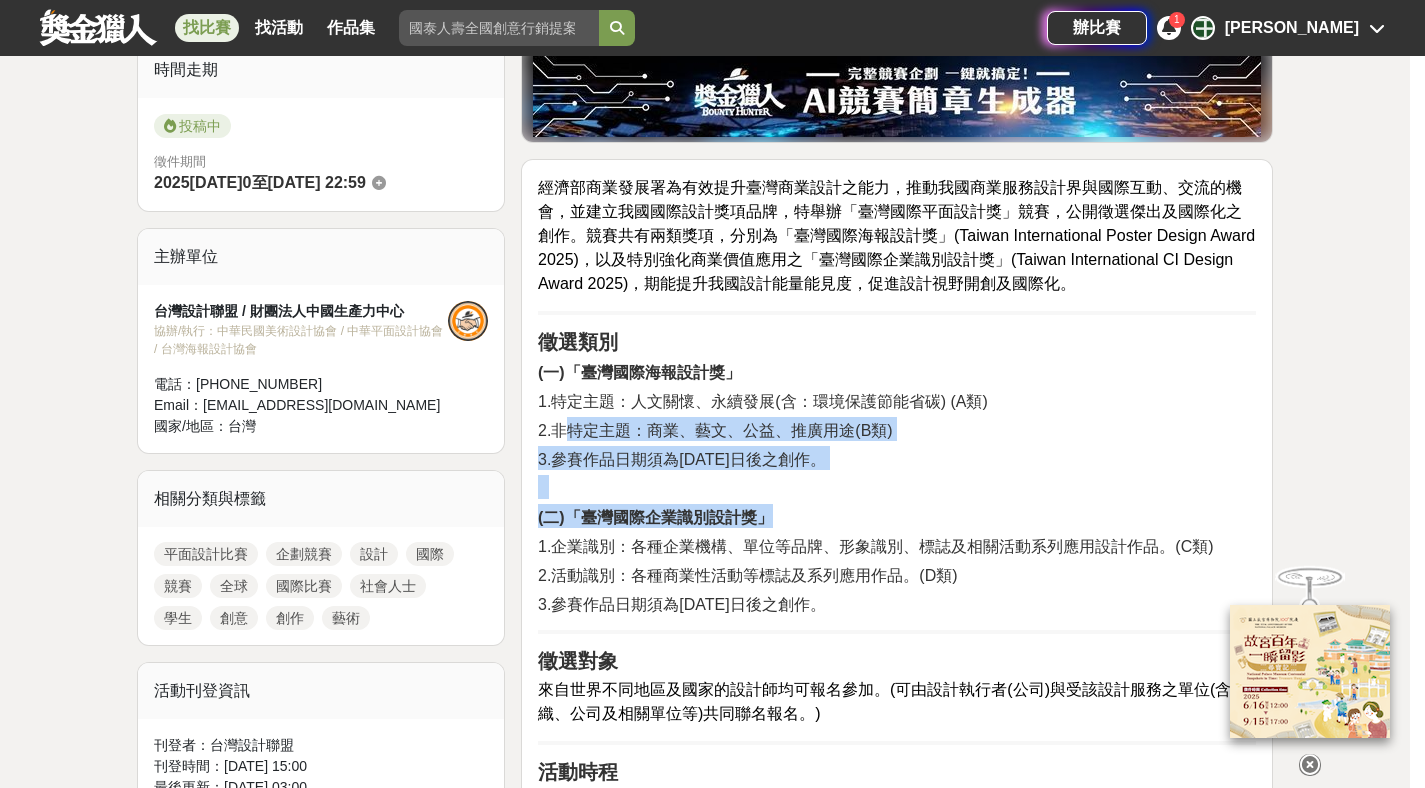 click at bounding box center (897, 487) 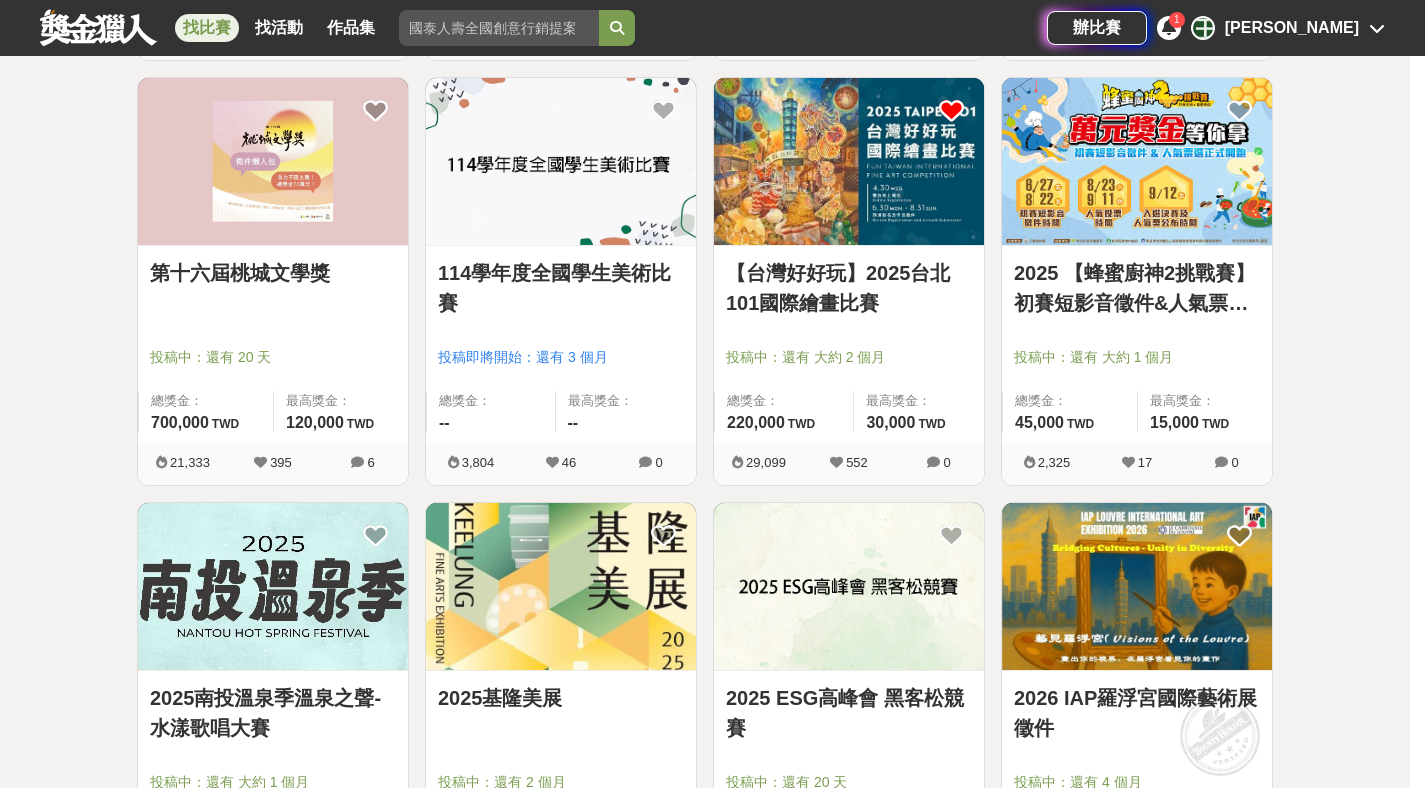 scroll, scrollTop: 4837, scrollLeft: 0, axis: vertical 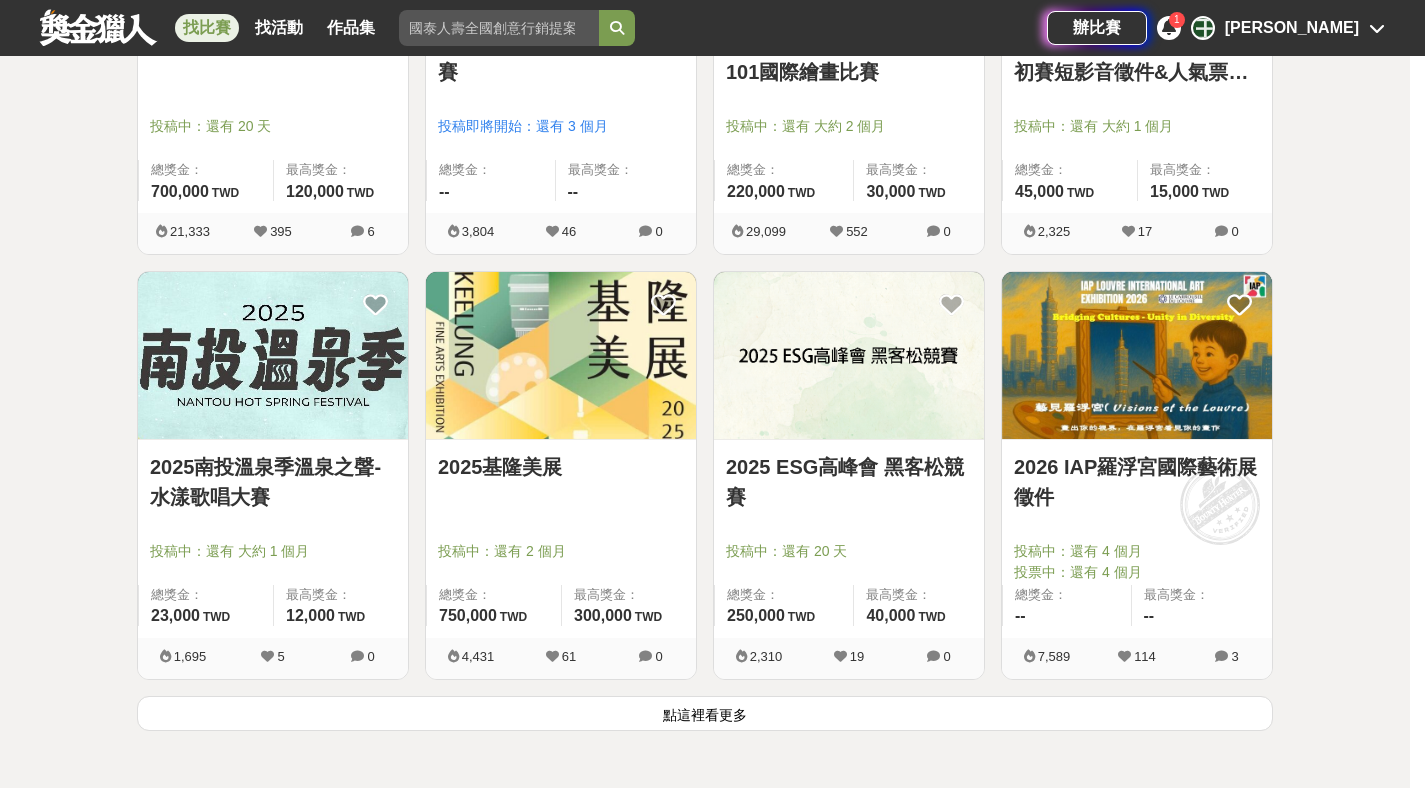 click on "點這裡看更多" at bounding box center [705, 713] 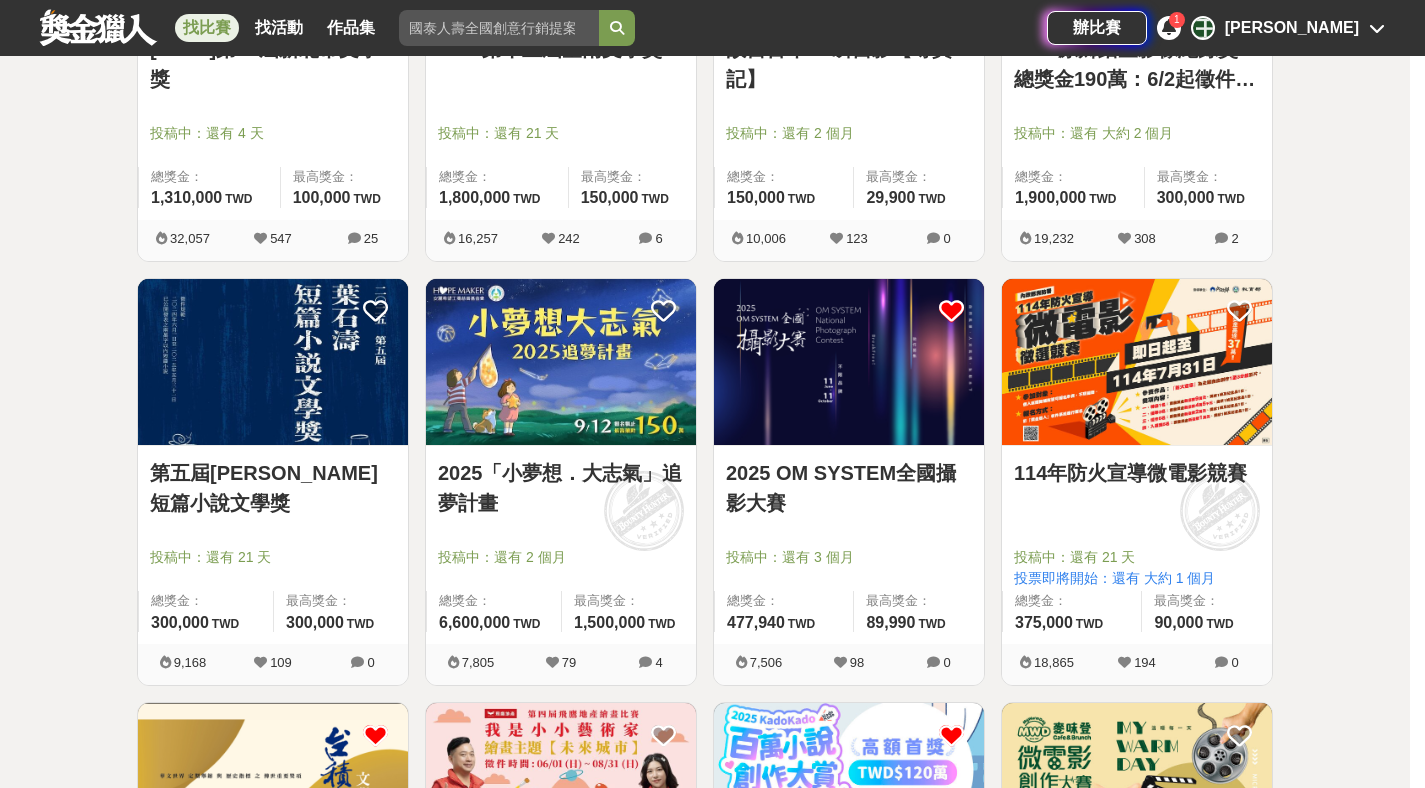 scroll, scrollTop: 2746, scrollLeft: 0, axis: vertical 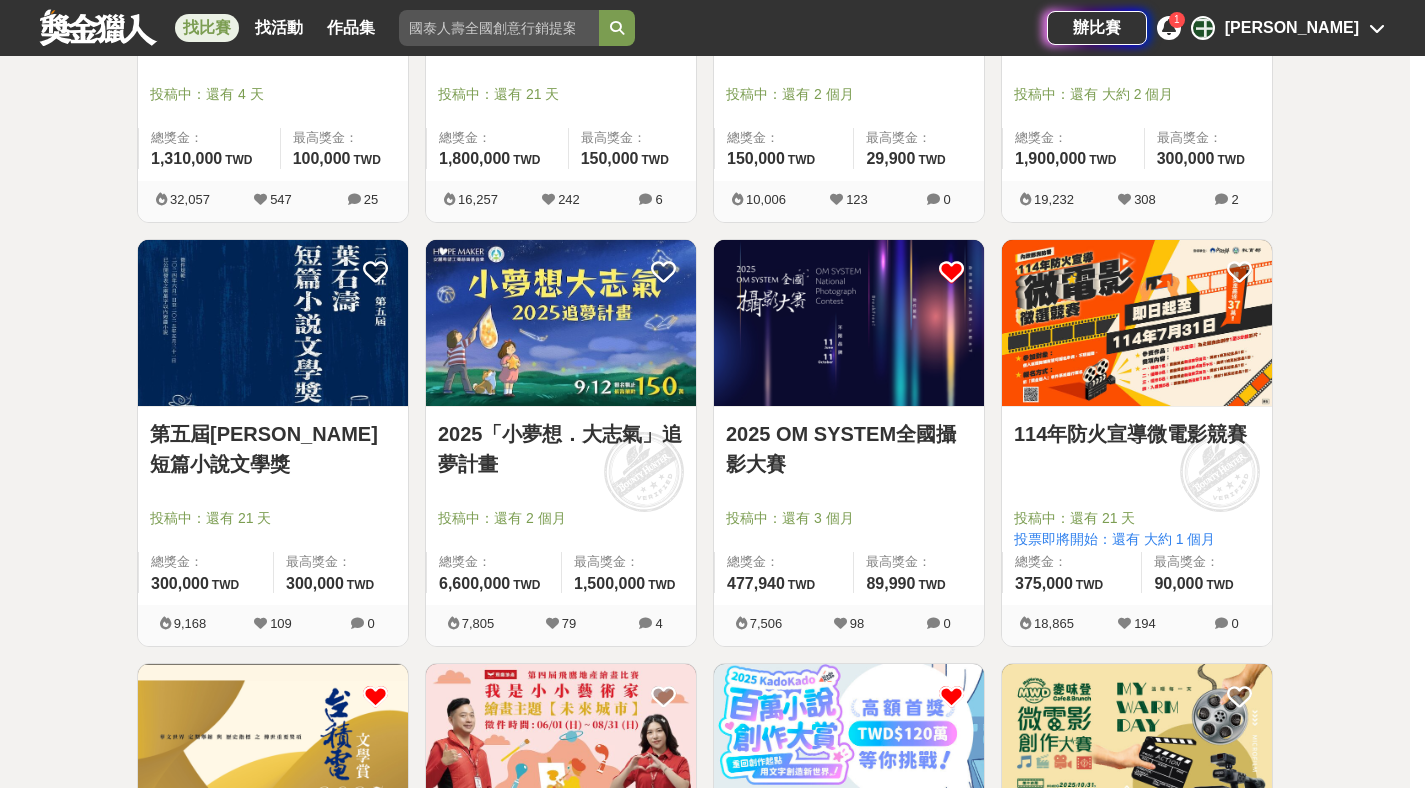 click on "2025 OM SYSTEM全國攝影大賽 投稿中：還有 3 個月 總獎金： 477,940 477,940 TWD 最高獎金： 89,990 TWD" at bounding box center [849, 506] 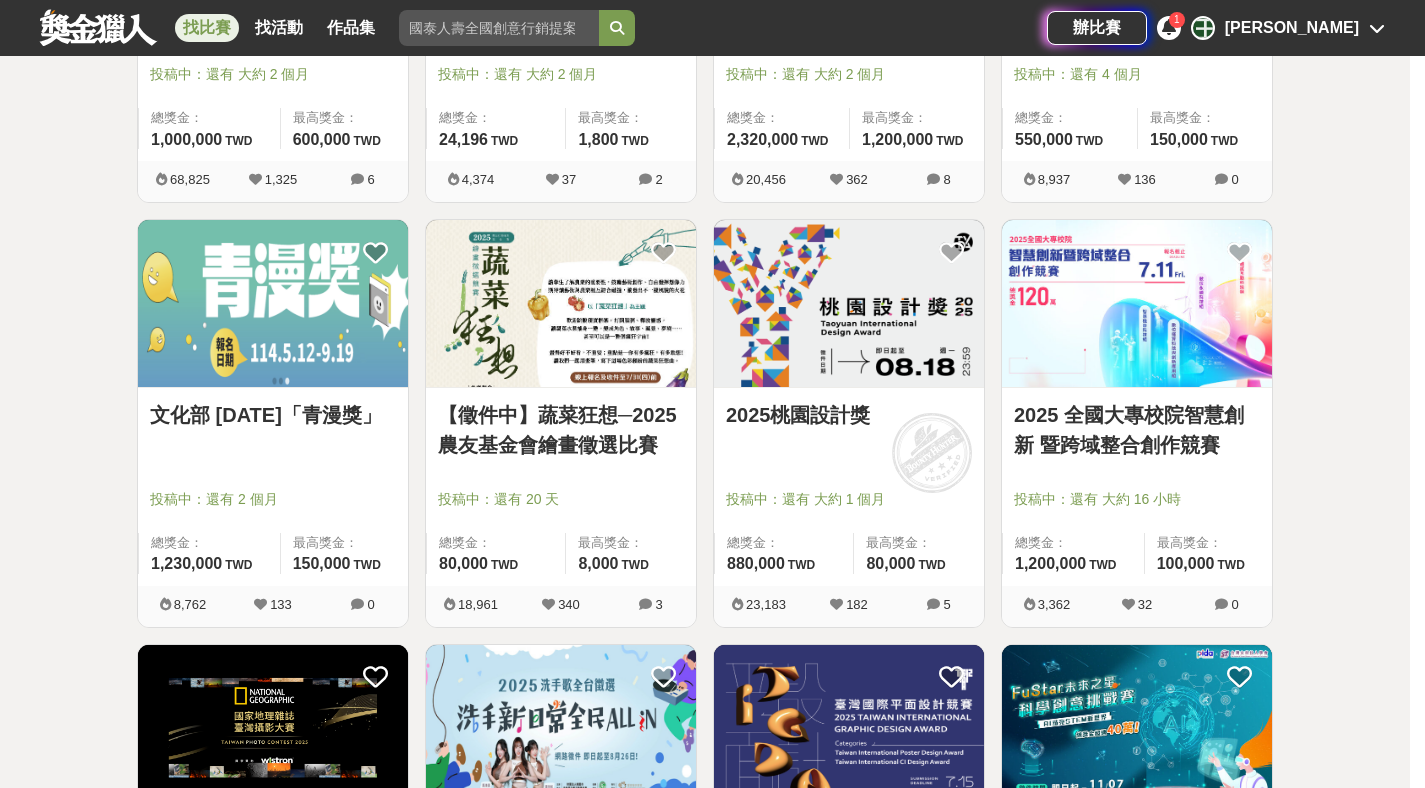 scroll, scrollTop: 3675, scrollLeft: 0, axis: vertical 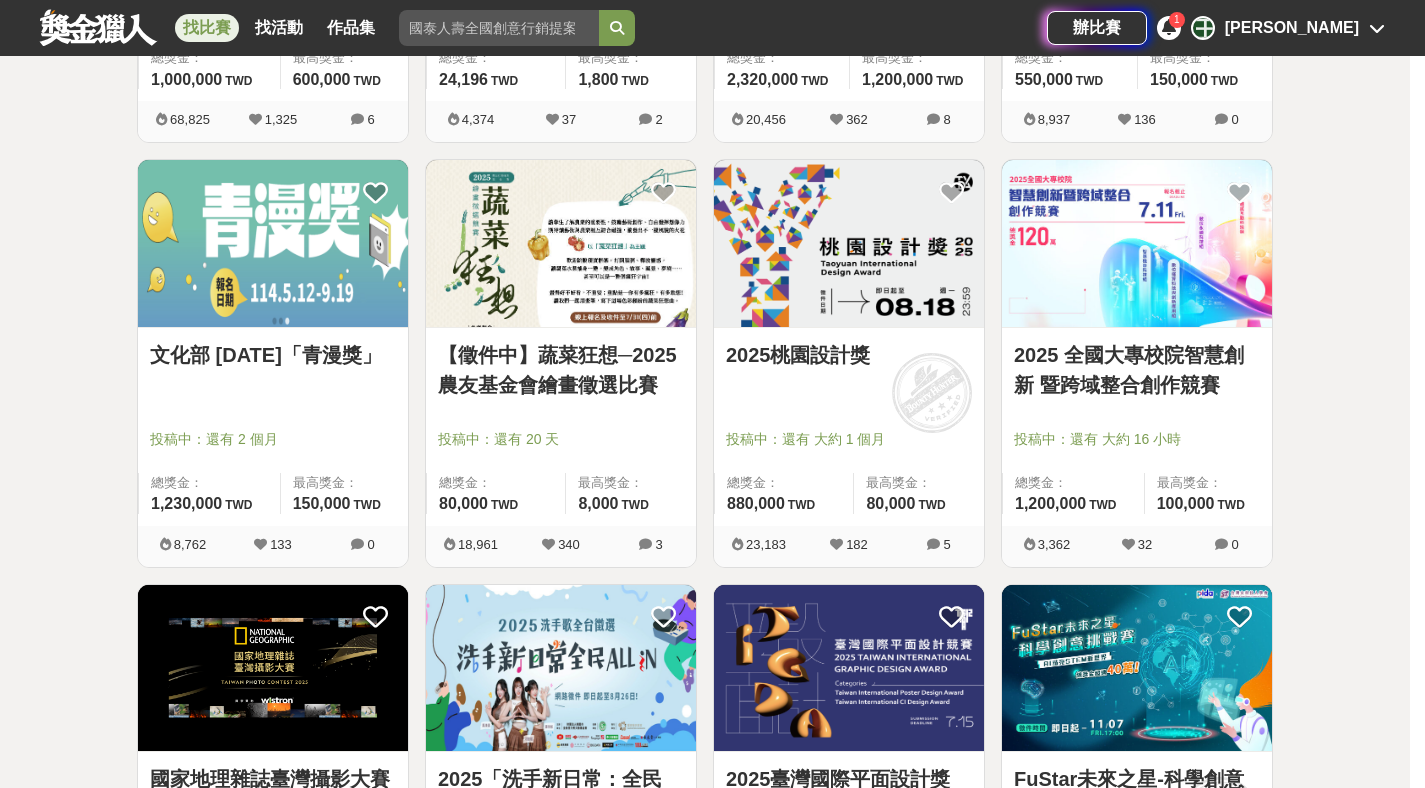 click at bounding box center [273, 243] 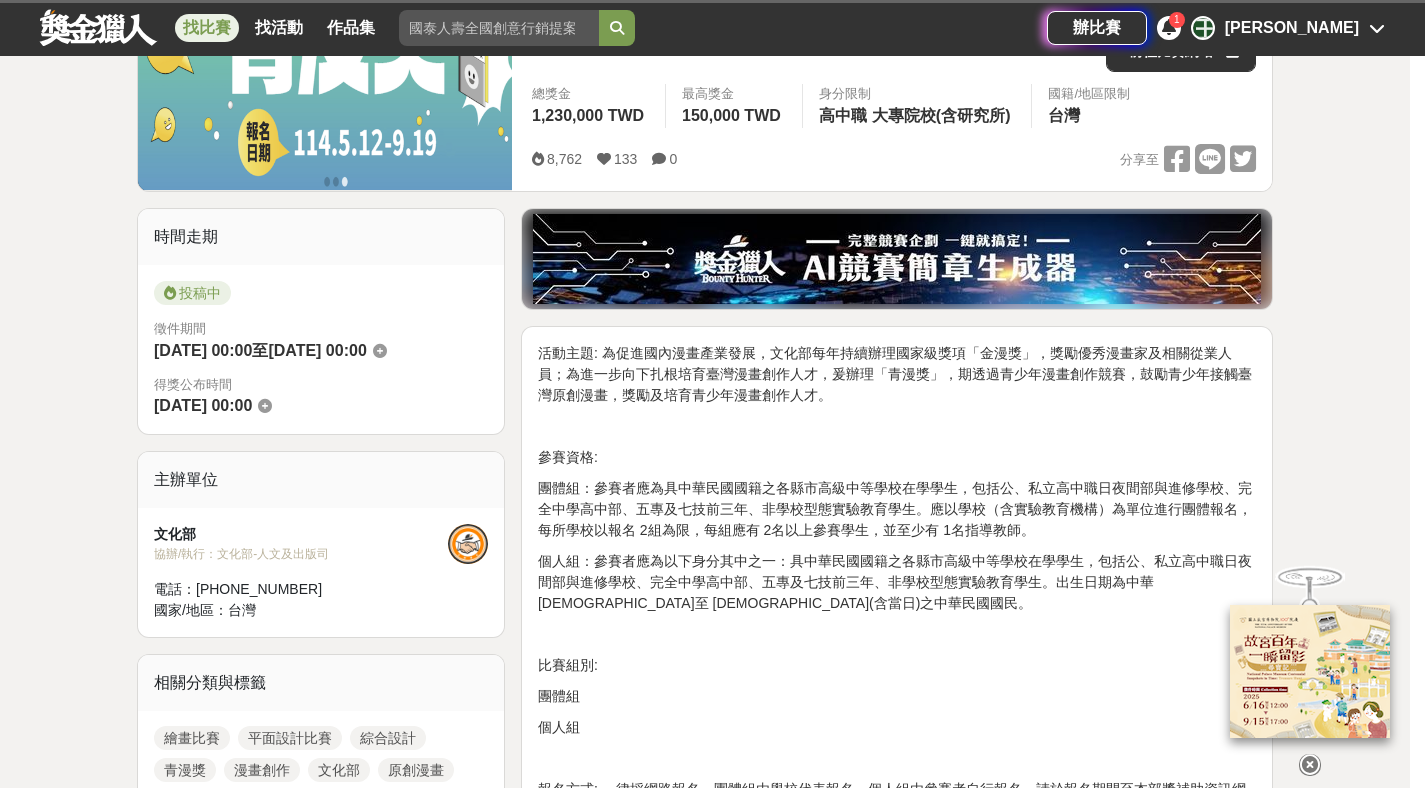 scroll, scrollTop: 347, scrollLeft: 0, axis: vertical 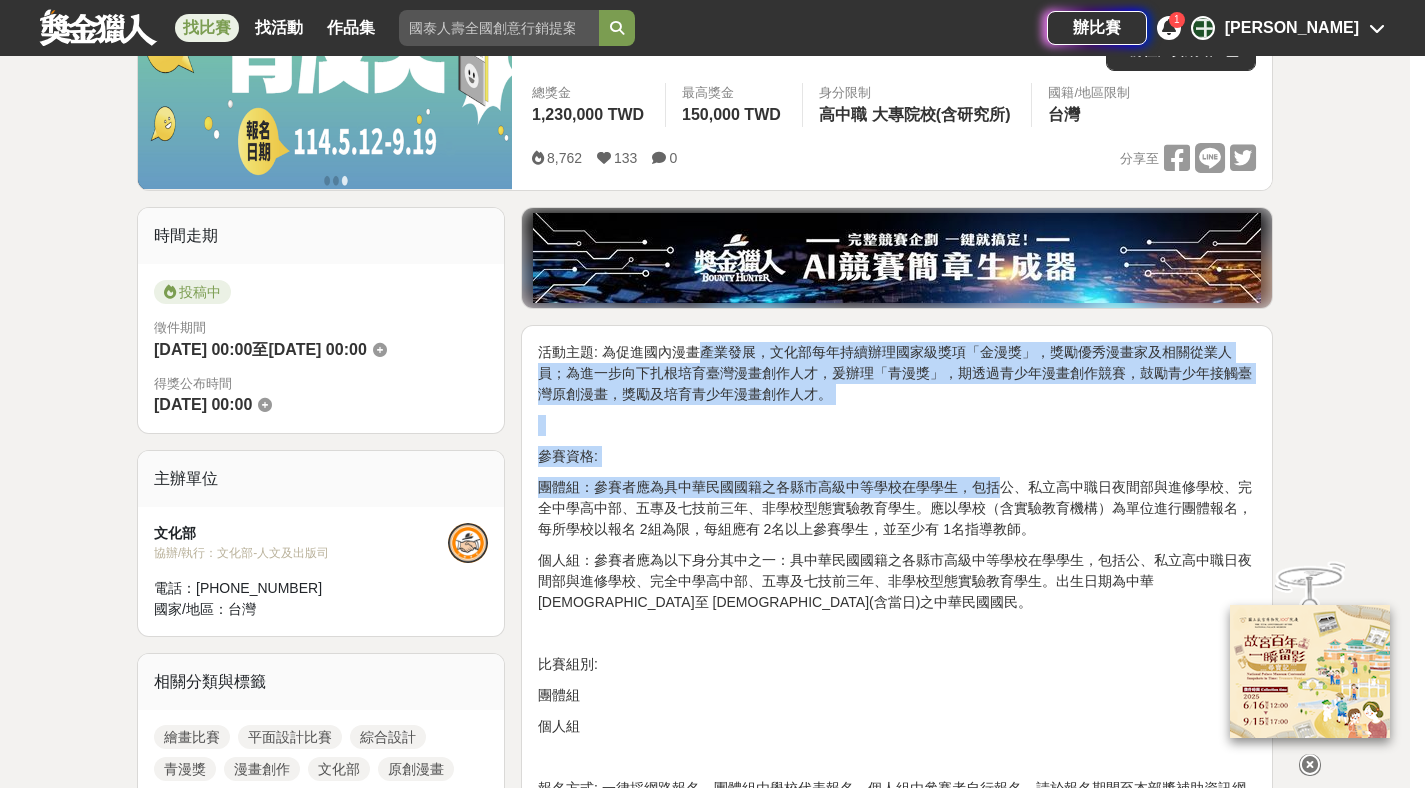 drag, startPoint x: 755, startPoint y: 353, endPoint x: 1000, endPoint y: 483, distance: 277.35358 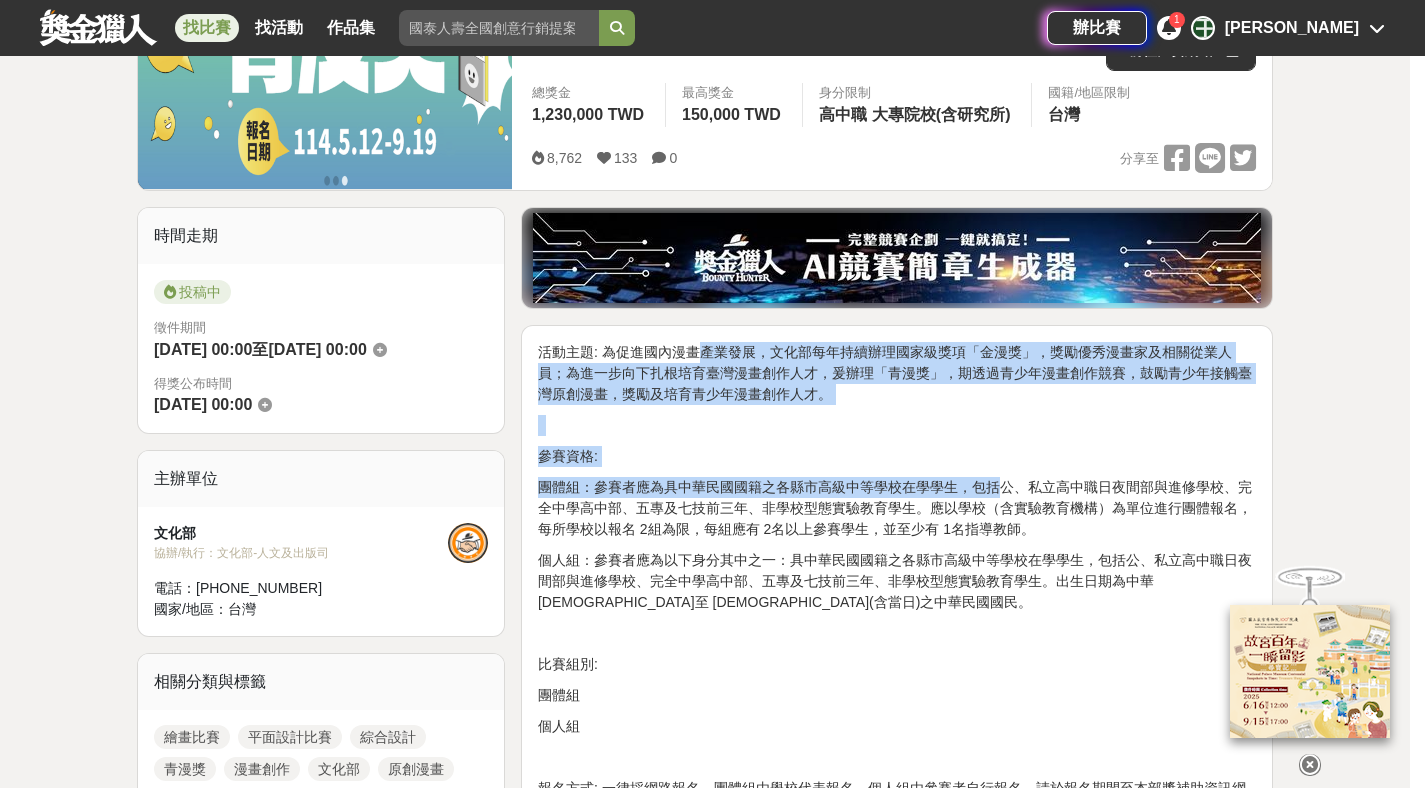 click on "活動主題: 為促進國內漫畫產業發展，文化部每年持續辦理國家級獎項「金漫獎」，獎勵優秀漫畫家及相關從業人員；為進一步向下扎根培育臺灣漫畫創作人才，爰辦理「青漫獎」，期透過青少年漫畫創作競賽，鼓勵青少年接觸臺灣原創漫畫，獎勵及培育青少年漫畫創作人才。   參賽資格: 團體組：參賽者應為具中華民國國籍之各縣市高級中等學校在學學生，包括公、私立高中職日夜間部與進修學校、完全中學高中部、五專及七技前三年、非學校型態實驗教育學生。應以學校（含實驗教育機構）為單位進行團體報名，每所學校以報名 2組為限，每組應有 2名以上參賽學生，並至少有 1名指導教師。   比賽組別: 團體組 個人組     徵件規則: 應為原創漫畫作品（團體組應由參賽學生共同進行創作），主題、色彩無限制，手繪或電繪不拘。   評審規範:     賽事獎勵:" at bounding box center (897, 1467) 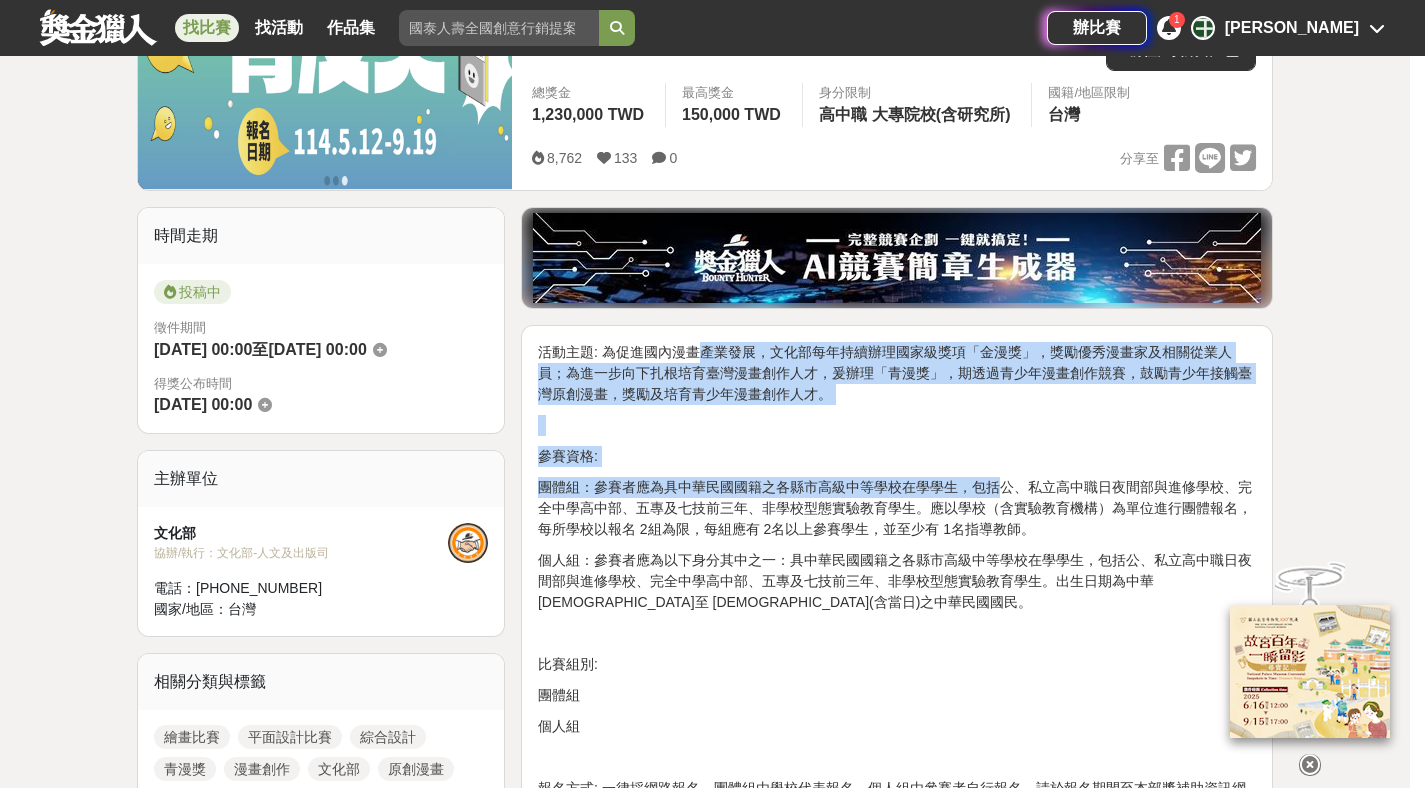 click on "活動主題: 為促進國內漫畫產業發展，文化部每年持續辦理國家級獎項「金漫獎」，獎勵優秀漫畫家及相關從業人員；為進一步向下扎根培育臺灣漫畫創作人才，爰辦理「青漫獎」，期透過青少年漫畫創作競賽，鼓勵青少年接觸臺灣原創漫畫，獎勵及培育青少年漫畫創作人才。   參賽資格: 團體組：參賽者應為具中華民國國籍之各縣市高級中等學校在學學生，包括公、私立高中職日夜間部與進修學校、完全中學高中部、五專及七技前三年、非學校型態實驗教育學生。應以學校（含實驗教育機構）為單位進行團體報名，每所學校以報名 2組為限，每組應有 2名以上參賽學生，並至少有 1名指導教師。   比賽組別: 團體組 個人組     徵件規則: 應為原創漫畫作品（團體組應由參賽學生共同進行創作），主題、色彩無限制，手繪或電繪不拘。   評審規範:     賽事獎勵:" at bounding box center [897, 1467] 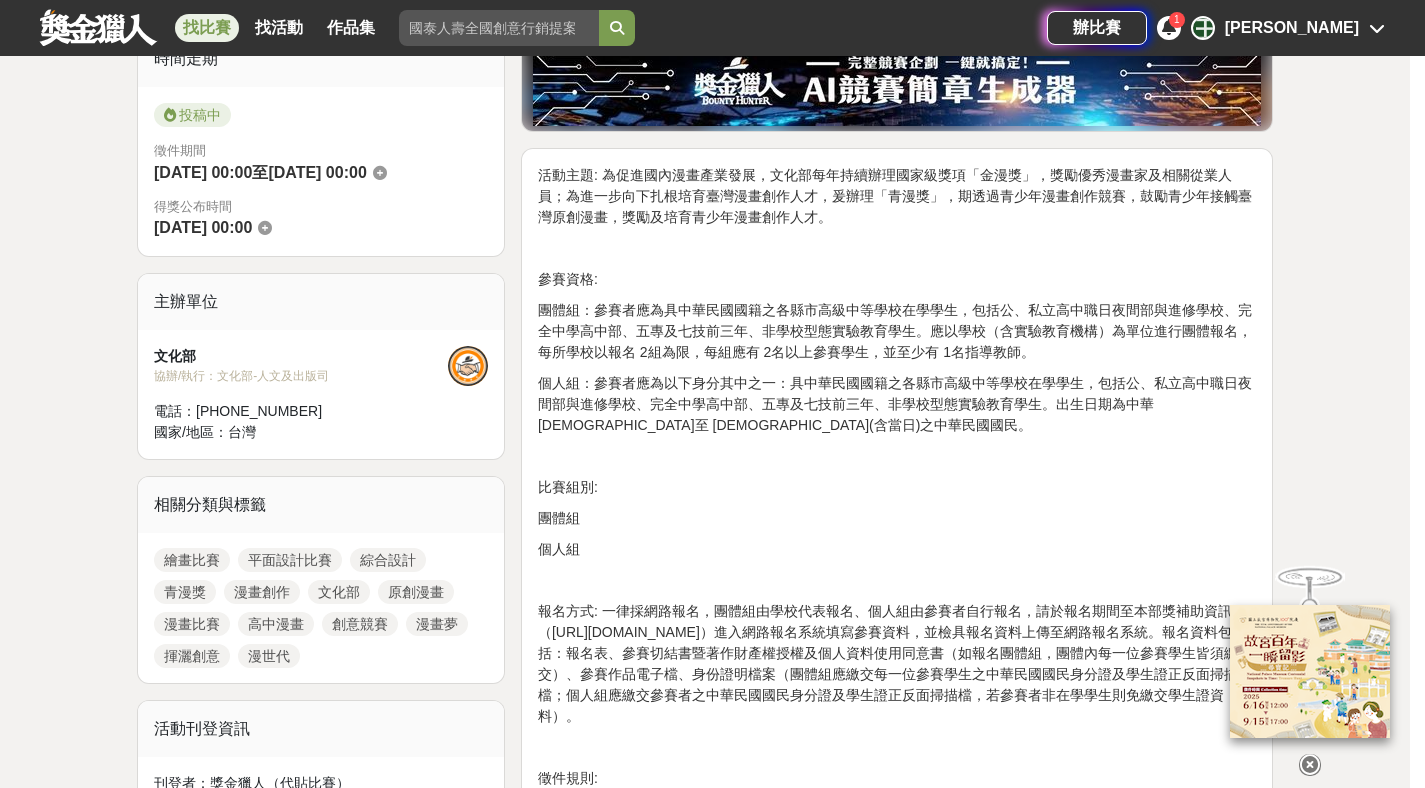 scroll, scrollTop: 731, scrollLeft: 0, axis: vertical 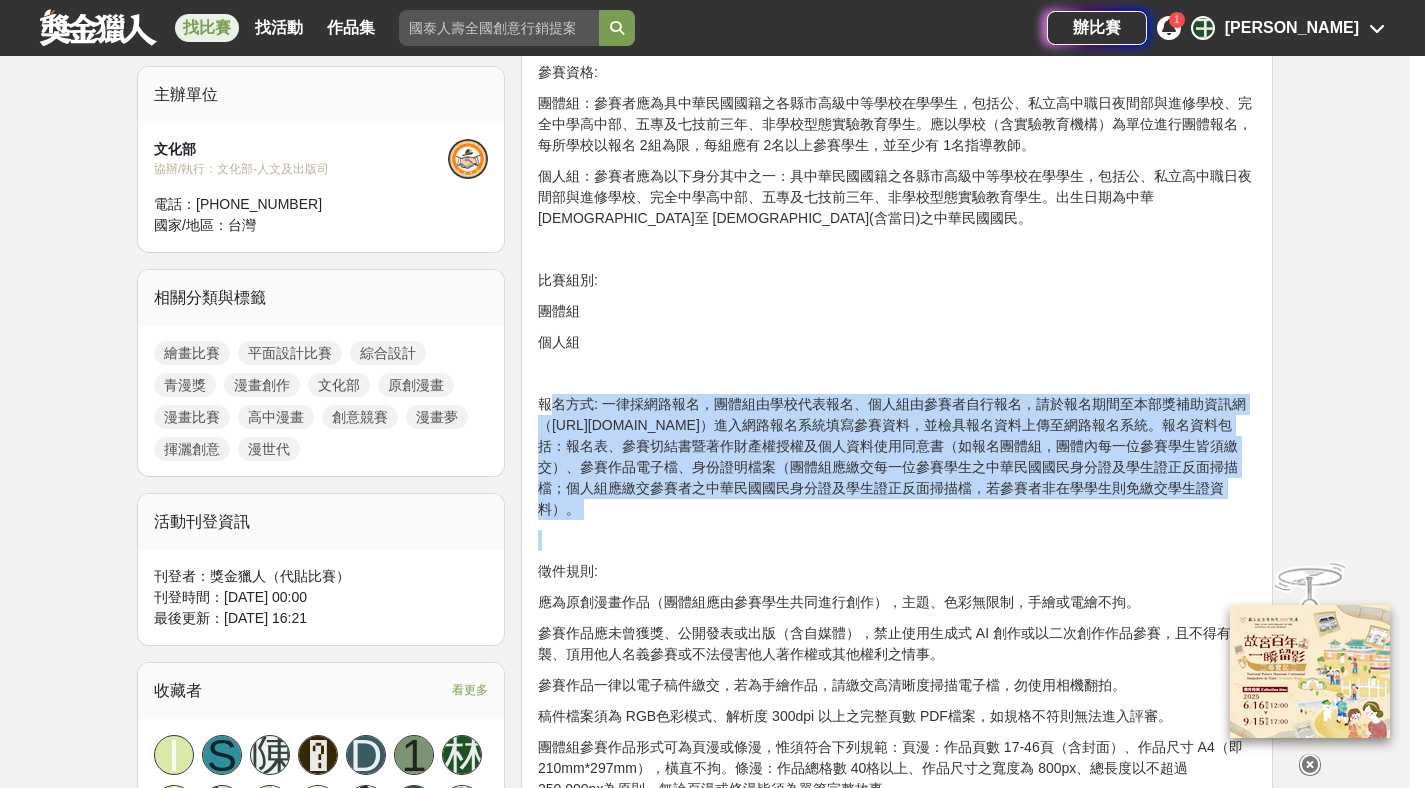 drag, startPoint x: 596, startPoint y: 399, endPoint x: 995, endPoint y: 562, distance: 431.01044 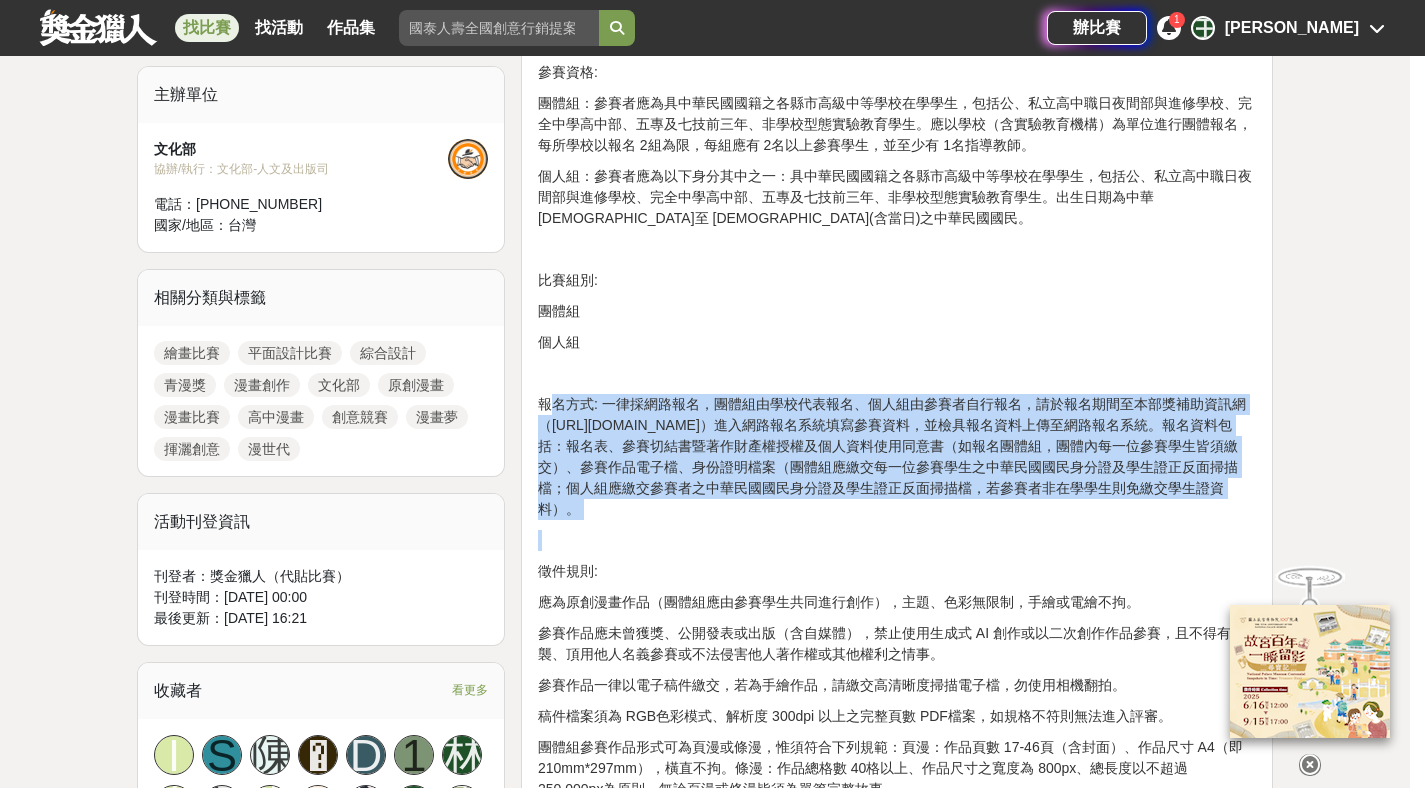 click on "活動主題: 為促進國內漫畫產業發展，文化部每年持續辦理國家級獎項「金漫獎」，獎勵優秀漫畫家及相關從業人員；為進一步向下扎根培育臺灣漫畫創作人才，爰辦理「青漫獎」，期透過青少年漫畫創作競賽，鼓勵青少年接觸臺灣原創漫畫，獎勵及培育青少年漫畫創作人才。   參賽資格: 團體組：參賽者應為具中華民國國籍之各縣市高級中等學校在學學生，包括公、私立高中職日夜間部與進修學校、完全中學高中部、五專及七技前三年、非學校型態實驗教育學生。應以學校（含實驗教育機構）為單位進行團體報名，每所學校以報名 2組為限，每組應有 2名以上參賽學生，並至少有 1名指導教師。   比賽組別: 團體組 個人組     徵件規則: 應為原創漫畫作品（團體組應由參賽學生共同進行創作），主題、色彩無限制，手繪或電繪不拘。   評審規範:     賽事獎勵:" at bounding box center (897, 1083) 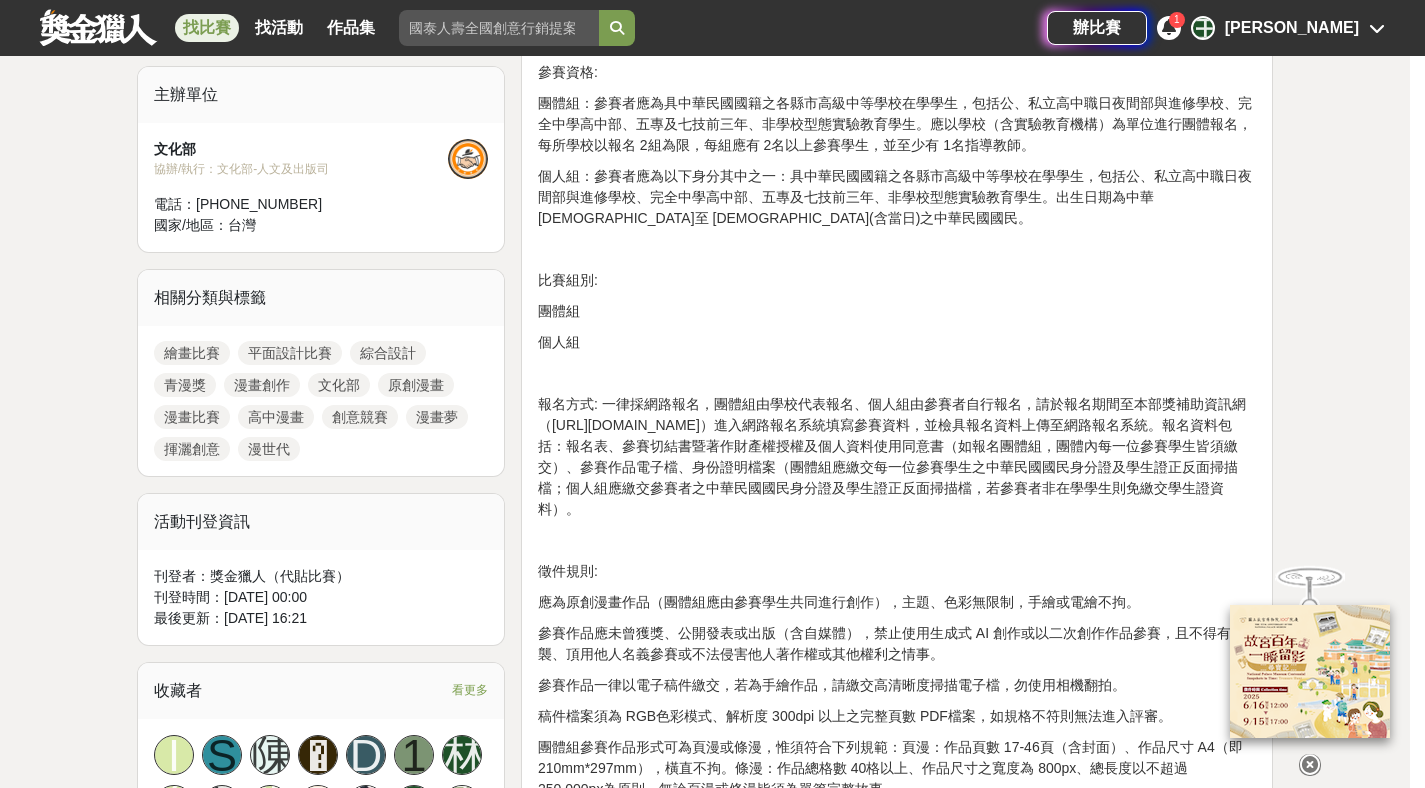 click on "徵件規則:" at bounding box center (897, 571) 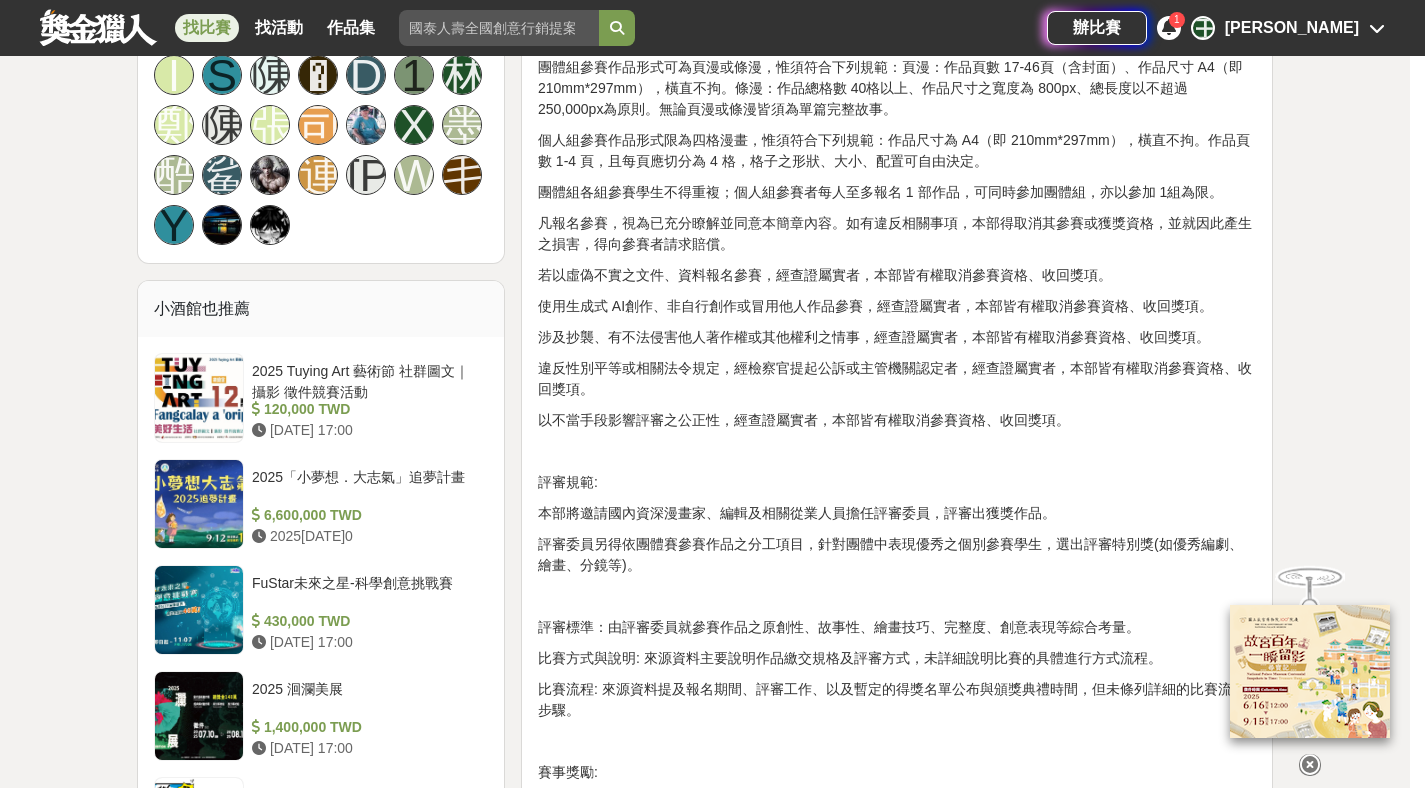 scroll, scrollTop: 1761, scrollLeft: 0, axis: vertical 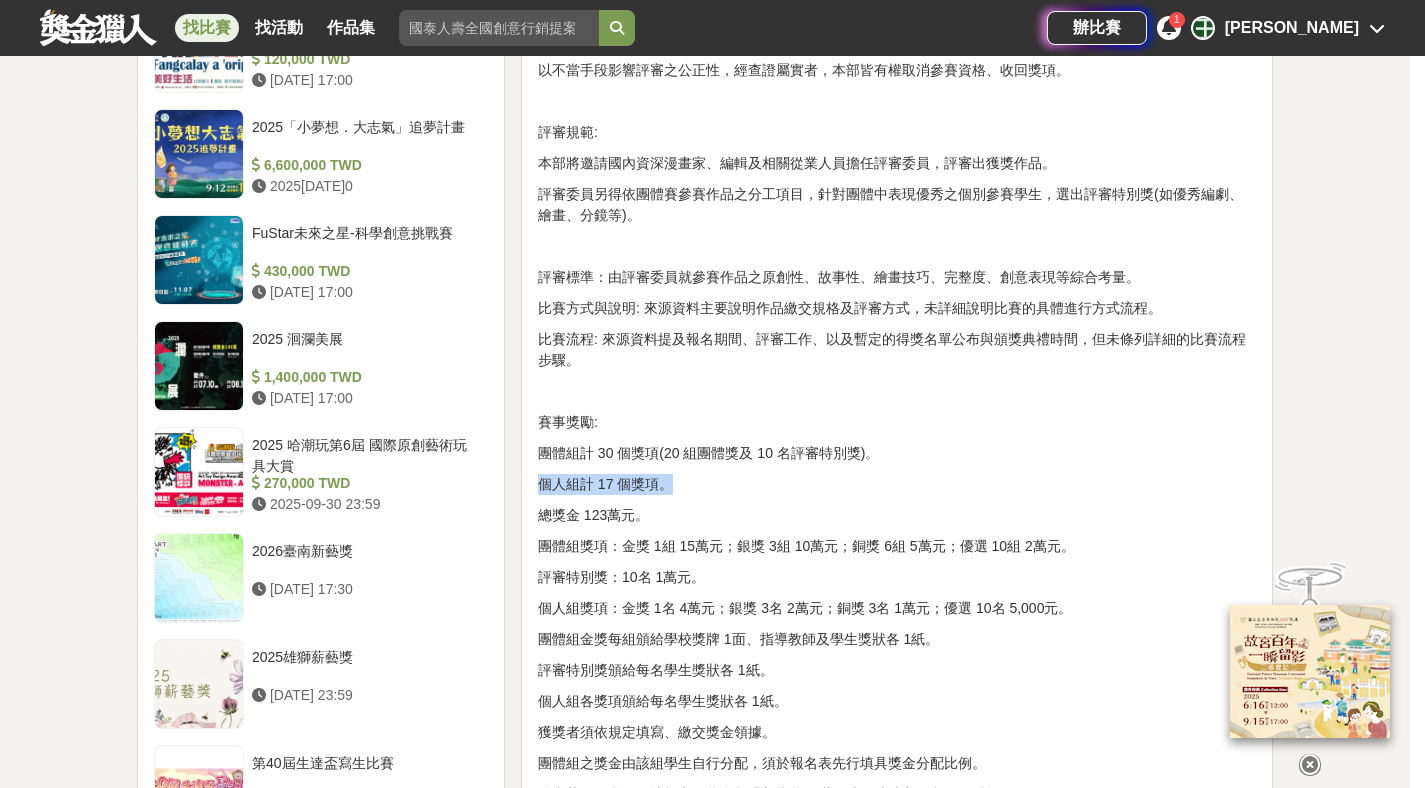 drag, startPoint x: 538, startPoint y: 480, endPoint x: 715, endPoint y: 491, distance: 177.34148 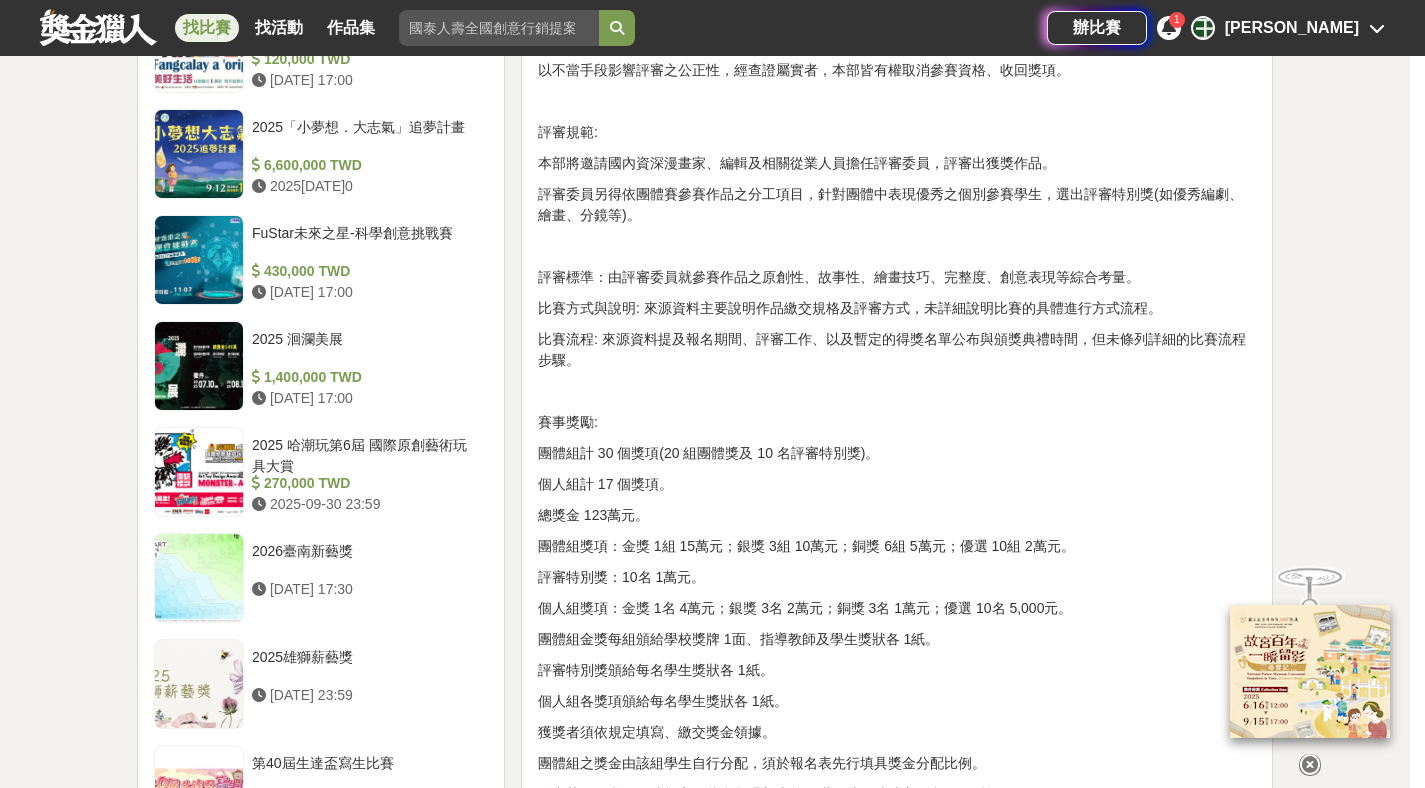 click on "活動主題: 為促進國內漫畫產業發展，文化部每年持續辦理國家級獎項「金漫獎」，獎勵優秀漫畫家及相關從業人員；為進一步向下扎根培育臺灣漫畫創作人才，爰辦理「青漫獎」，期透過青少年漫畫創作競賽，鼓勵青少年接觸臺灣原創漫畫，獎勵及培育青少年漫畫創作人才。   參賽資格: 團體組：參賽者應為具中華民國國籍之各縣市高級中等學校在學學生，包括公、私立高中職日夜間部與進修學校、完全中學高中部、五專及七技前三年、非學校型態實驗教育學生。應以學校（含實驗教育機構）為單位進行團體報名，每所學校以報名 2組為限，每組應有 2名以上參賽學生，並至少有 1名指導教師。   比賽組別: 團體組 個人組     徵件規則: 應為原創漫畫作品（團體組應由參賽學生共同進行創作），主題、色彩無限制，手繪或電繪不拘。   評審規範:     賽事獎勵:" at bounding box center (897, 53) 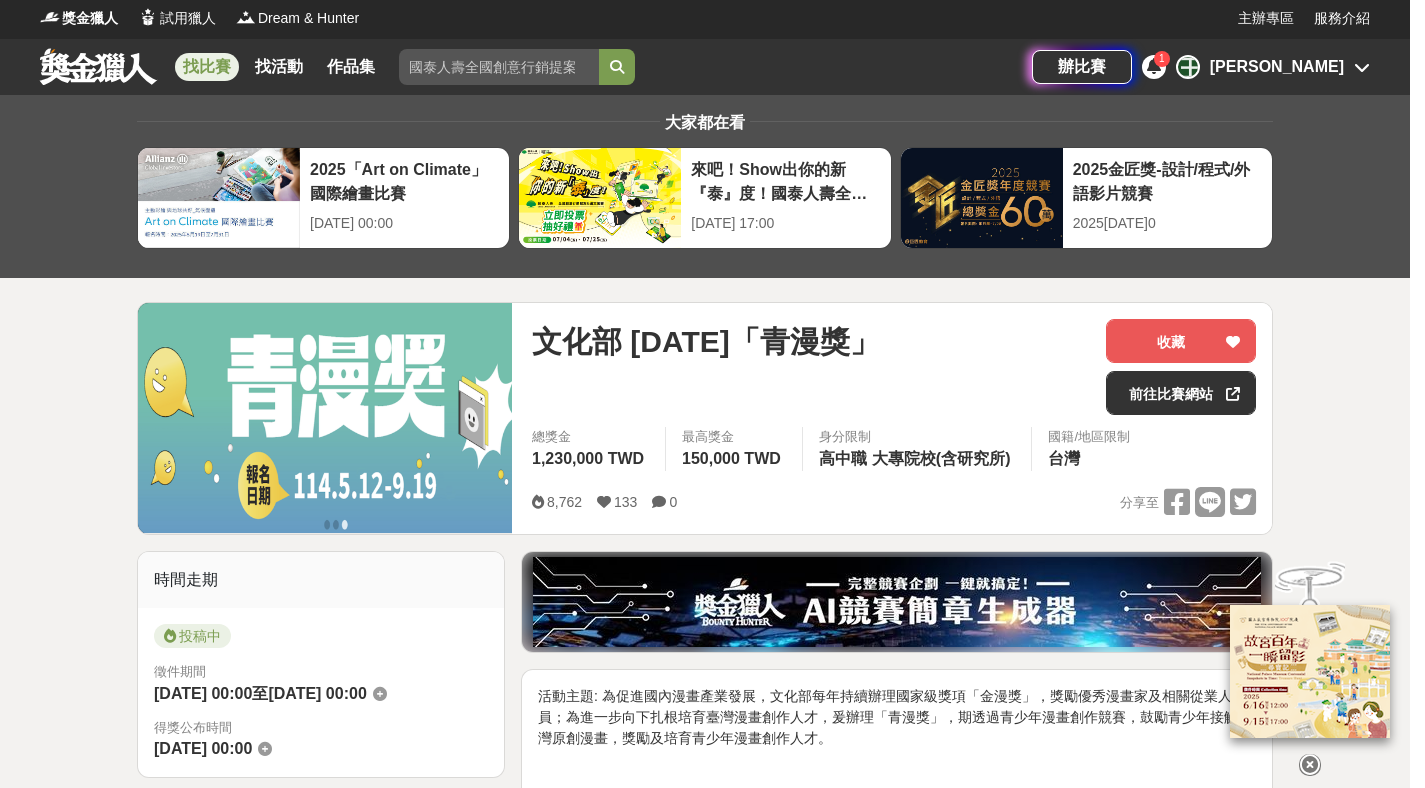 scroll, scrollTop: 0, scrollLeft: 0, axis: both 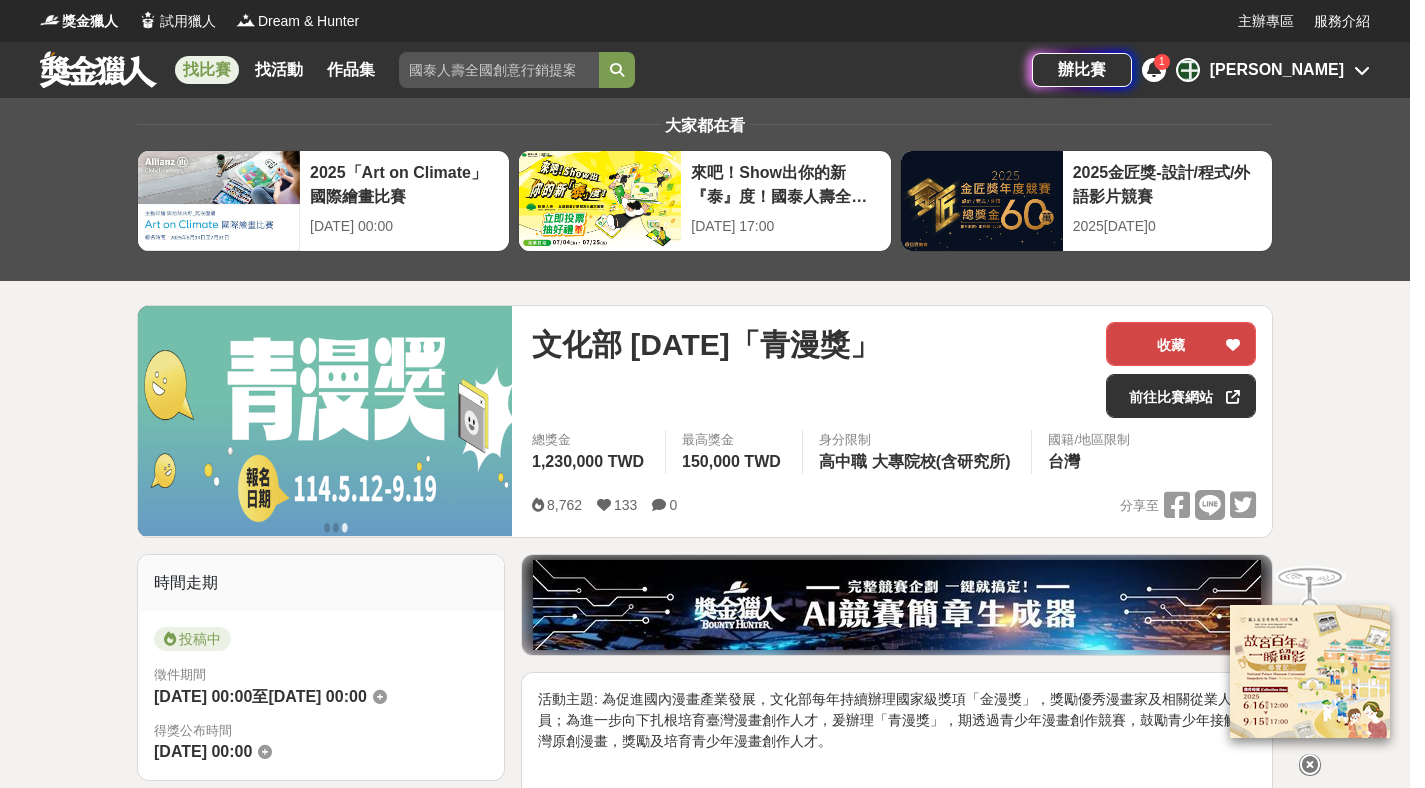 click on "收藏" at bounding box center [1181, 344] 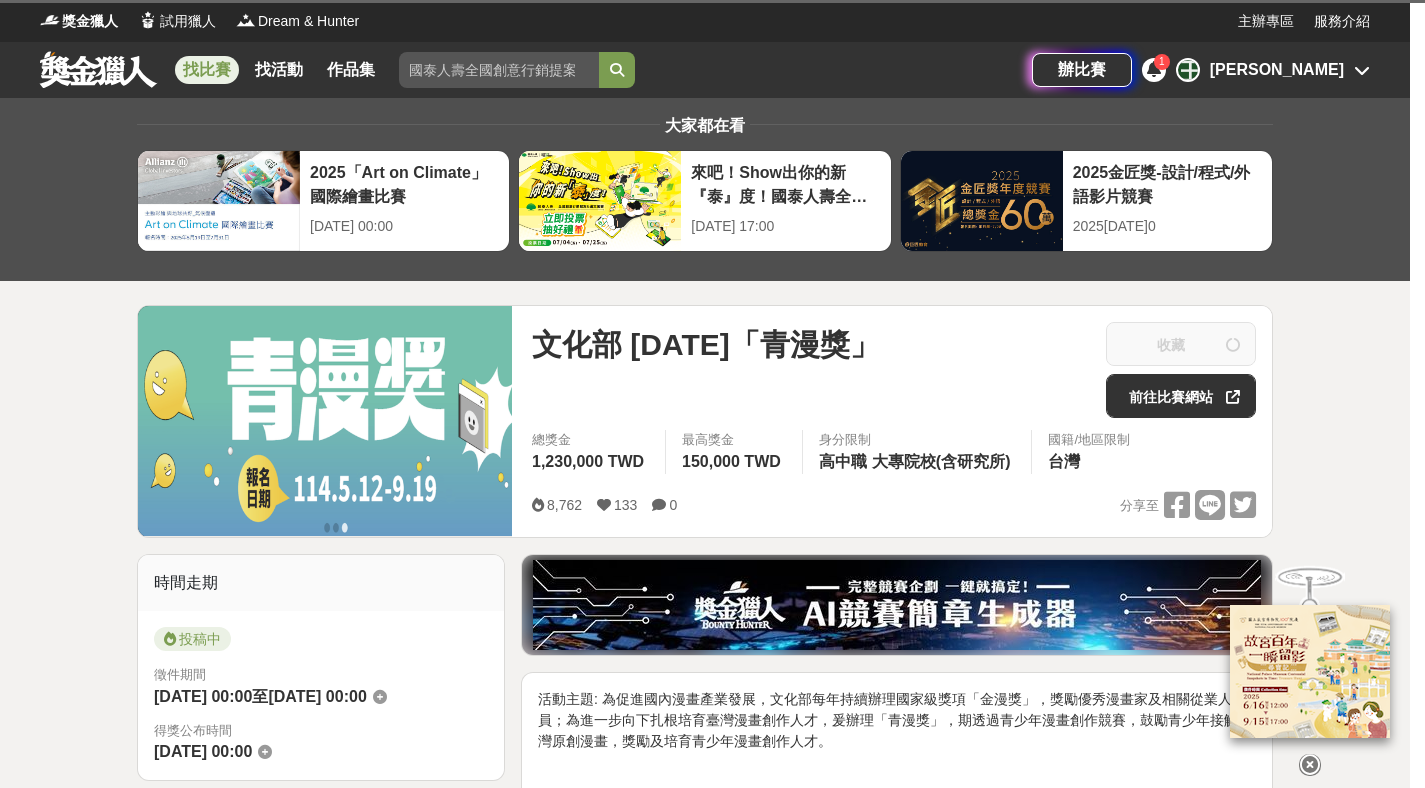 scroll, scrollTop: 255, scrollLeft: 0, axis: vertical 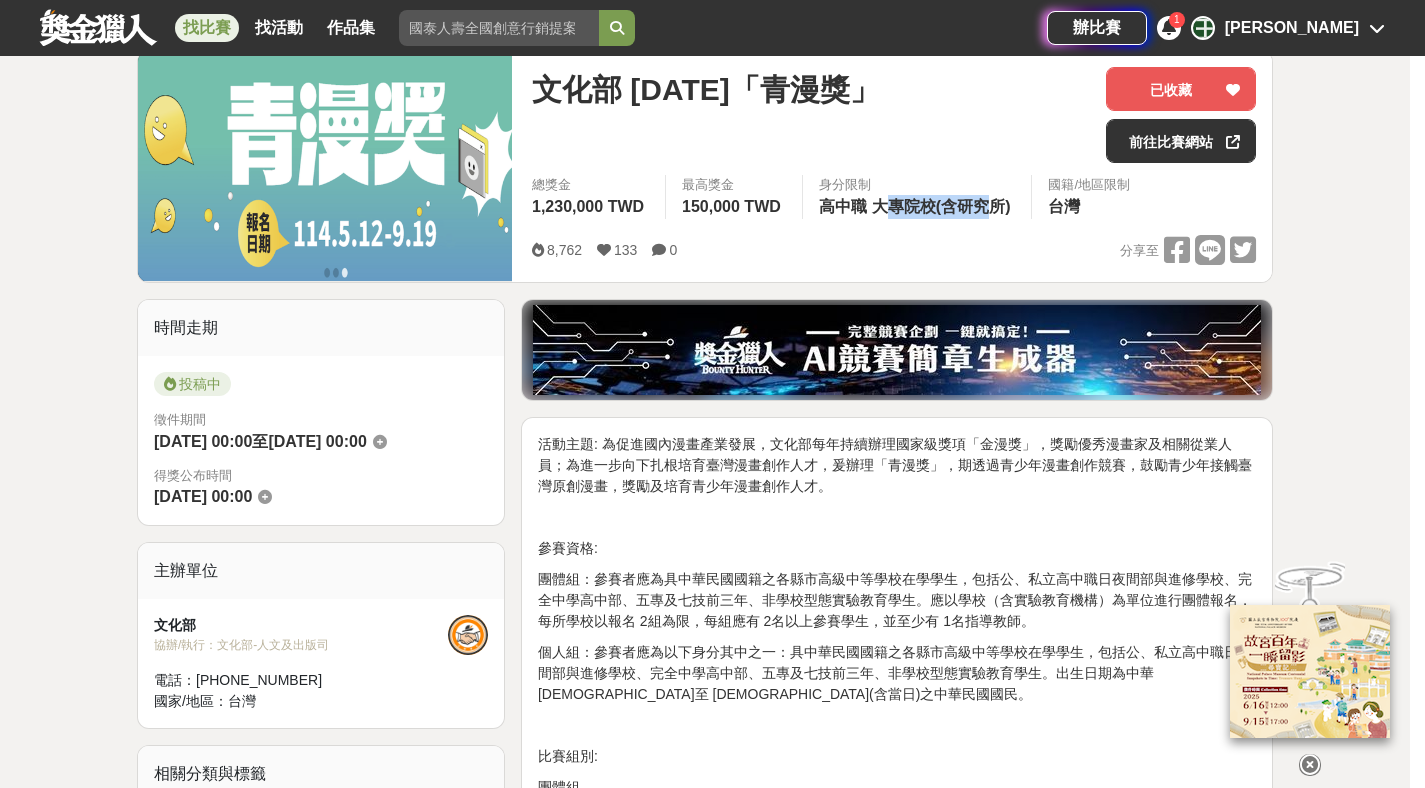 drag, startPoint x: 937, startPoint y: 207, endPoint x: 971, endPoint y: 212, distance: 34.36568 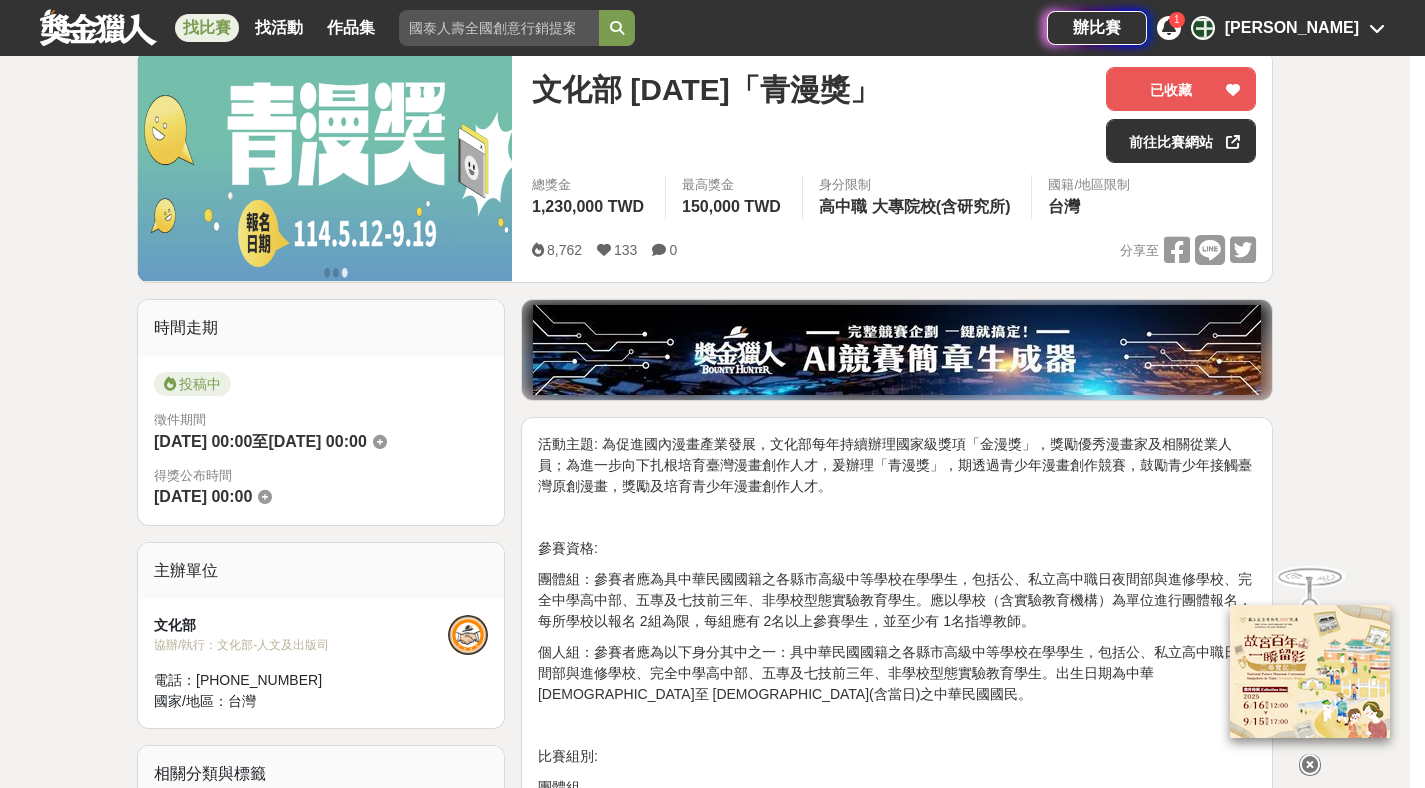 click on "8,762 133 0 分享至" at bounding box center [894, 250] 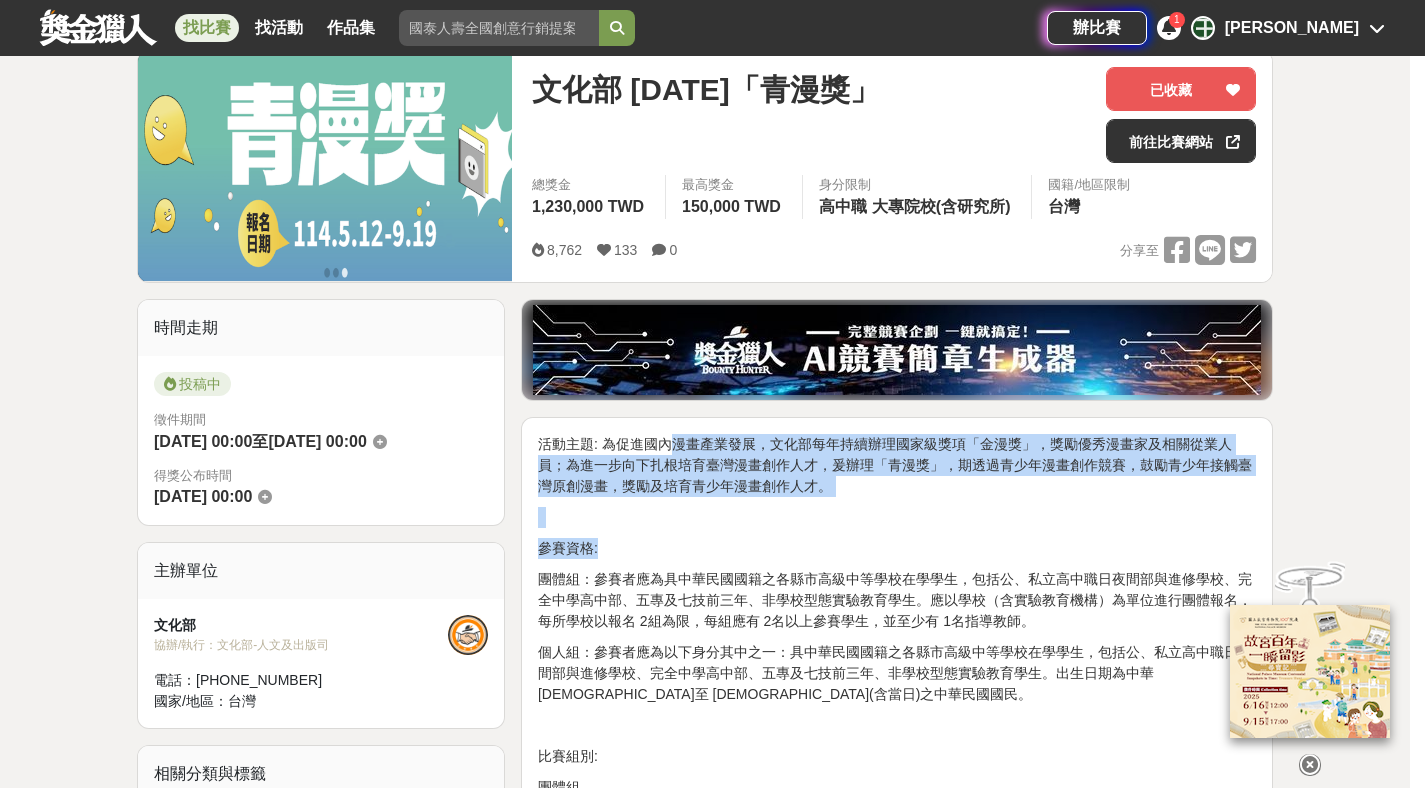 drag, startPoint x: 691, startPoint y: 446, endPoint x: 940, endPoint y: 557, distance: 272.6206 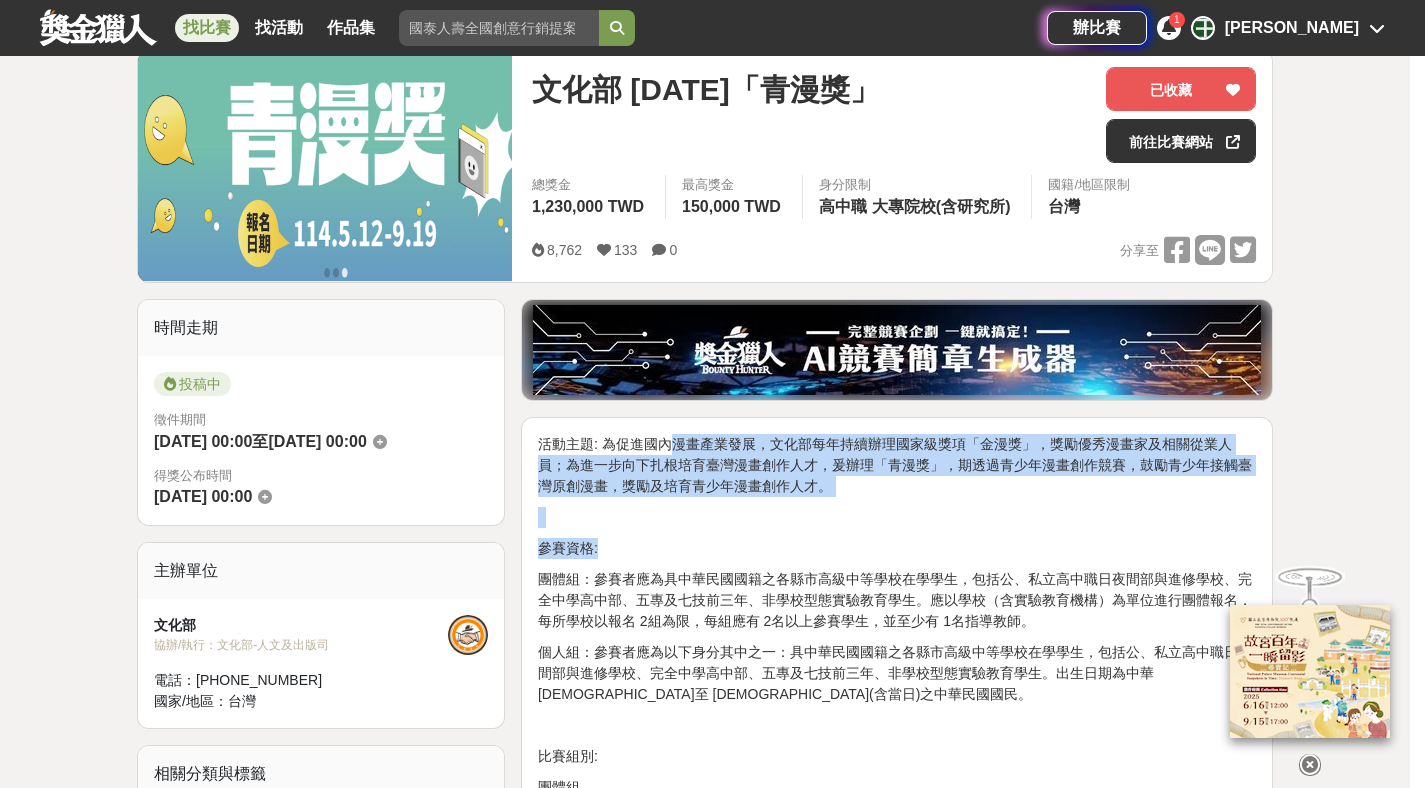 click on "活動主題: 為促進國內漫畫產業發展，文化部每年持續辦理國家級獎項「金漫獎」，獎勵優秀漫畫家及相關從業人員；為進一步向下扎根培育臺灣漫畫創作人才，爰辦理「青漫獎」，期透過青少年漫畫創作競賽，鼓勵青少年接觸臺灣原創漫畫，獎勵及培育青少年漫畫創作人才。   參賽資格: 團體組：參賽者應為具中華民國國籍之各縣市高級中等學校在學學生，包括公、私立高中職日夜間部與進修學校、完全中學高中部、五專及七技前三年、非學校型態實驗教育學生。應以學校（含實驗教育機構）為單位進行團體報名，每所學校以報名 2組為限，每組應有 2名以上參賽學生，並至少有 1名指導教師。   比賽組別: 團體組 個人組     徵件規則: 應為原創漫畫作品（團體組應由參賽學生共同進行創作），主題、色彩無限制，手繪或電繪不拘。   評審規範:     賽事獎勵:" at bounding box center (897, 1559) 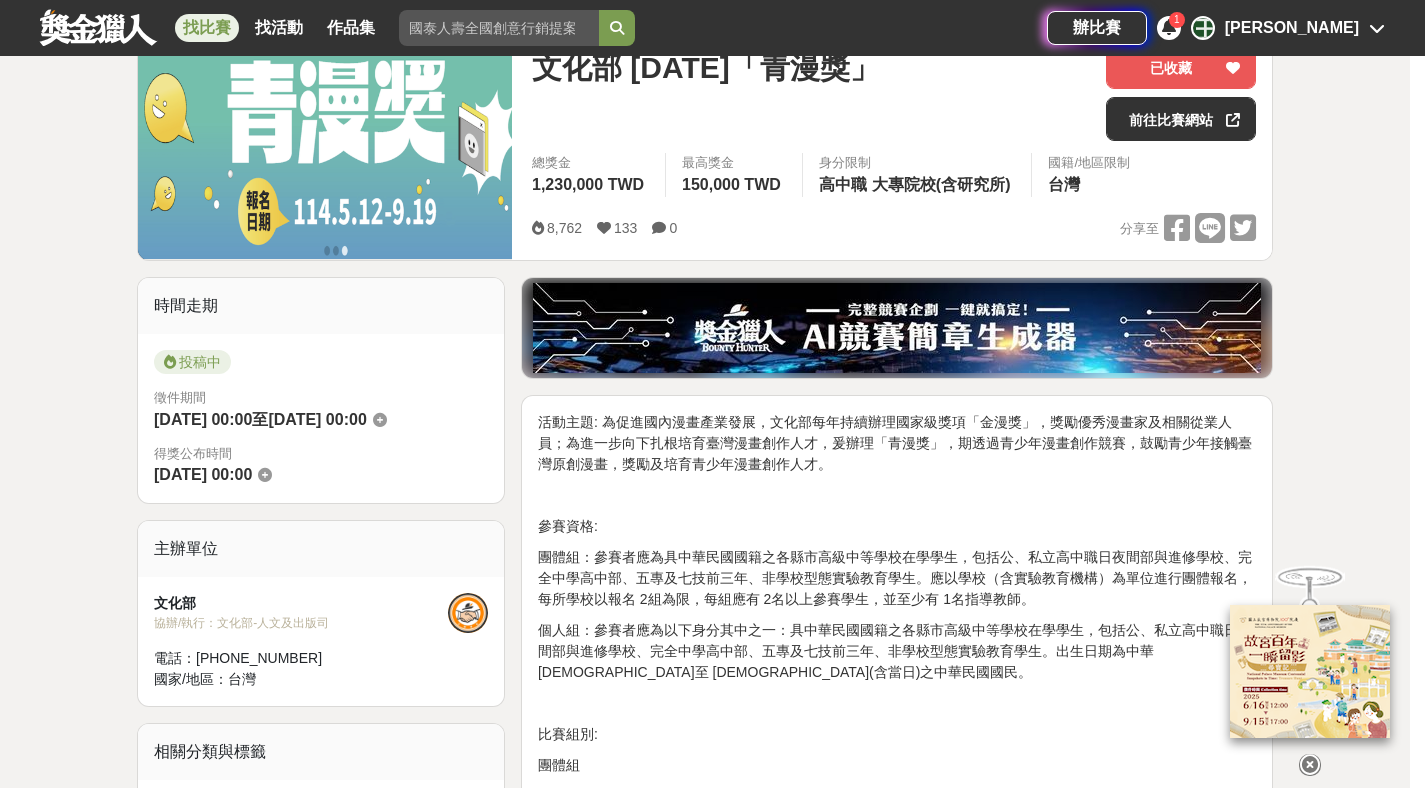scroll, scrollTop: 536, scrollLeft: 0, axis: vertical 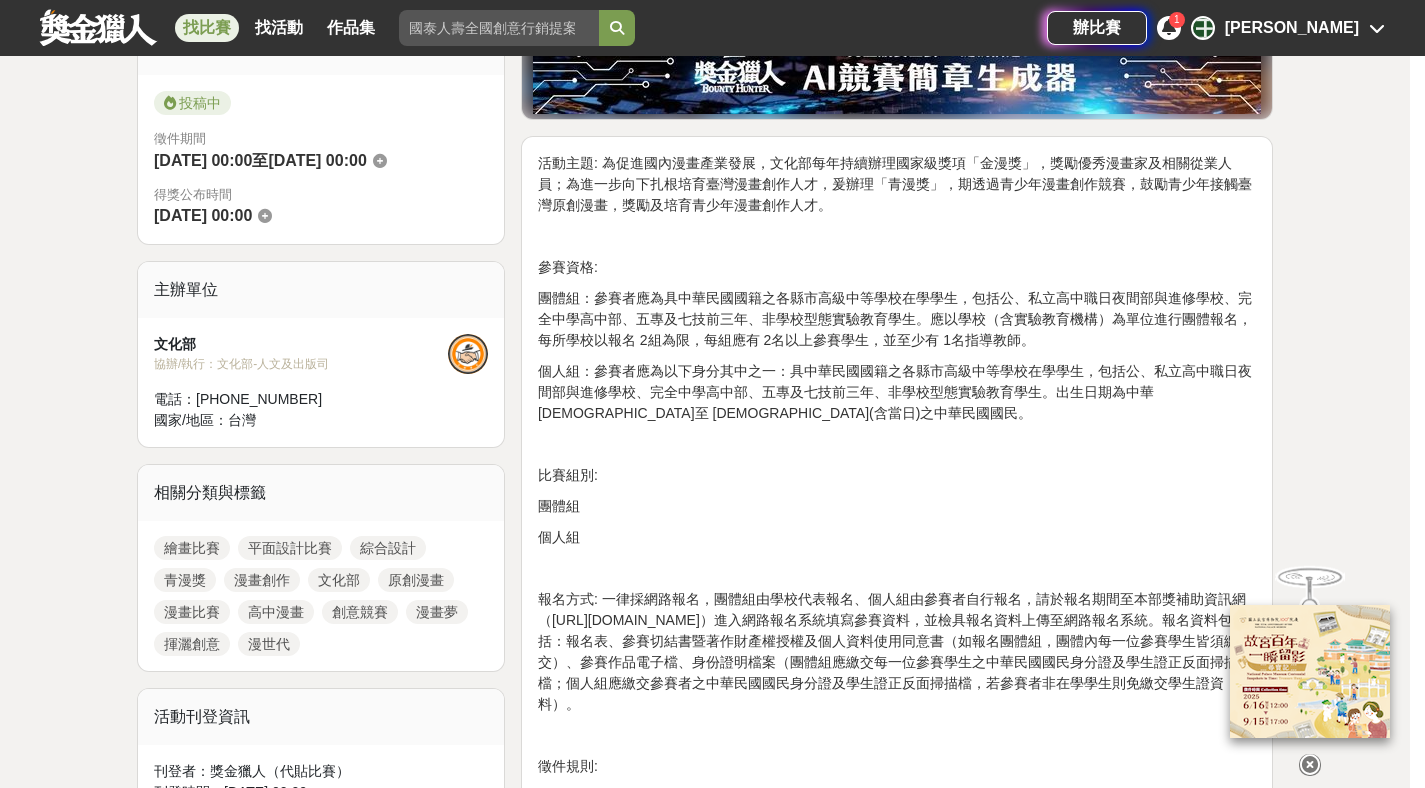 drag, startPoint x: 591, startPoint y: 363, endPoint x: 730, endPoint y: 366, distance: 139.03236 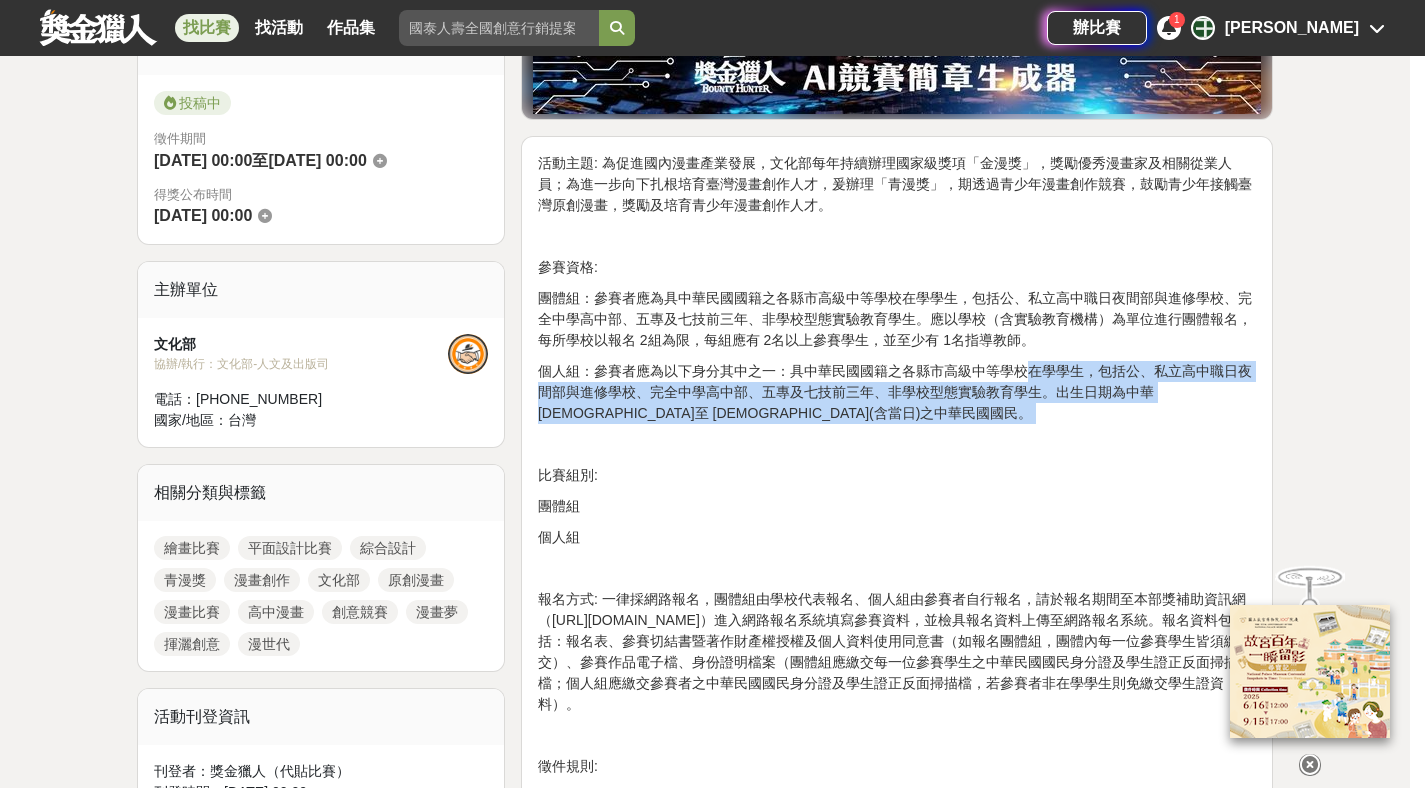 drag, startPoint x: 1022, startPoint y: 371, endPoint x: 1195, endPoint y: 426, distance: 181.53236 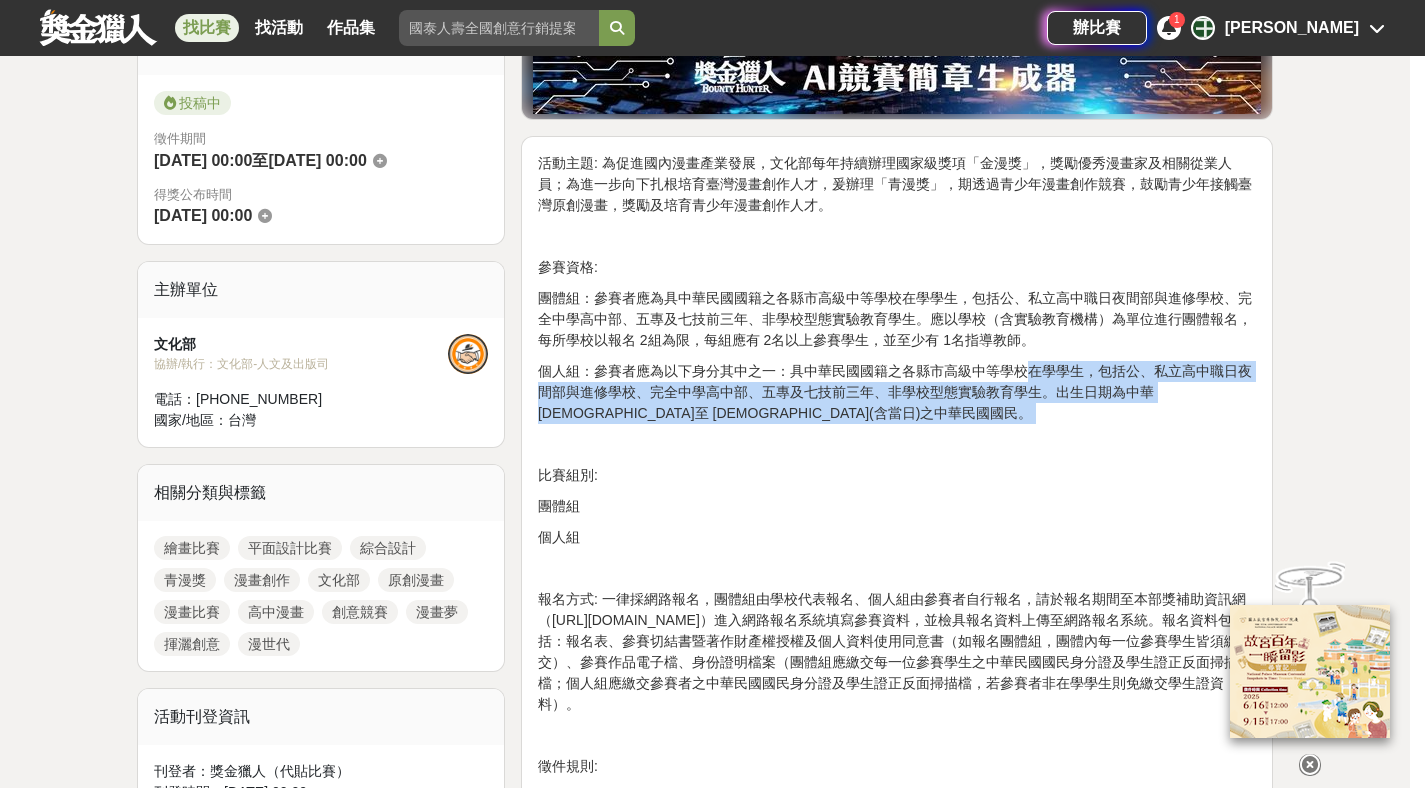 click on "活動主題: 為促進國內漫畫產業發展，文化部每年持續辦理國家級獎項「金漫獎」，獎勵優秀漫畫家及相關從業人員；為進一步向下扎根培育臺灣漫畫創作人才，爰辦理「青漫獎」，期透過青少年漫畫創作競賽，鼓勵青少年接觸臺灣原創漫畫，獎勵及培育青少年漫畫創作人才。   參賽資格: 團體組：參賽者應為具中華民國國籍之各縣市高級中等學校在學學生，包括公、私立高中職日夜間部與進修學校、完全中學高中部、五專及七技前三年、非學校型態實驗教育學生。應以學校（含實驗教育機構）為單位進行團體報名，每所學校以報名 2組為限，每組應有 2名以上參賽學生，並至少有 1名指導教師。   比賽組別: 團體組 個人組     徵件規則: 應為原創漫畫作品（團體組應由參賽學生共同進行創作），主題、色彩無限制，手繪或電繪不拘。   評審規範:     賽事獎勵:" at bounding box center (897, 1278) 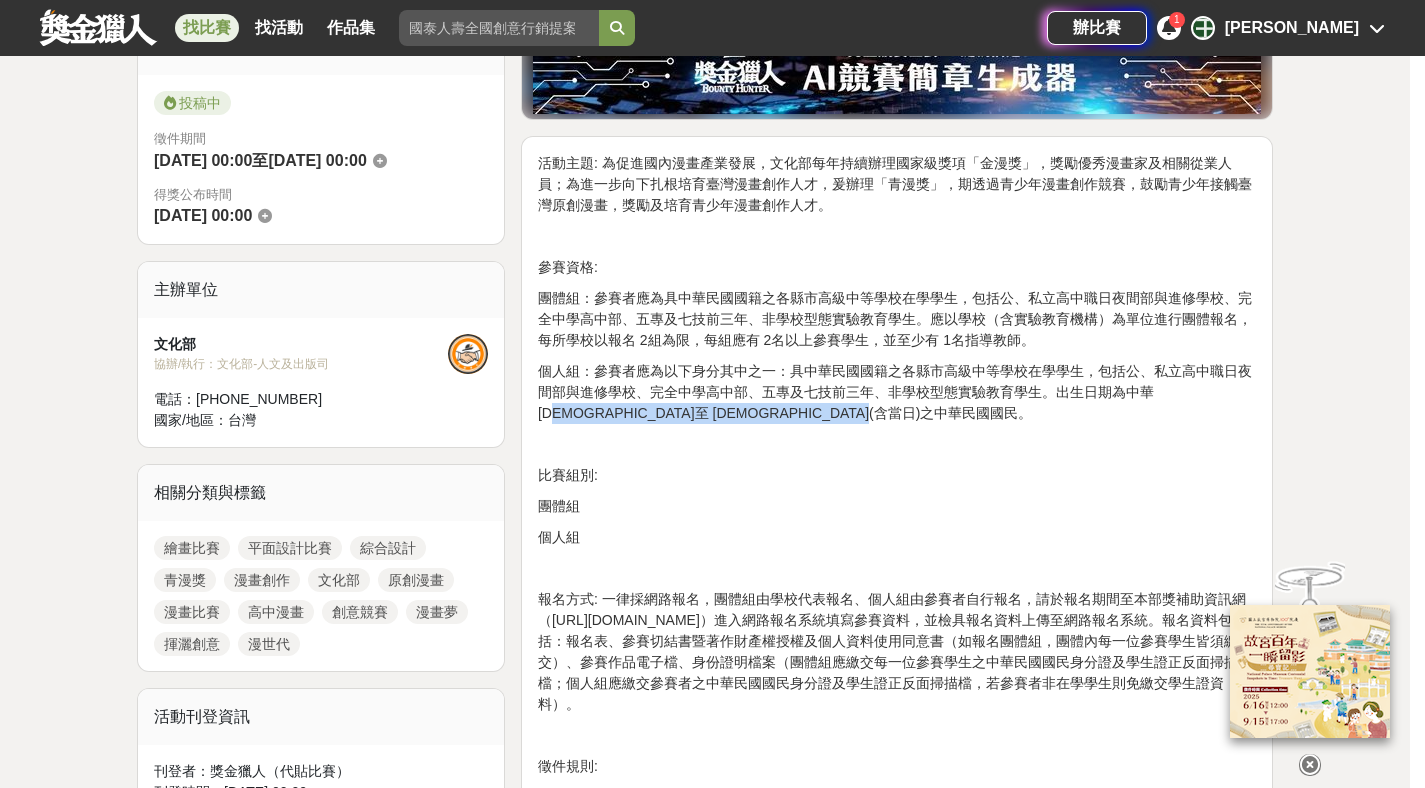 drag, startPoint x: 1181, startPoint y: 392, endPoint x: 864, endPoint y: 422, distance: 318.41638 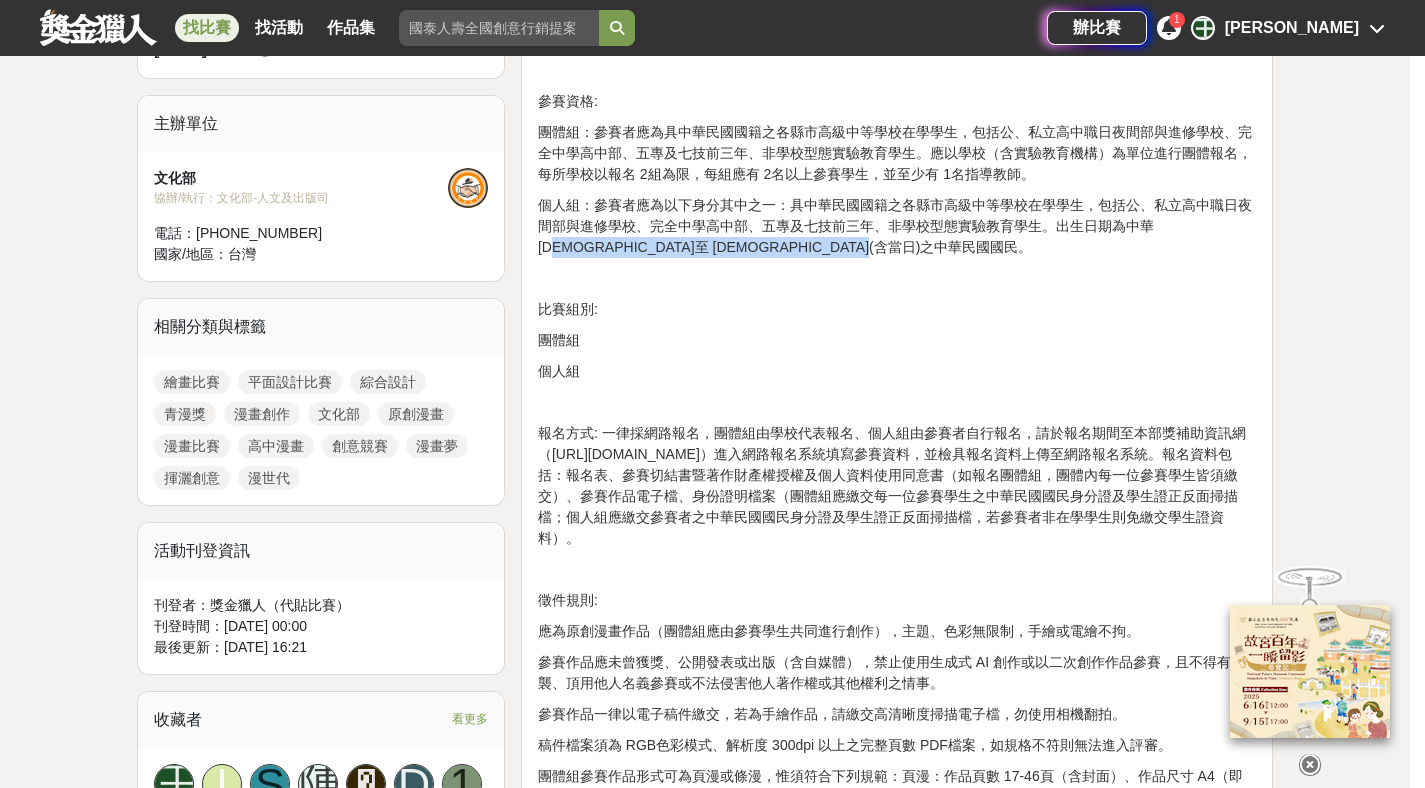 scroll, scrollTop: 701, scrollLeft: 0, axis: vertical 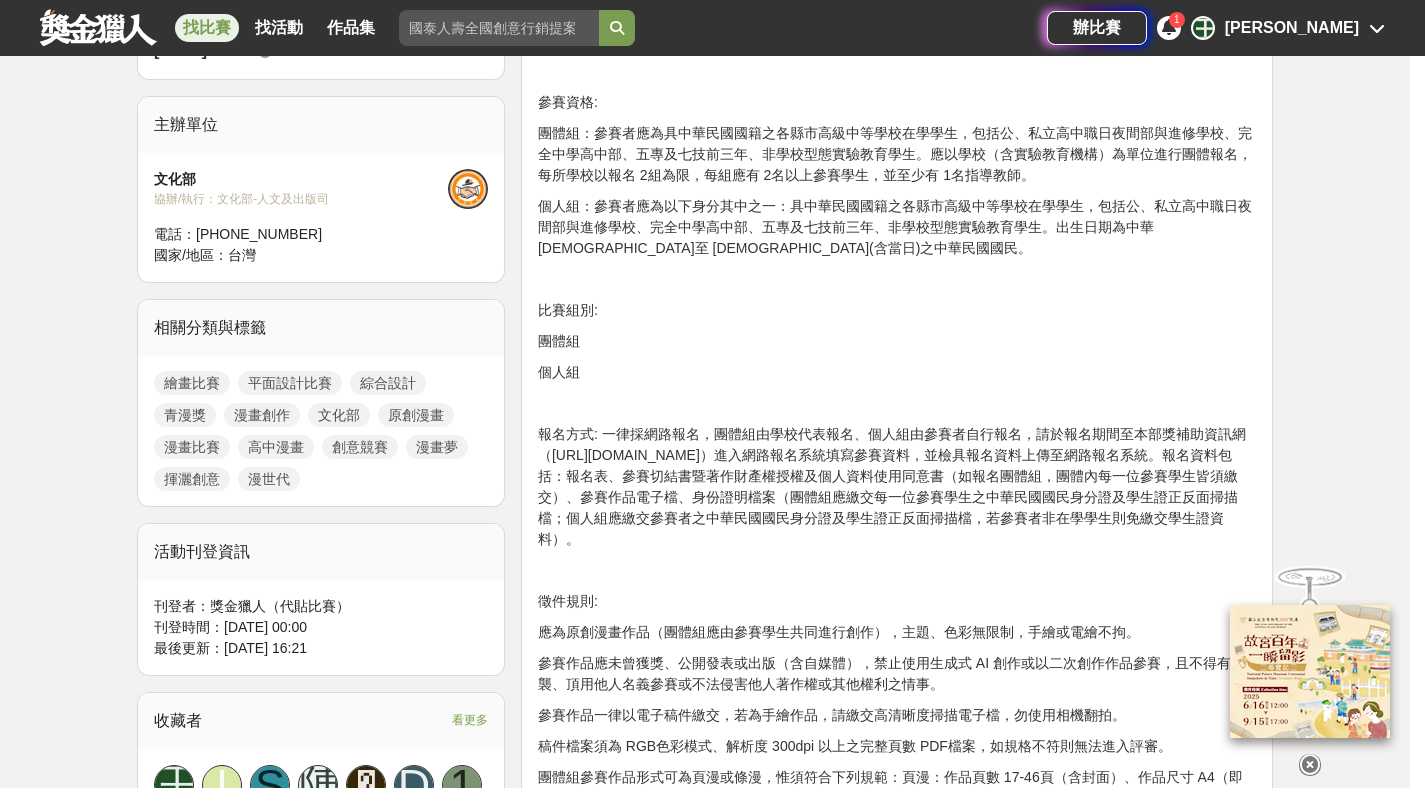 click on "比賽組別:" at bounding box center (897, 310) 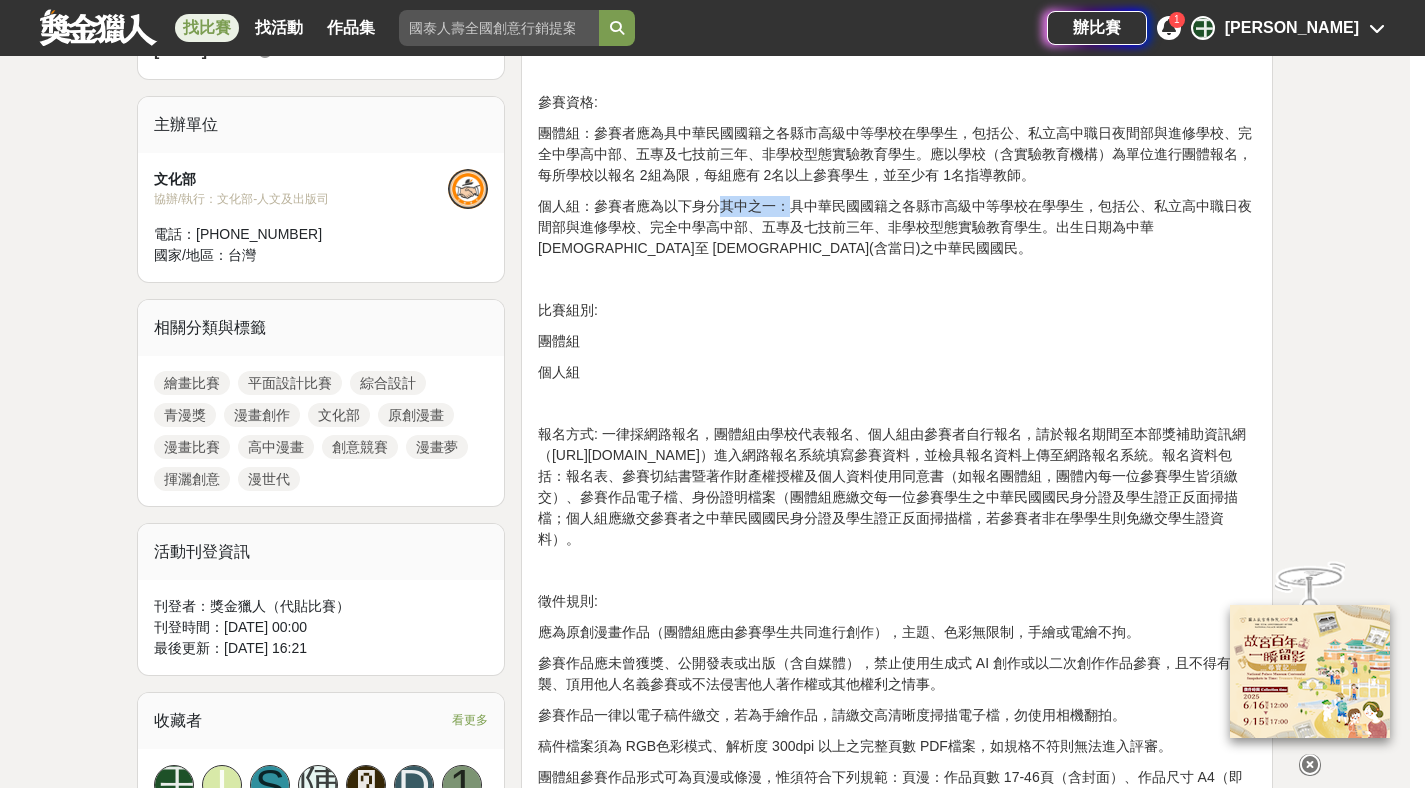 drag, startPoint x: 723, startPoint y: 205, endPoint x: 790, endPoint y: 204, distance: 67.00746 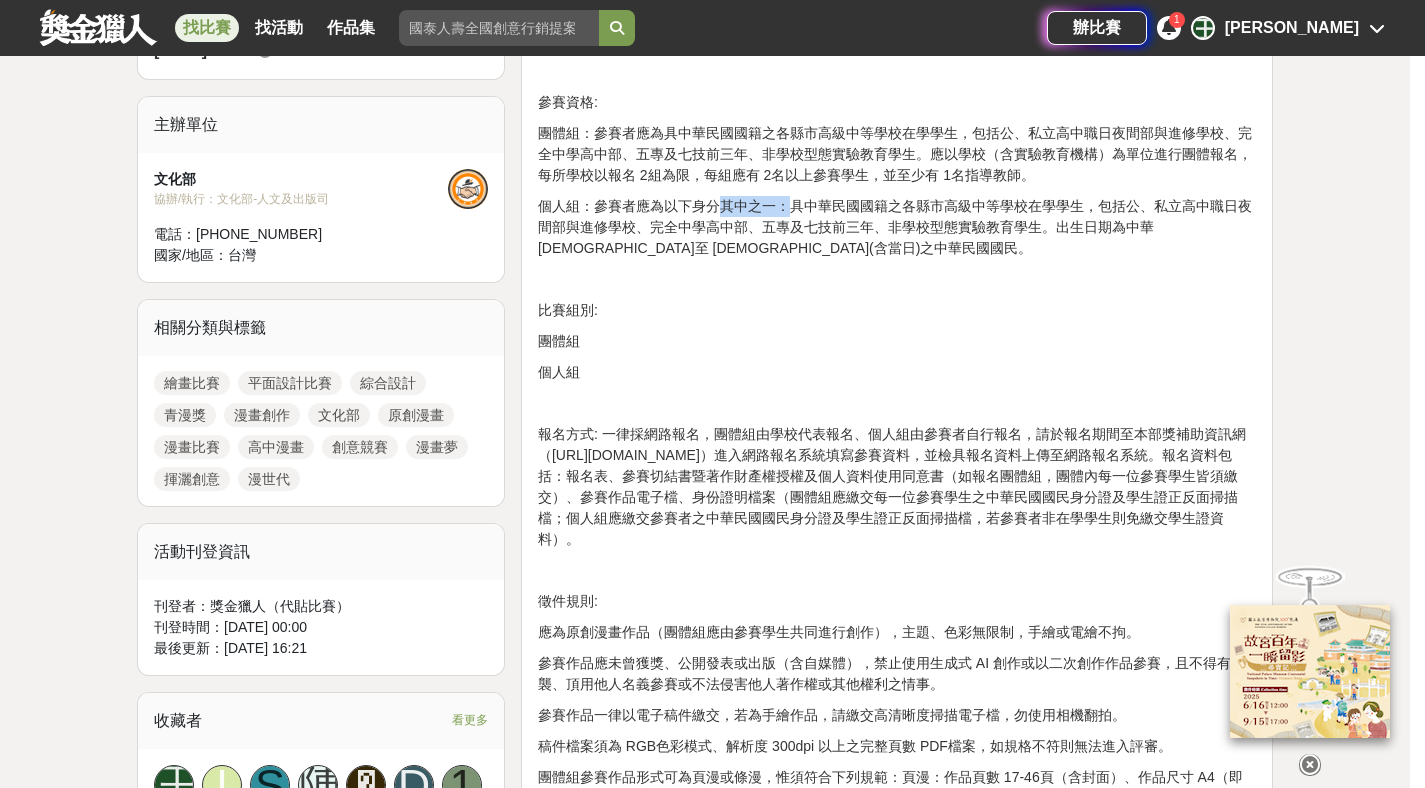 click on "個人組：參賽者應為以下身分其中之一：具中華民國國籍之各縣市高級中等學校在學學生，包括公、私立高中職日夜間部與進修學校、完全中學高中部、五專及七技前三年、非學校型態實驗教育學生。出生日期為中華[DEMOGRAPHIC_DATA]至 [DEMOGRAPHIC_DATA](含當日)之中華民國國民。" at bounding box center [897, 227] 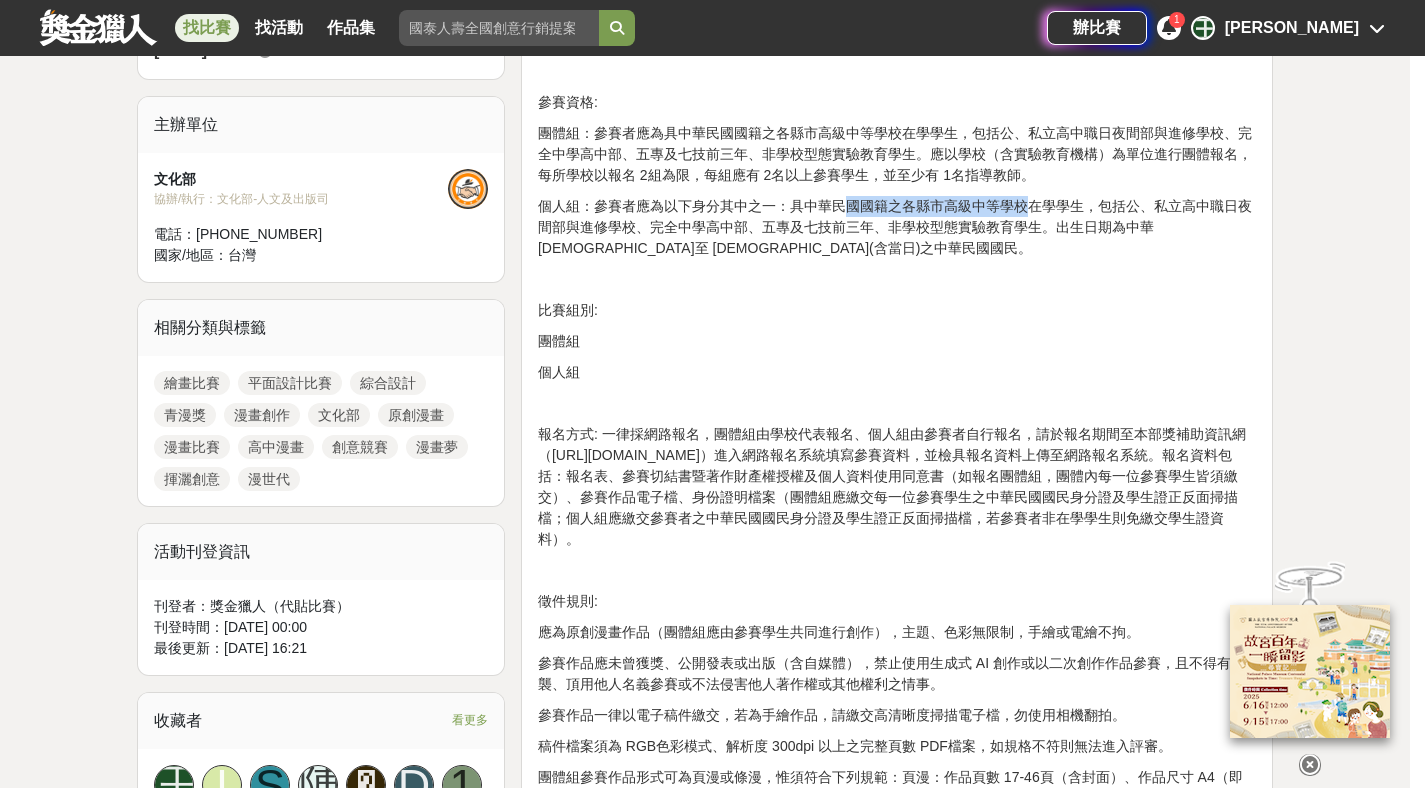 drag, startPoint x: 840, startPoint y: 198, endPoint x: 1030, endPoint y: 200, distance: 190.01053 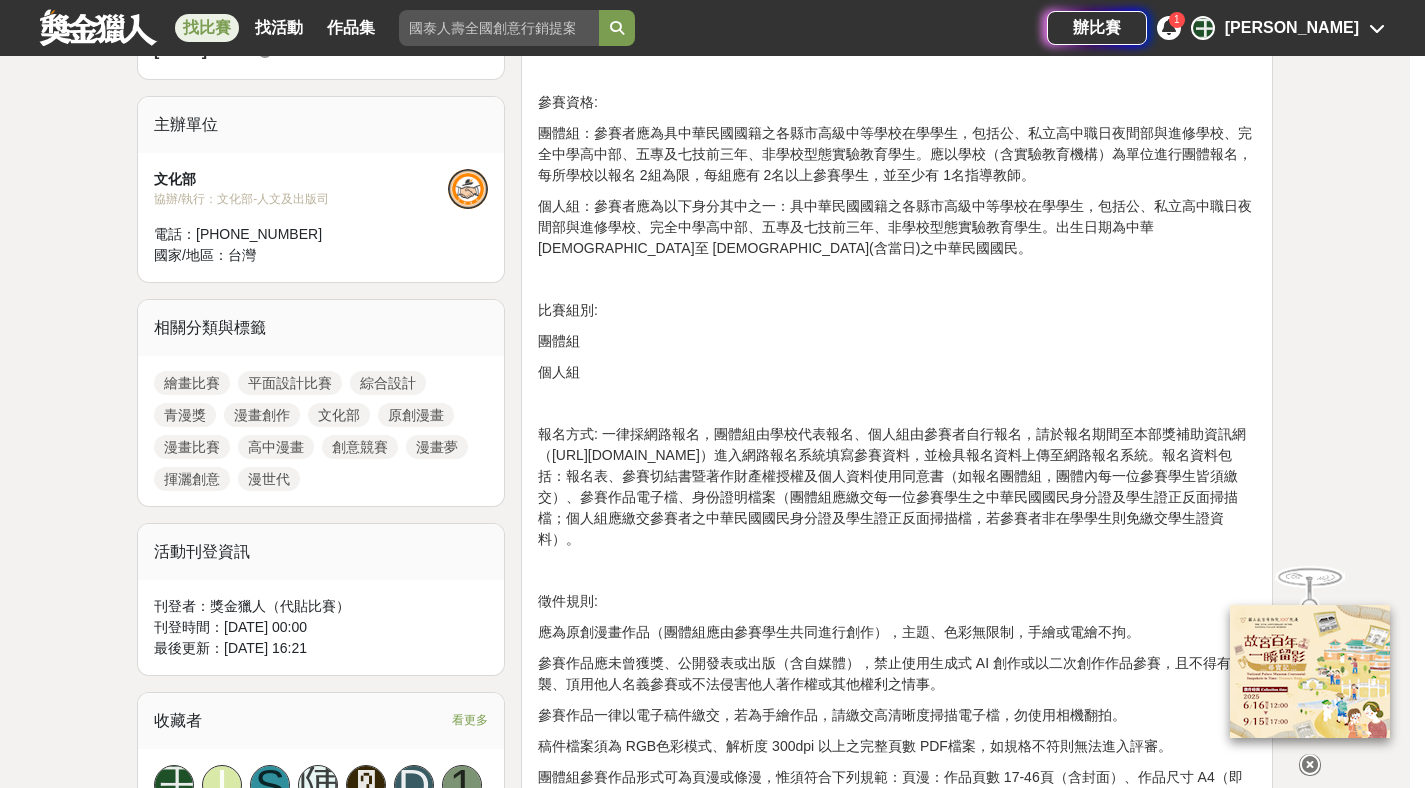 click on "個人組：參賽者應為以下身分其中之一：具中華民國國籍之各縣市高級中等學校在學學生，包括公、私立高中職日夜間部與進修學校、完全中學高中部、五專及七技前三年、非學校型態實驗教育學生。出生日期為中華[DEMOGRAPHIC_DATA]至 [DEMOGRAPHIC_DATA](含當日)之中華民國國民。" at bounding box center (897, 227) 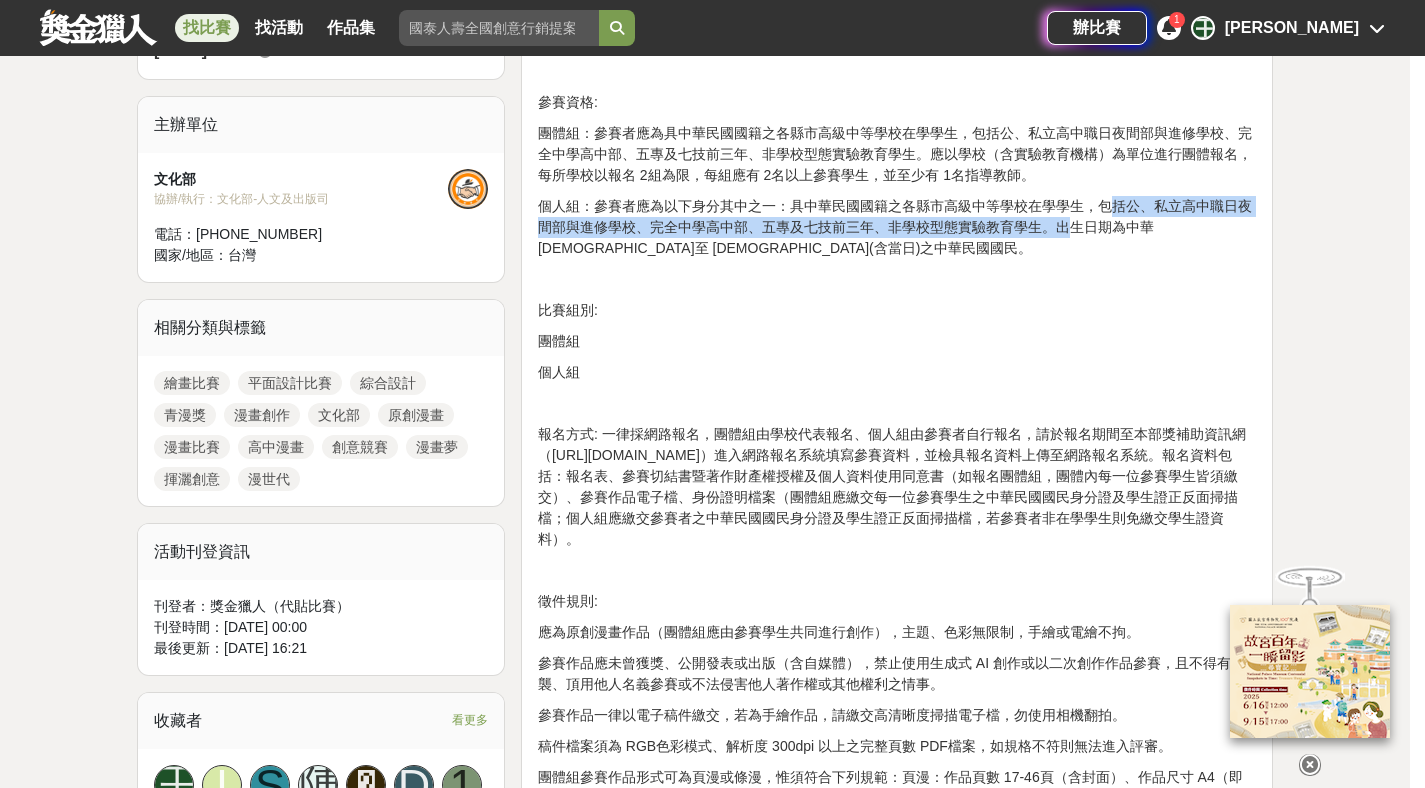 drag, startPoint x: 1105, startPoint y: 205, endPoint x: 1067, endPoint y: 221, distance: 41.231056 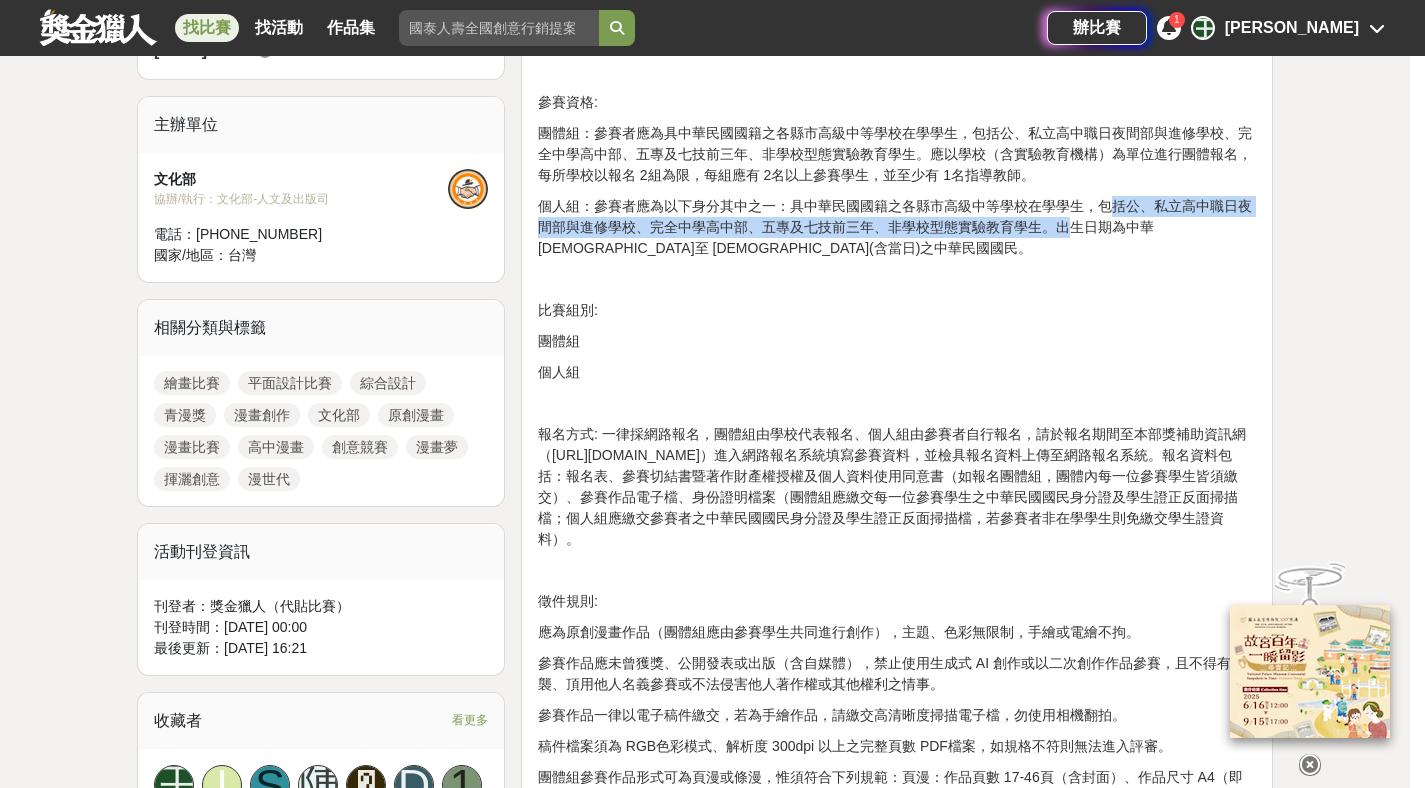 click on "個人組：參賽者應為以下身分其中之一：具中華民國國籍之各縣市高級中等學校在學學生，包括公、私立高中職日夜間部與進修學校、完全中學高中部、五專及七技前三年、非學校型態實驗教育學生。出生日期為中華[DEMOGRAPHIC_DATA]至 [DEMOGRAPHIC_DATA](含當日)之中華民國國民。" at bounding box center [897, 227] 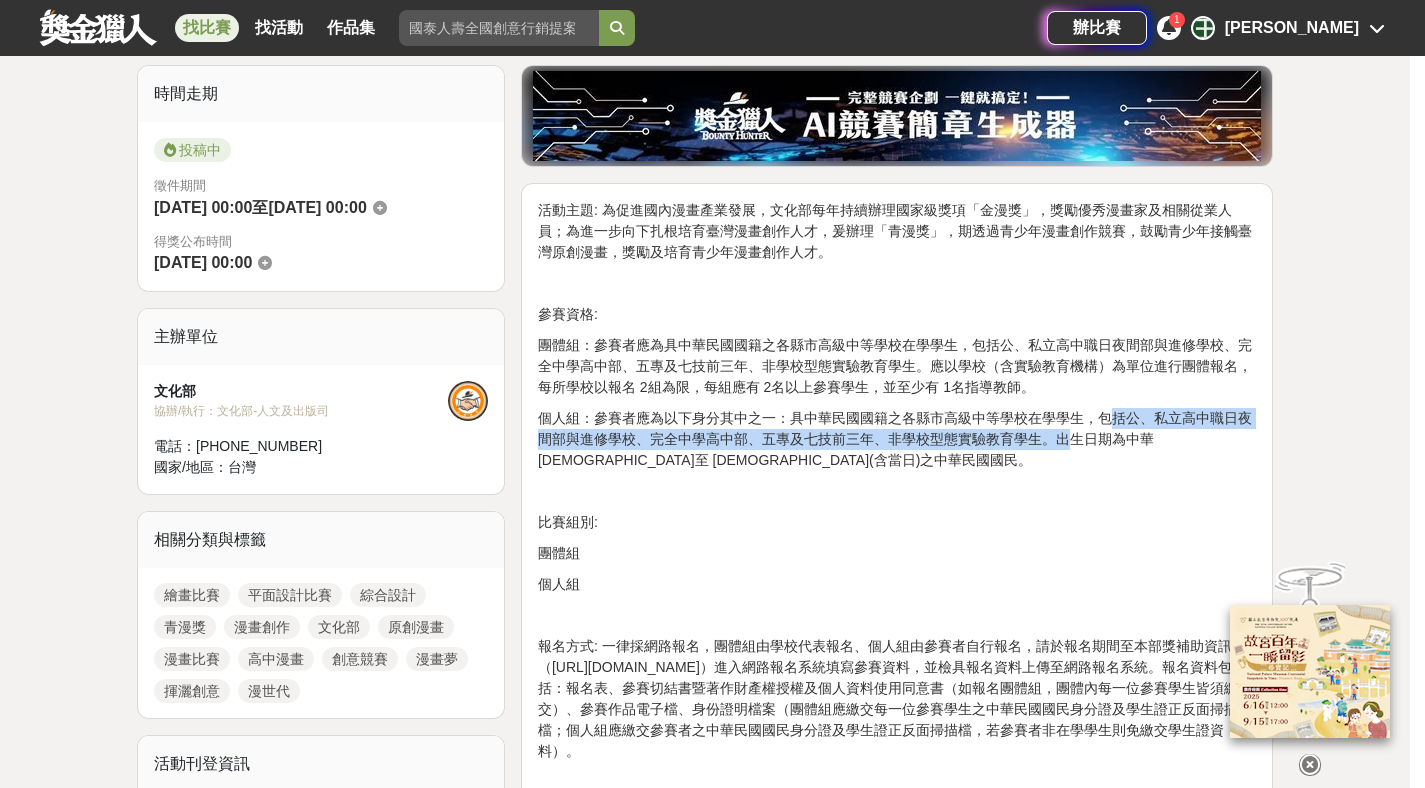 scroll, scrollTop: 0, scrollLeft: 0, axis: both 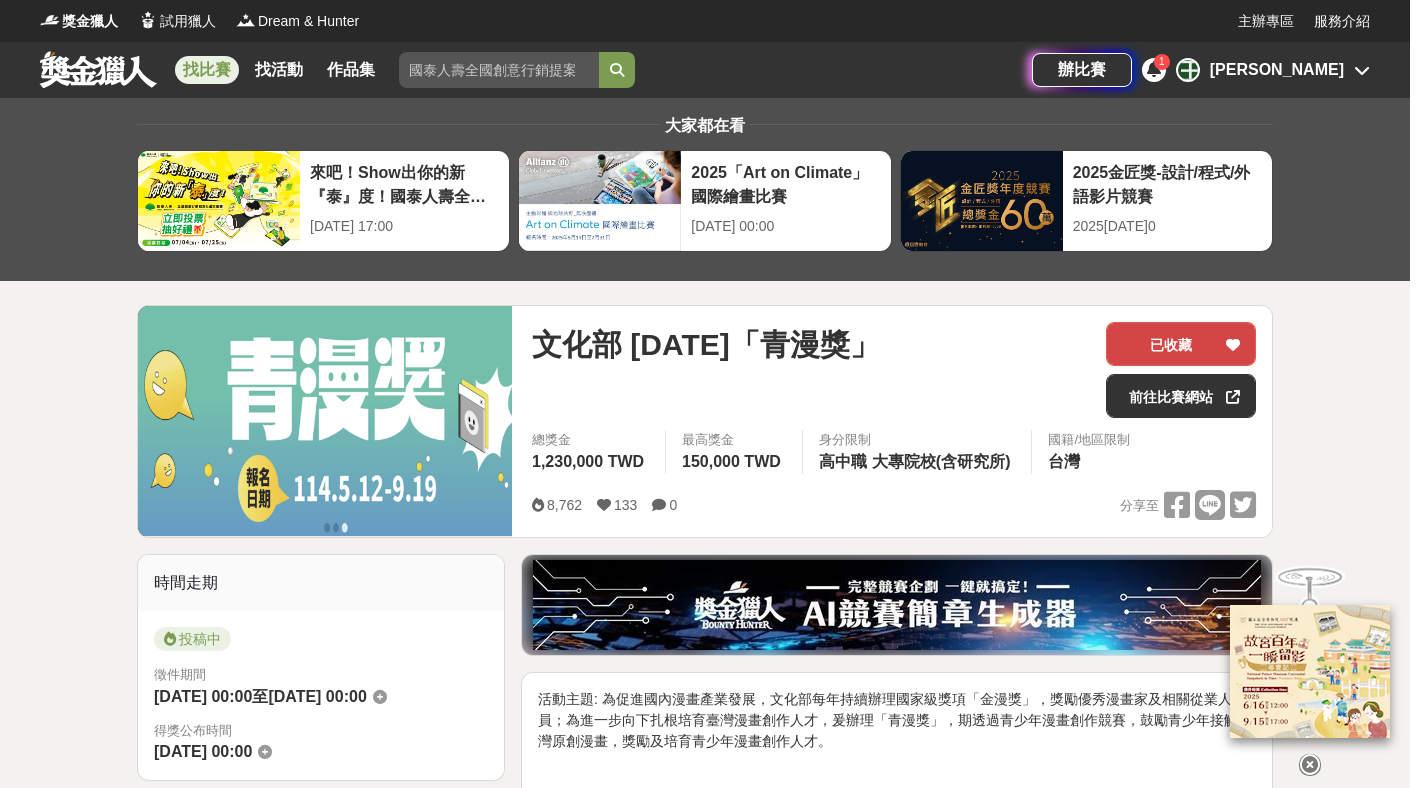 click on "已收藏" at bounding box center [1181, 344] 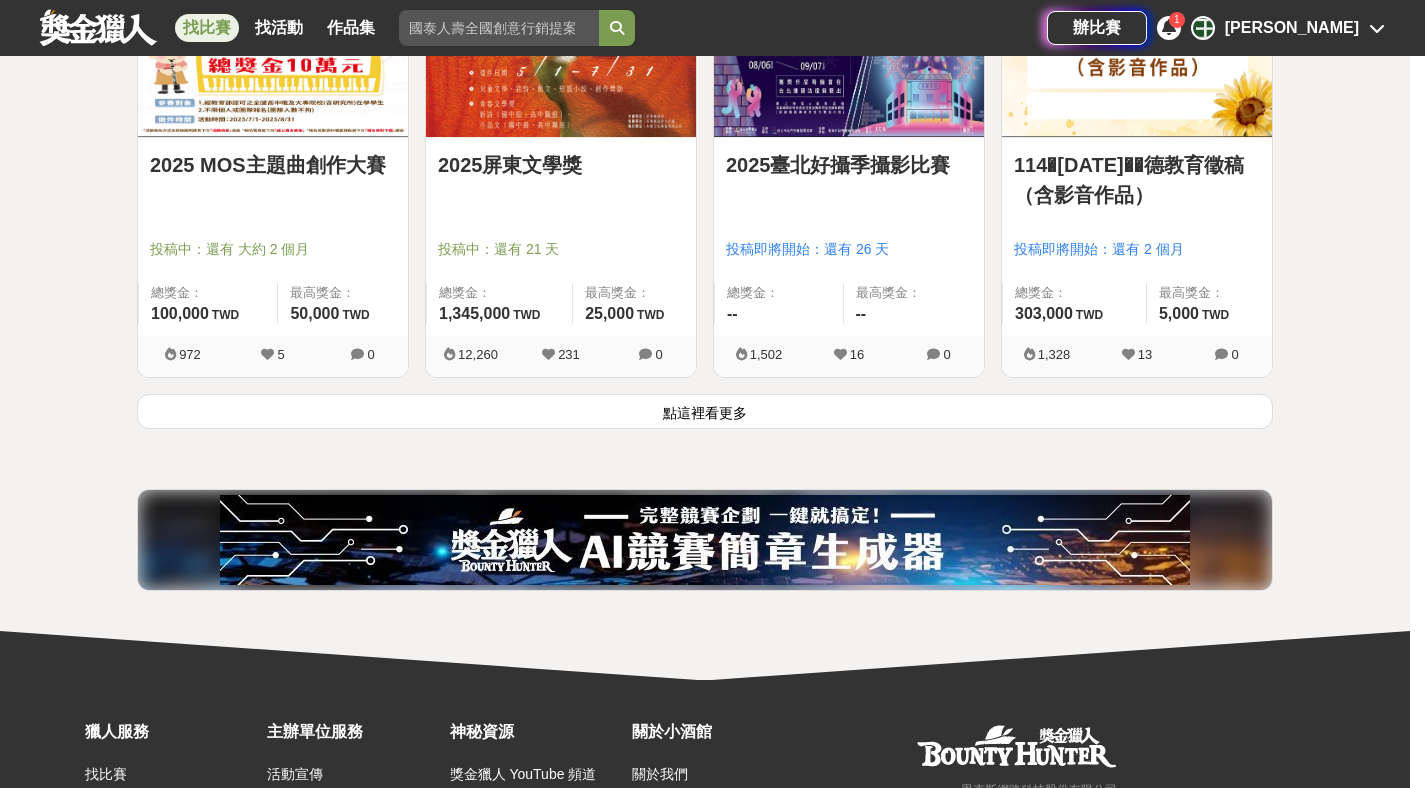 scroll, scrollTop: 7858, scrollLeft: 0, axis: vertical 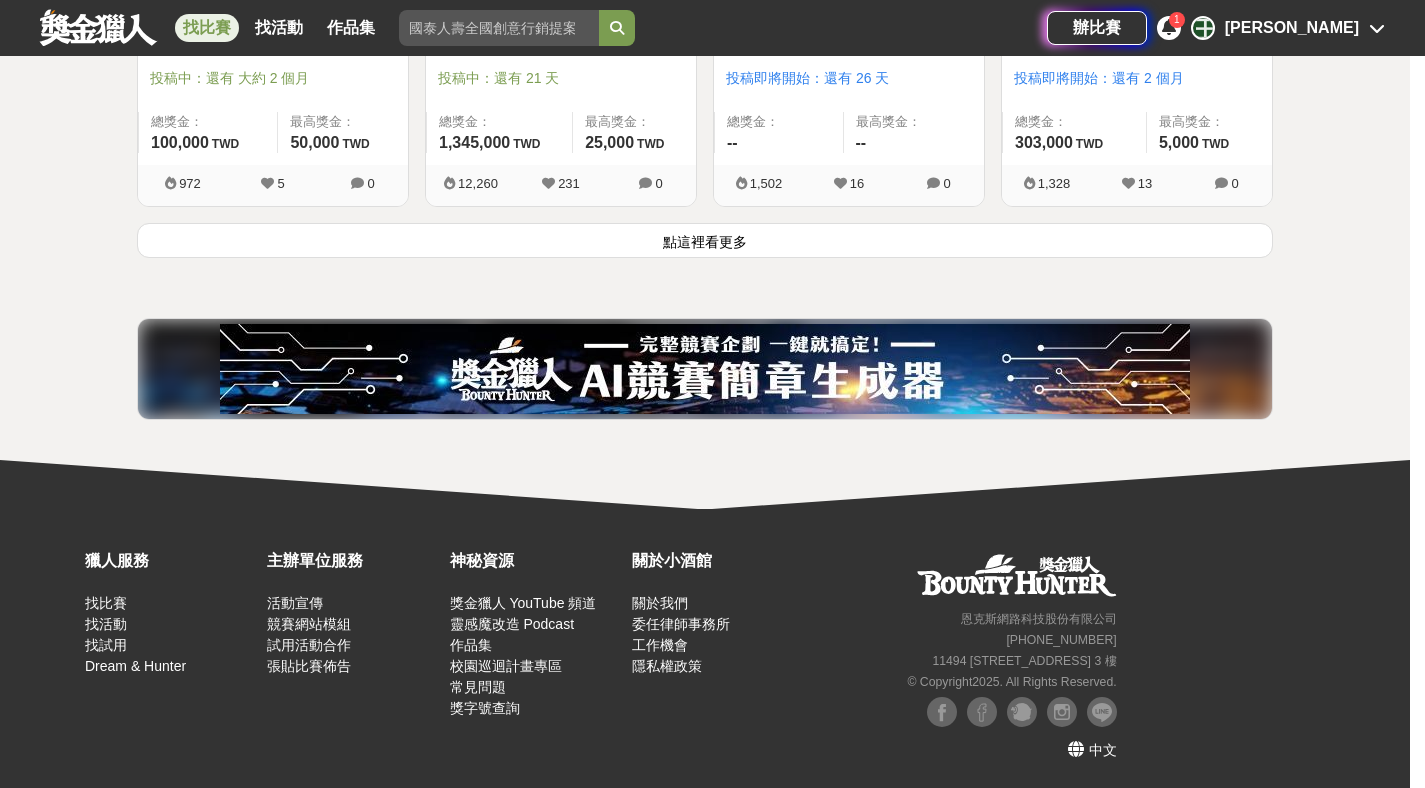 click on "點這裡看更多" at bounding box center [705, 240] 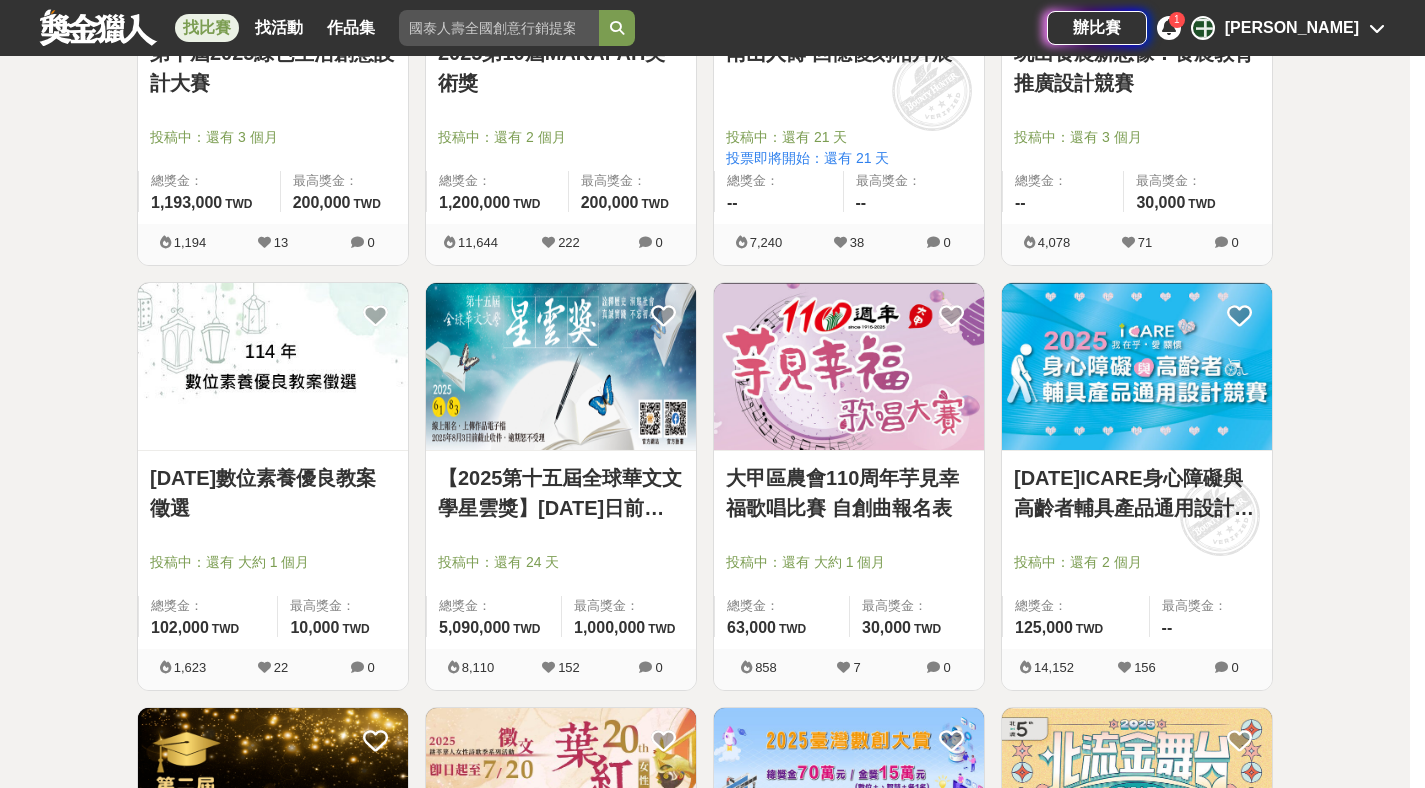 scroll, scrollTop: 9078, scrollLeft: 0, axis: vertical 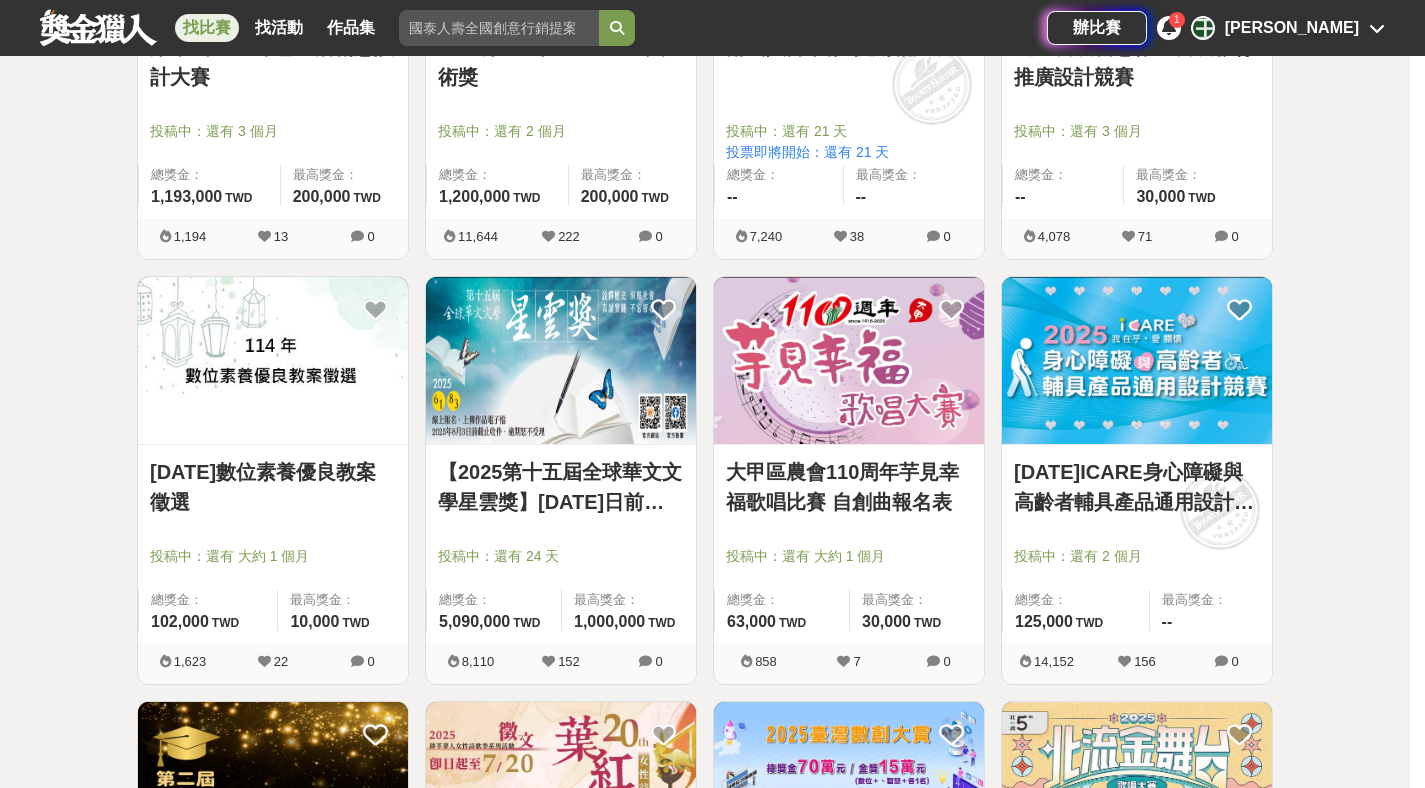 click at bounding box center [561, 360] 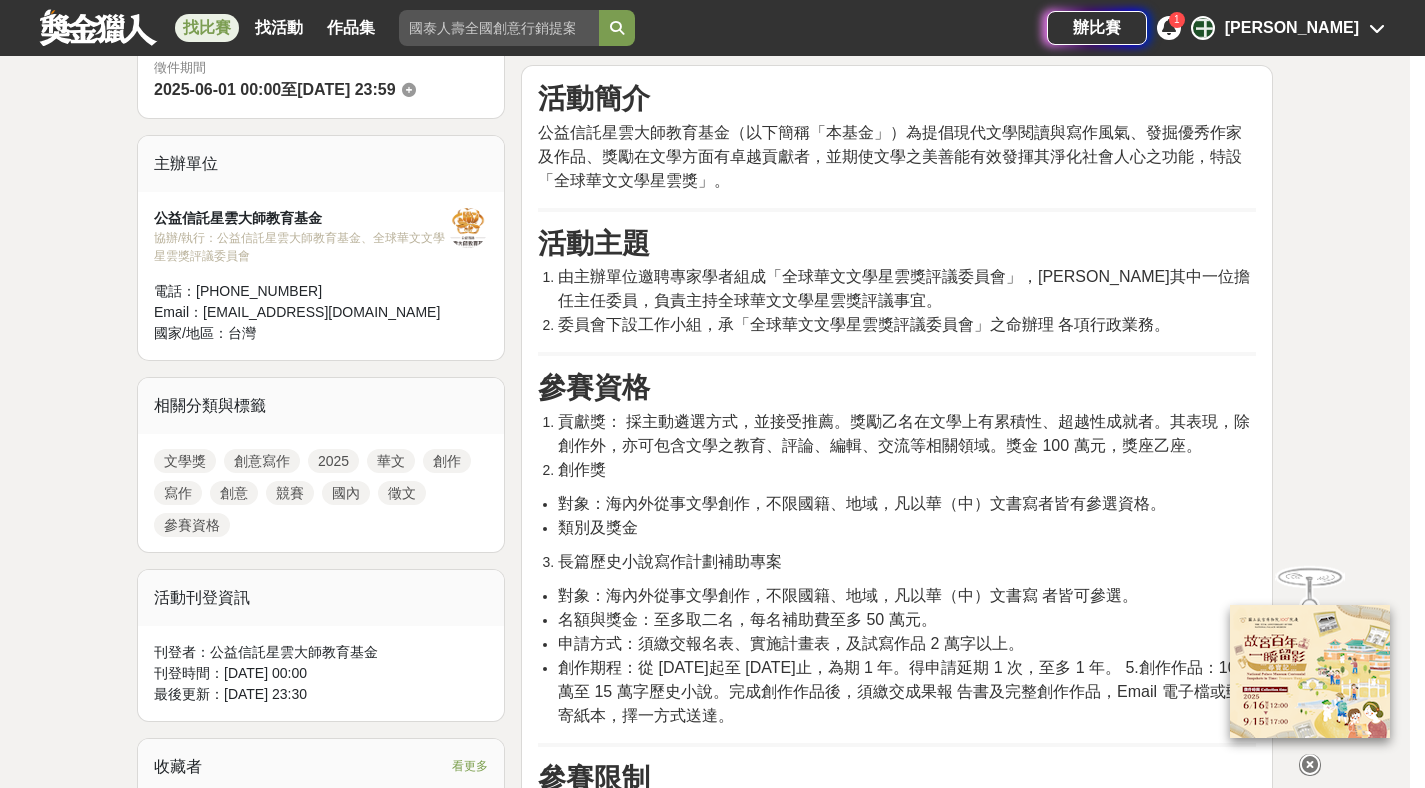 scroll, scrollTop: 807, scrollLeft: 0, axis: vertical 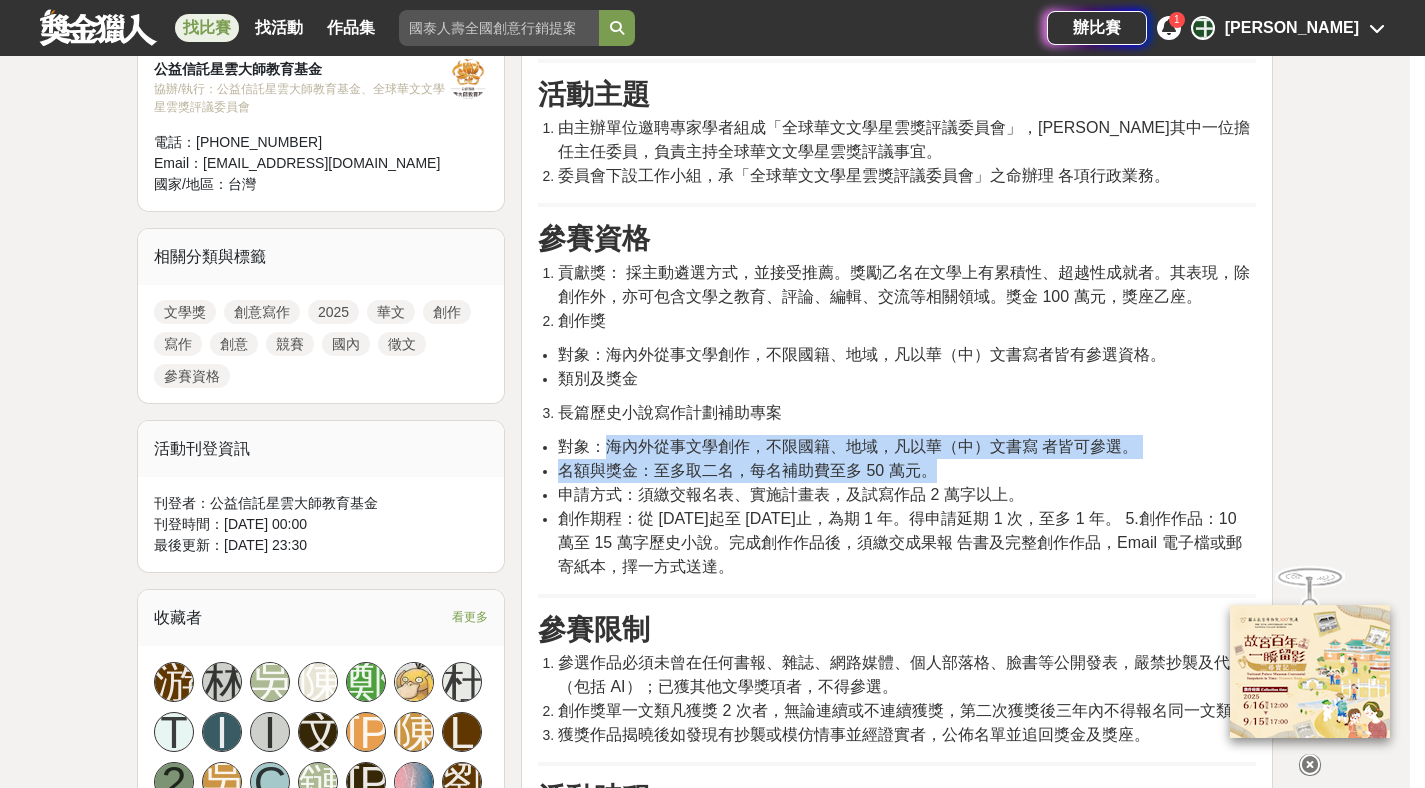 drag, startPoint x: 610, startPoint y: 446, endPoint x: 1096, endPoint y: 465, distance: 486.37125 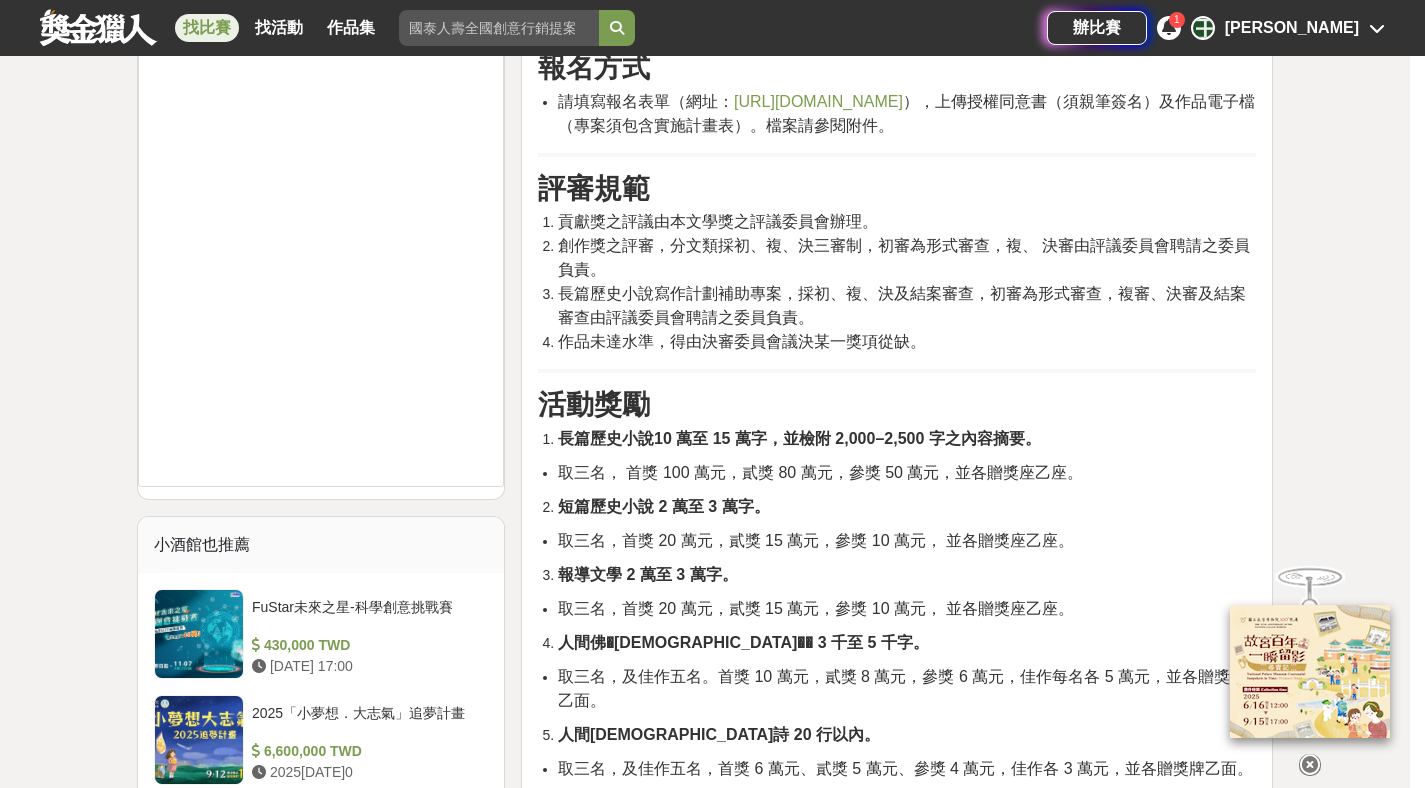 scroll, scrollTop: 1869, scrollLeft: 0, axis: vertical 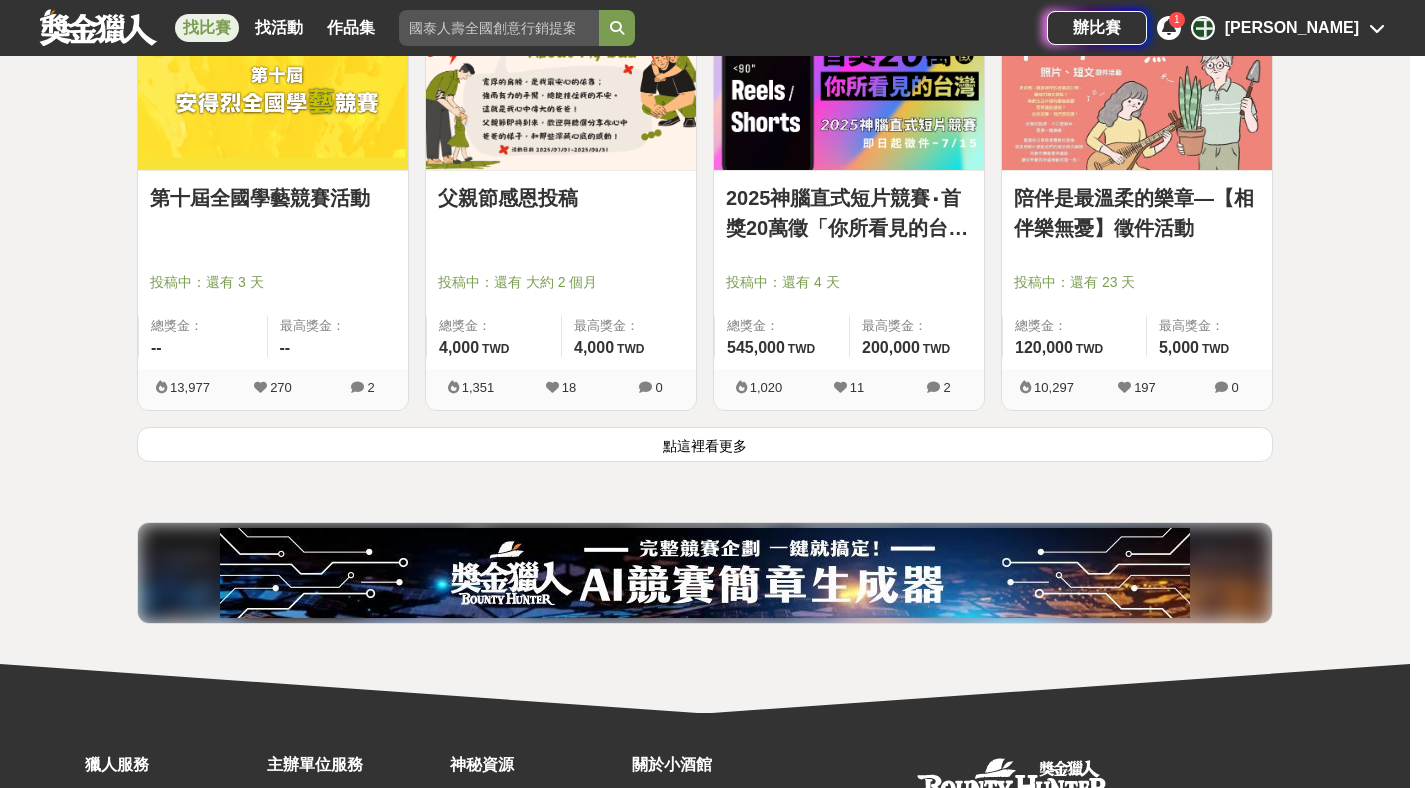 click on "點這裡看更多" at bounding box center [705, 444] 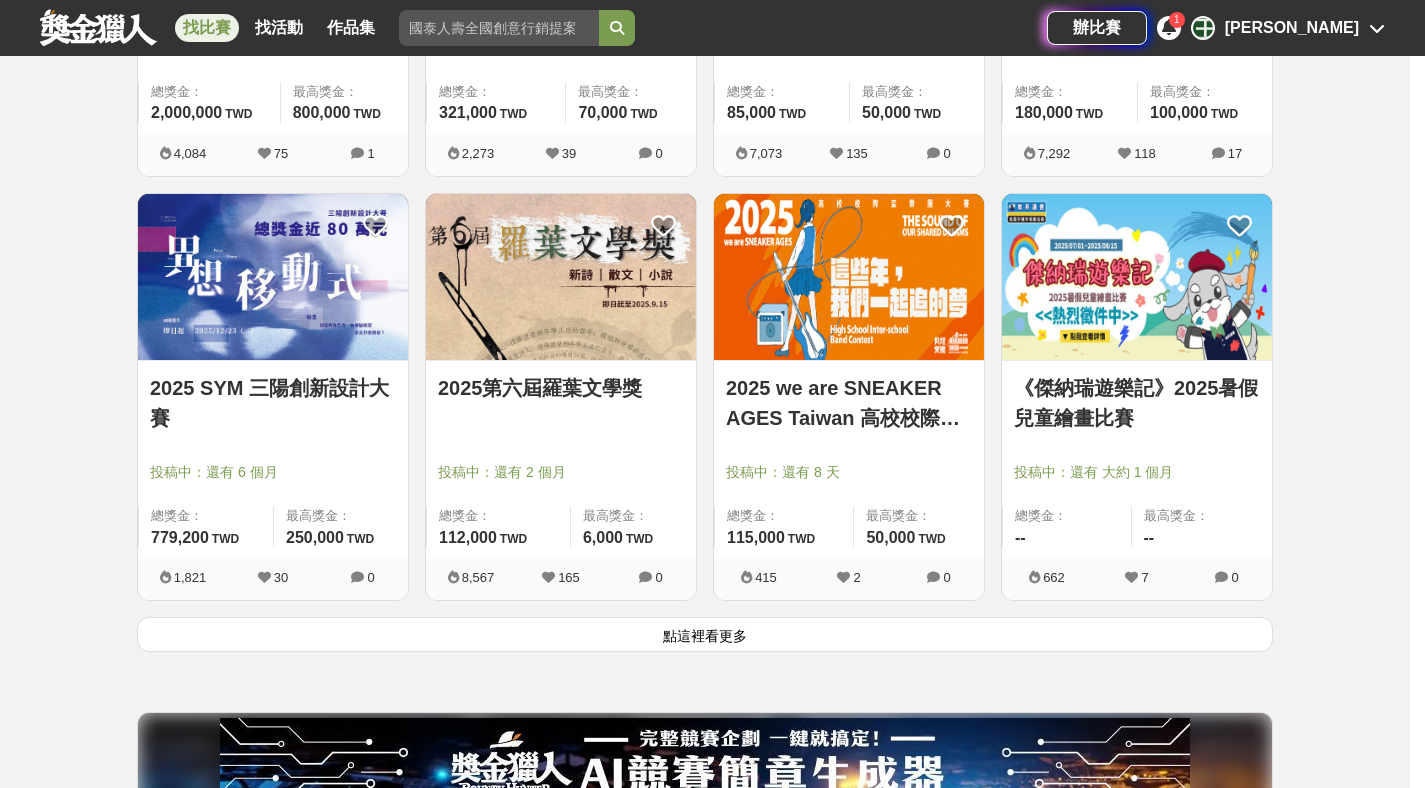 scroll, scrollTop: 12717, scrollLeft: 0, axis: vertical 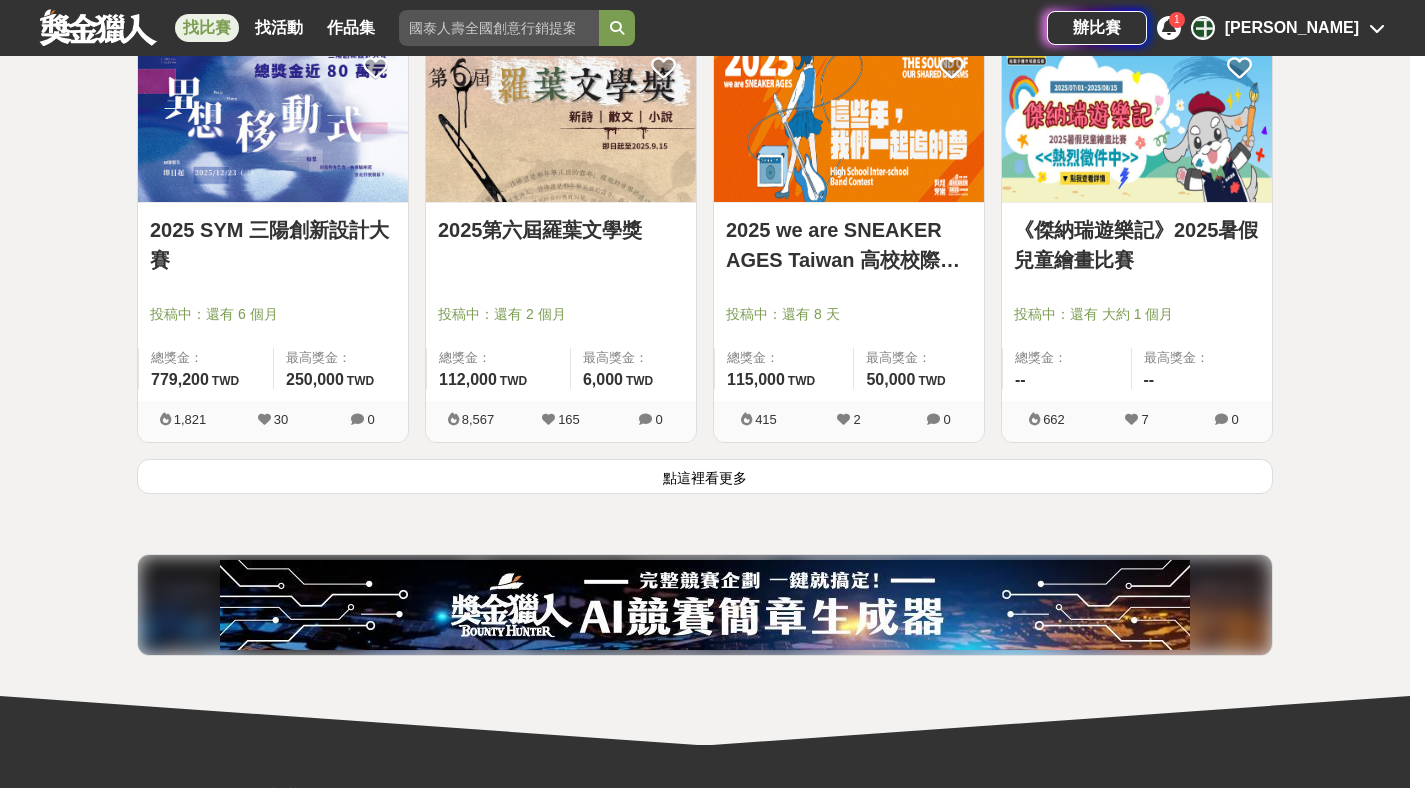 click on "點這裡看更多" at bounding box center [705, 476] 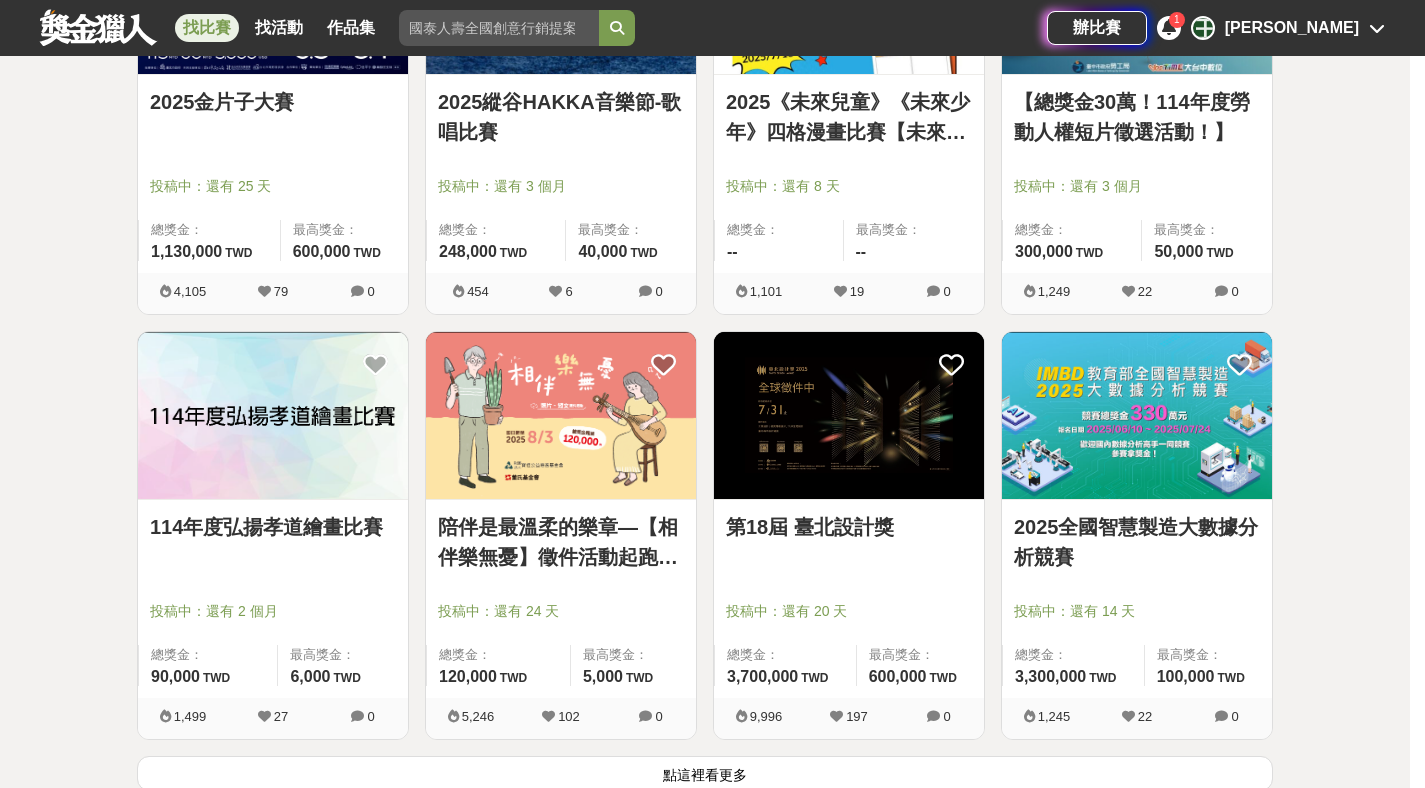 scroll, scrollTop: 14946, scrollLeft: 0, axis: vertical 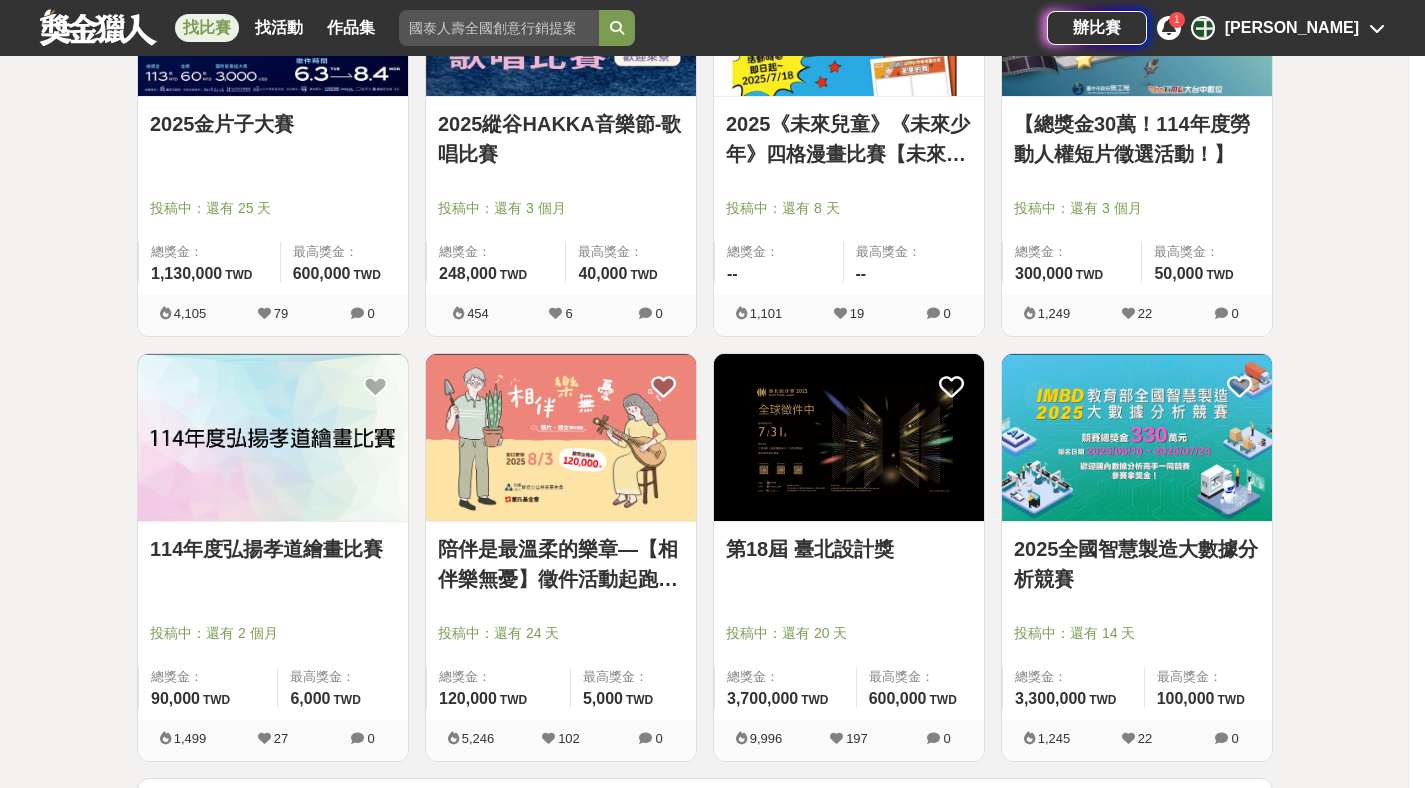click on "[PERSON_NAME]" at bounding box center (1292, 28) 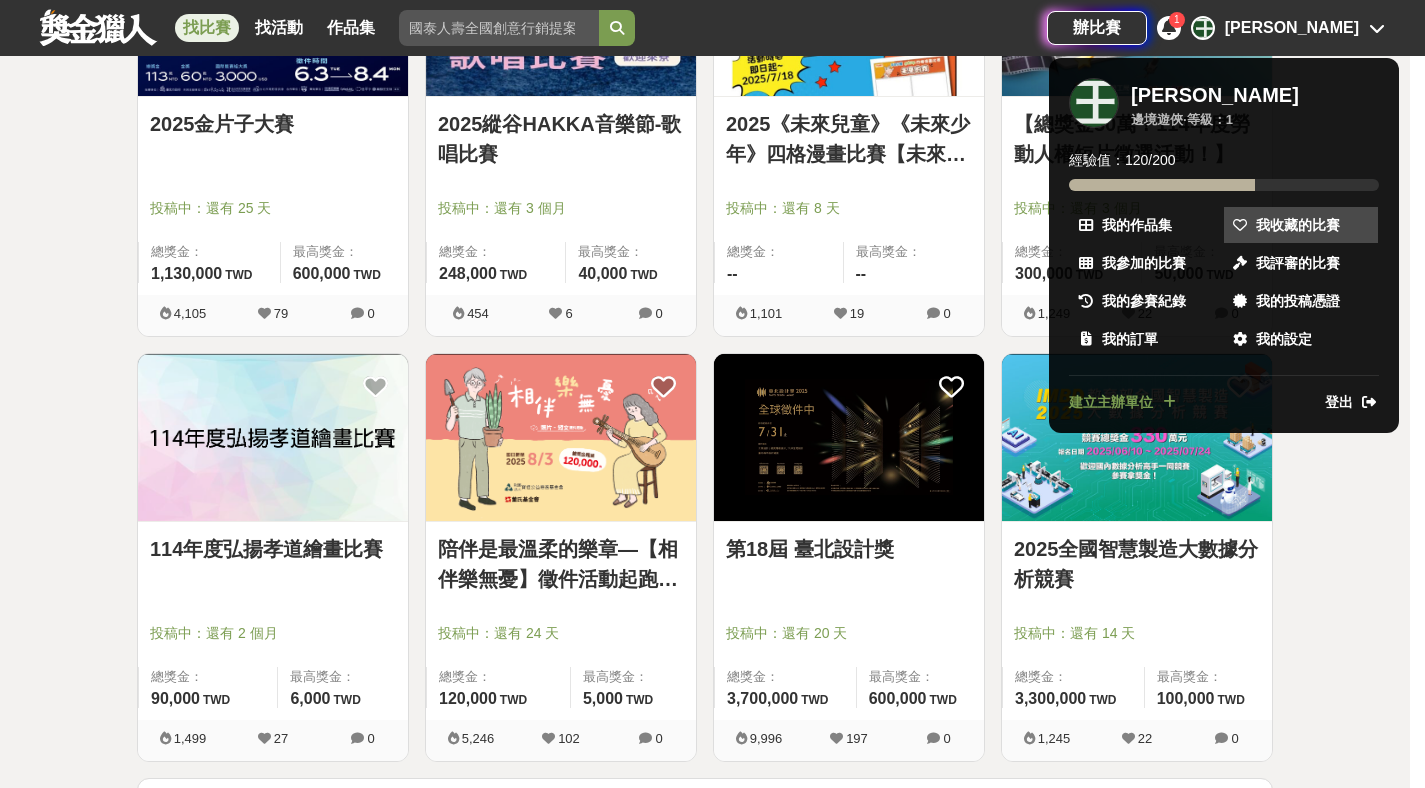 click on "我收藏的比賽" at bounding box center [1298, 225] 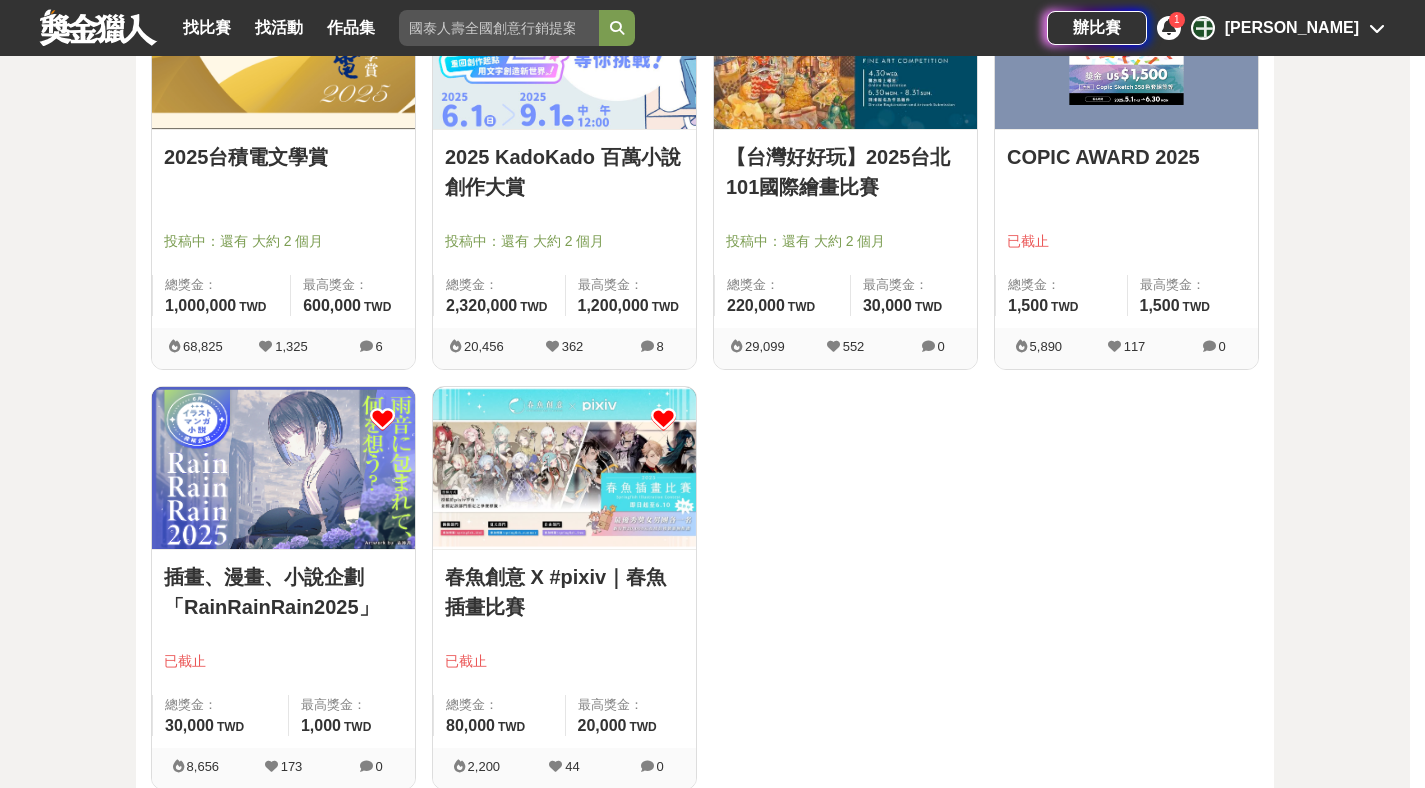 scroll, scrollTop: 784, scrollLeft: 0, axis: vertical 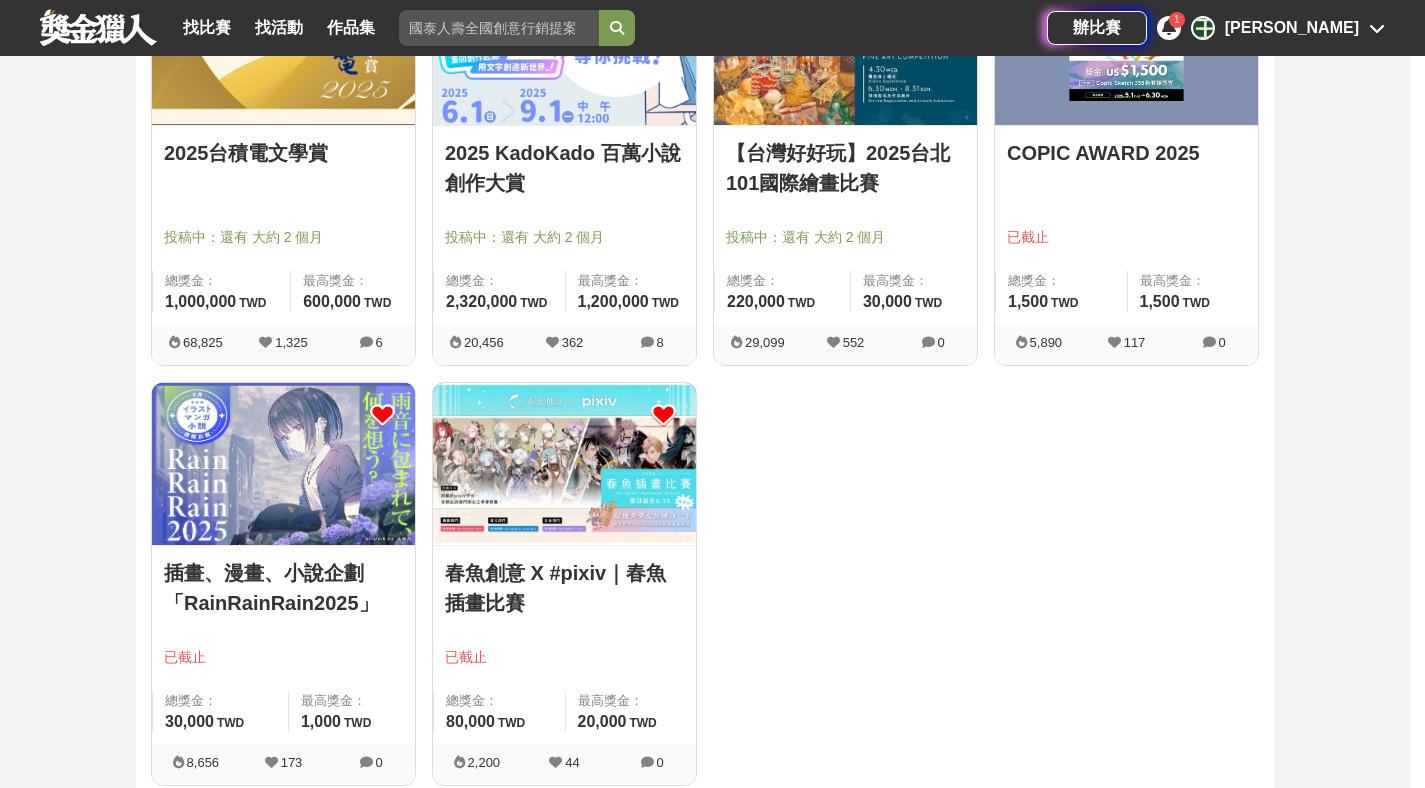 click at bounding box center [382, 415] 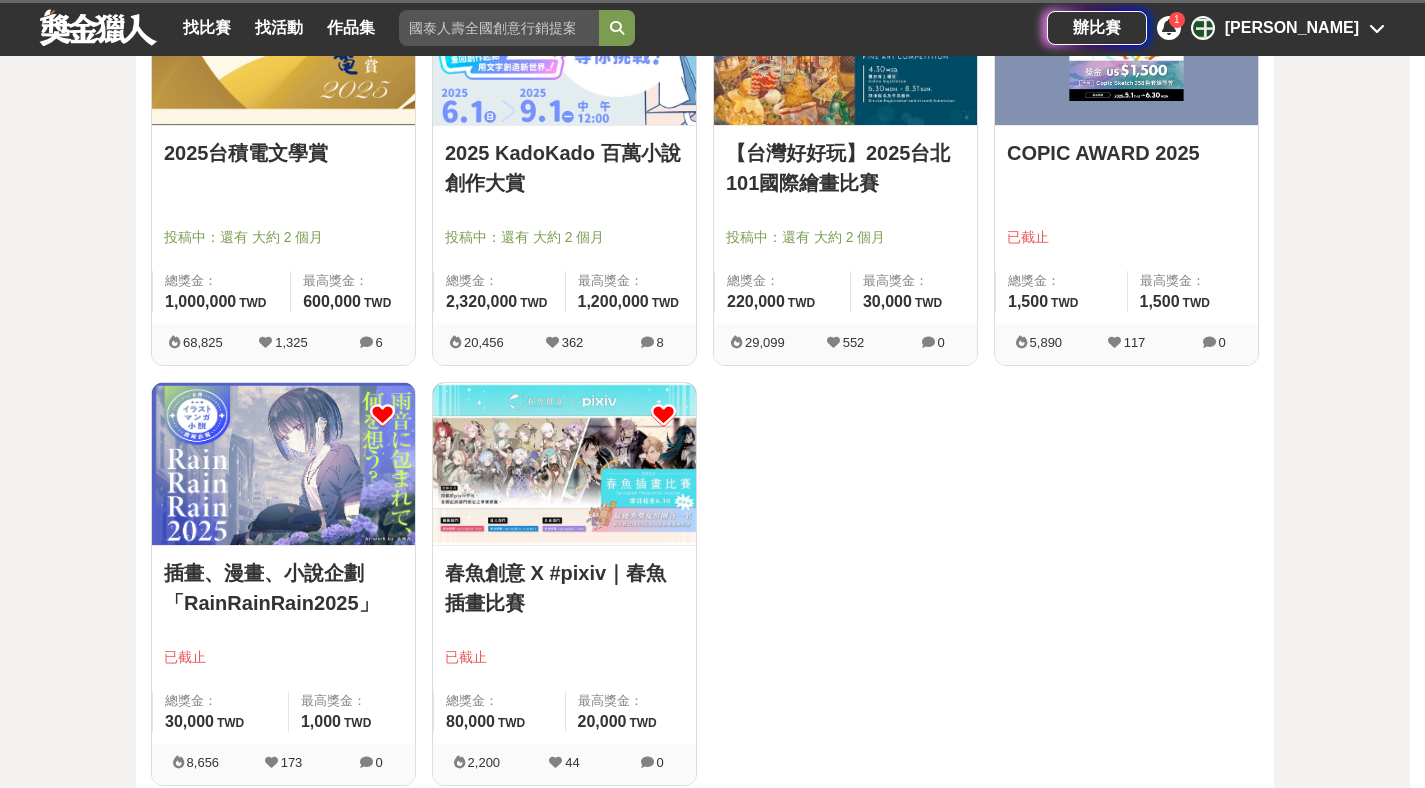 click at bounding box center (663, 415) 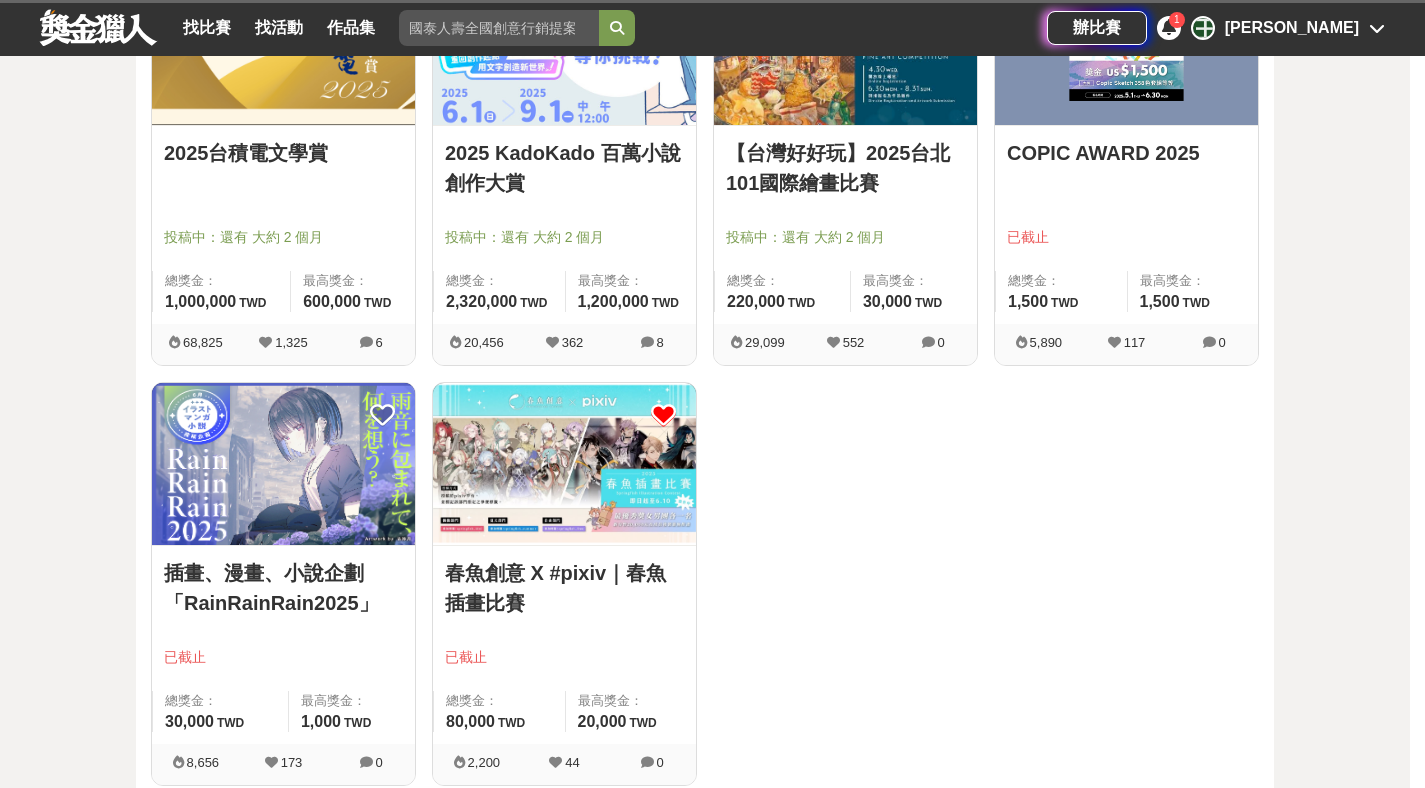 click at bounding box center [663, 415] 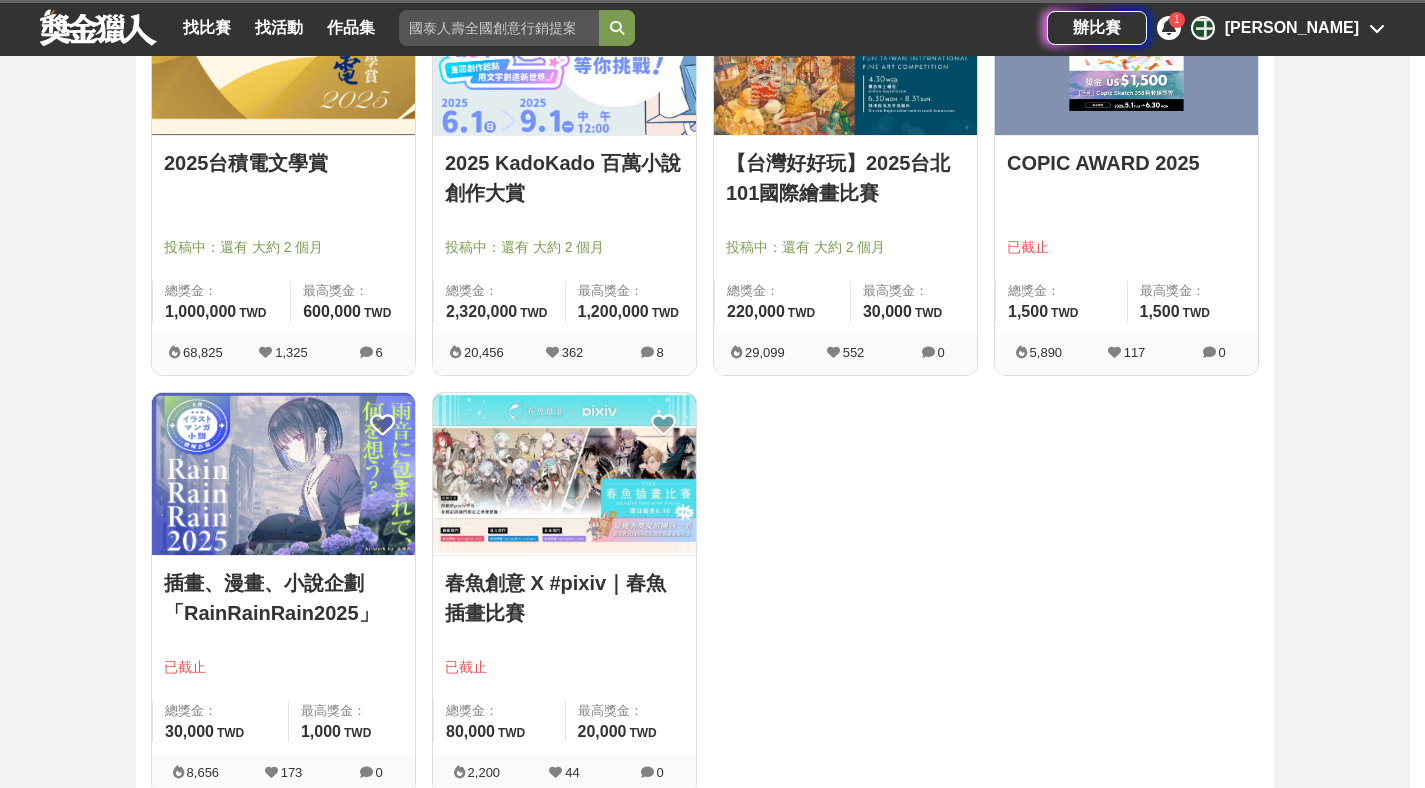 scroll, scrollTop: 652, scrollLeft: 0, axis: vertical 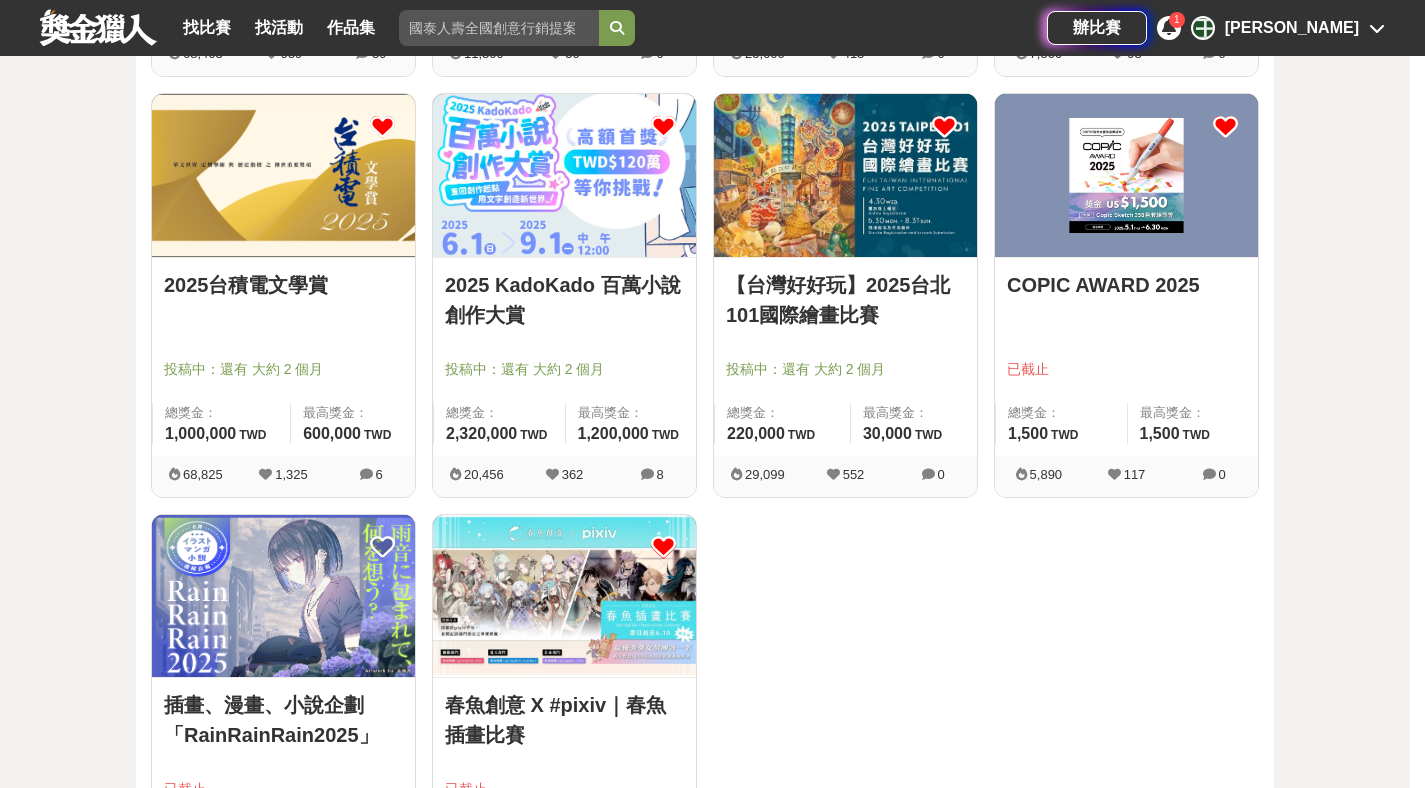 click at bounding box center [1225, 126] 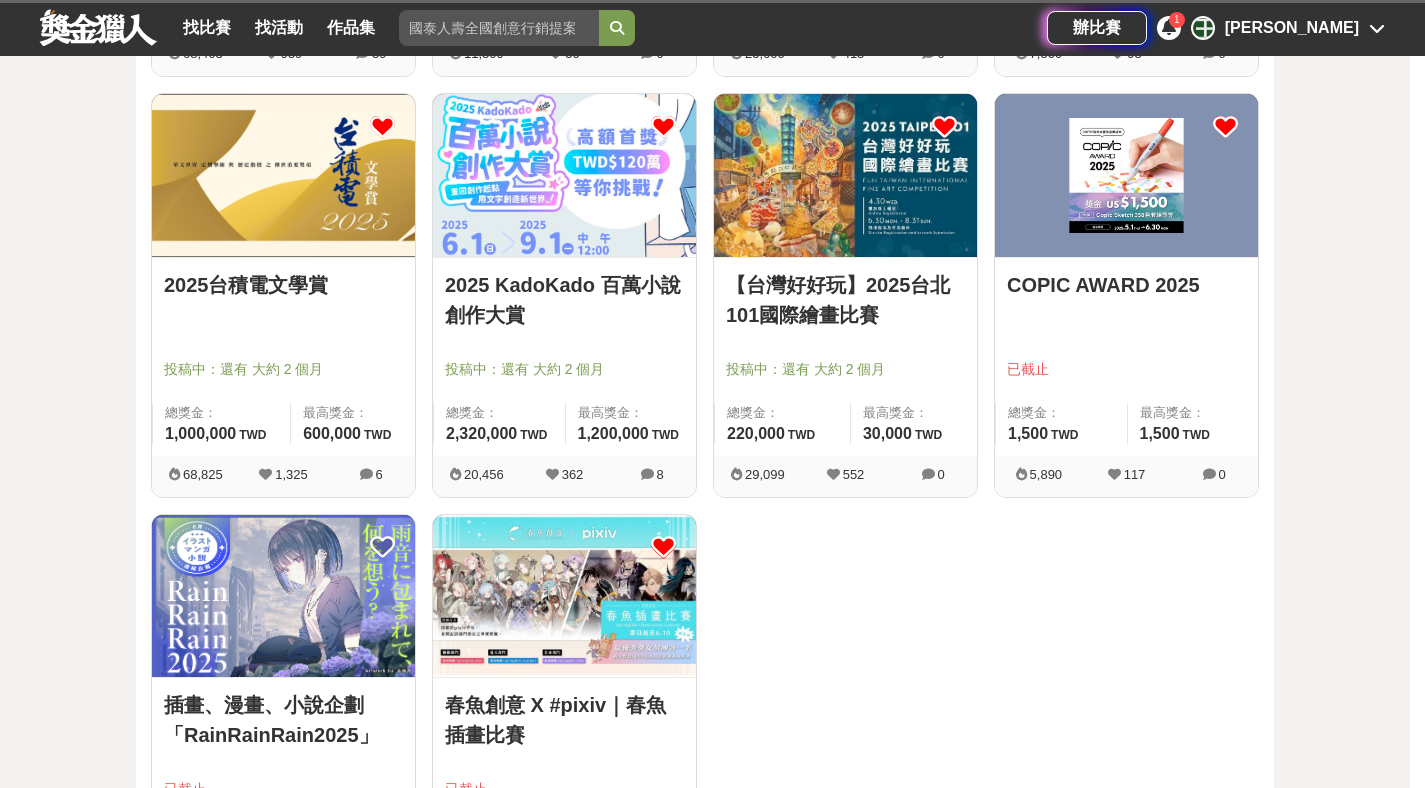 click on "我收藏的比賽 全部 尚未截止 投稿中 投票中 近期得獎公佈 國家 / 地區 全部 台灣 國際 排序 綜合 熱門 獎金 截止 最新 [DATE]吳濁流文學獎 投稿中：還有 5 天 總獎金： 1,500,000 150 萬 TWD 最高獎金： 200,000 TWD 68,463 959 39 首屆國家級繪本獎「金繪獎」 投稿中：還有 大約 2 個月 總獎金： 3,270,000 327 萬 TWD 最高獎金： 500,000 TWD 11,309 50 0 2025「Art on Climate」國際繪畫比賽 投稿中：還有 20 天 總獎金： 12,000 12,000 EUR 最高獎金： 2,000 EUR 25,600 413 0 2025 OM SYSTEM全國攝影大賽 投稿中：還有 3 個月 總獎金： 477,940 477,940 TWD 最高獎金： 89,990 TWD 7,506 98 0 2025台積電文學賞 投稿中：還有 大約 2 個月 總獎金： 1,000,000 100 萬 TWD 最高獎金： 600,000 TWD 68,825 1,325 6 2025 KadoKado 百萬小說創作大賞 投稿中：還有 大約 2 個月 總獎金： 2,320,000 232 萬 TWD 最高獎金： 1,200,000 TWD 20,456 362 8 總獎金： 220,000 220,000 0" at bounding box center (705, 264) 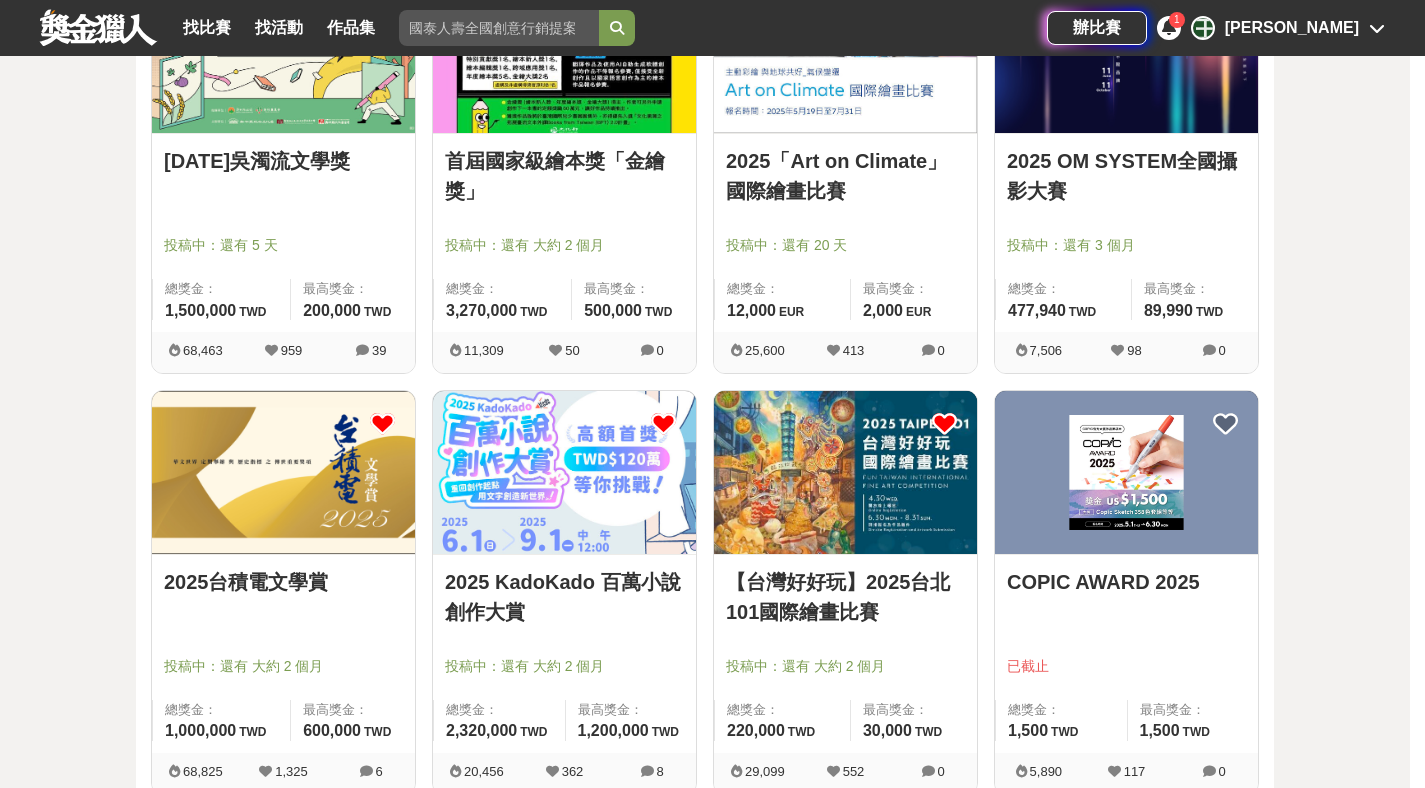 scroll, scrollTop: 43, scrollLeft: 0, axis: vertical 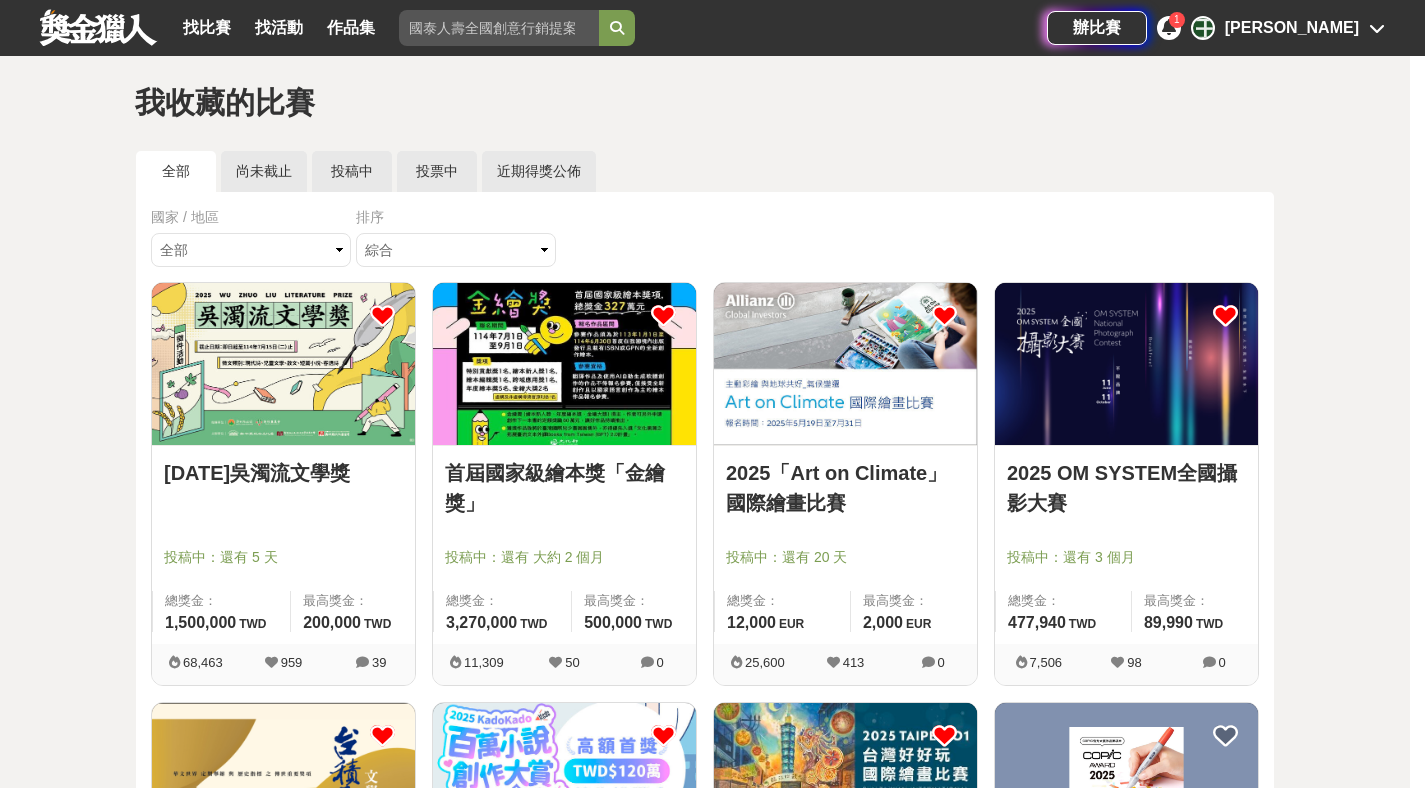 click at bounding box center (382, 315) 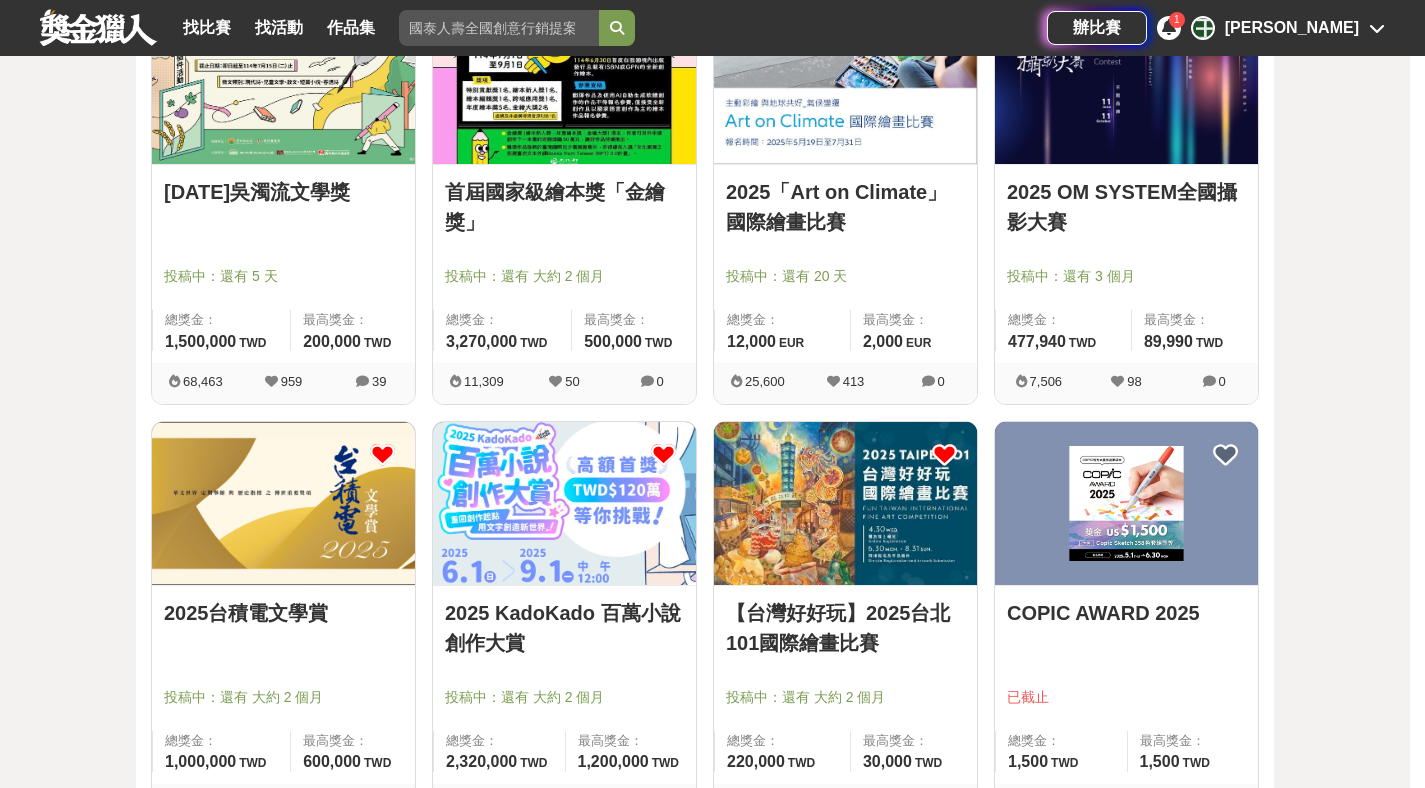 scroll, scrollTop: 324, scrollLeft: 0, axis: vertical 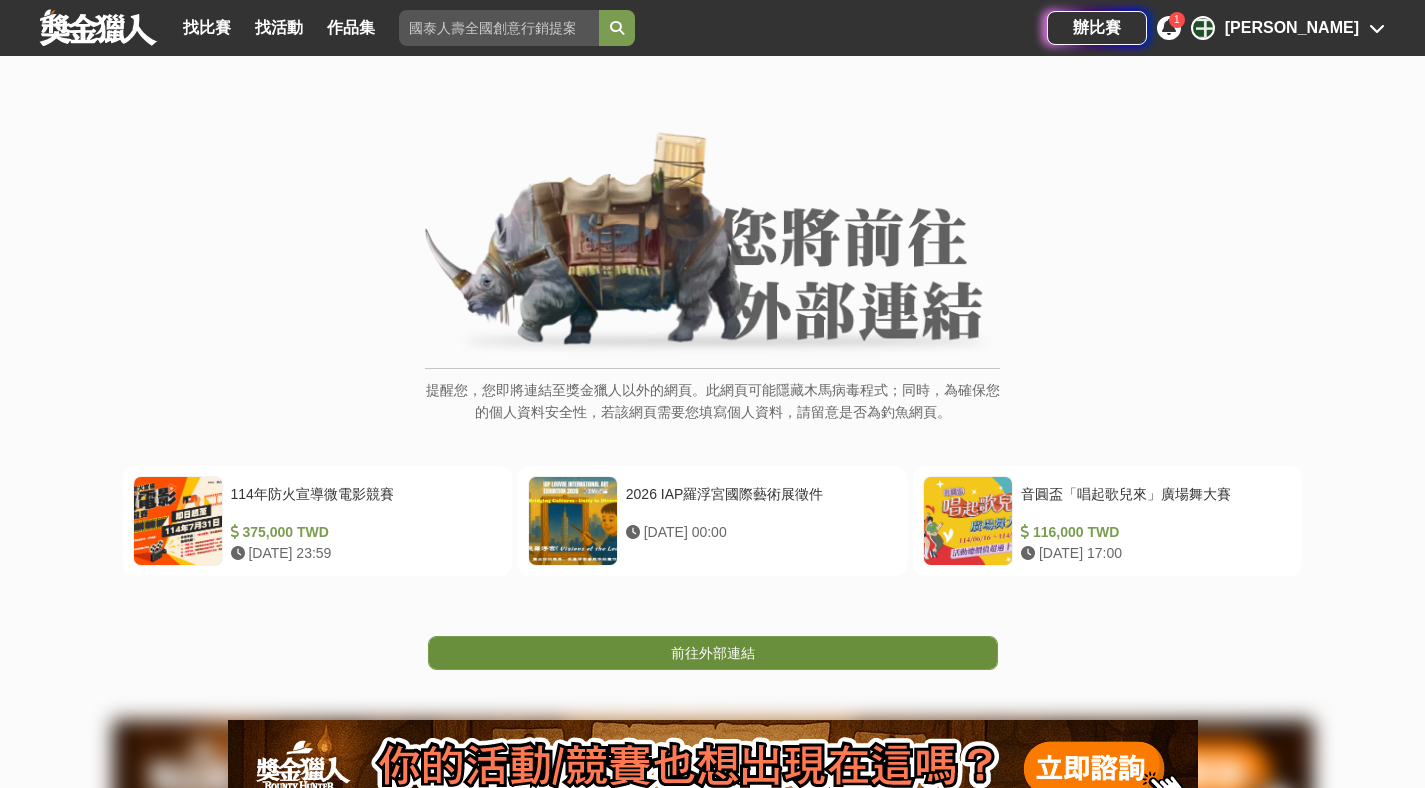 click on "前往外部連結" at bounding box center [713, 653] 